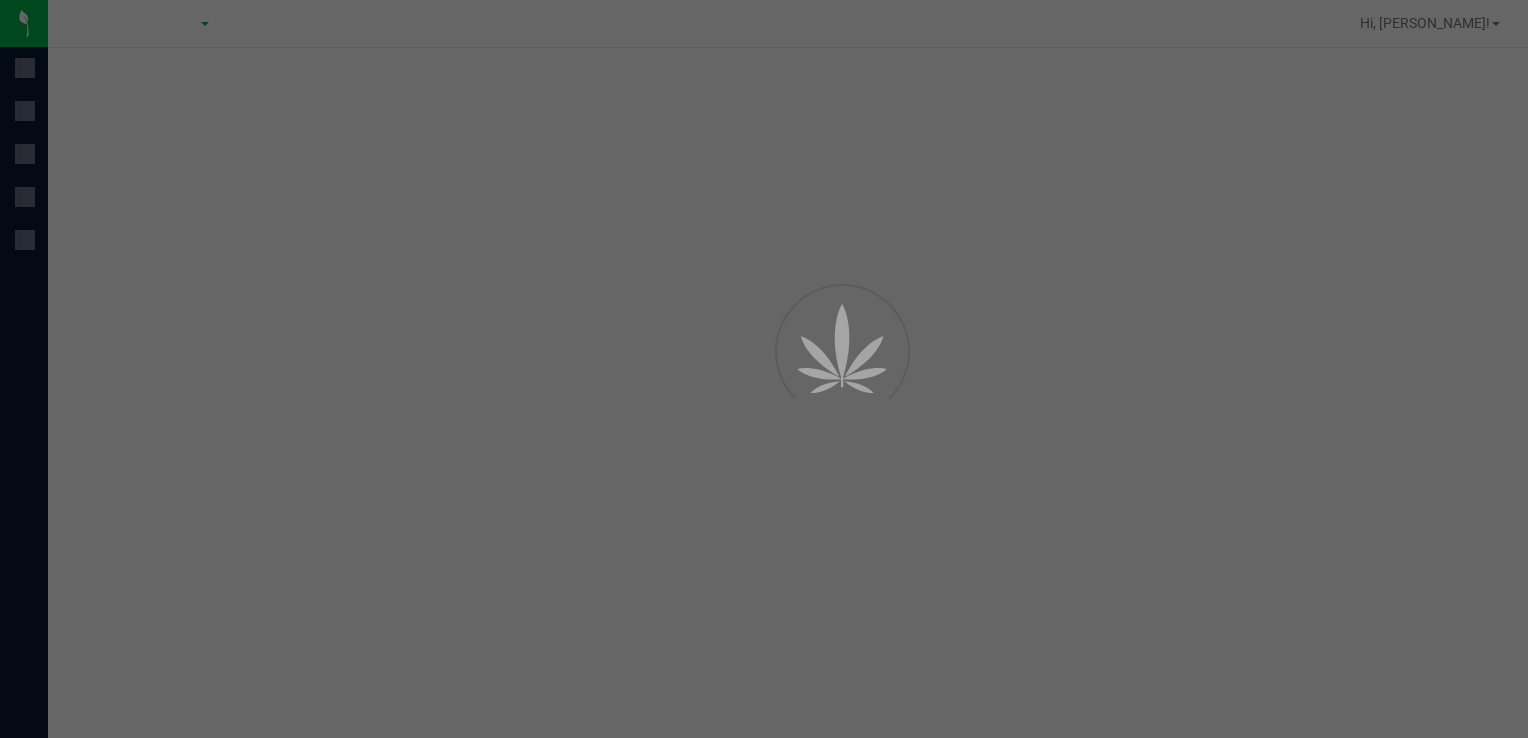 scroll, scrollTop: 0, scrollLeft: 0, axis: both 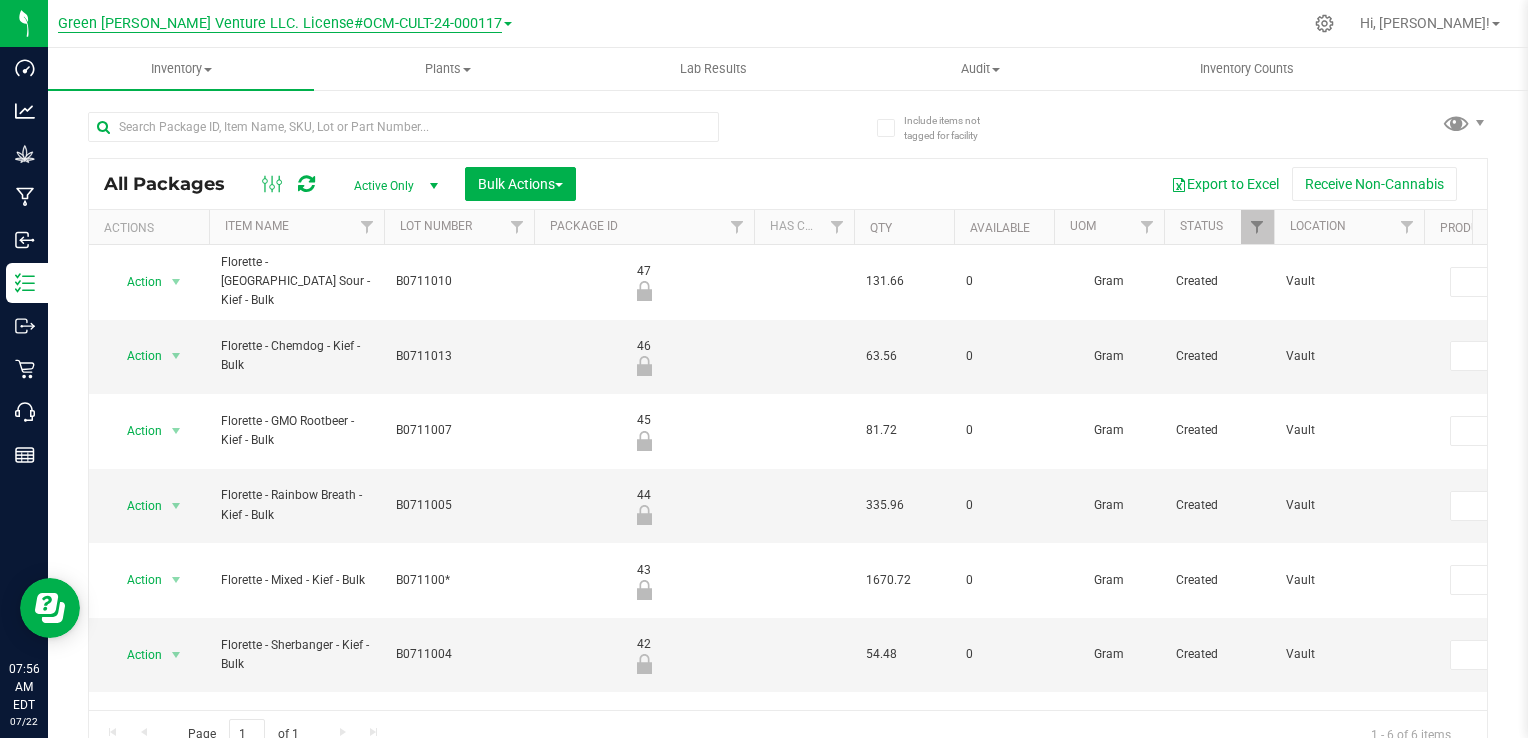 click on "Green [PERSON_NAME] Venture LLC. License#OCM-CULT-24-000117" at bounding box center [280, 24] 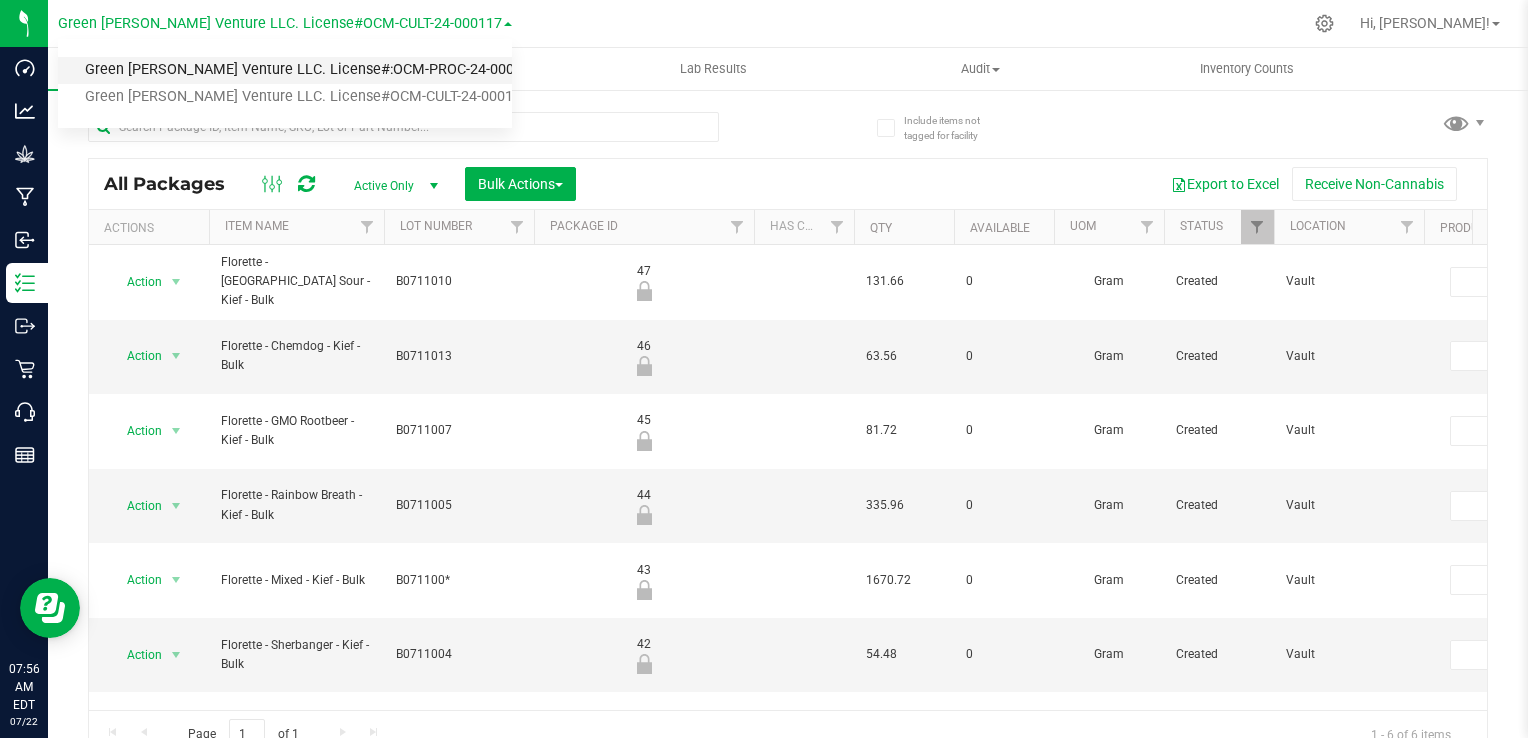 click on "Green [PERSON_NAME] Venture LLC. License#:OCM-PROC-24-000089" at bounding box center [285, 70] 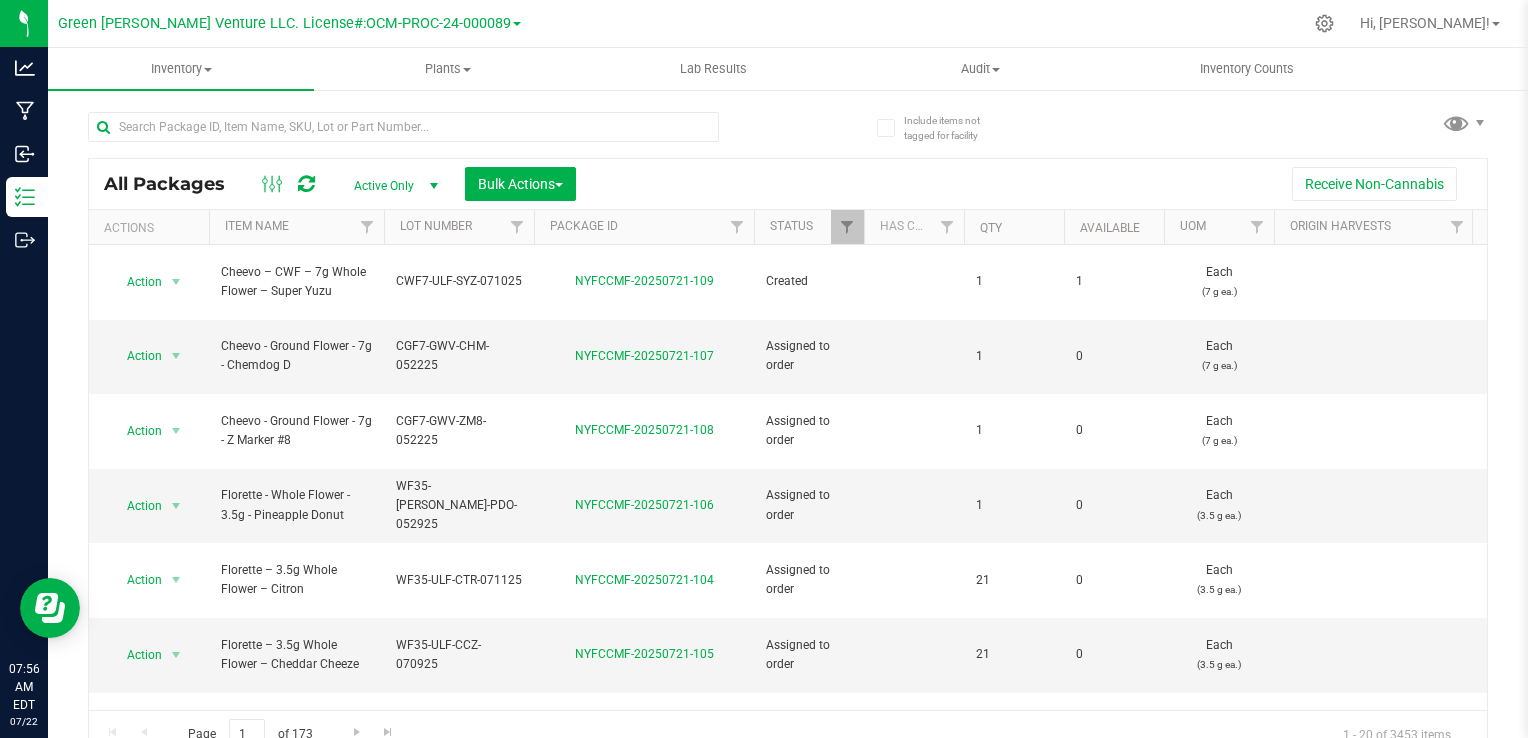 click on "All Packages
Active Only Active Only Lab Samples Locked All
Bulk Actions
Add to manufacturing run
Add to outbound order
Combine packages" at bounding box center (788, 426) 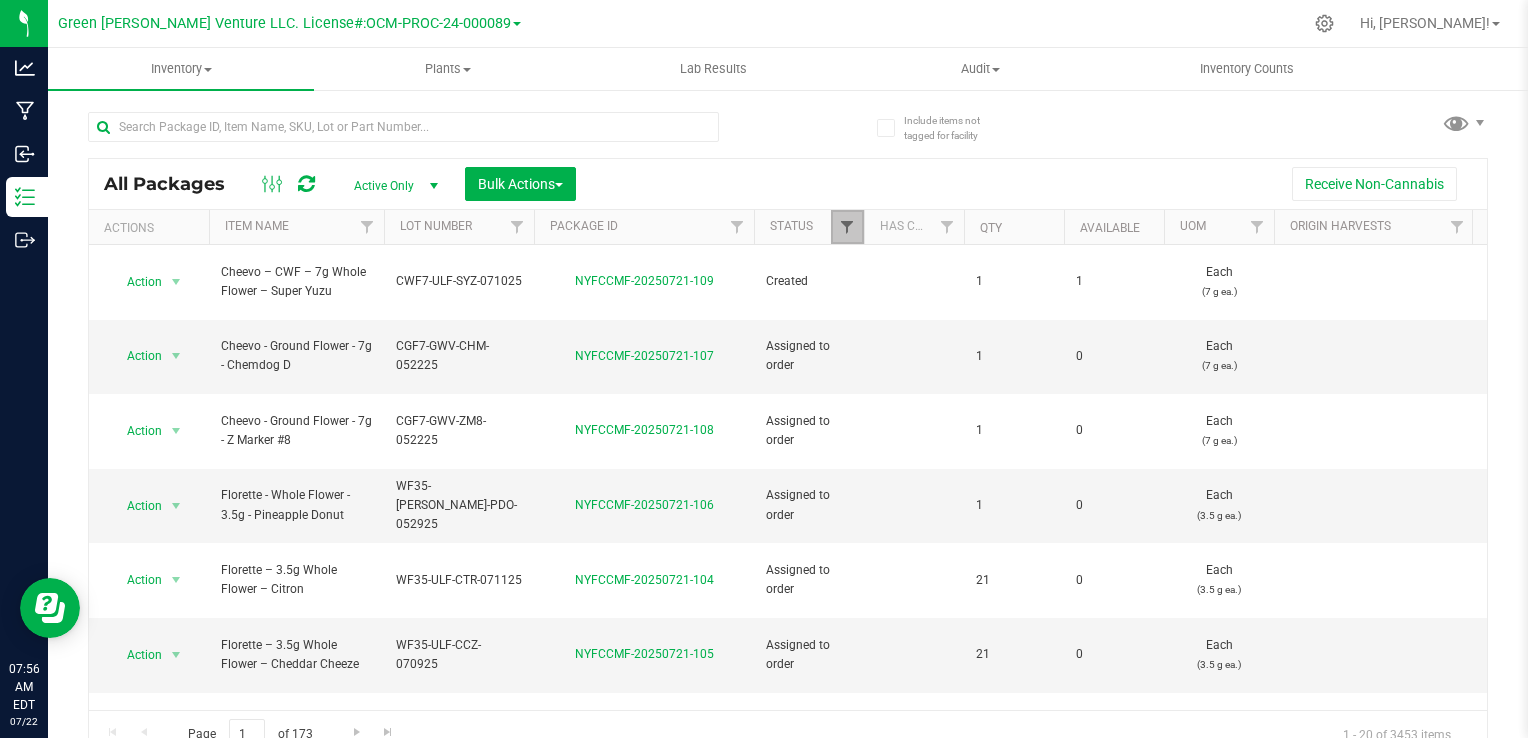 click at bounding box center (847, 227) 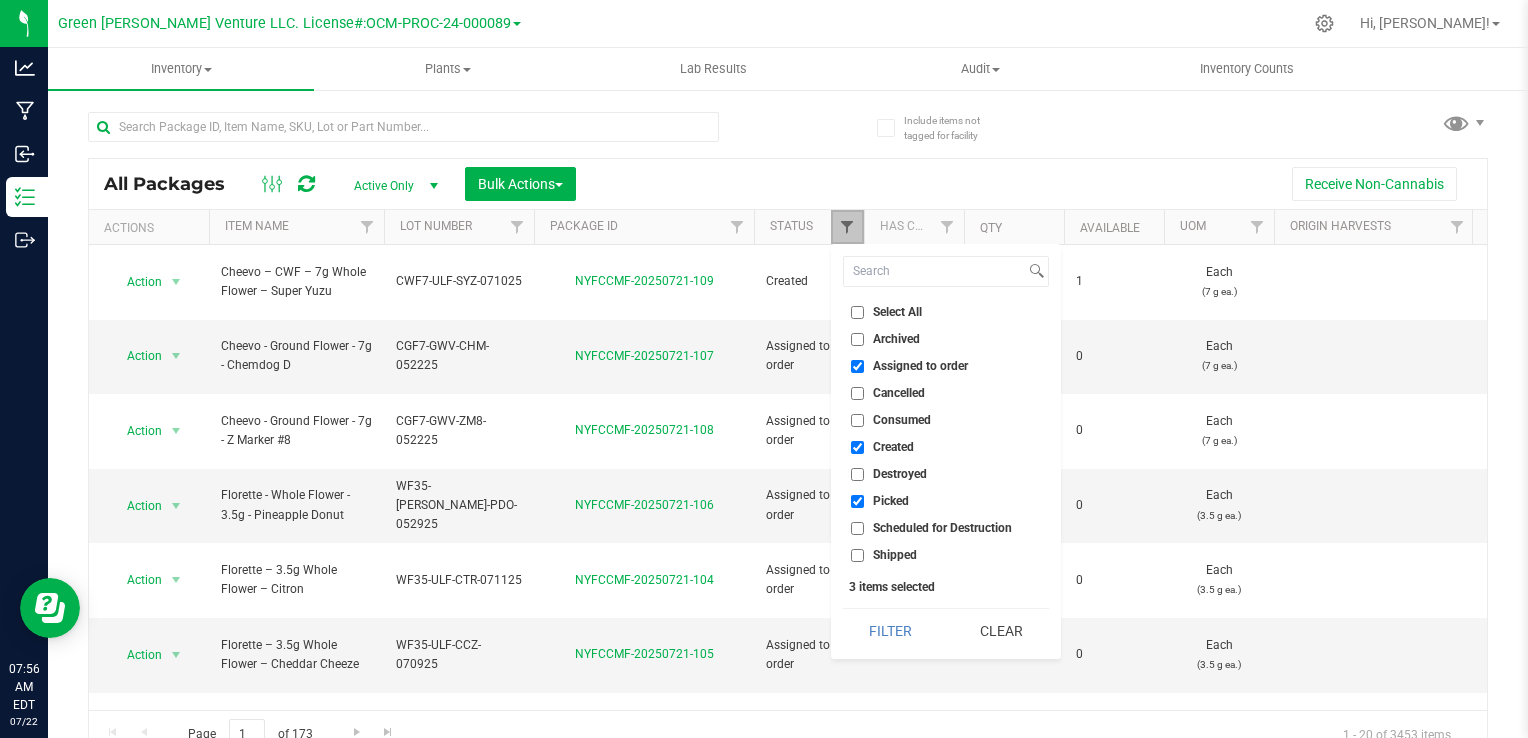 click at bounding box center (847, 227) 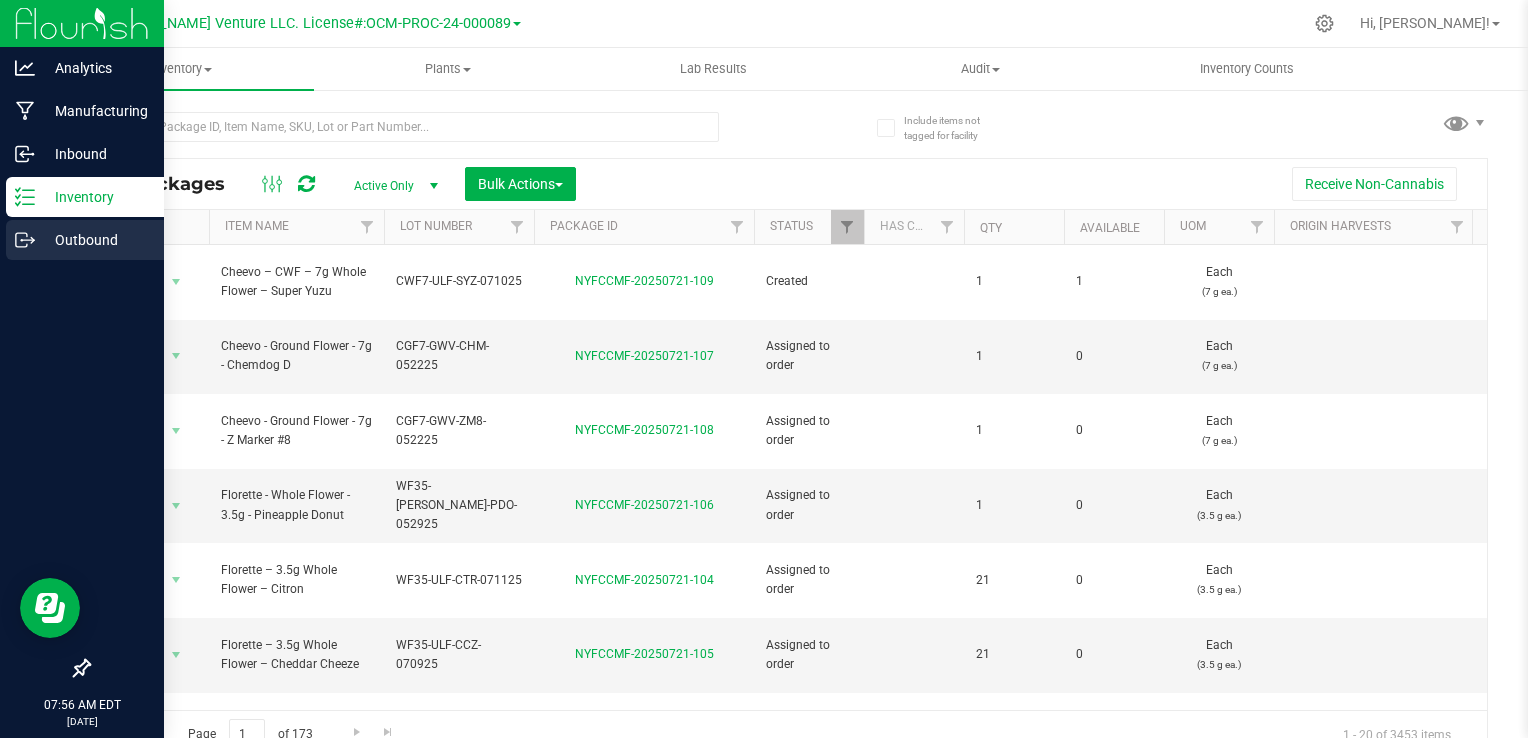 click 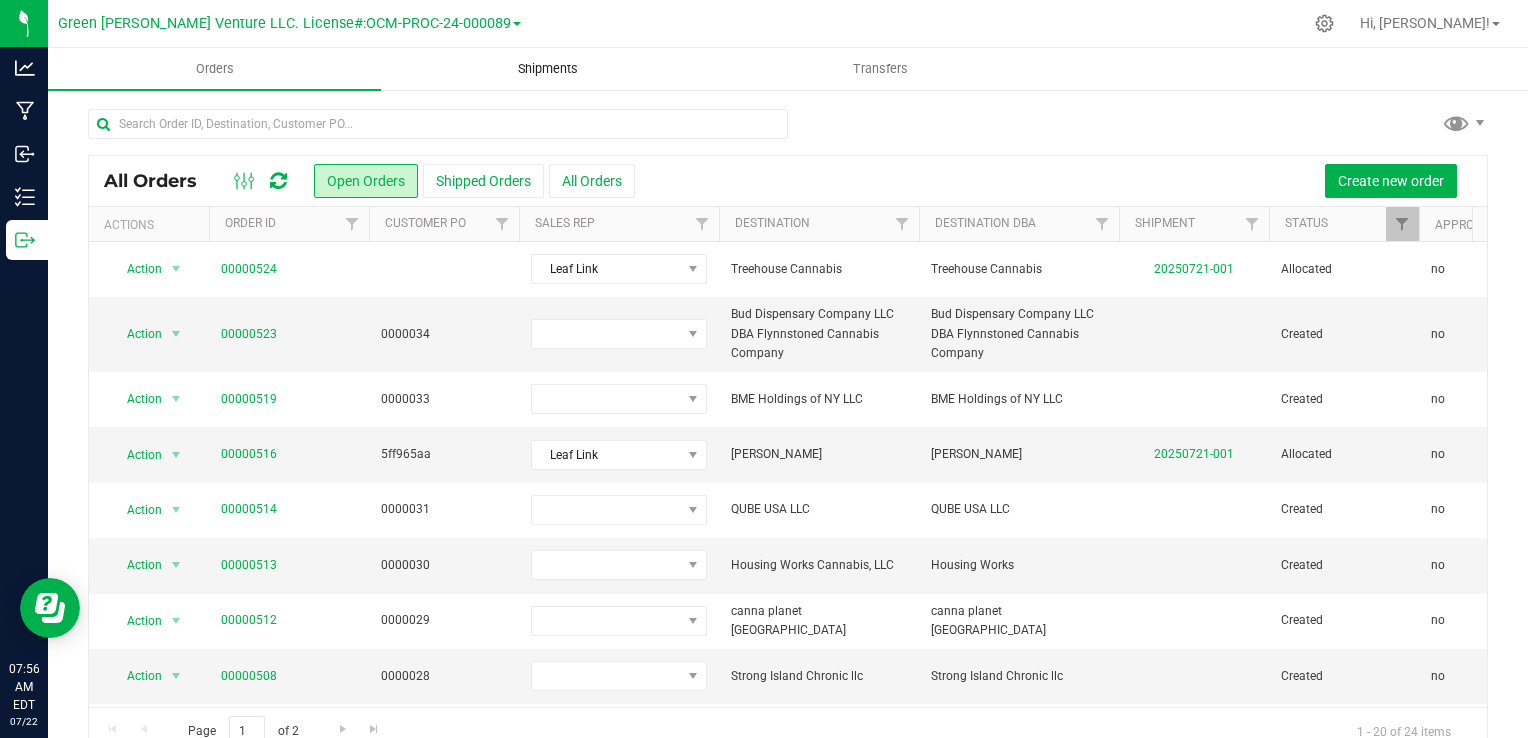 click on "Shipments" at bounding box center (548, 69) 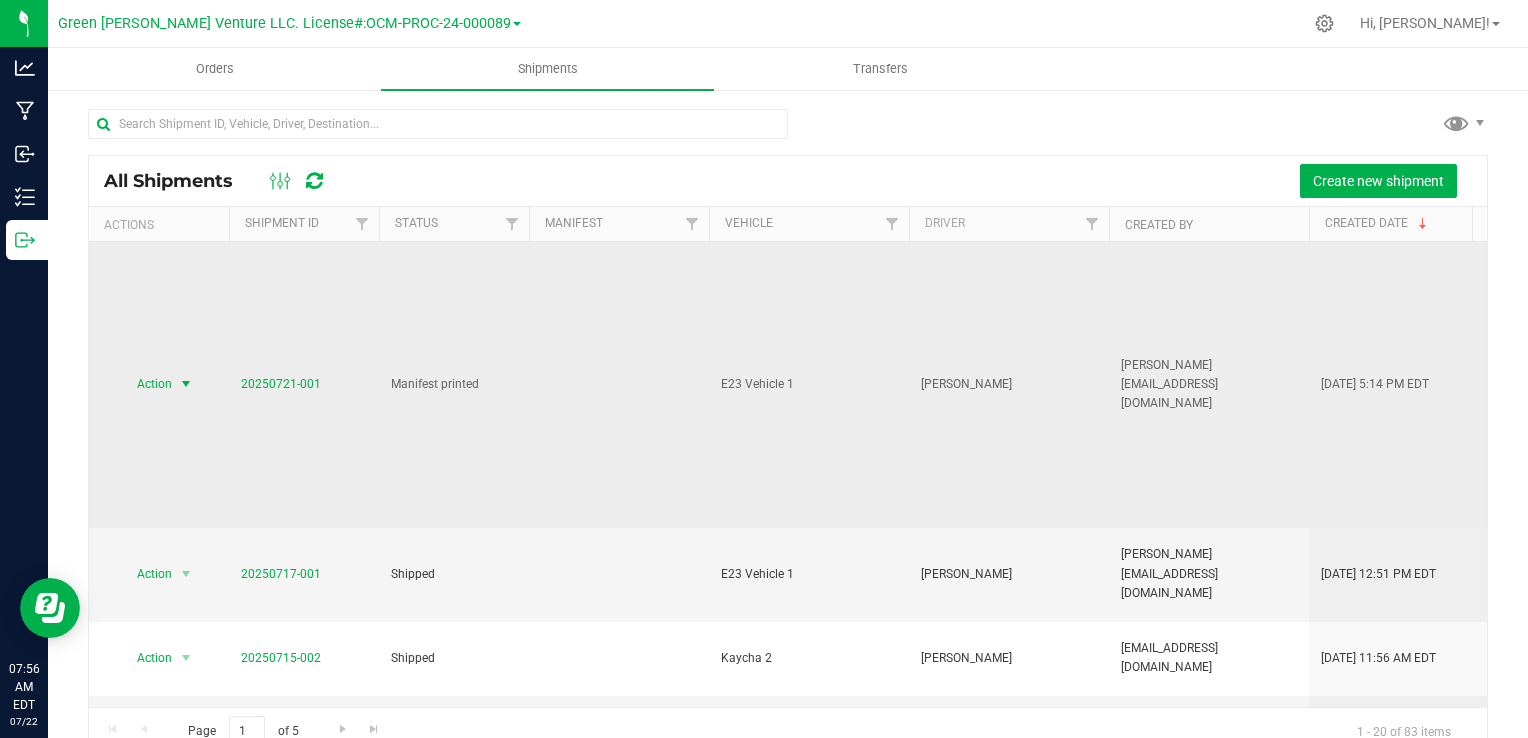 click on "Action" at bounding box center (146, 384) 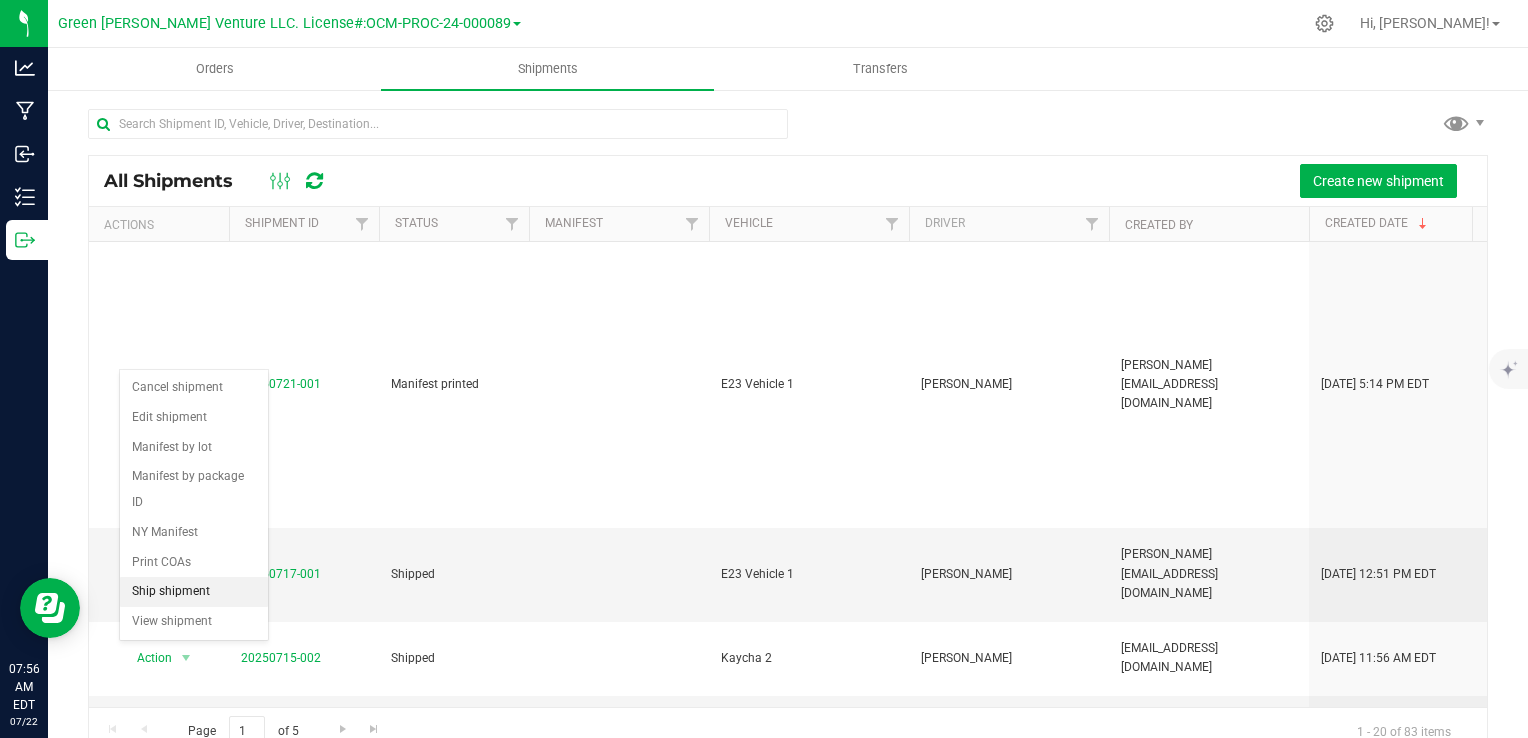 click on "Ship shipment" at bounding box center [194, 592] 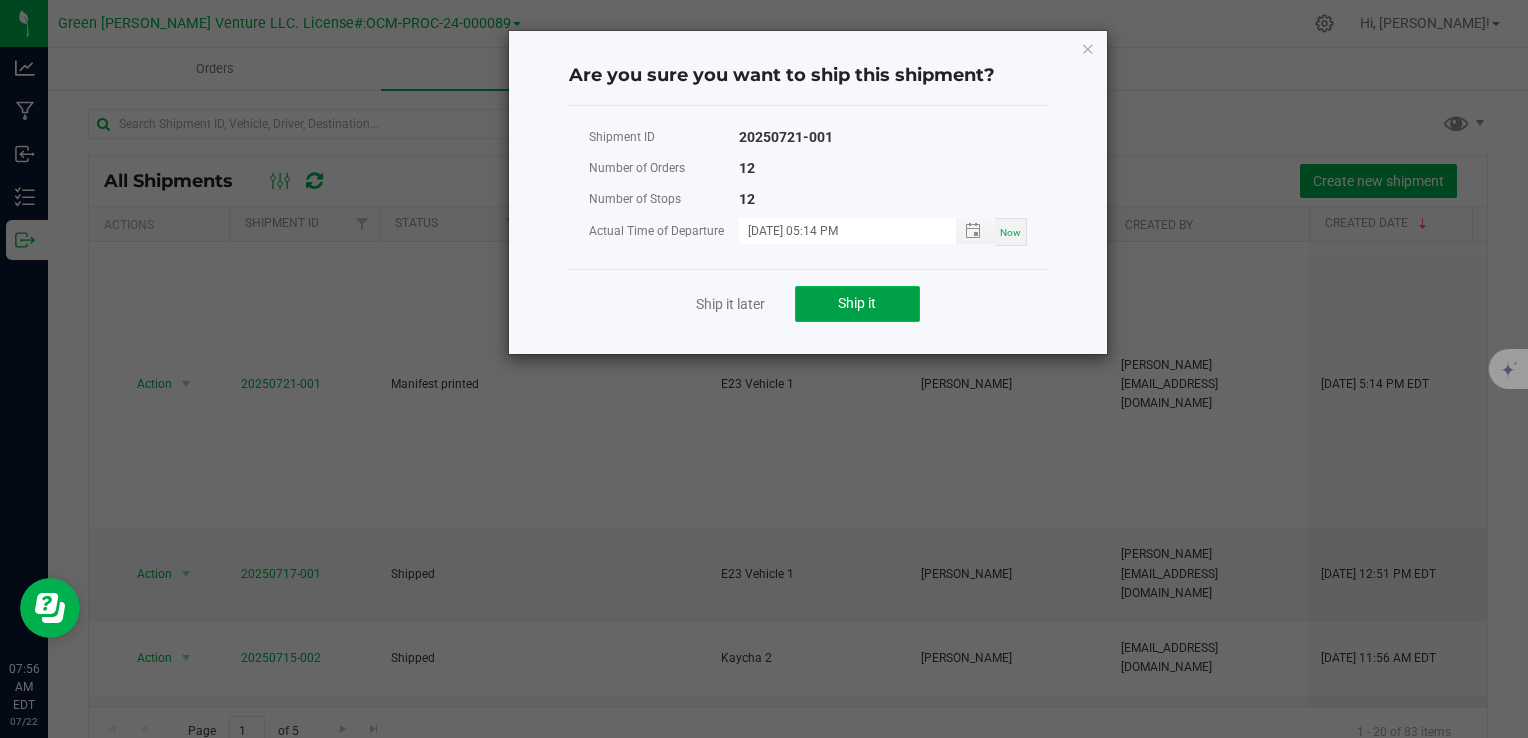 click on "Ship it" 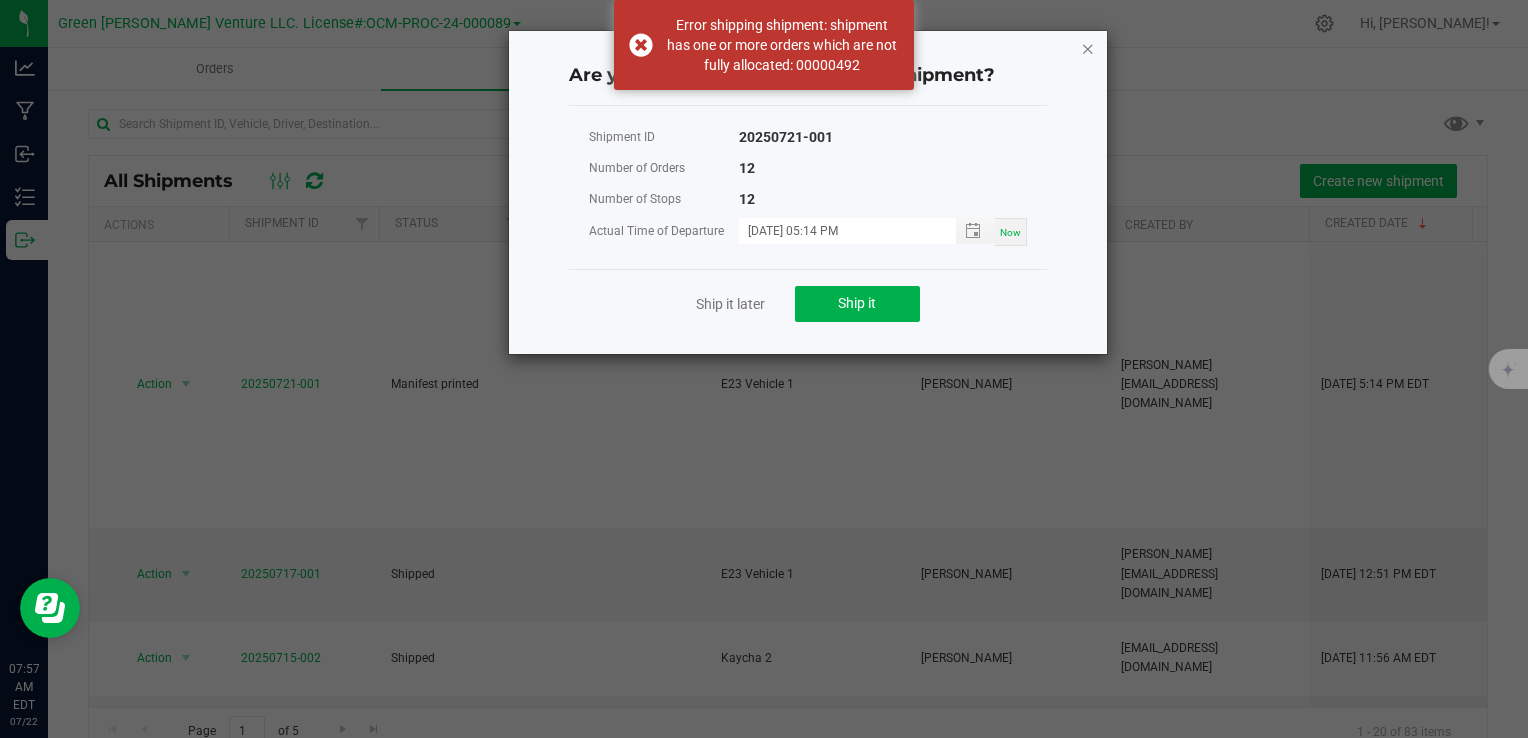 click 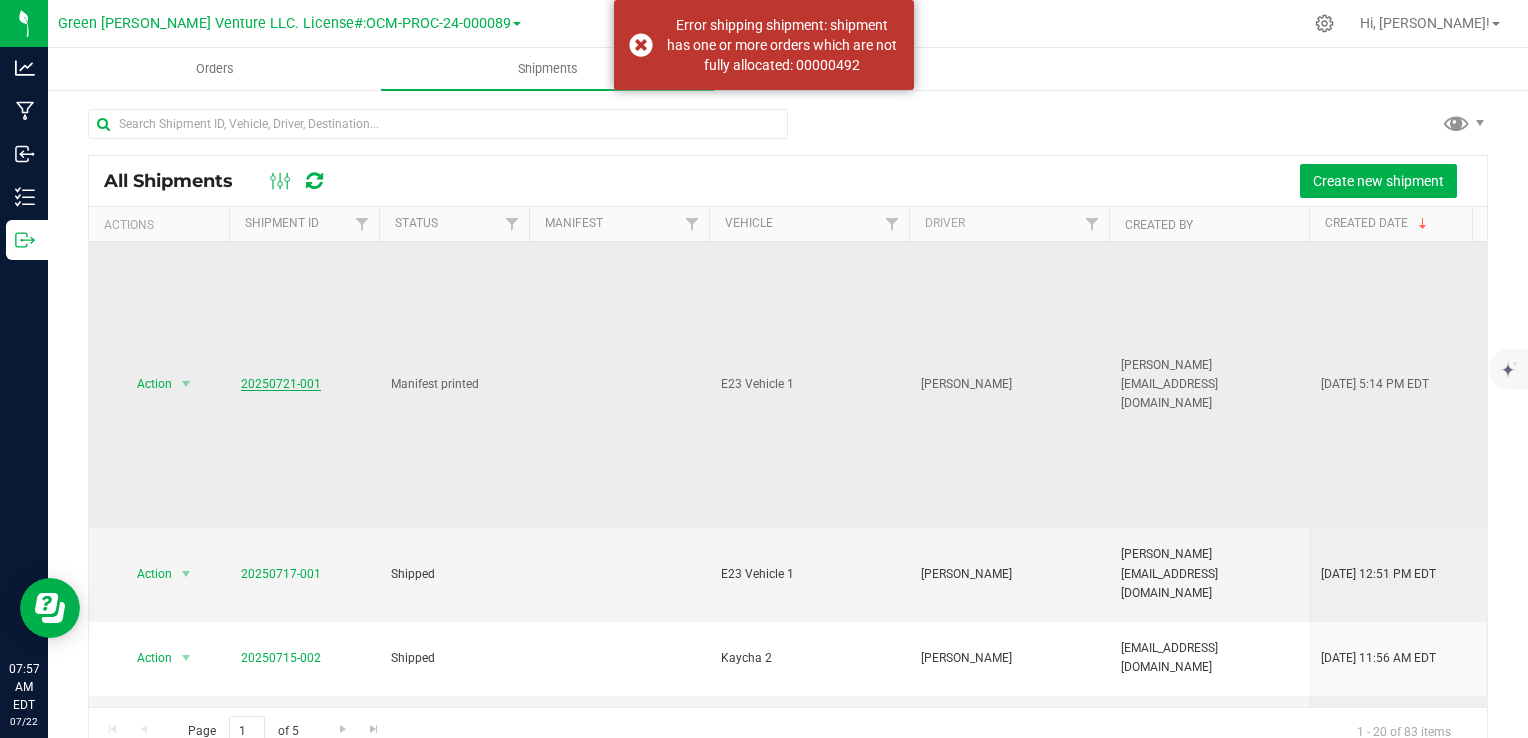 click on "20250721-001" at bounding box center (281, 384) 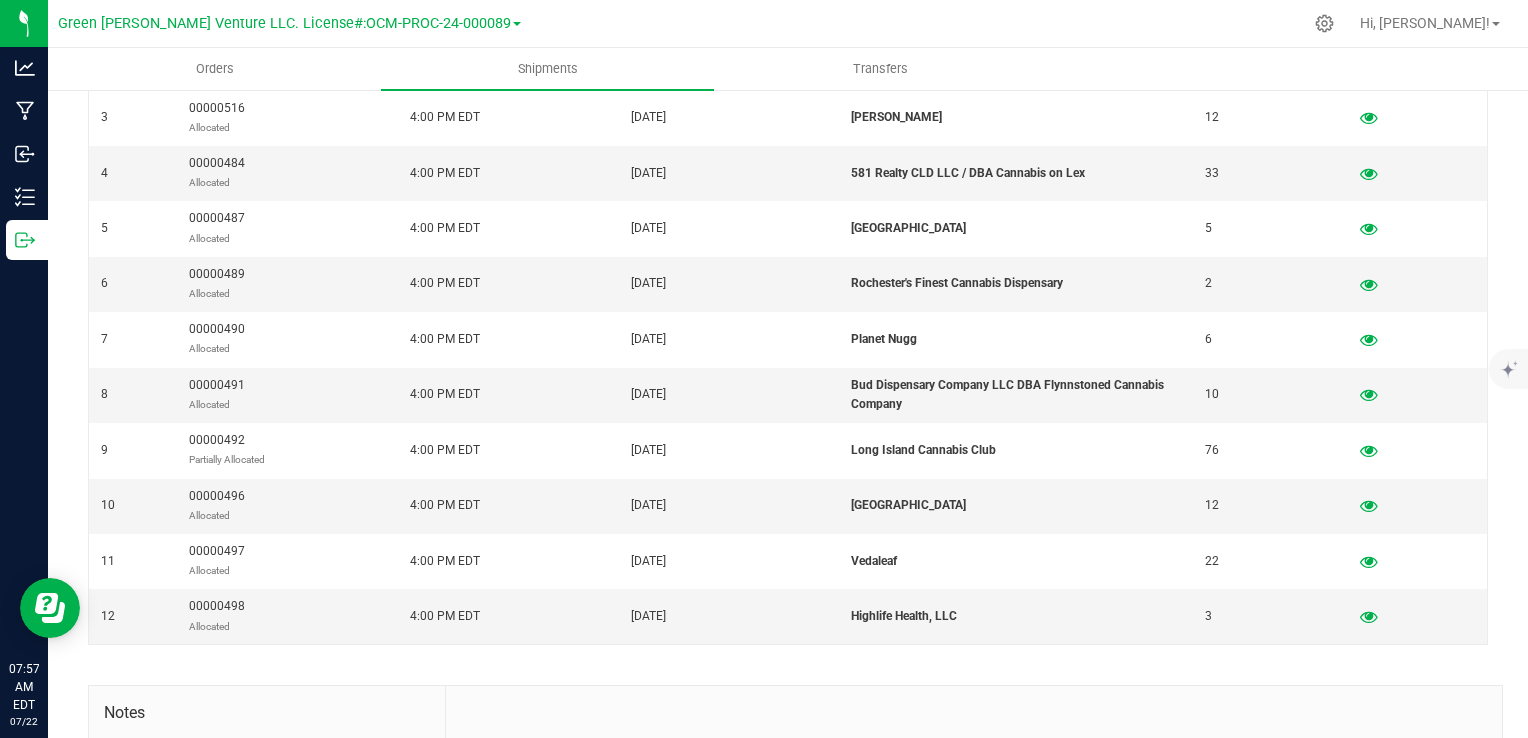 scroll, scrollTop: 600, scrollLeft: 0, axis: vertical 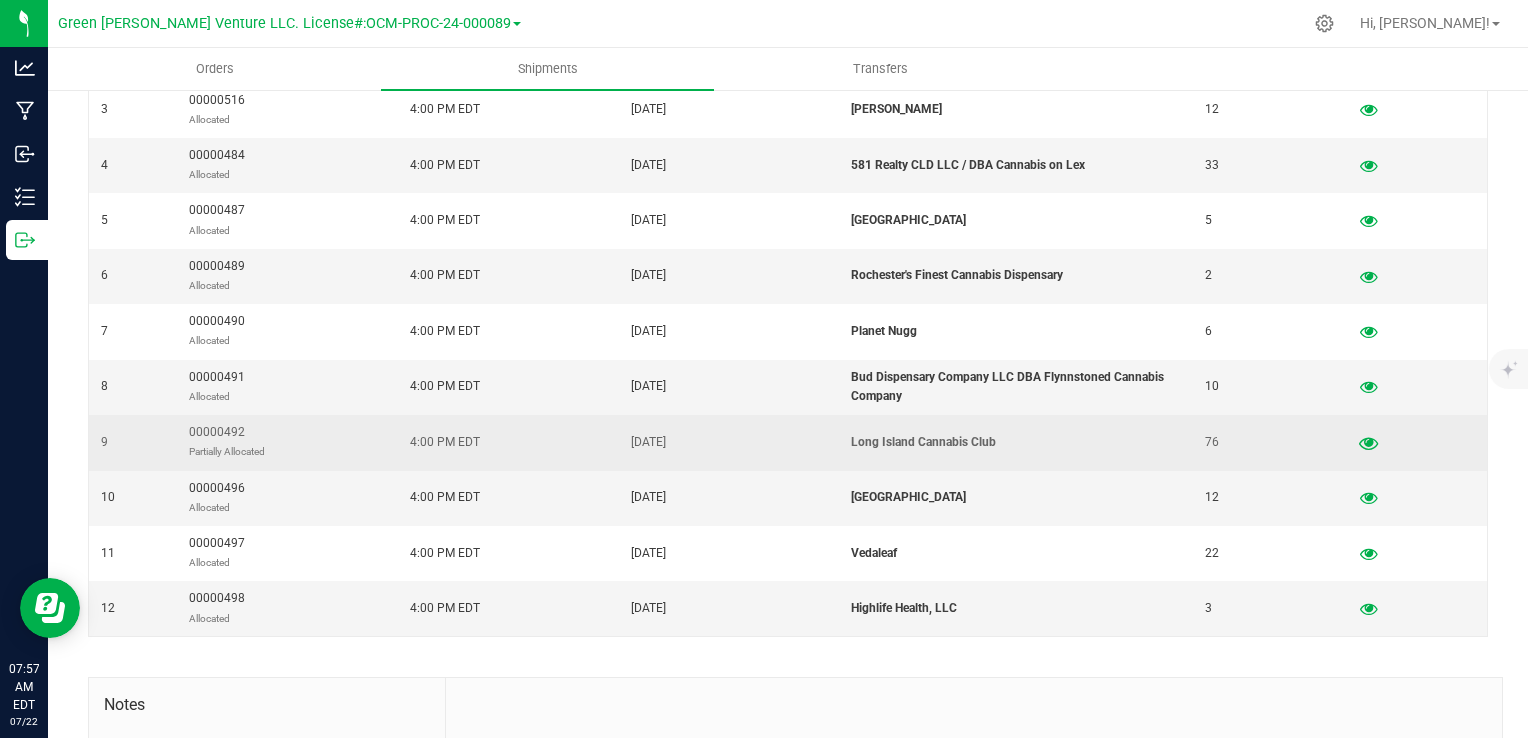 click at bounding box center [1368, 442] 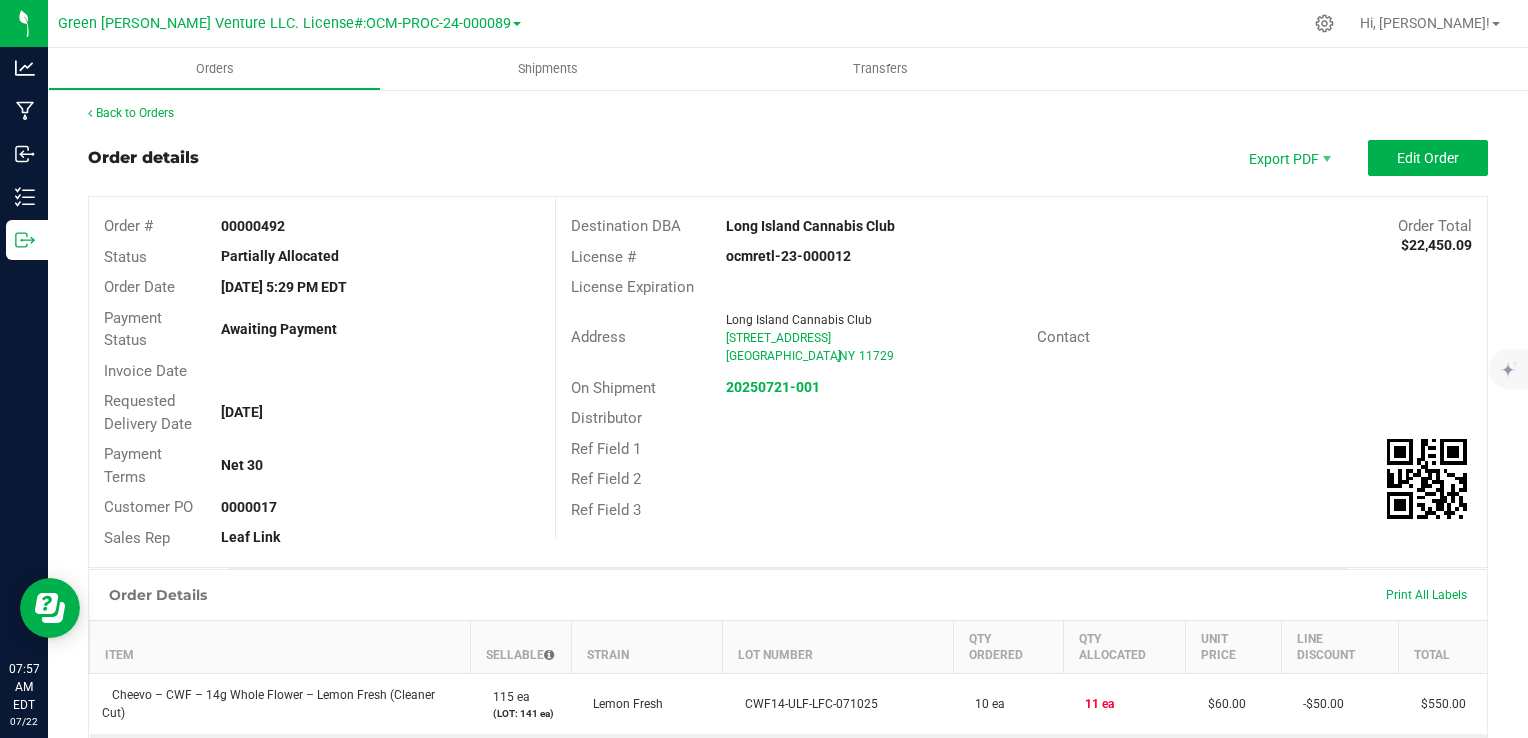 scroll, scrollTop: 0, scrollLeft: 0, axis: both 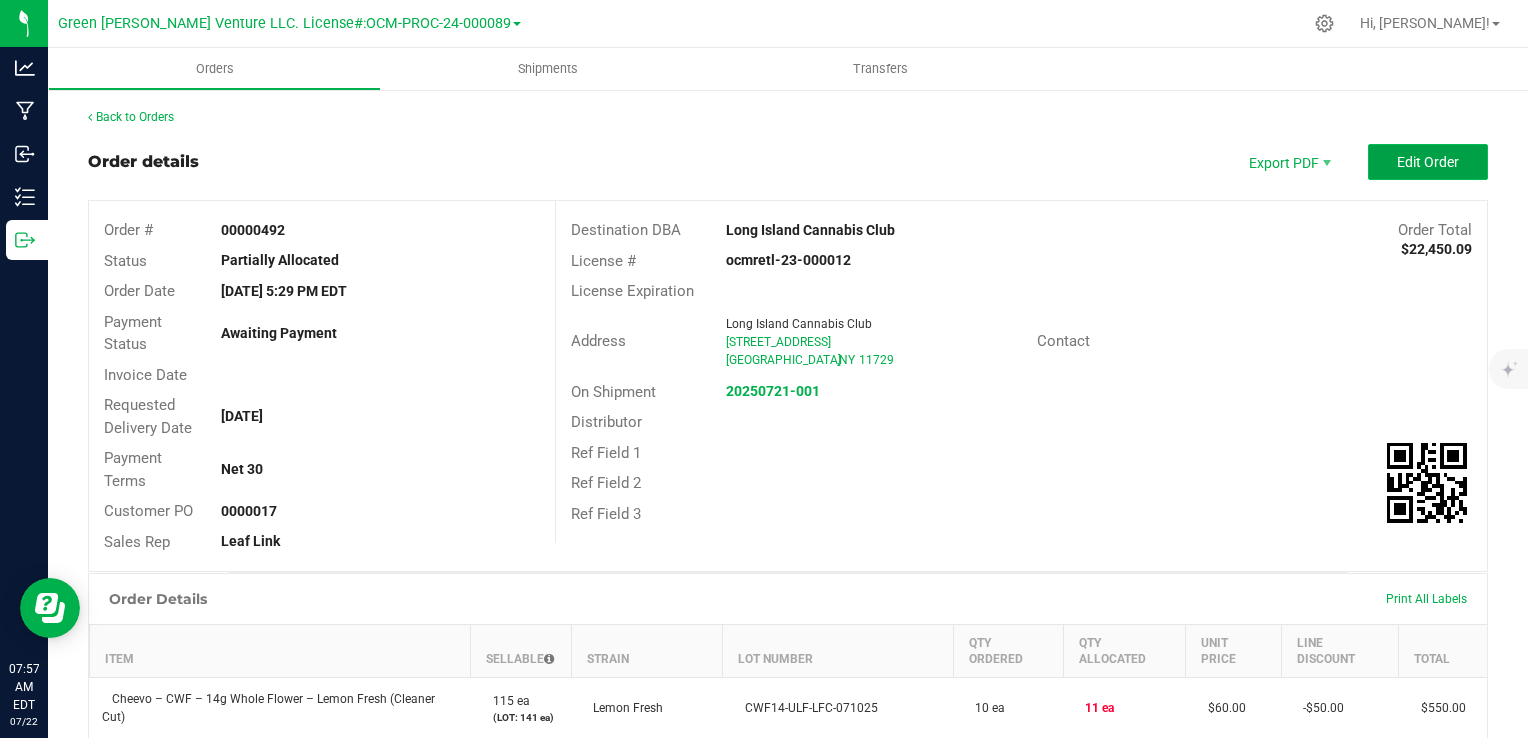 click on "Edit Order" at bounding box center (1428, 162) 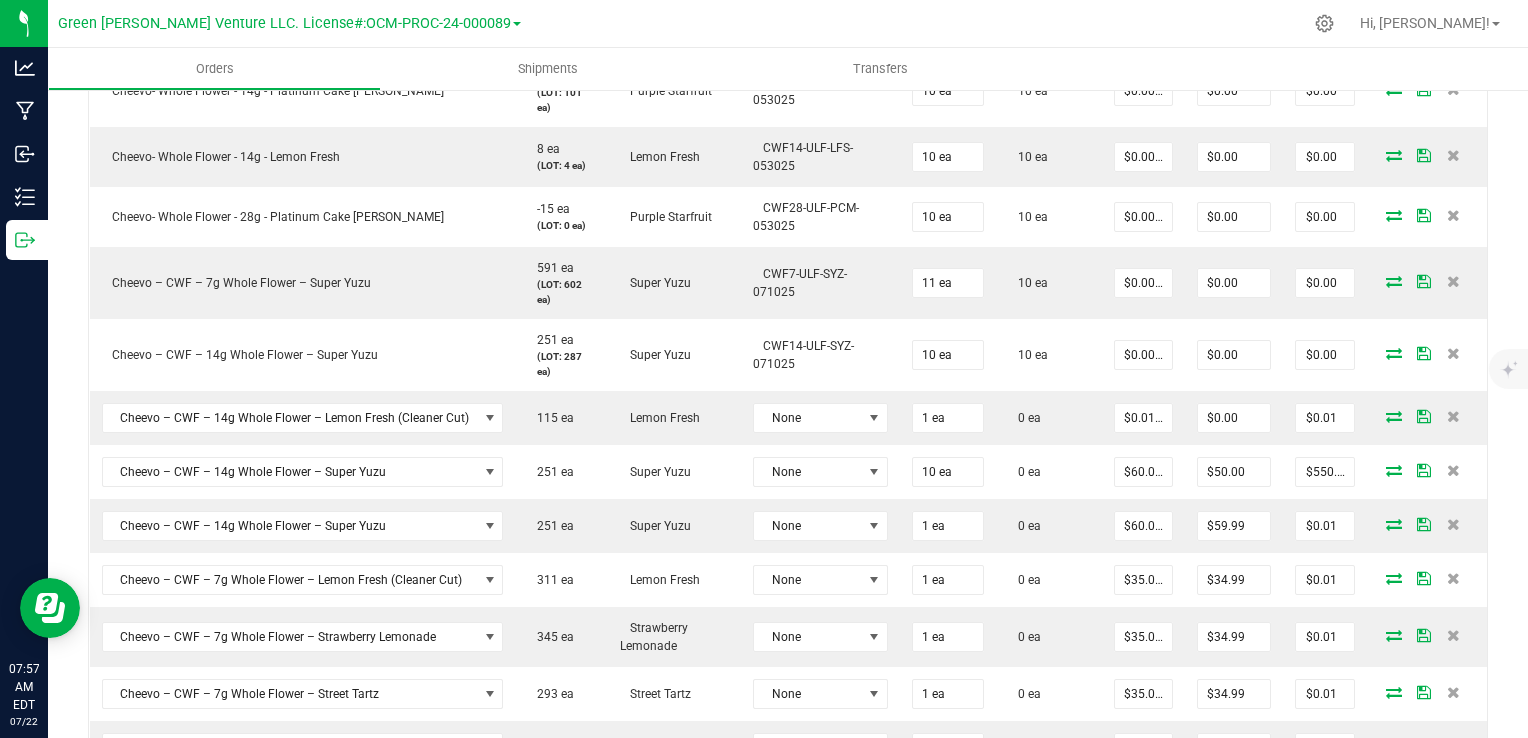scroll, scrollTop: 1800, scrollLeft: 0, axis: vertical 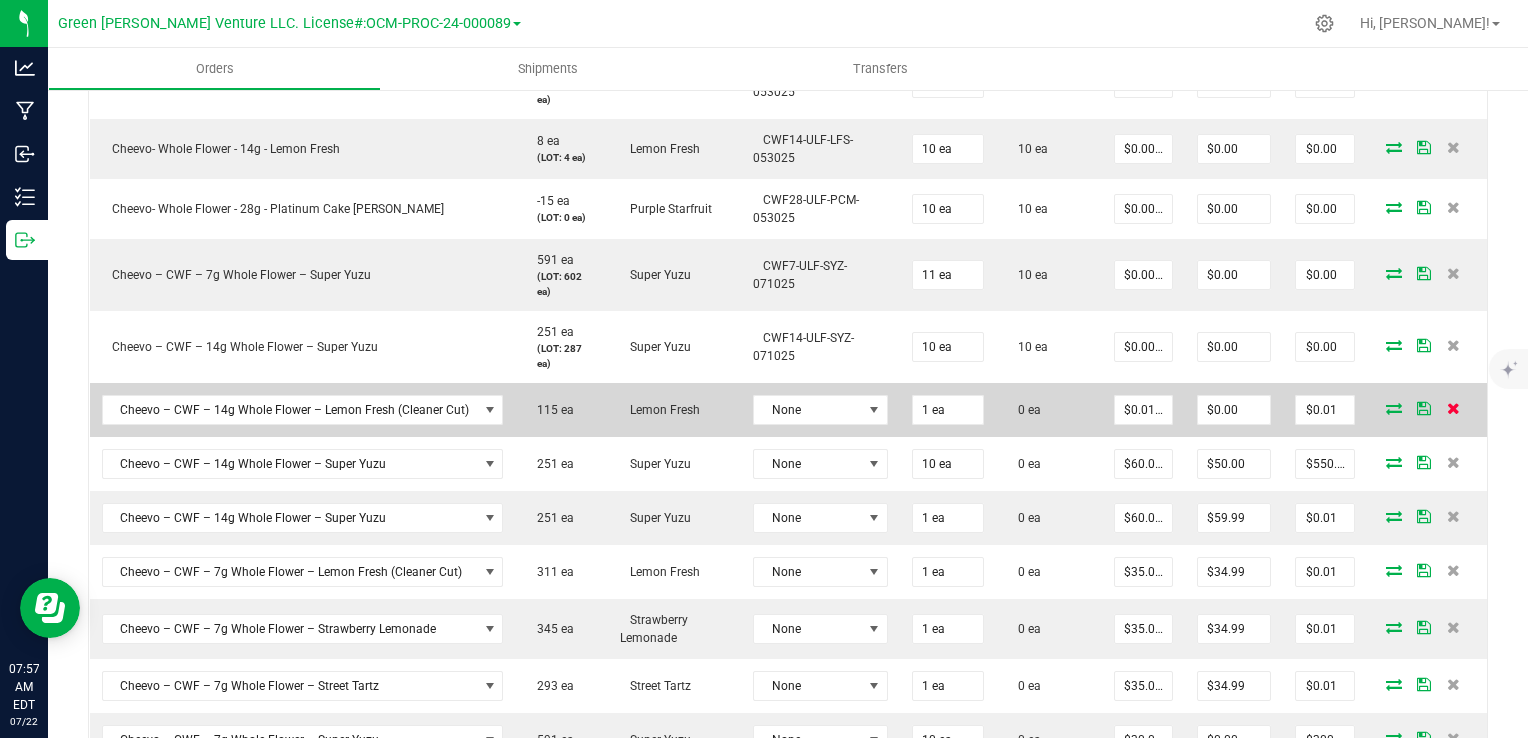click at bounding box center [1453, 408] 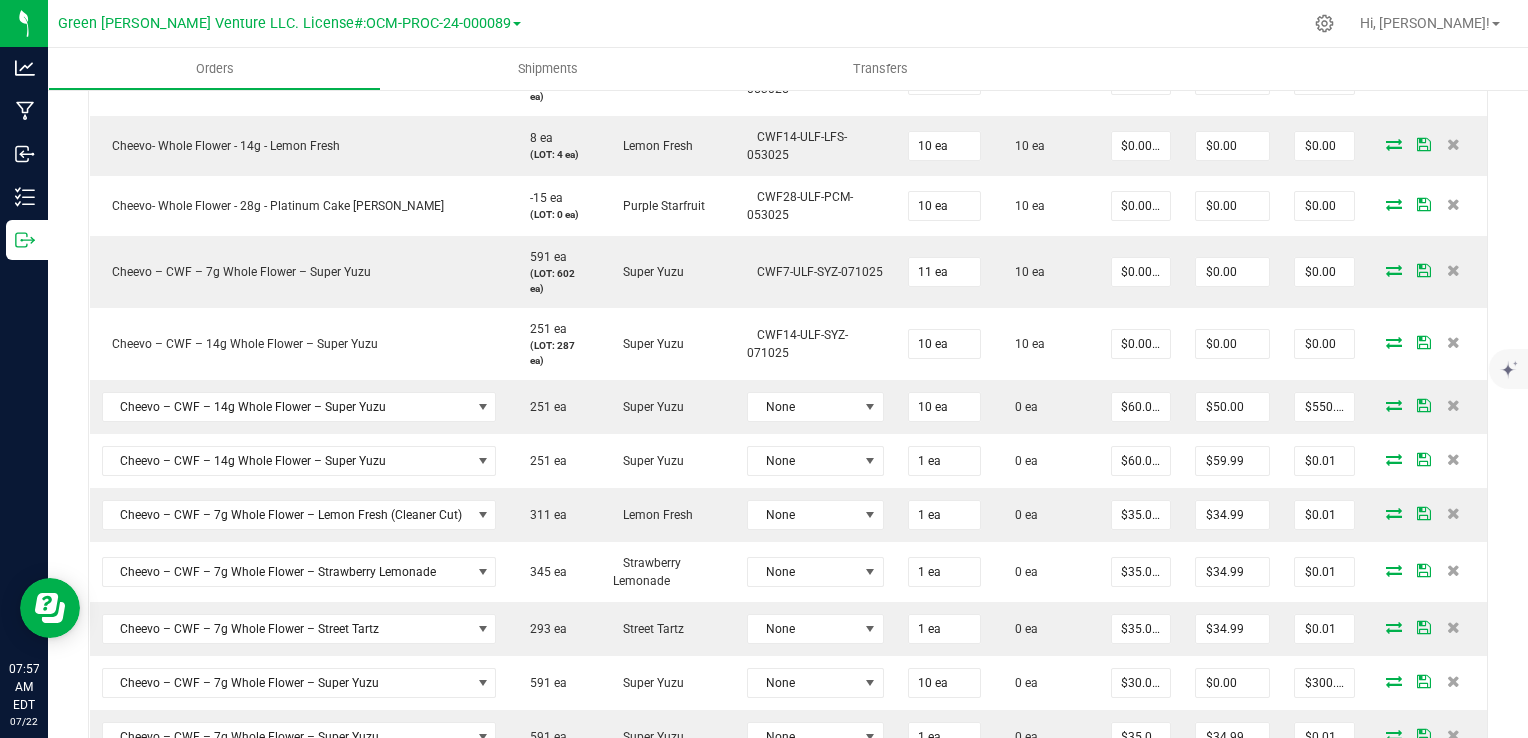 click at bounding box center (1453, 405) 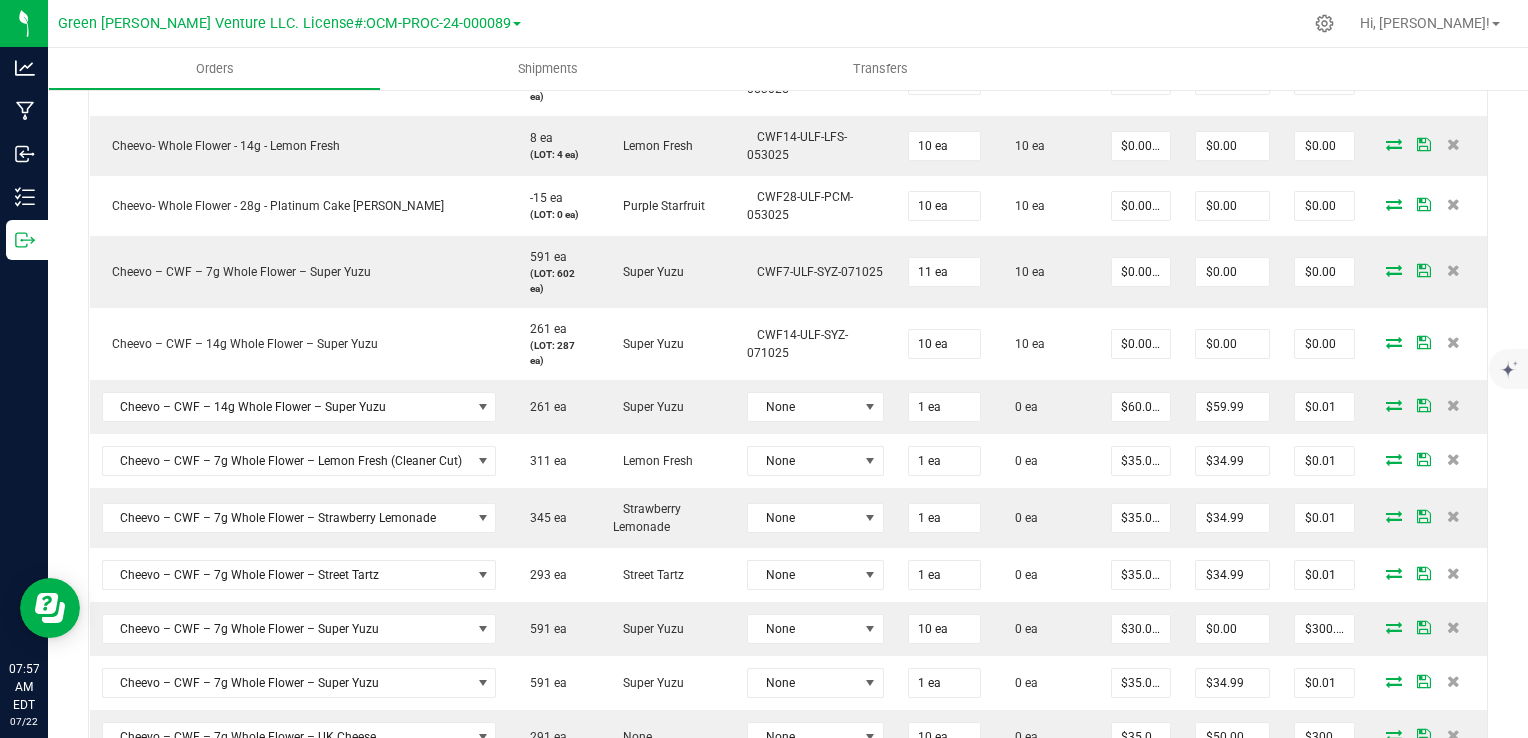click at bounding box center [1453, 405] 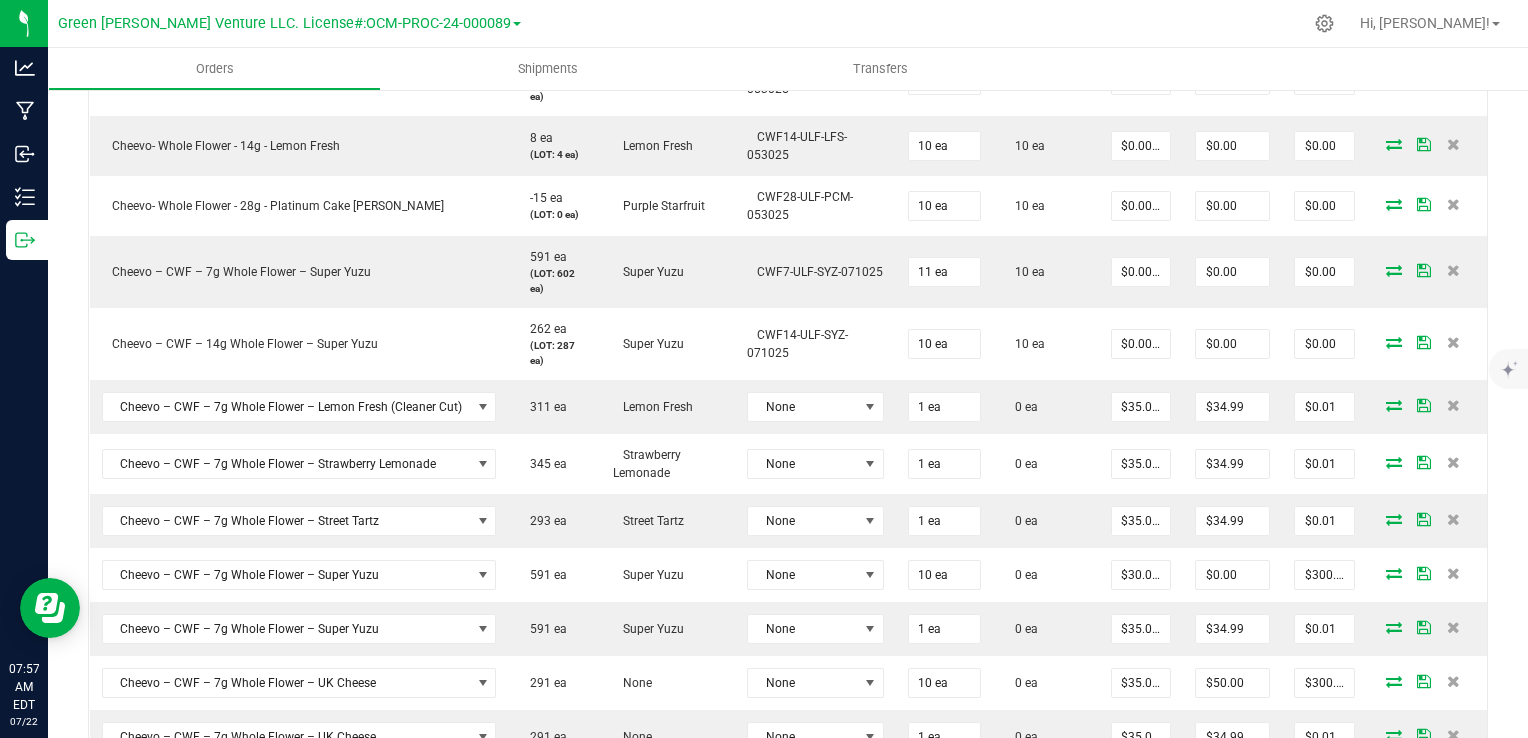click at bounding box center (1453, 405) 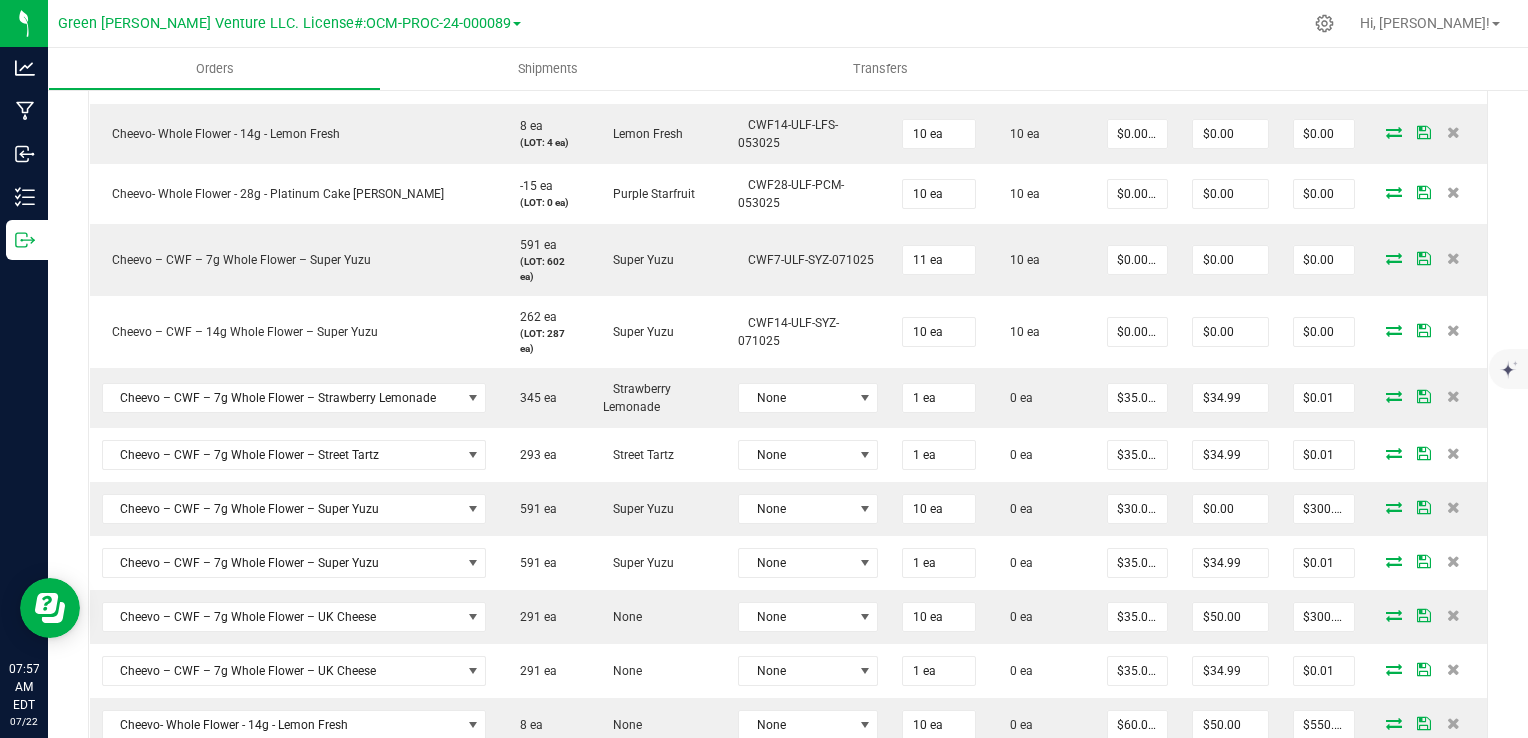 click at bounding box center [1453, 396] 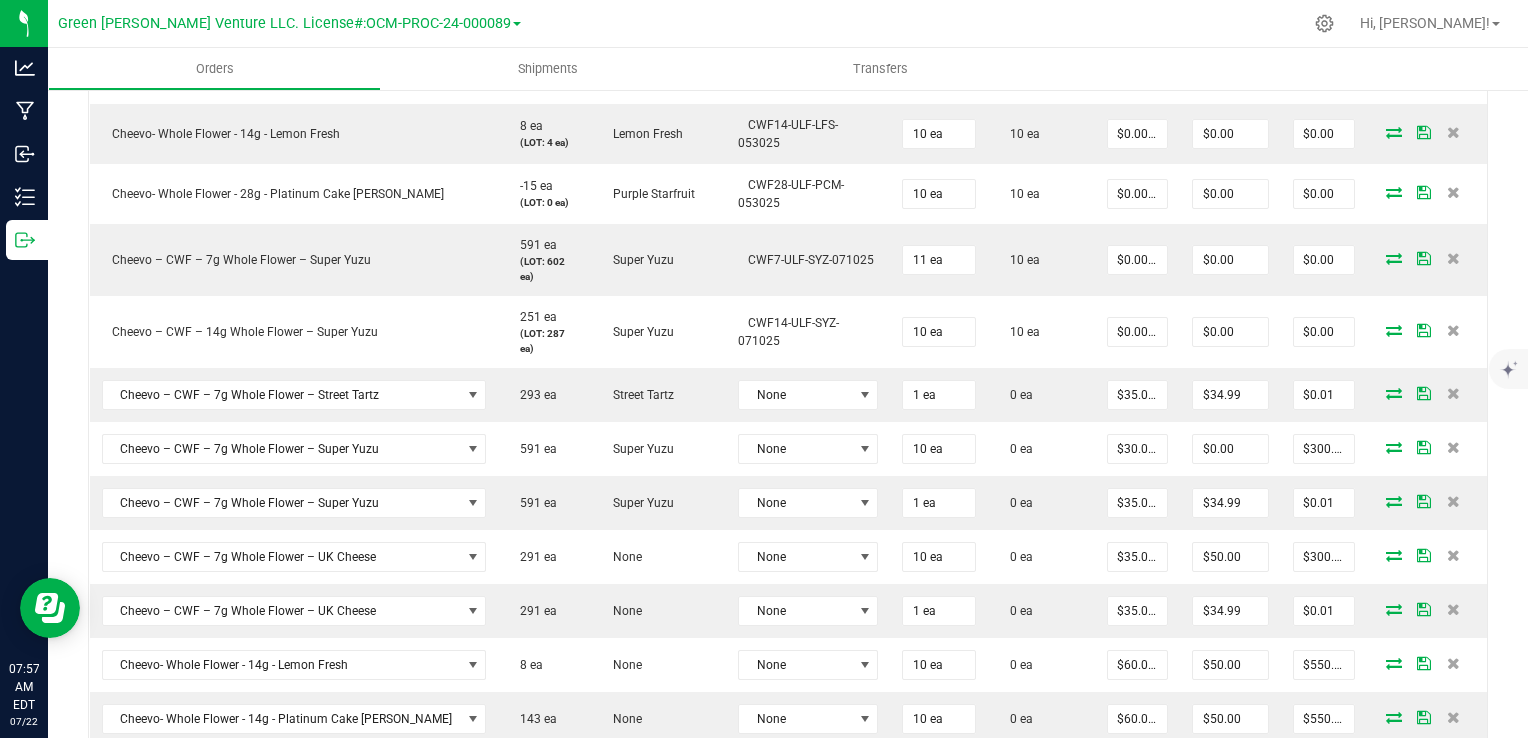click at bounding box center (1453, 393) 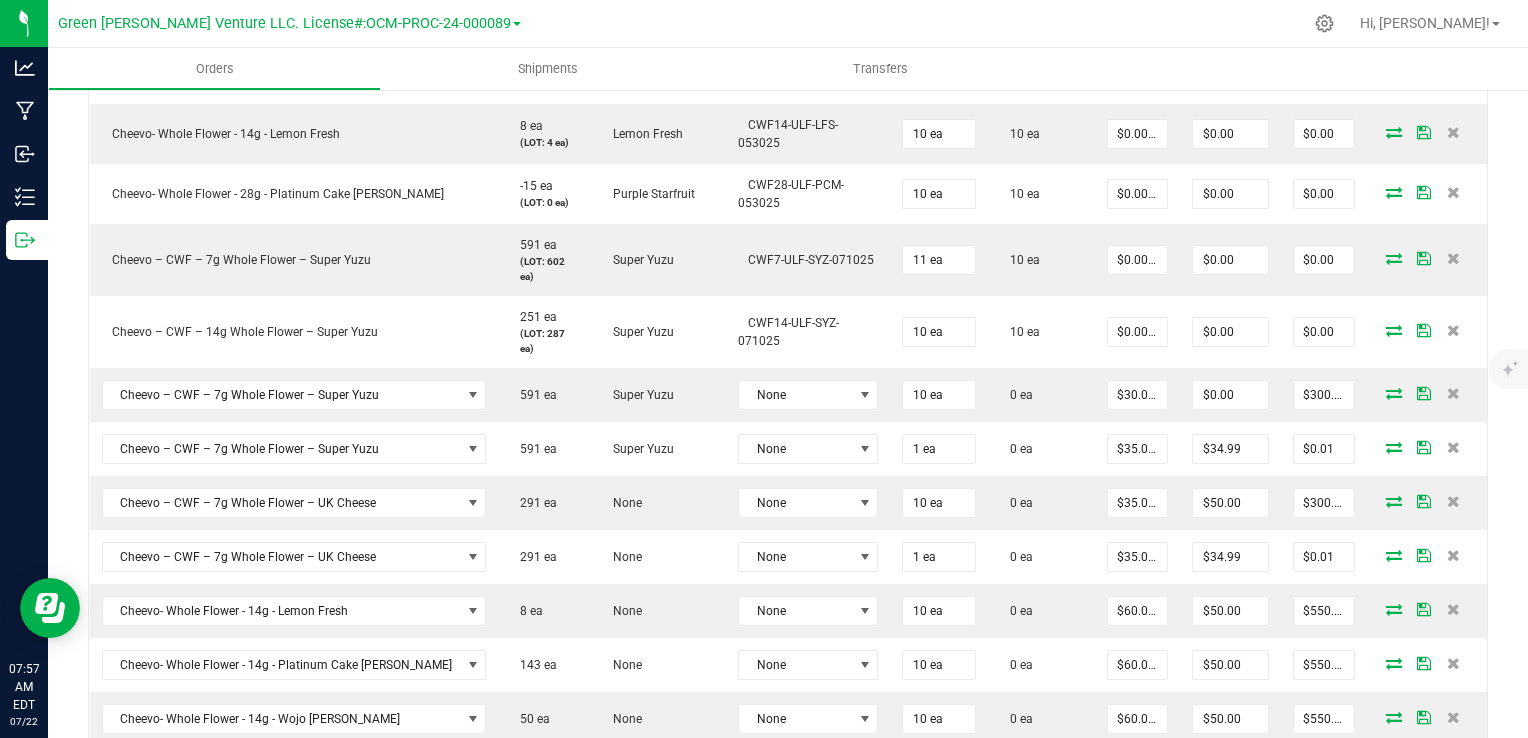 click at bounding box center (1453, 393) 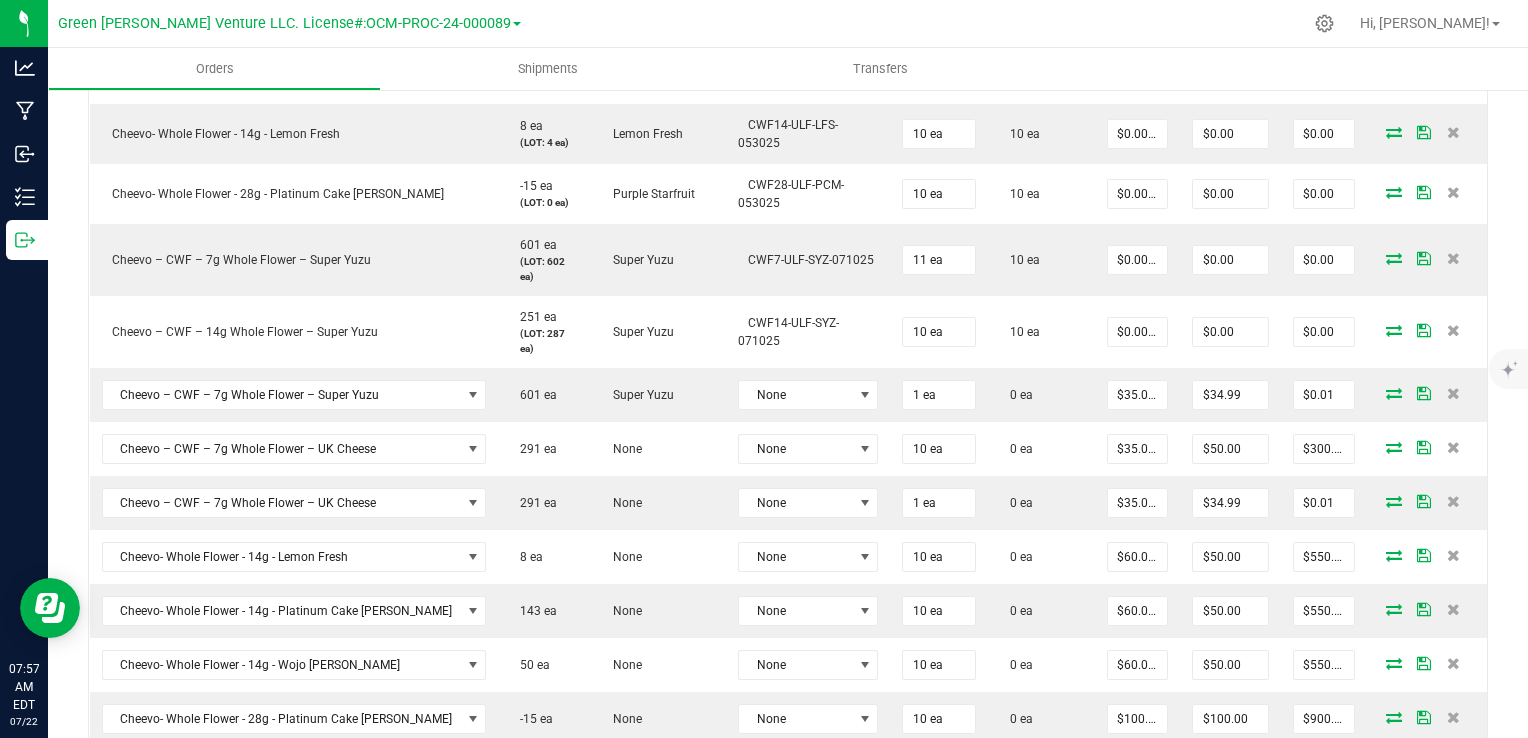 click at bounding box center (1453, 393) 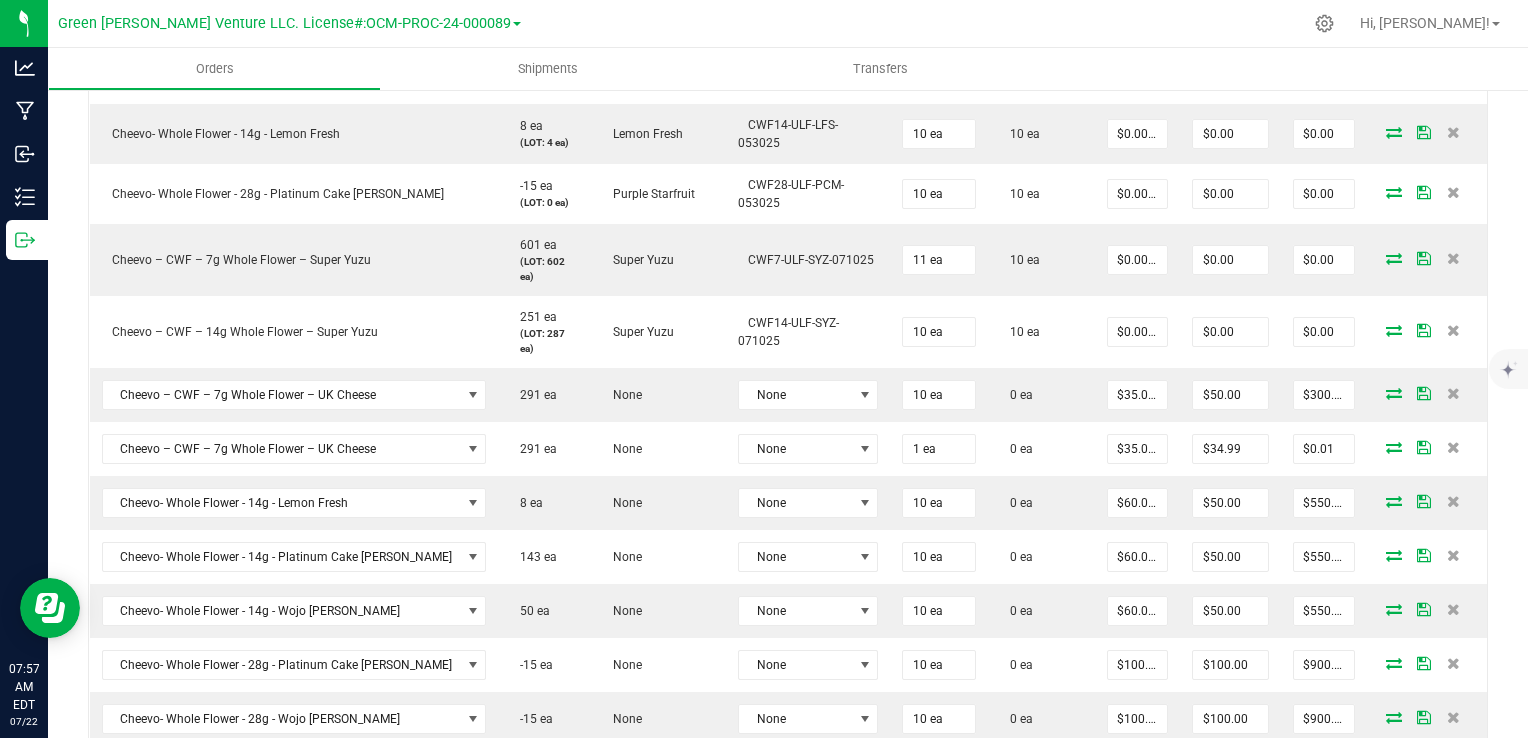 click at bounding box center [1453, 393] 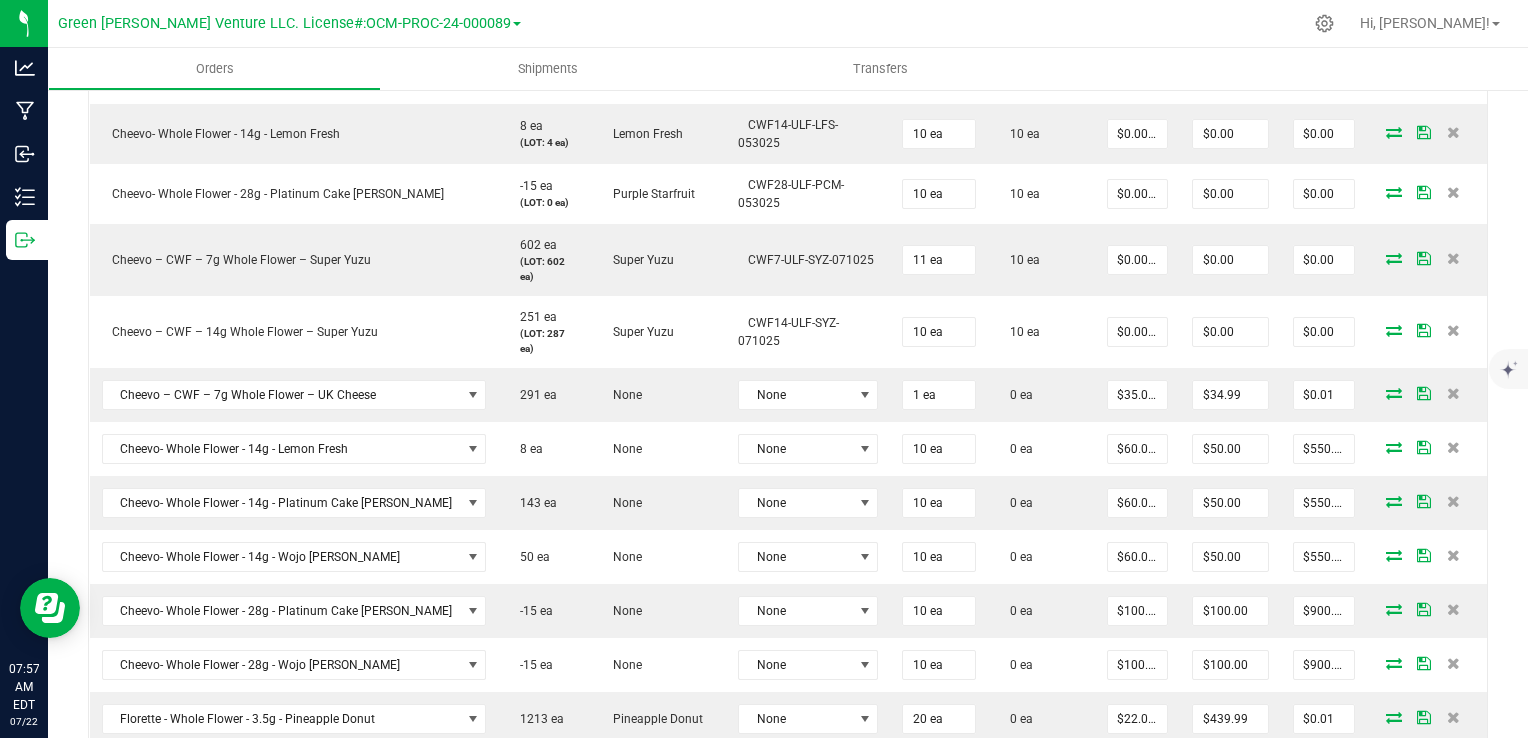 click at bounding box center [1453, 393] 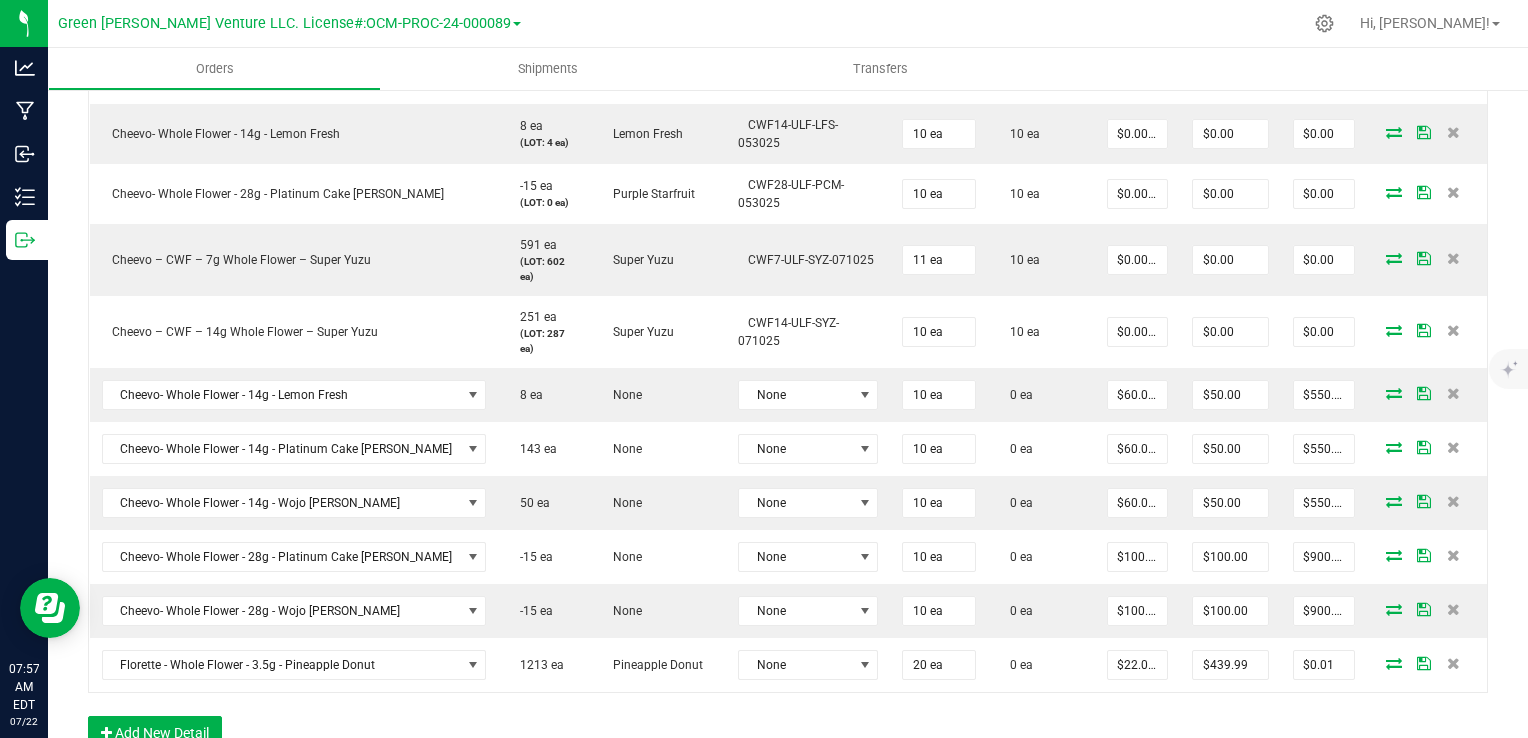 click at bounding box center (1453, 393) 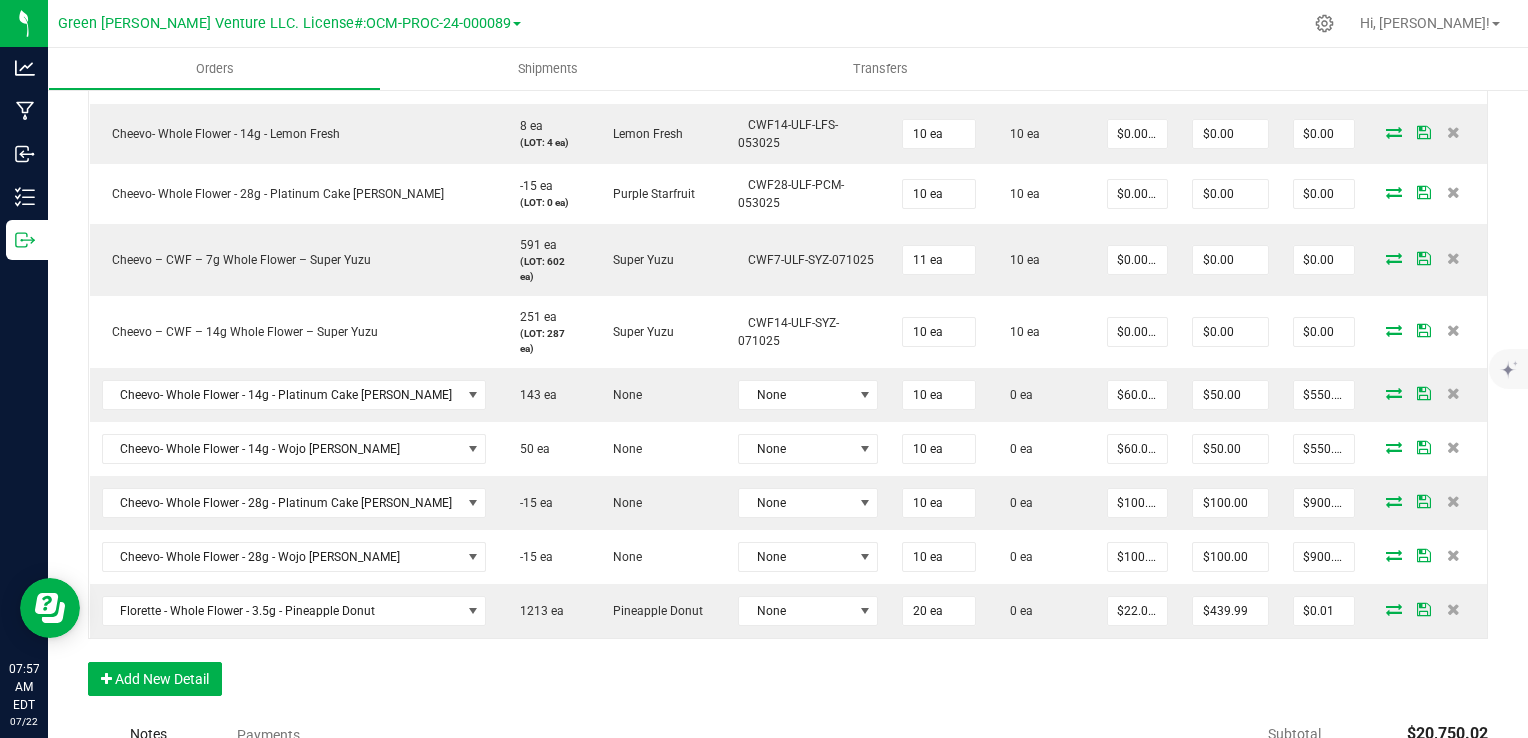 click at bounding box center [1453, 393] 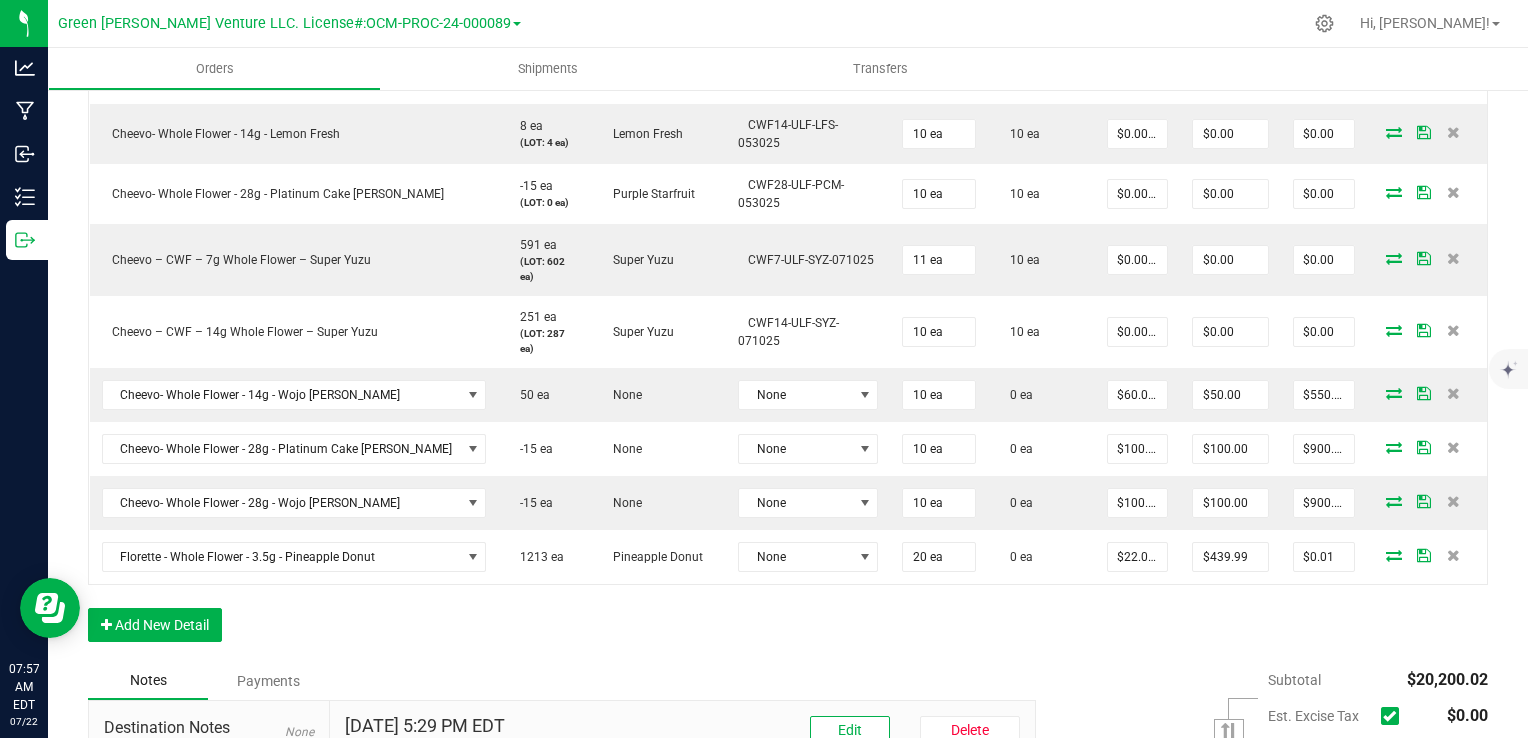 click at bounding box center [1453, 393] 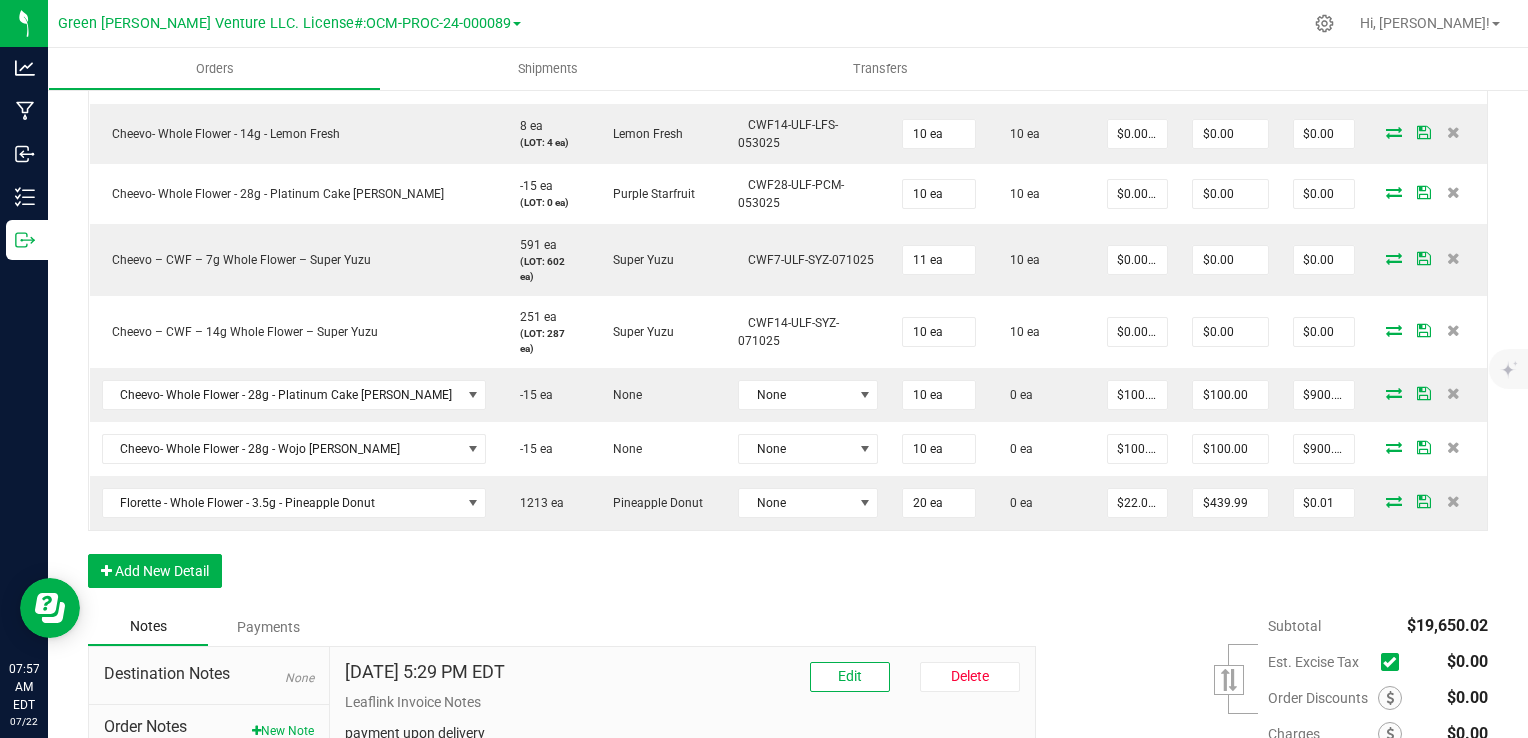 click at bounding box center [1453, 393] 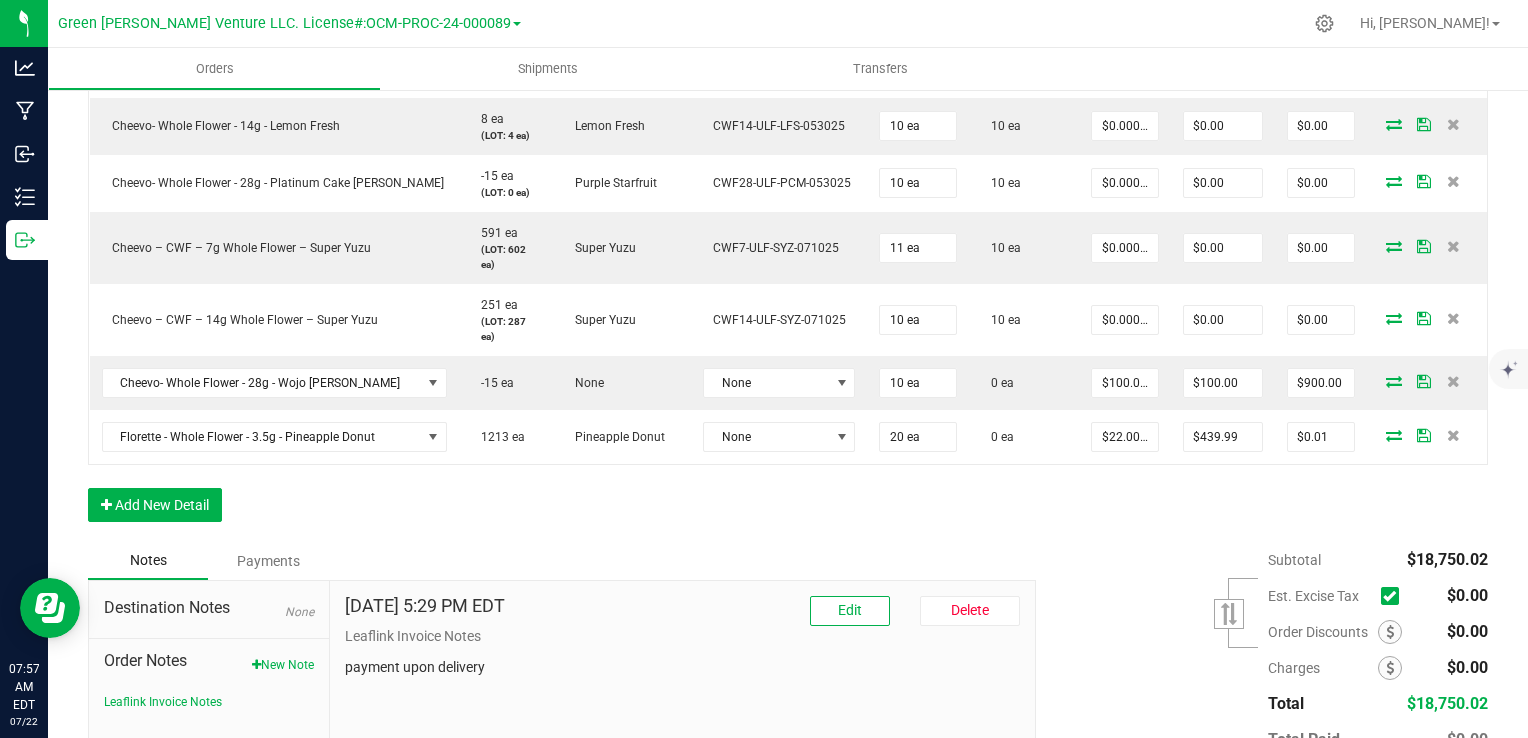 scroll, scrollTop: 1709, scrollLeft: 0, axis: vertical 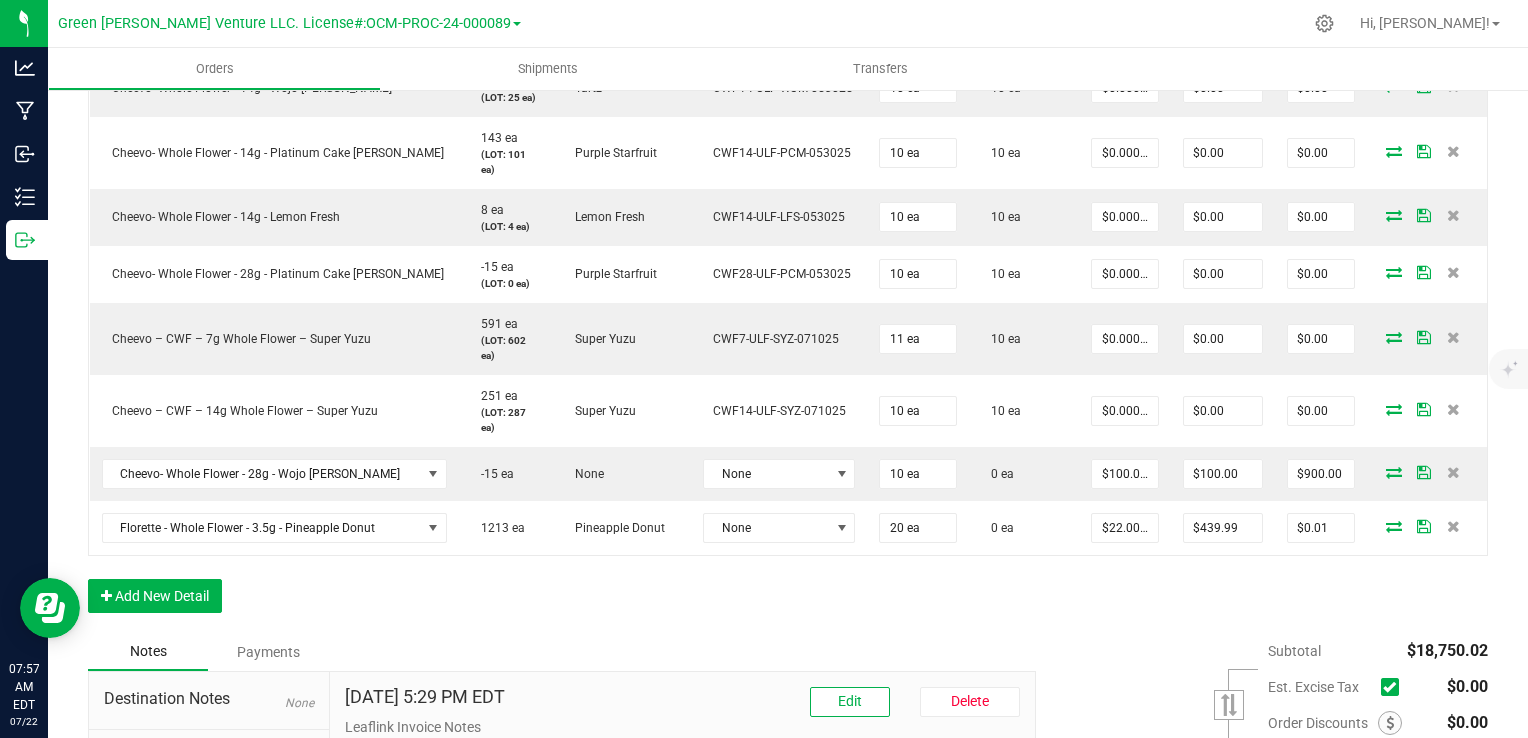 click at bounding box center [1427, 474] 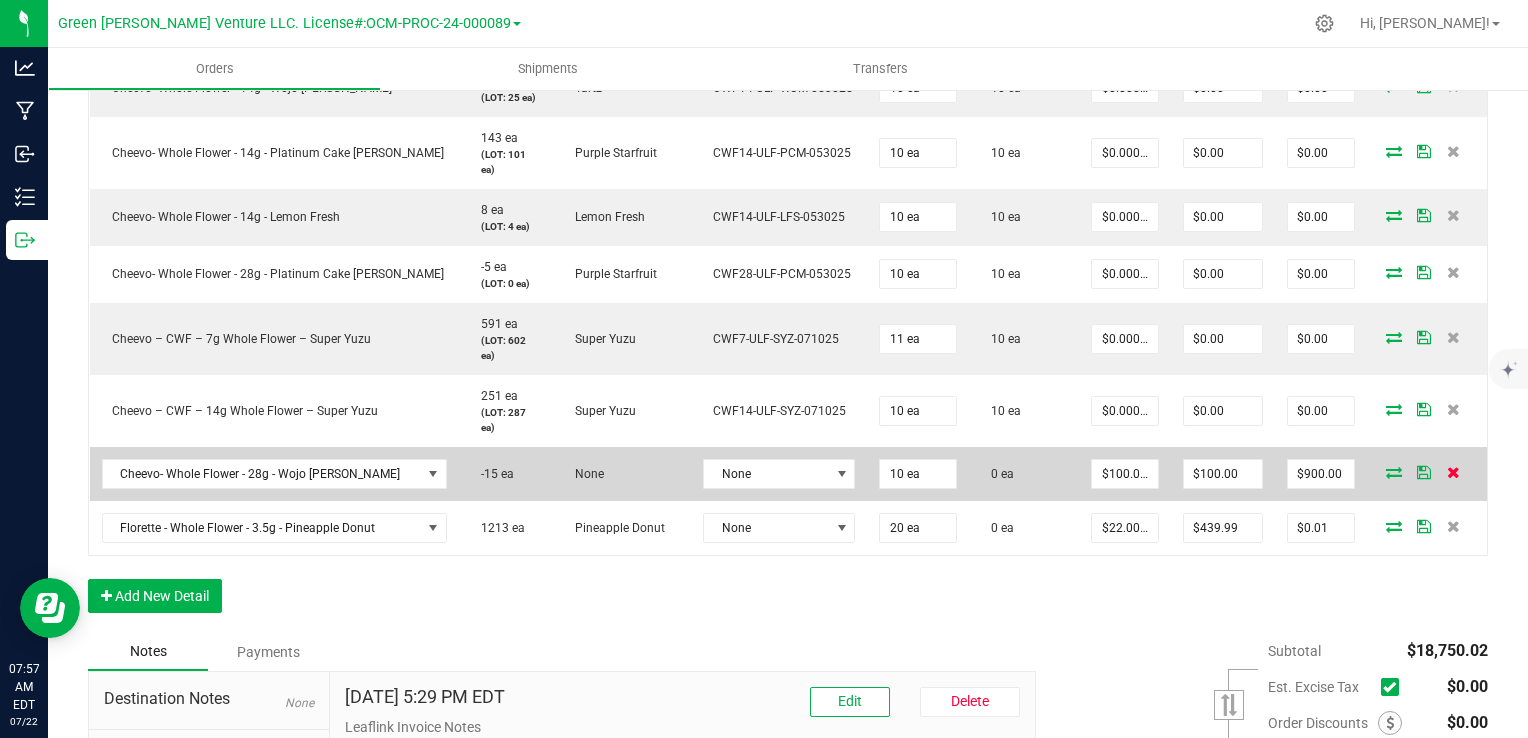 click at bounding box center [1453, 472] 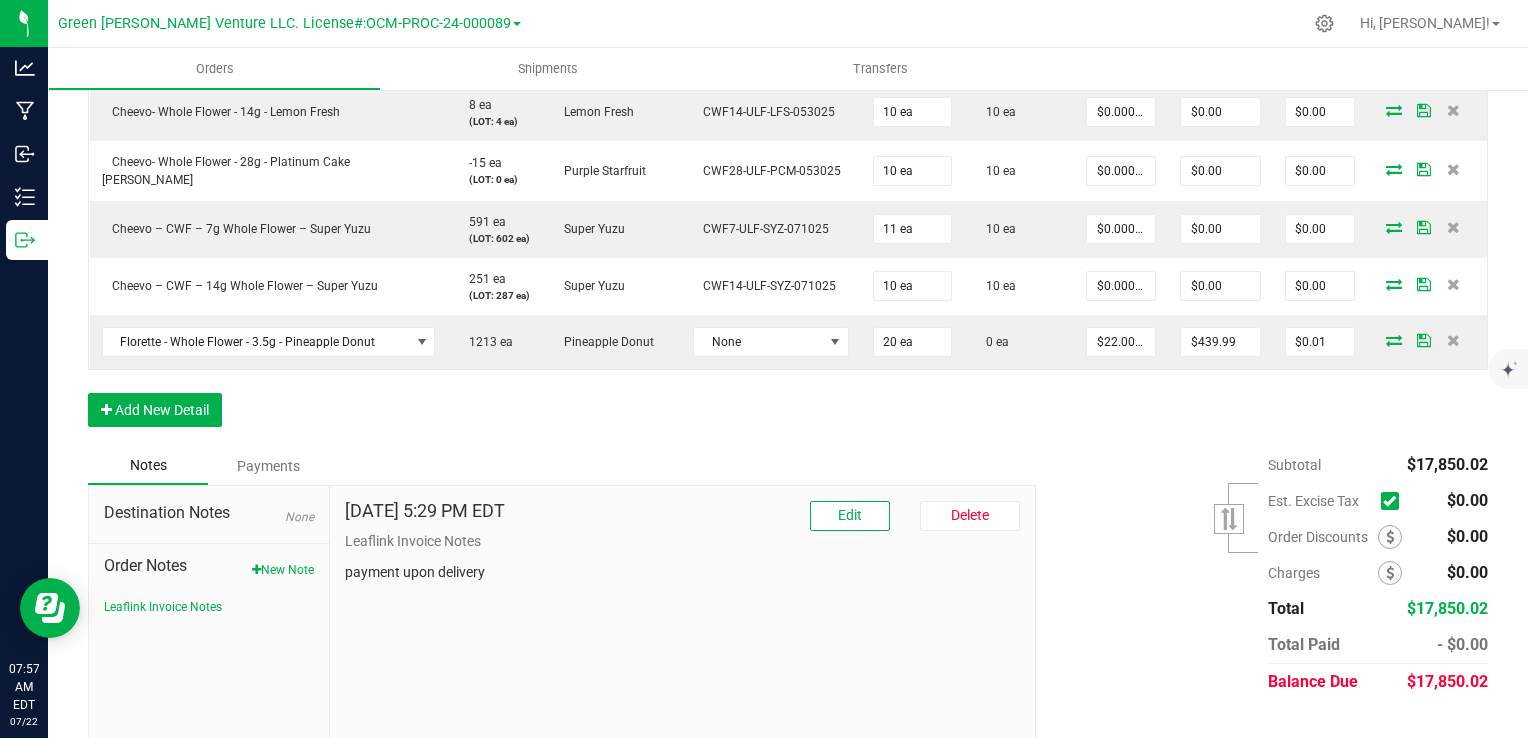 click at bounding box center (1453, 340) 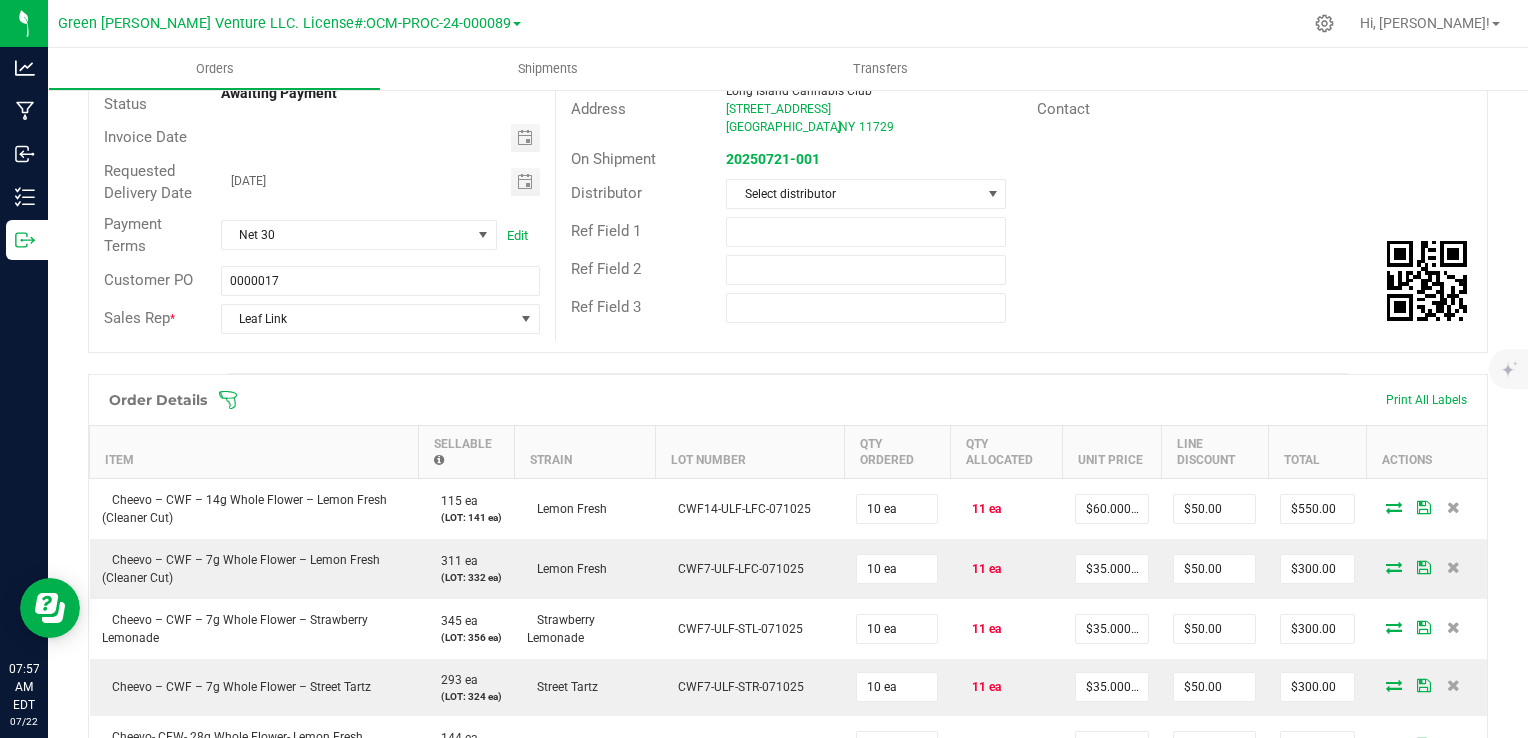 scroll, scrollTop: 0, scrollLeft: 0, axis: both 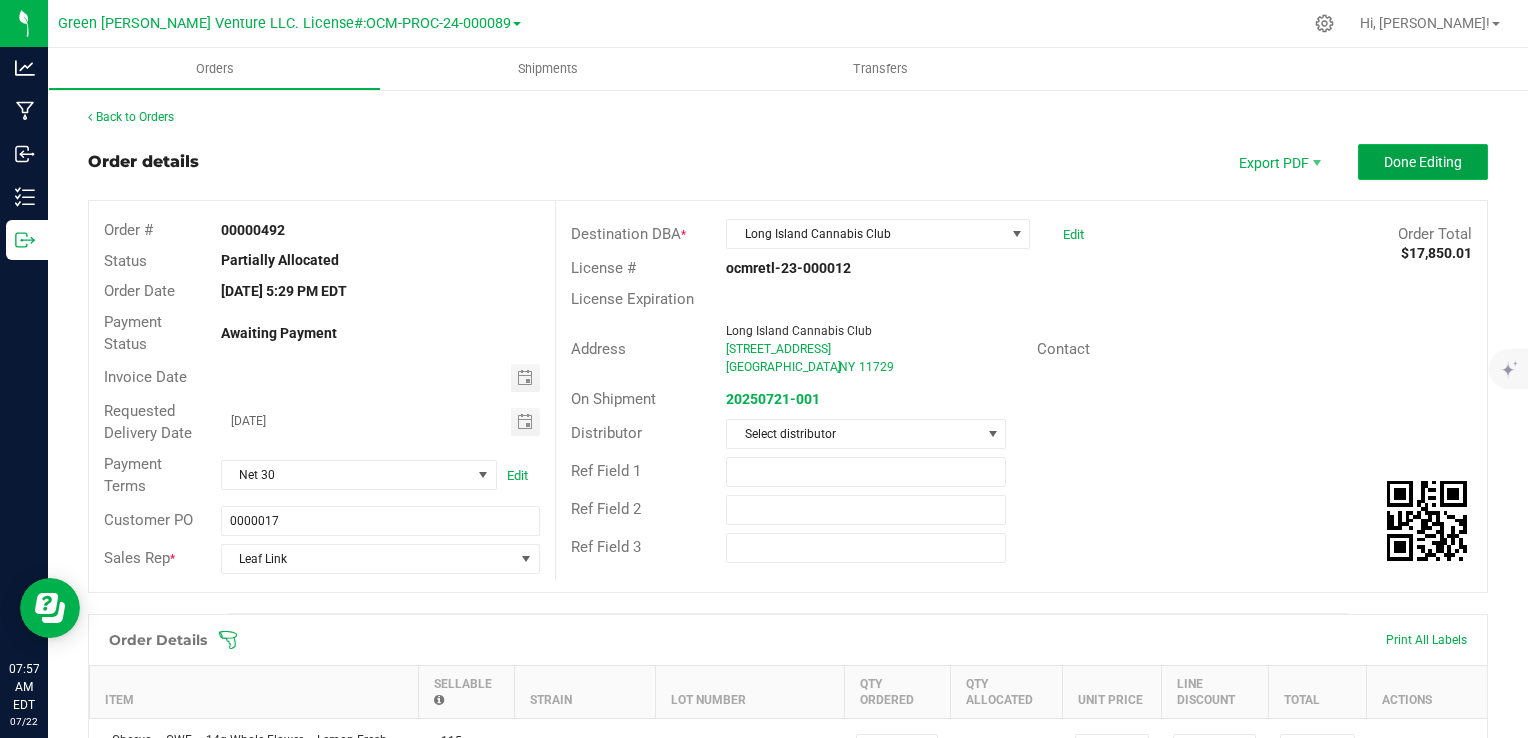 click on "Done Editing" at bounding box center [1423, 162] 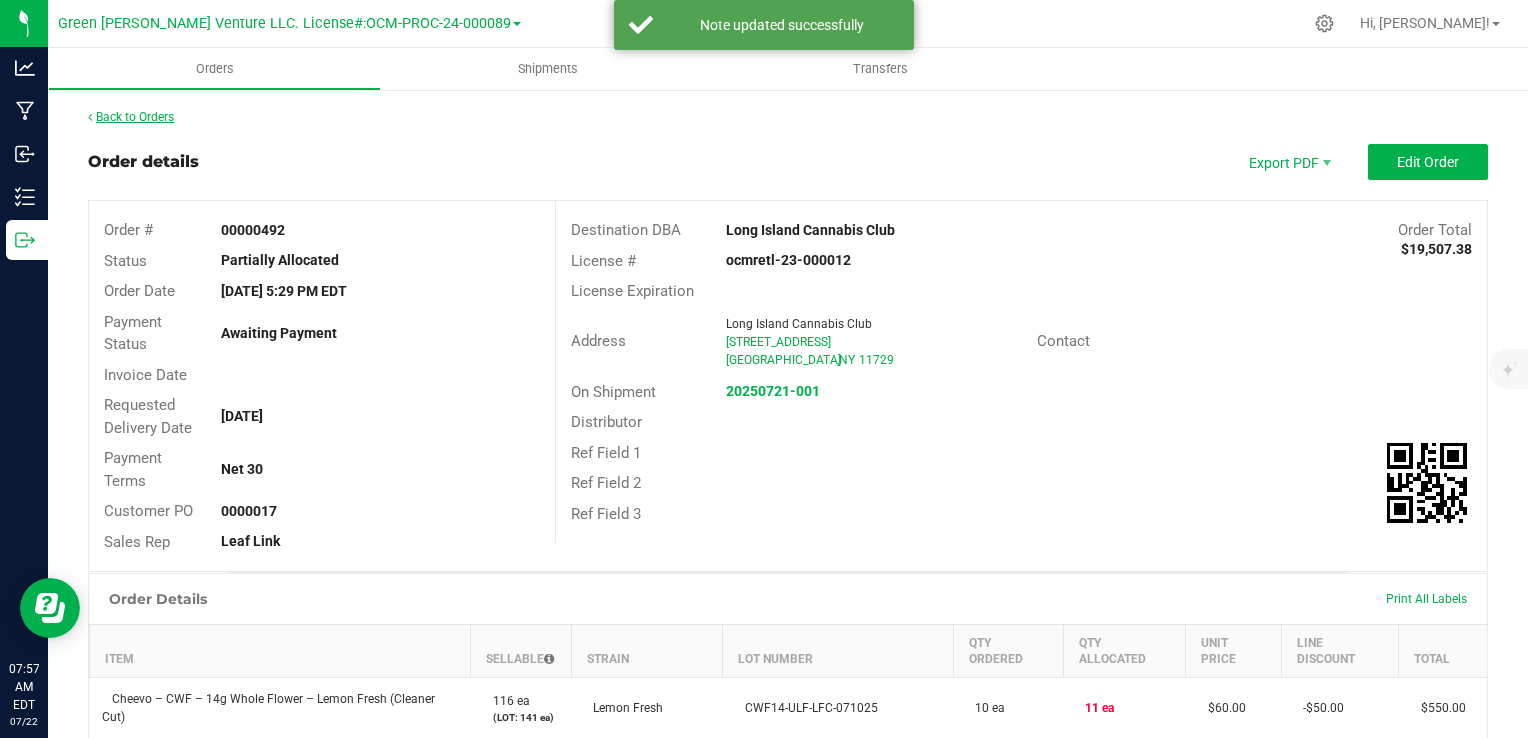 click on "Back to Orders" at bounding box center (131, 117) 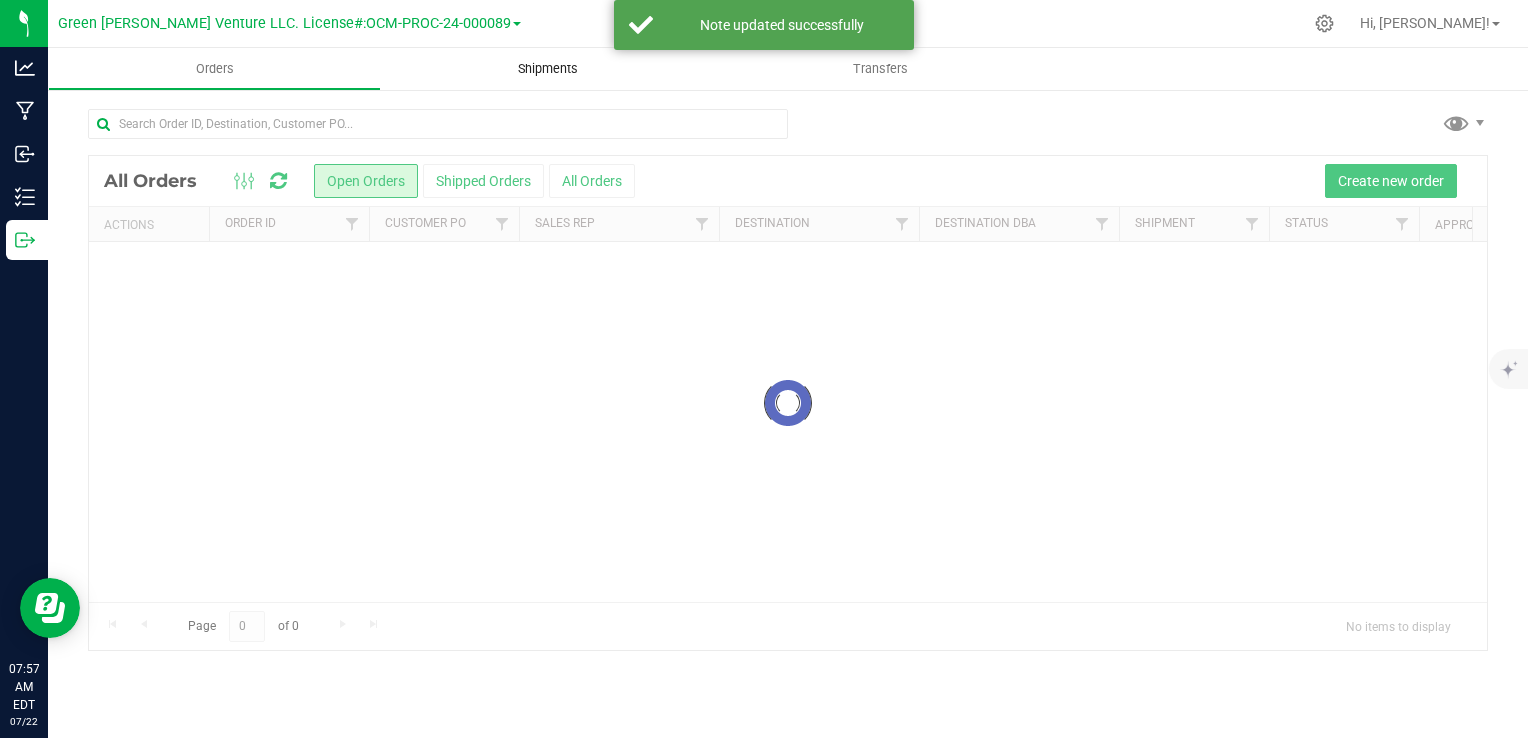 click on "Shipments" at bounding box center [548, 69] 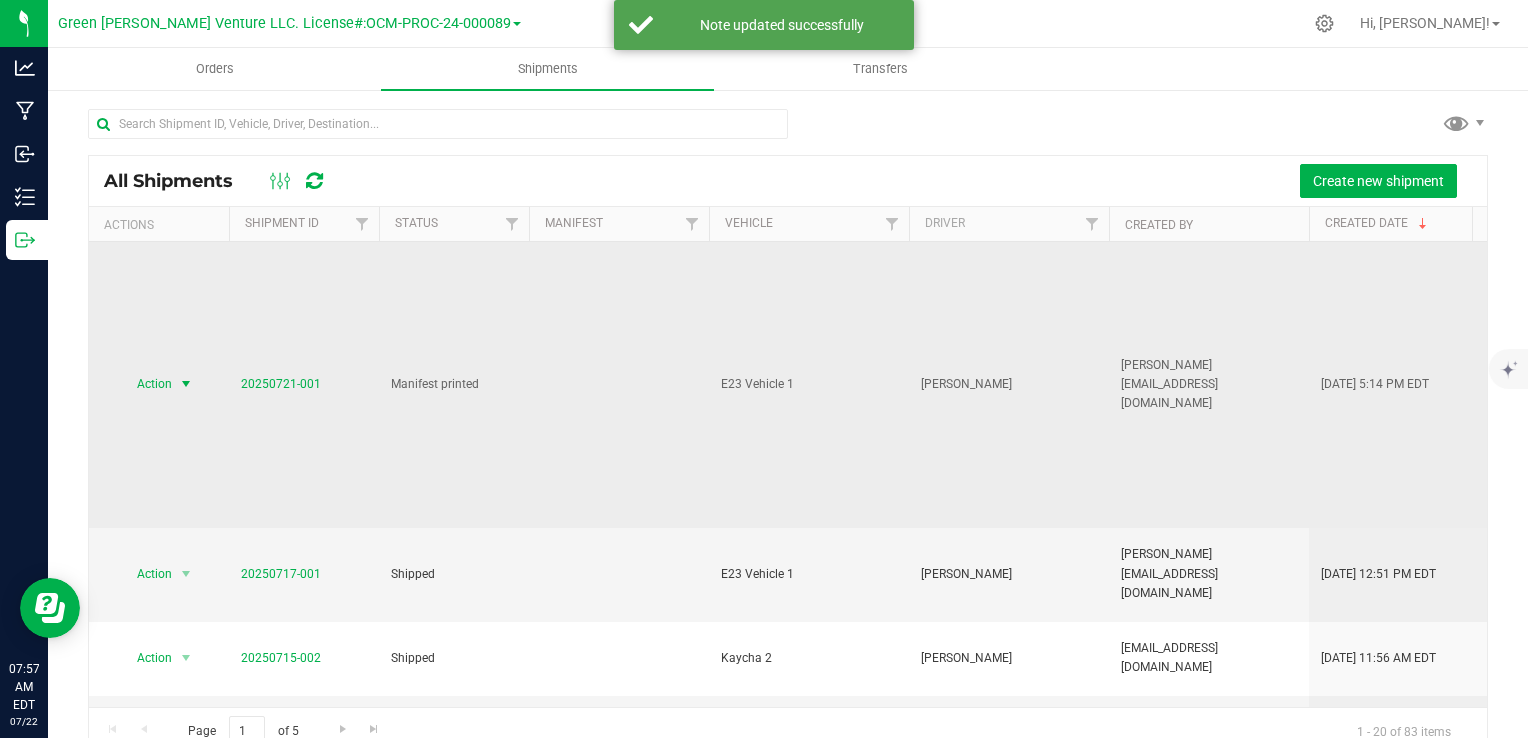 click at bounding box center [186, 384] 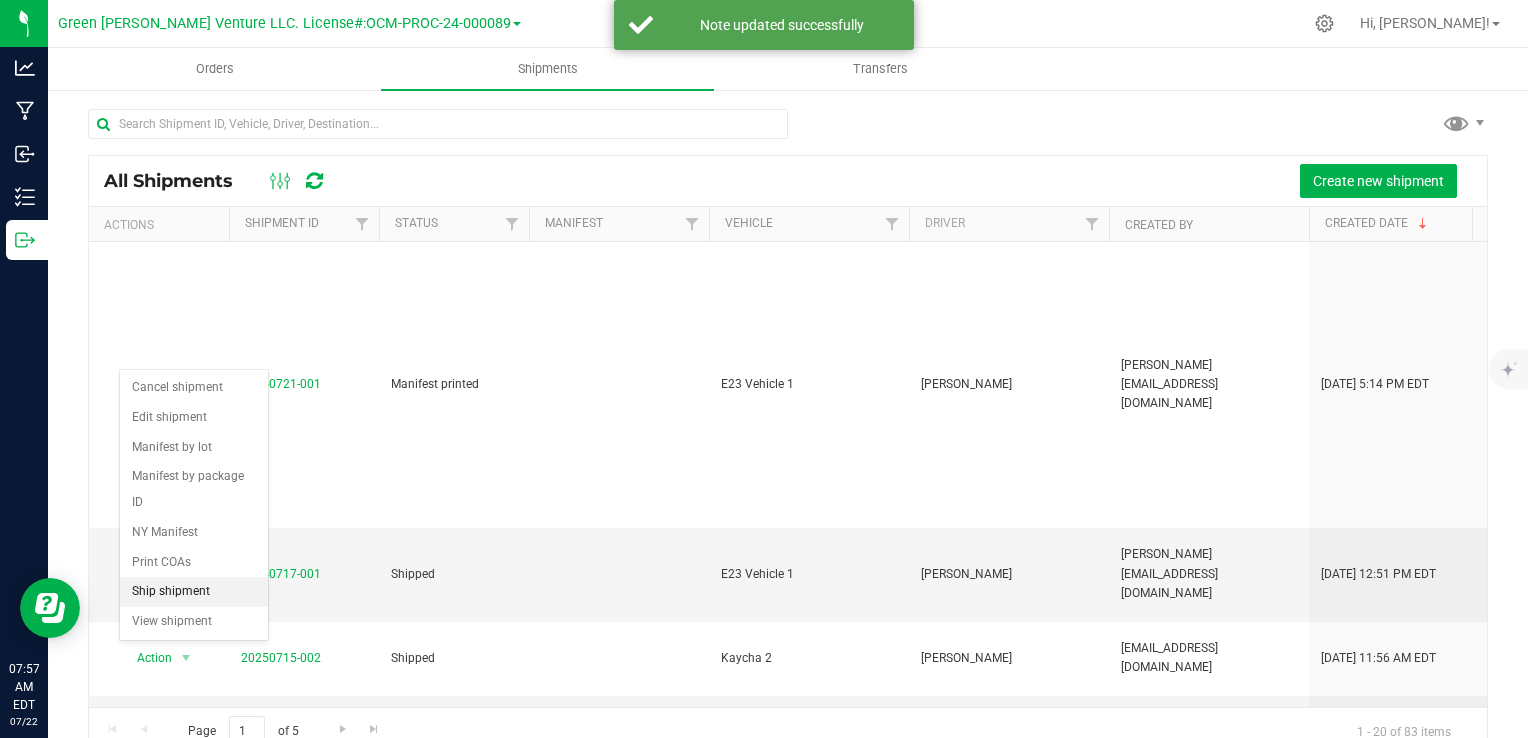 click on "Ship shipment" at bounding box center (194, 592) 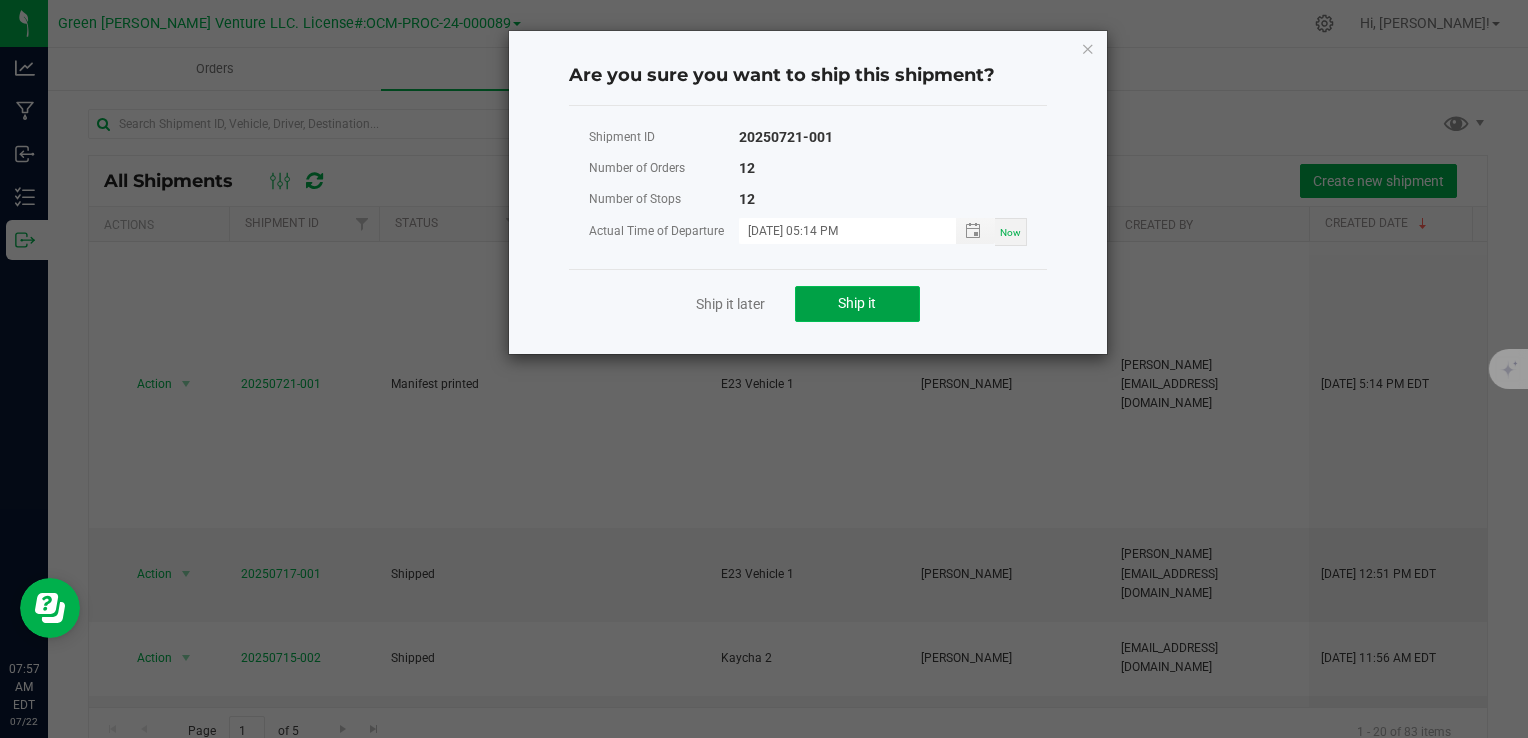 click on "Ship it" 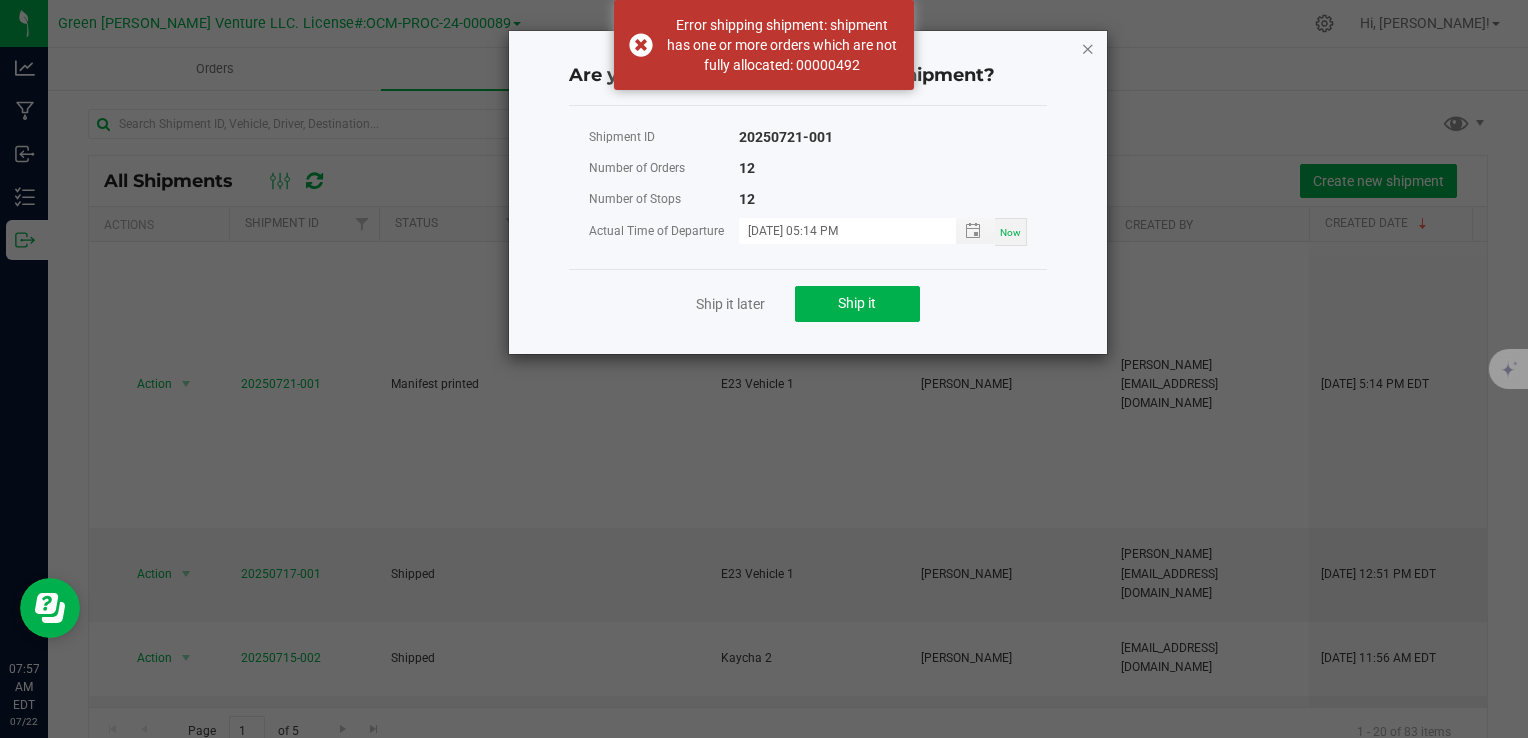 click 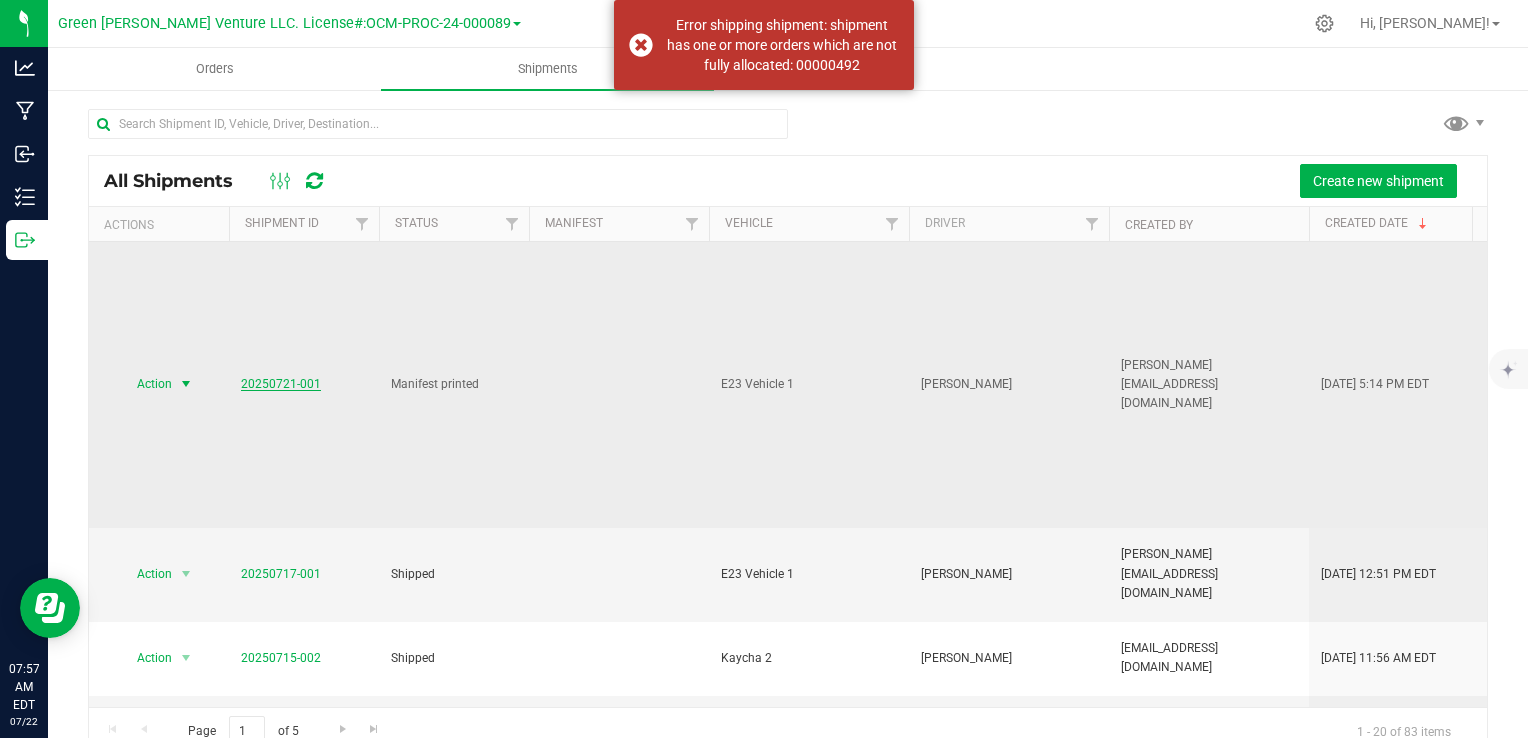 click on "20250721-001" at bounding box center [281, 384] 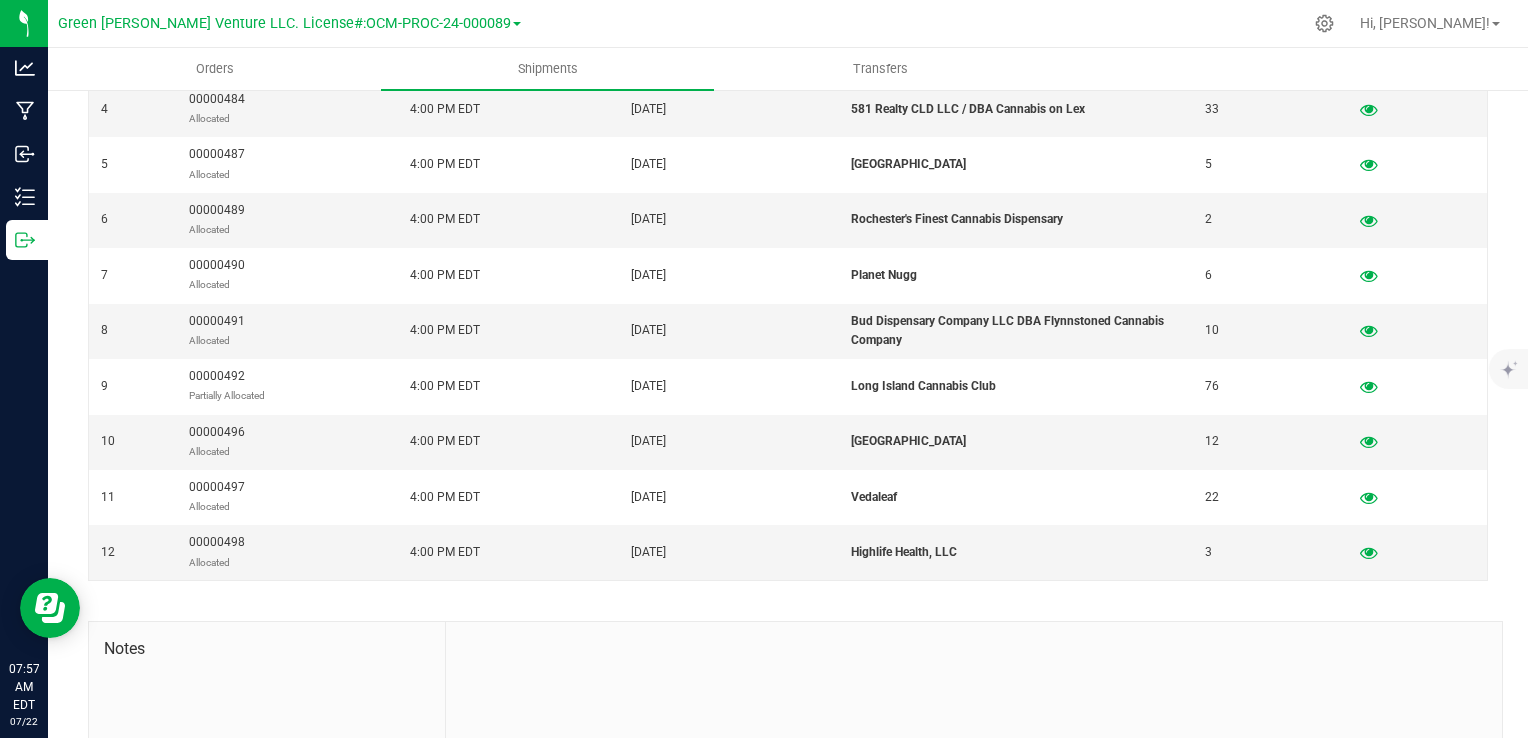 scroll, scrollTop: 626, scrollLeft: 0, axis: vertical 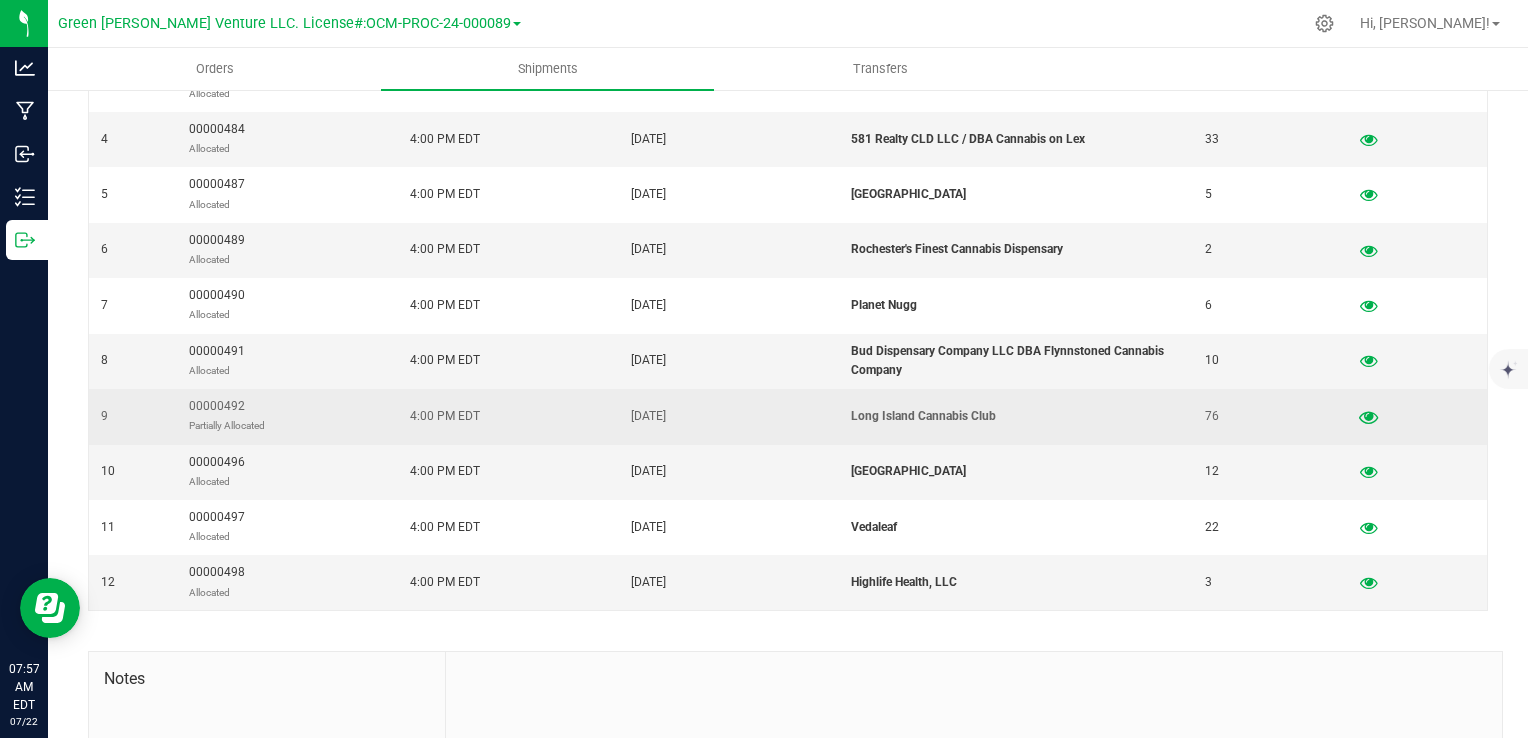 click at bounding box center [1368, 416] 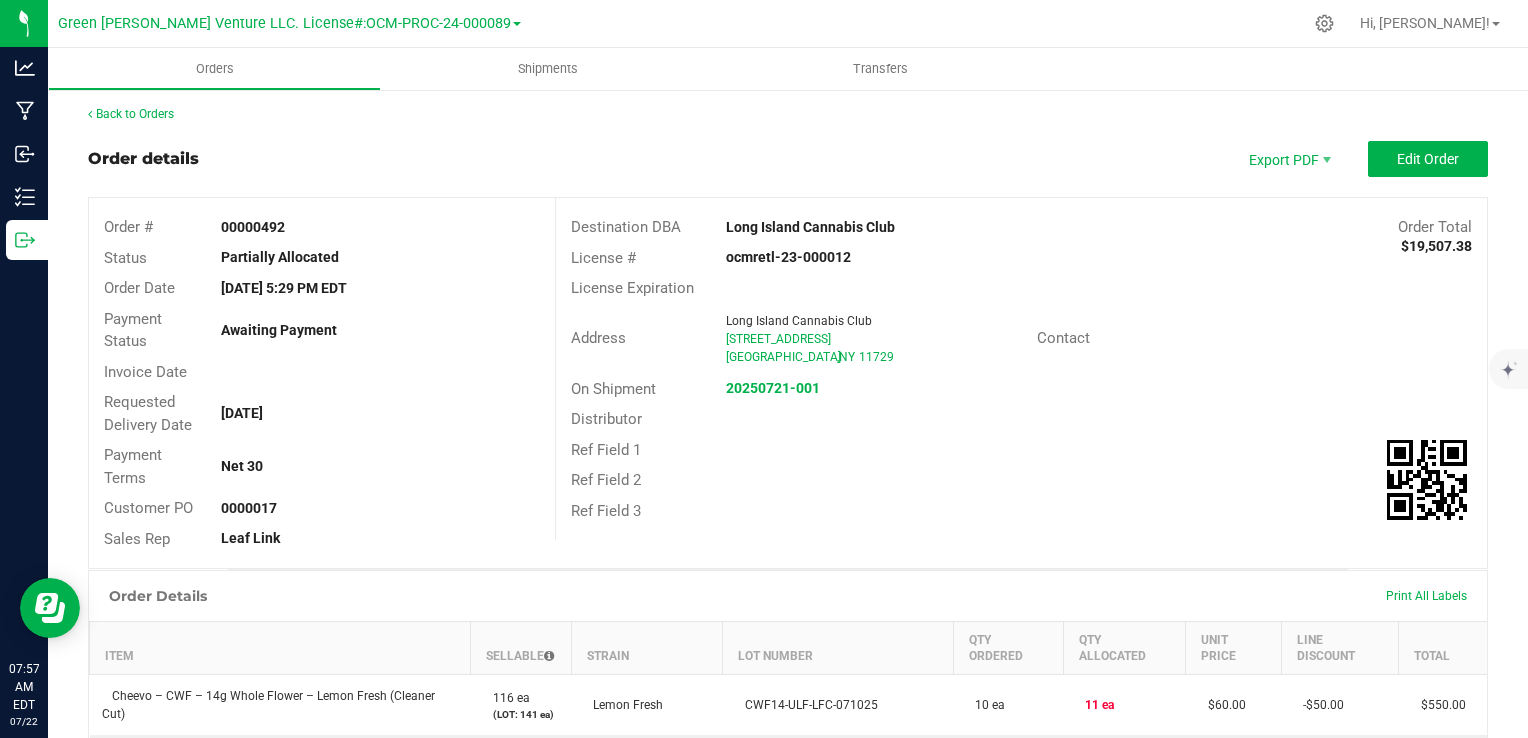scroll, scrollTop: 0, scrollLeft: 0, axis: both 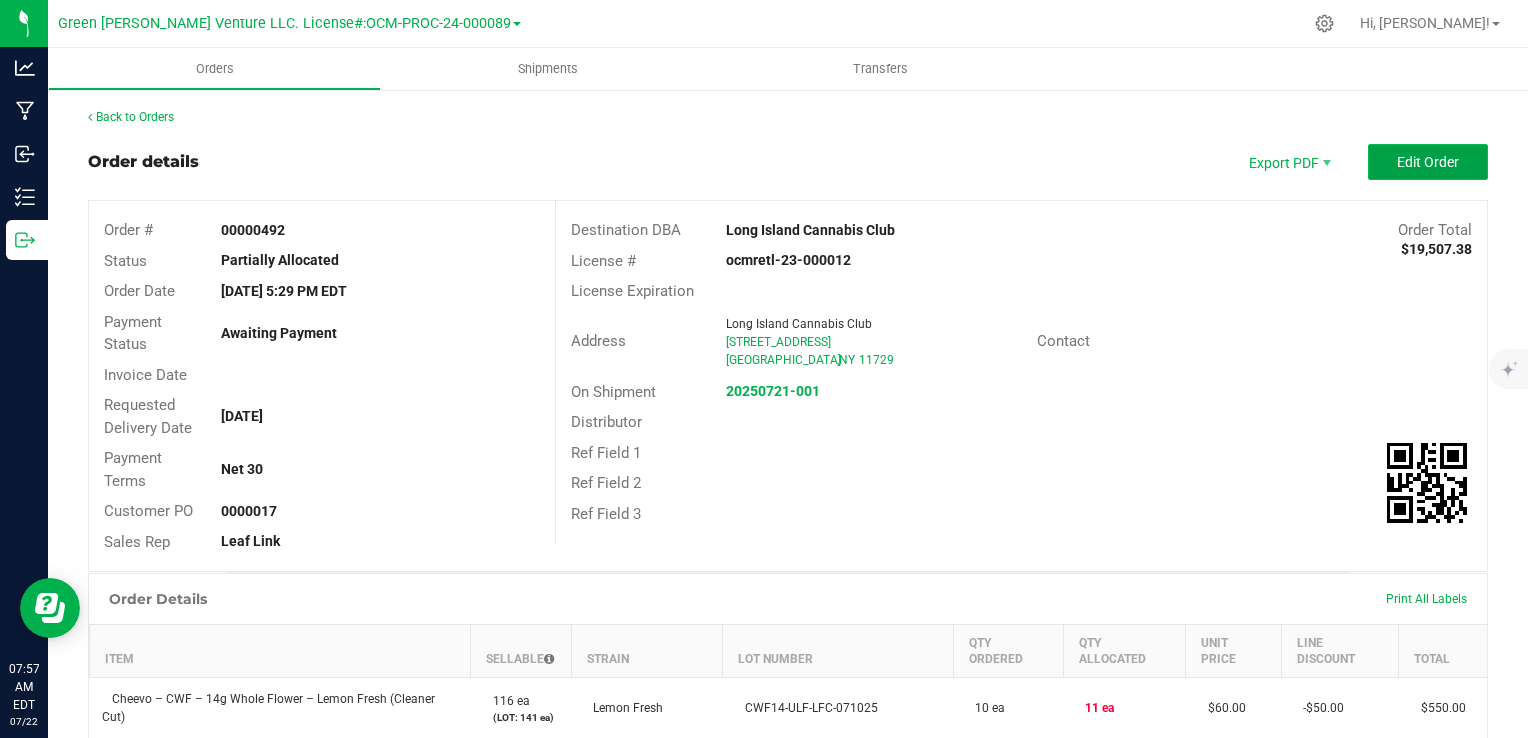 click on "Edit Order" at bounding box center [1428, 162] 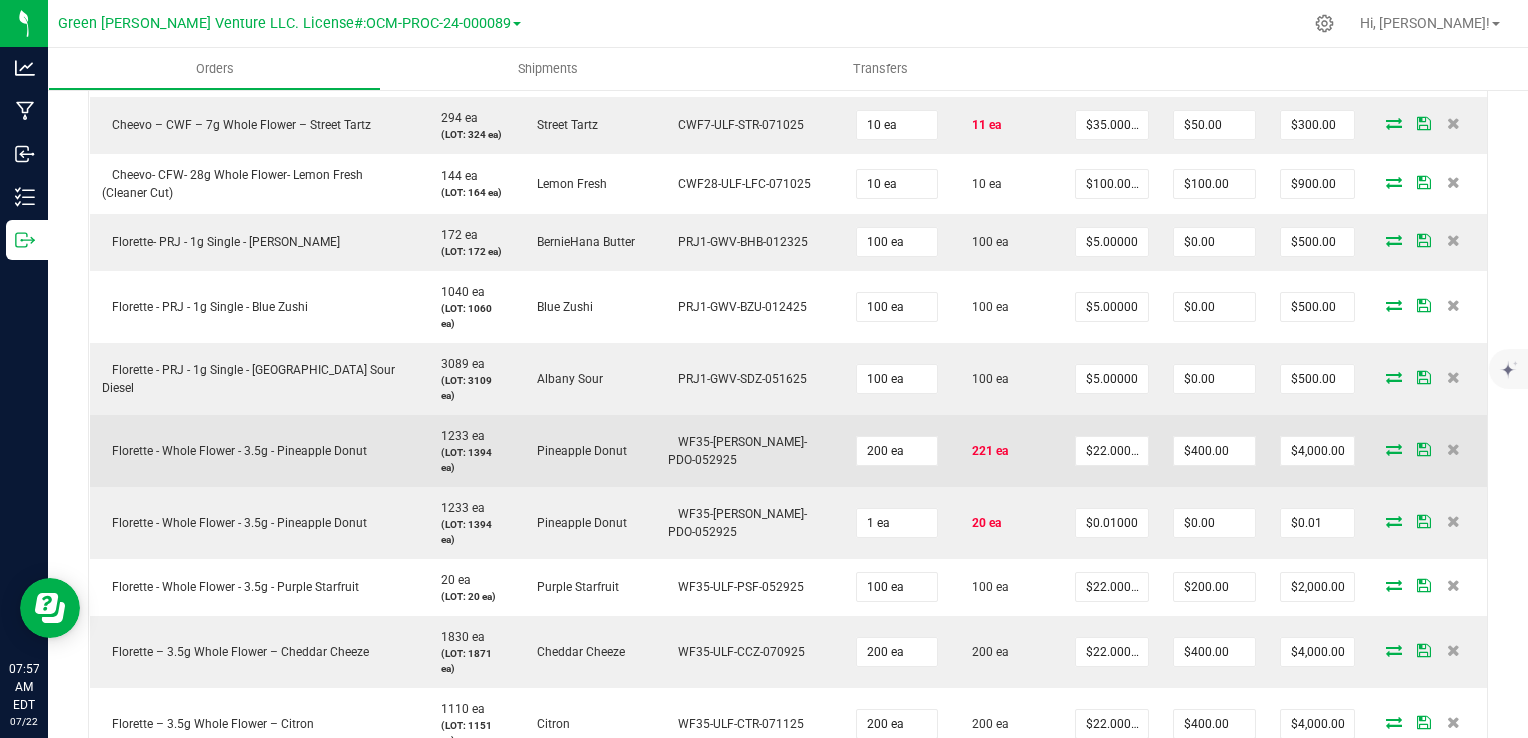 scroll, scrollTop: 800, scrollLeft: 0, axis: vertical 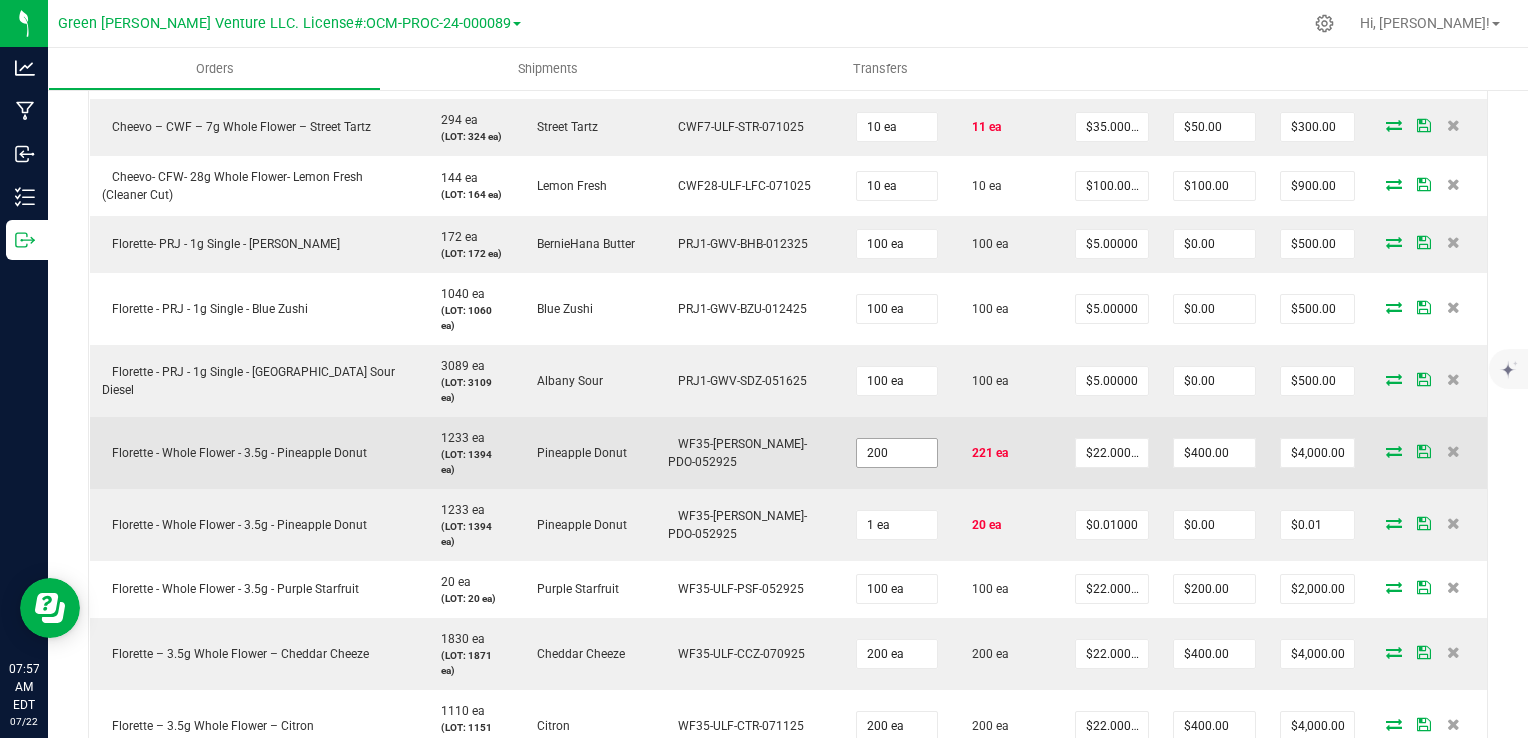 click on "200" at bounding box center (897, 453) 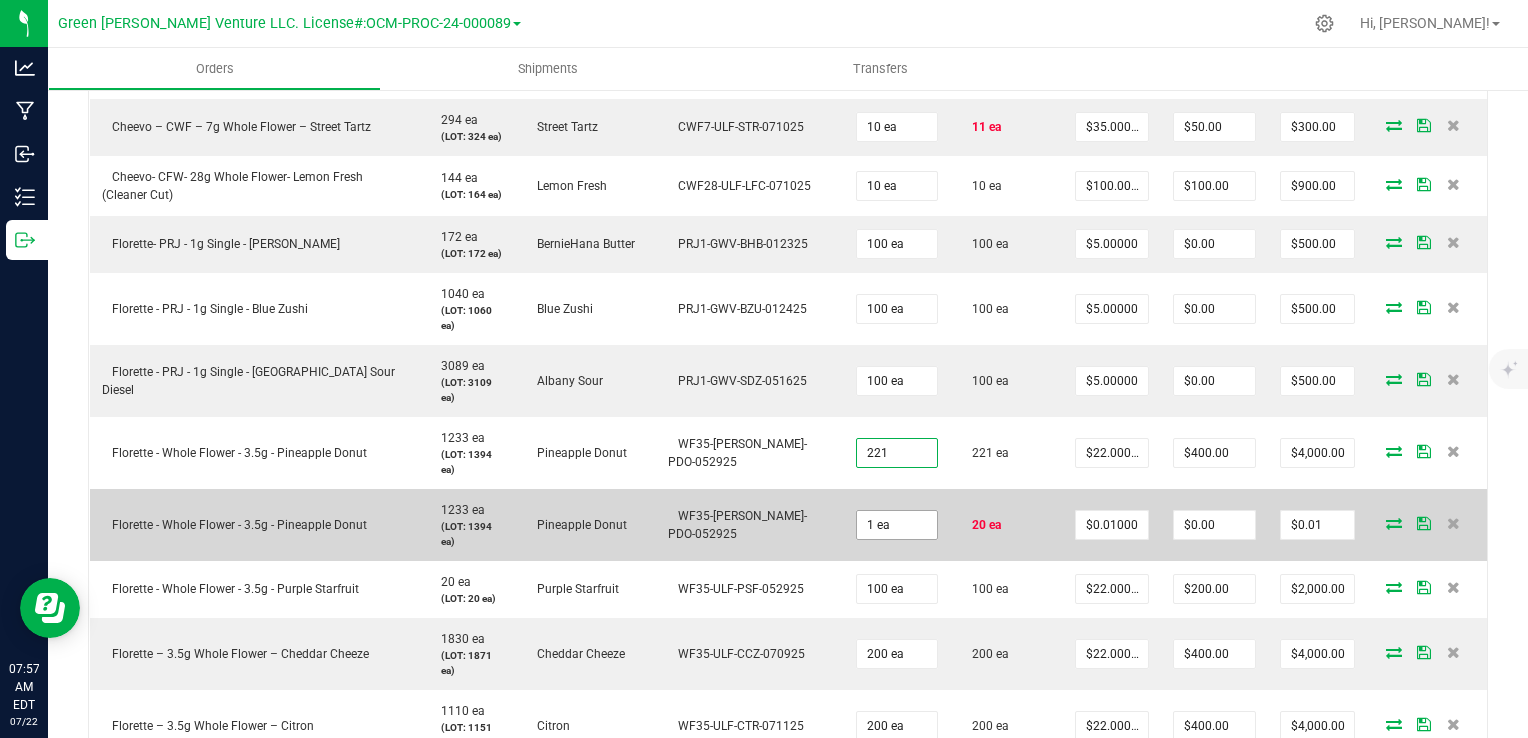 type on "221 ea" 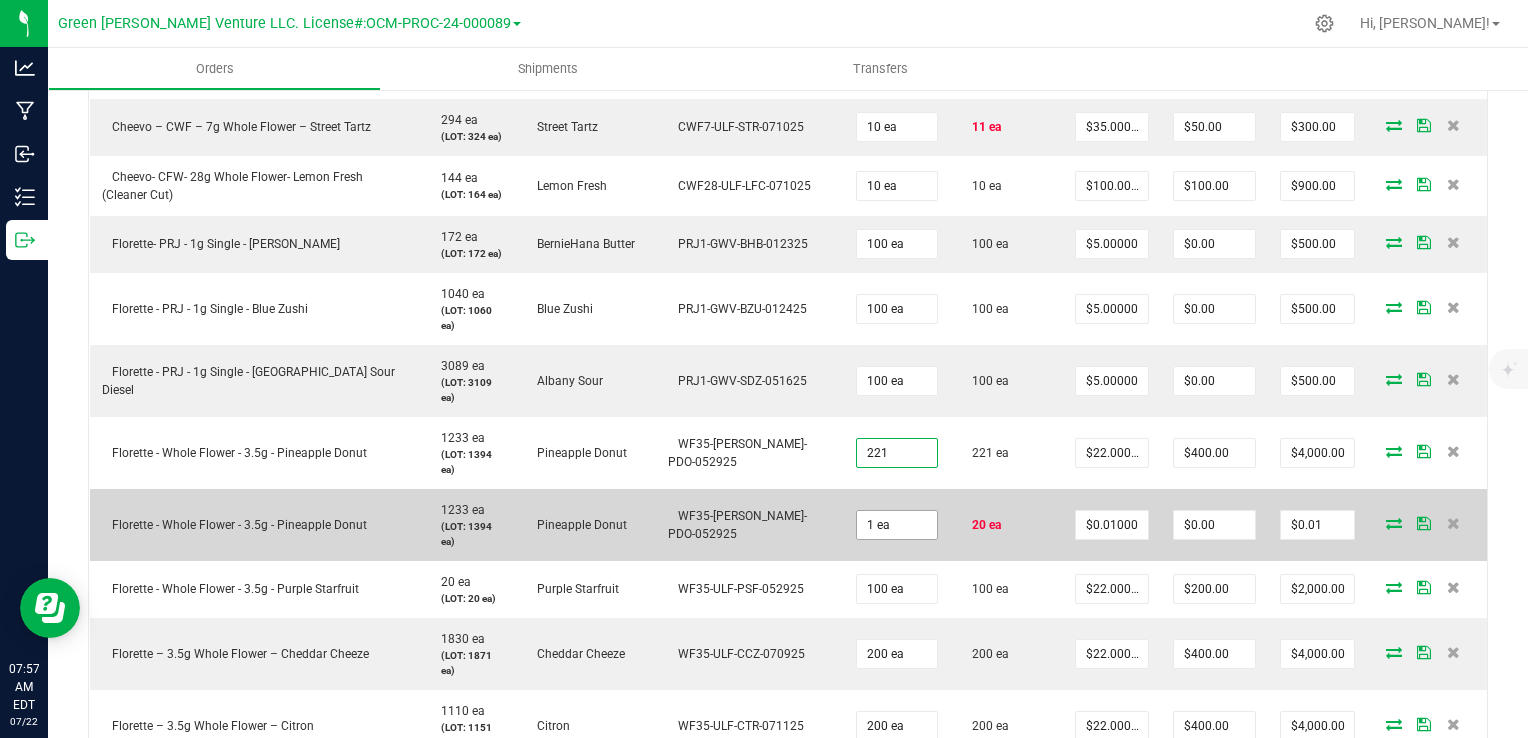 type on "$4,462.00" 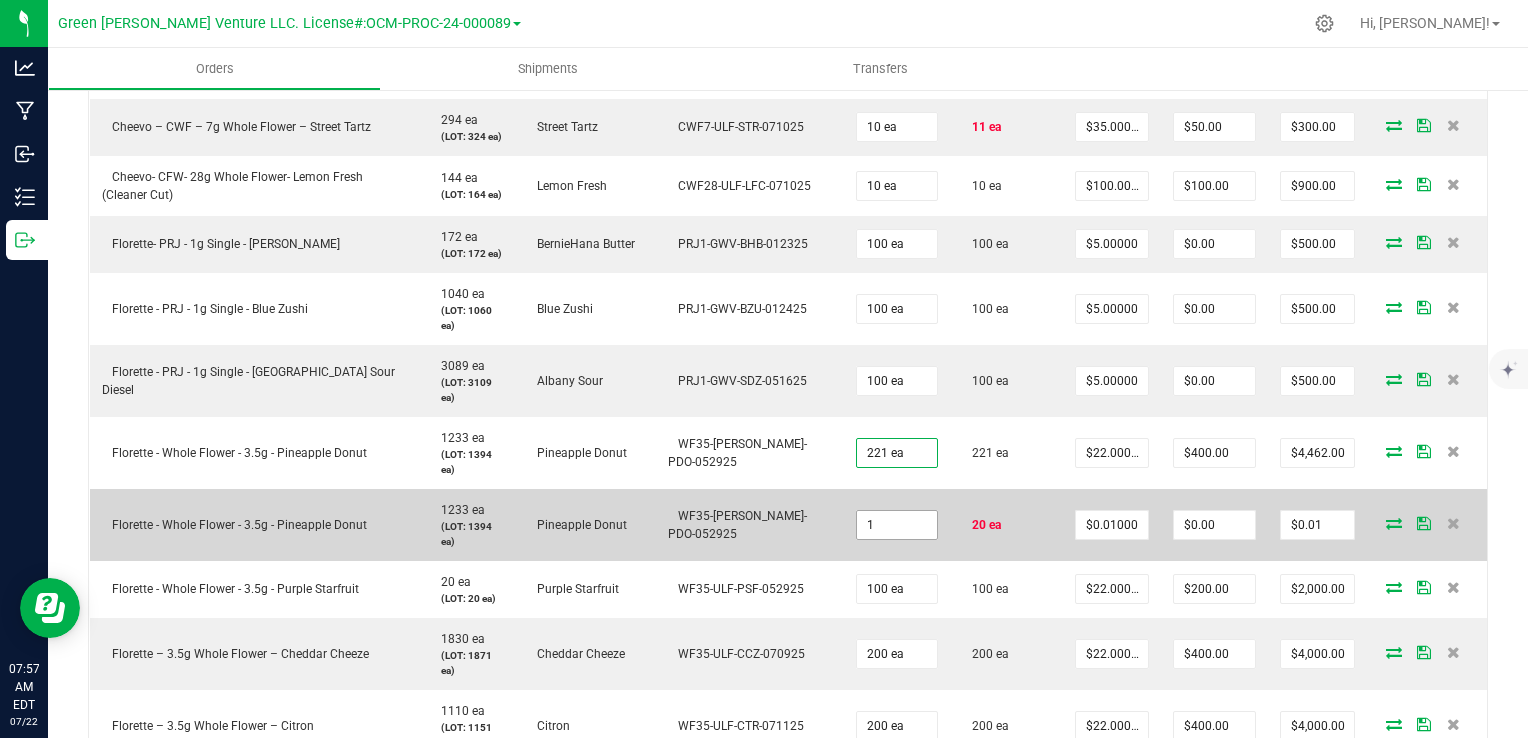click on "1" at bounding box center [897, 525] 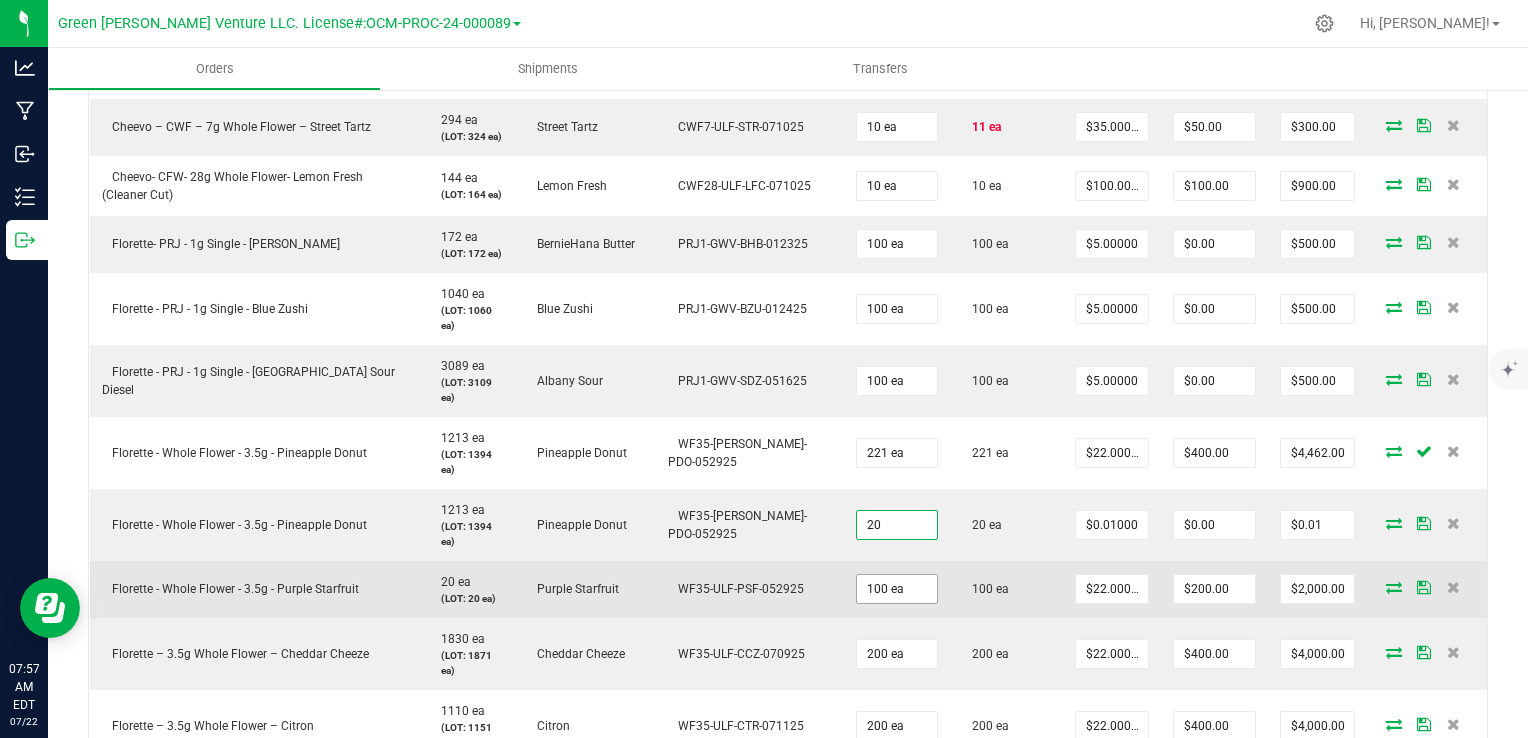 type on "20 ea" 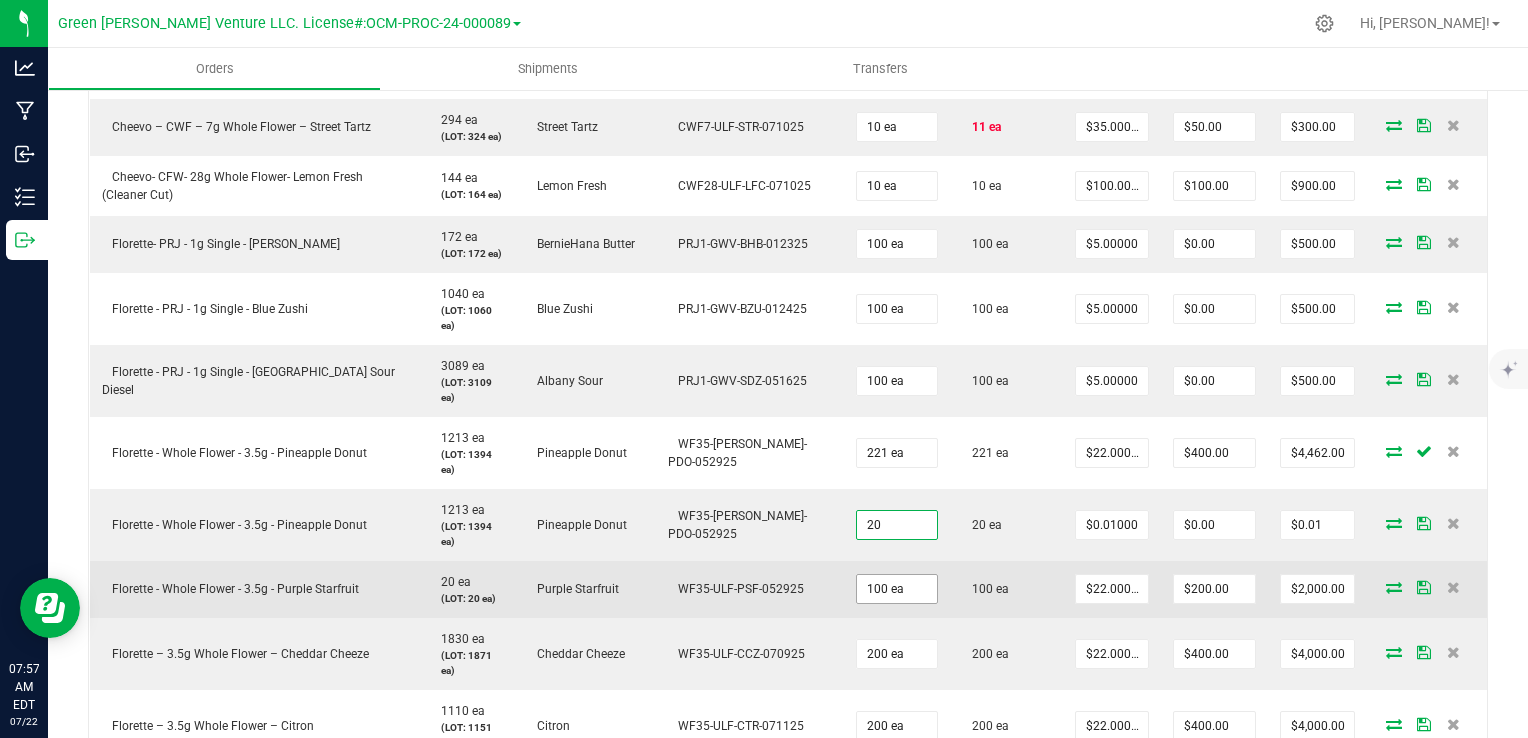 type on "$0.20" 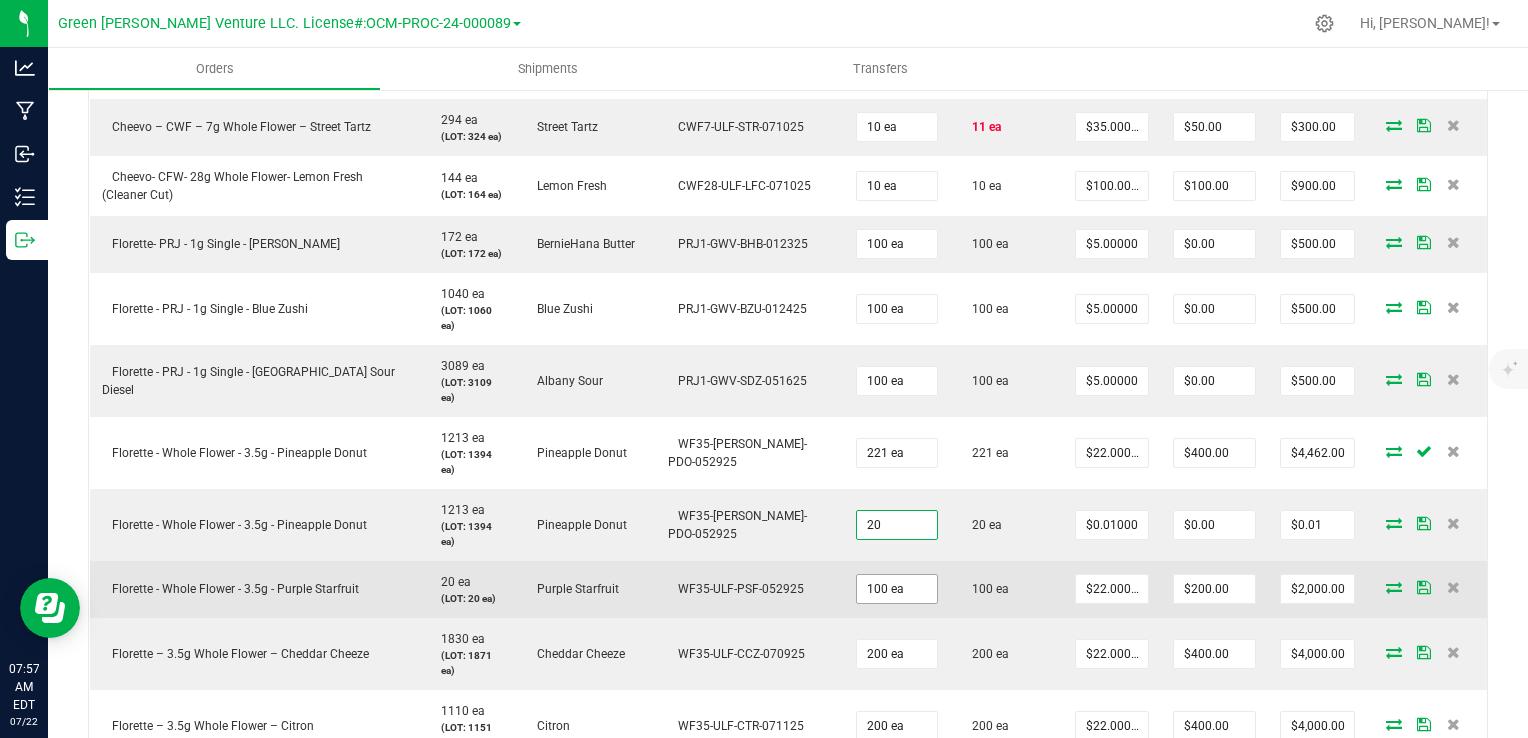 type on "100" 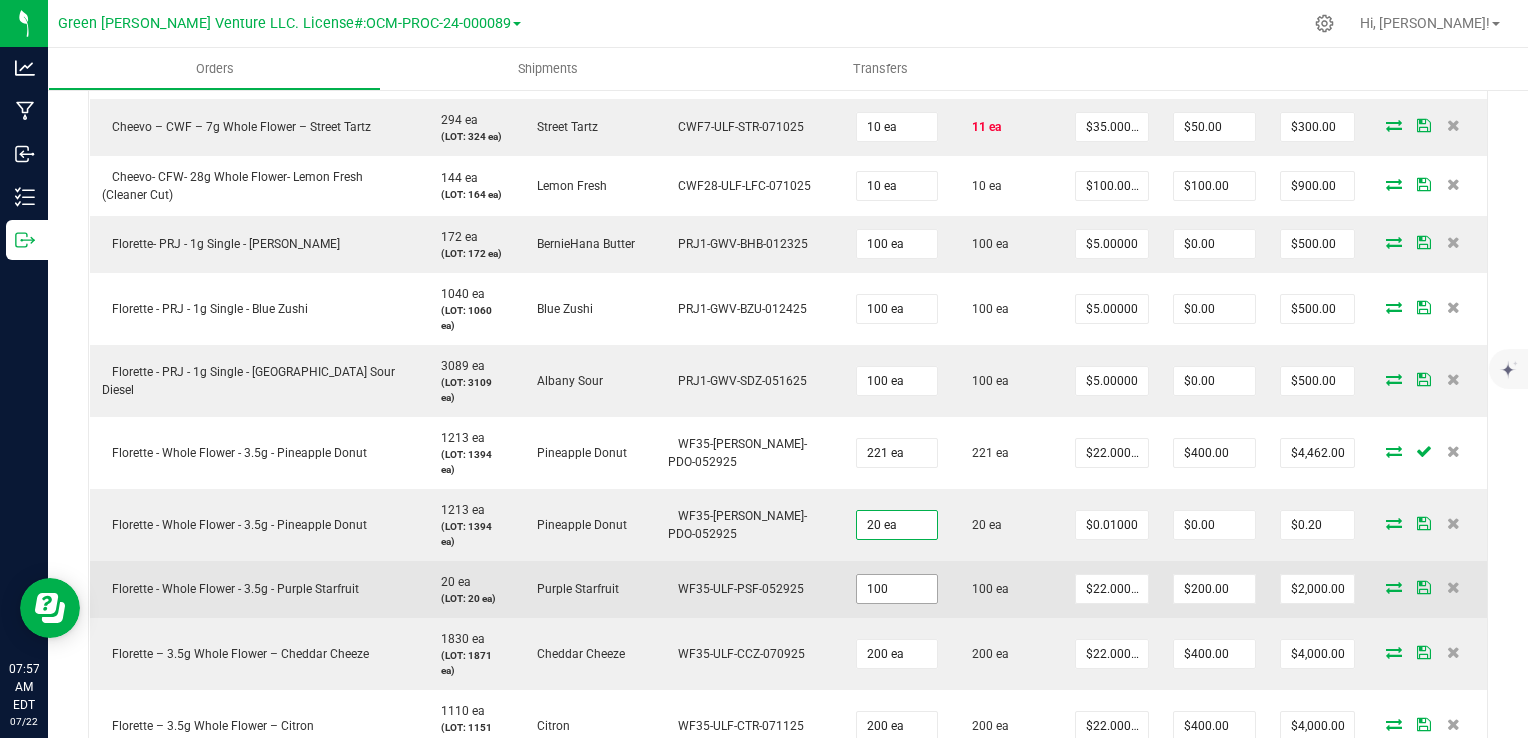 click on "100" at bounding box center (897, 589) 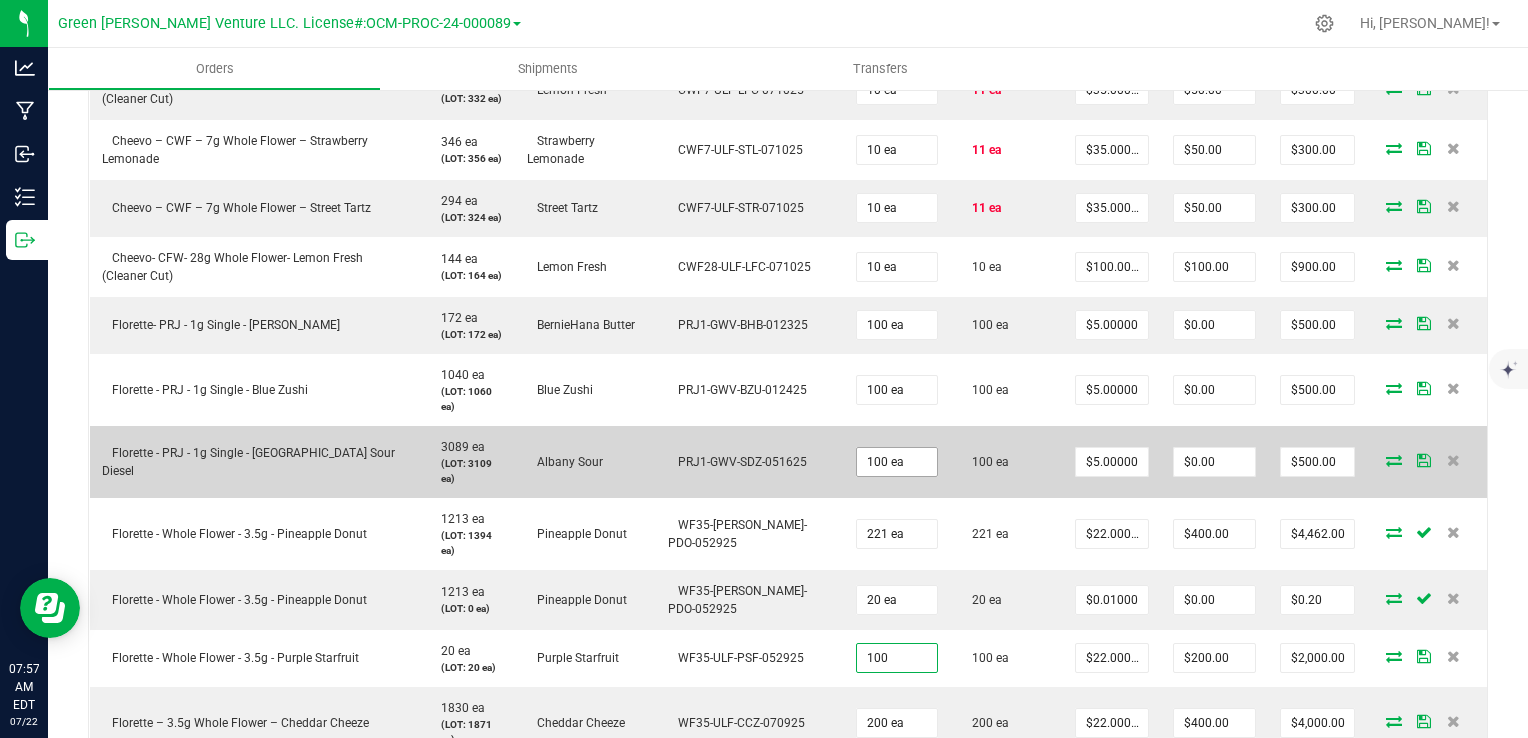 scroll, scrollTop: 600, scrollLeft: 0, axis: vertical 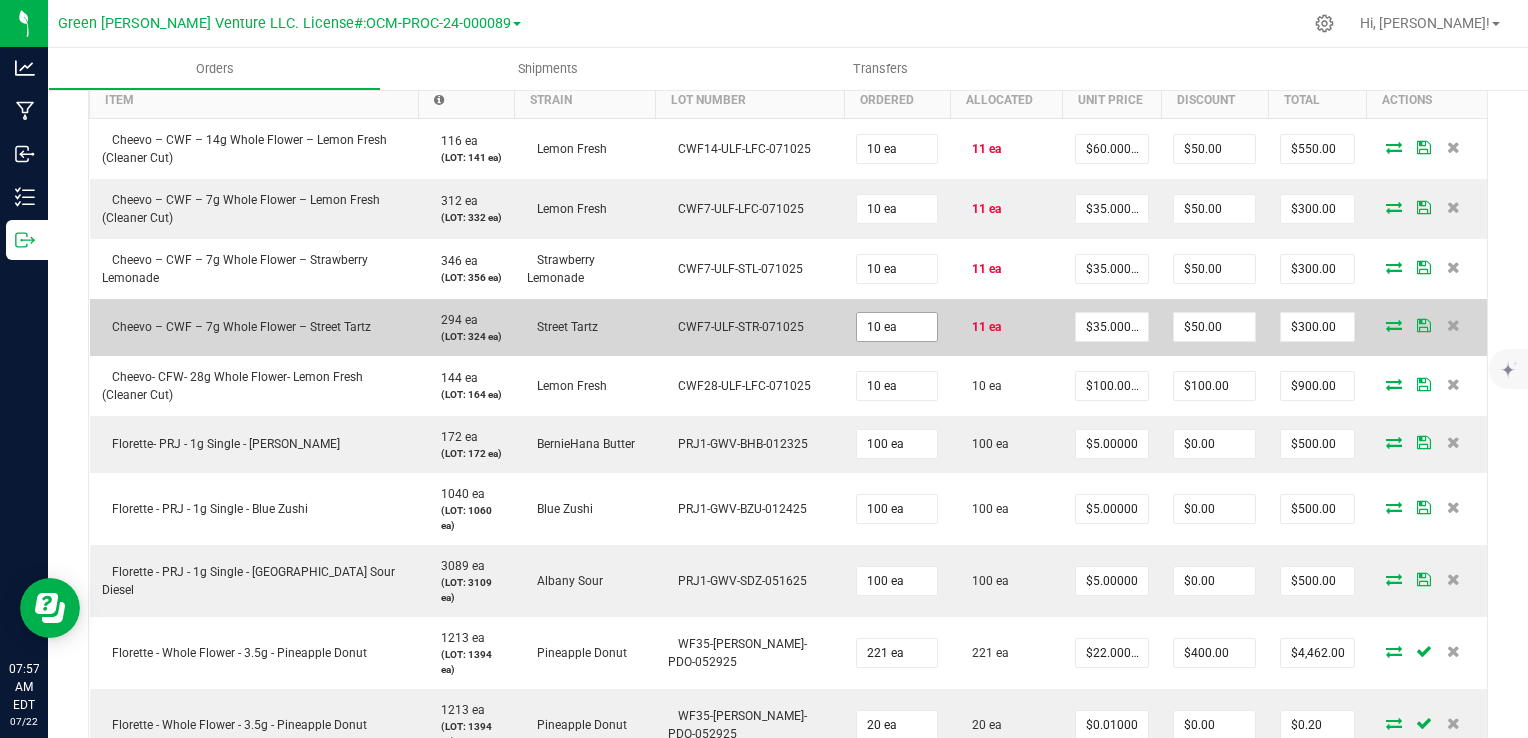 type on "10" 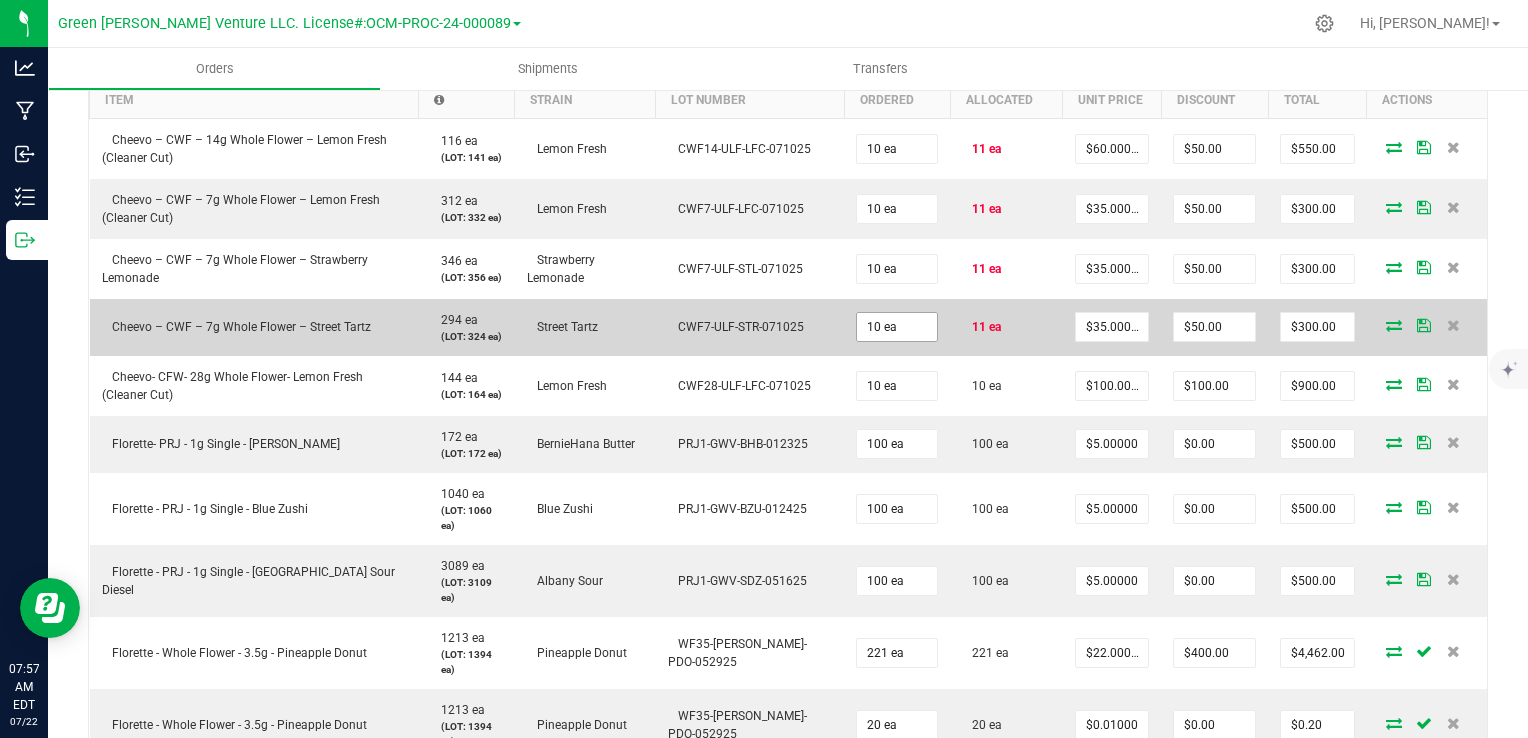 type on "100 ea" 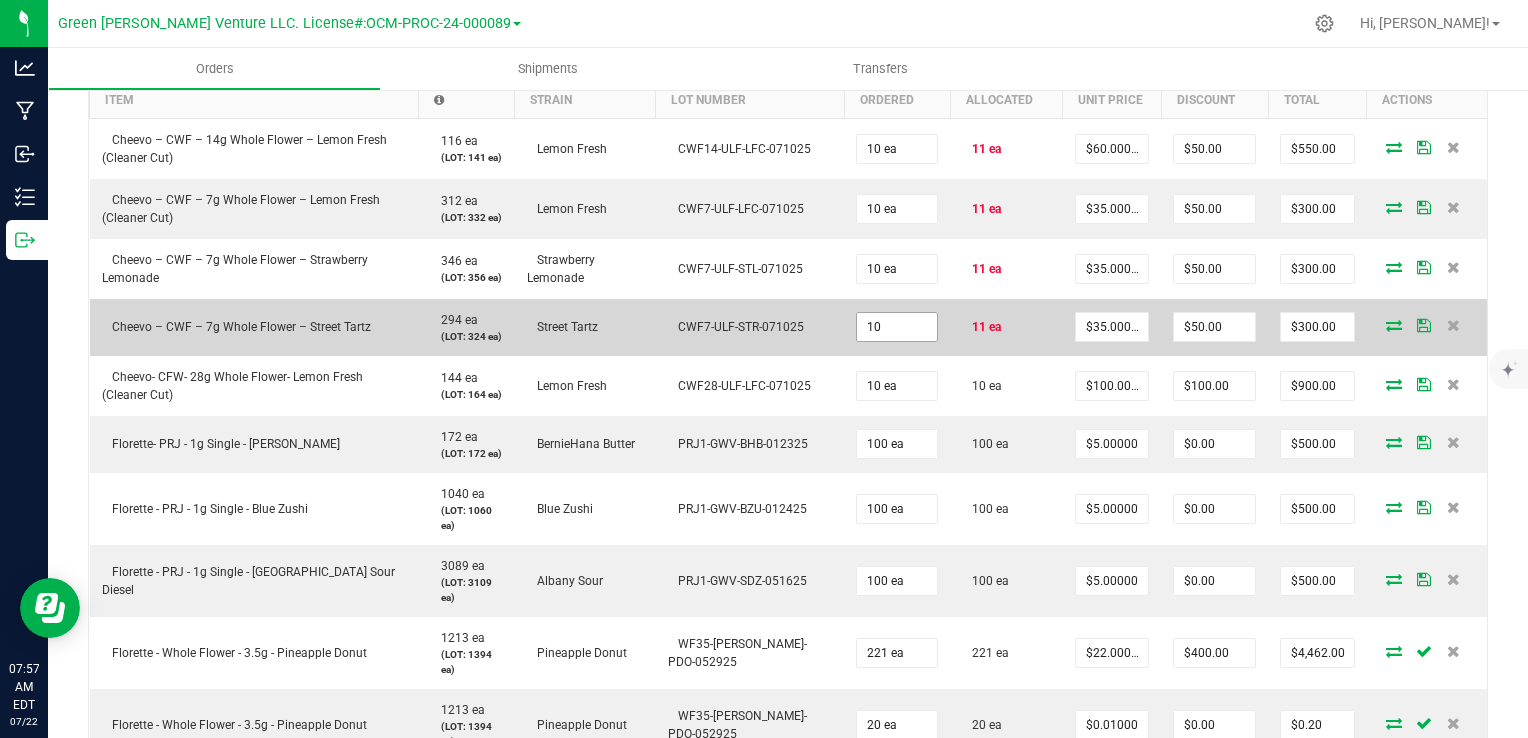 click on "10" at bounding box center [897, 327] 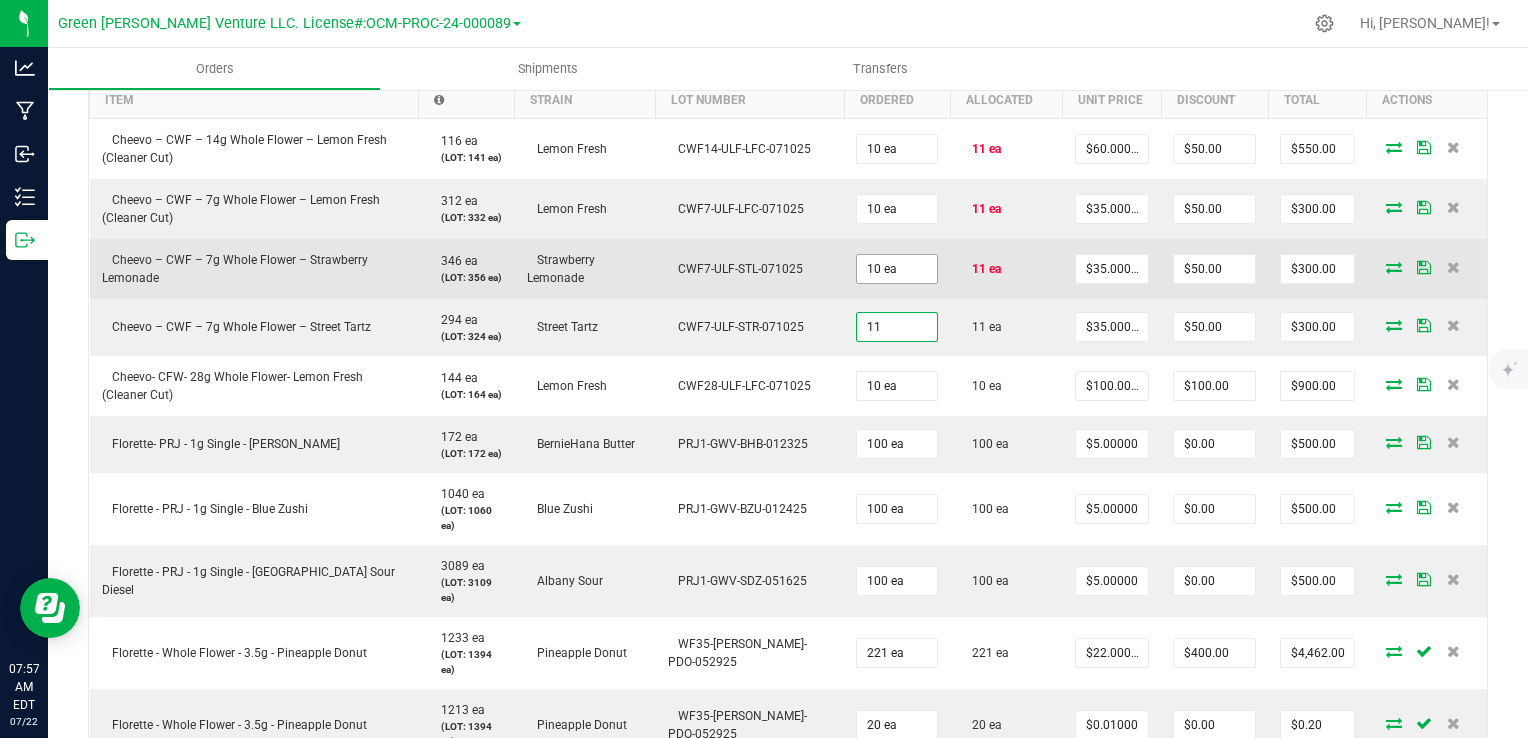 type on "11" 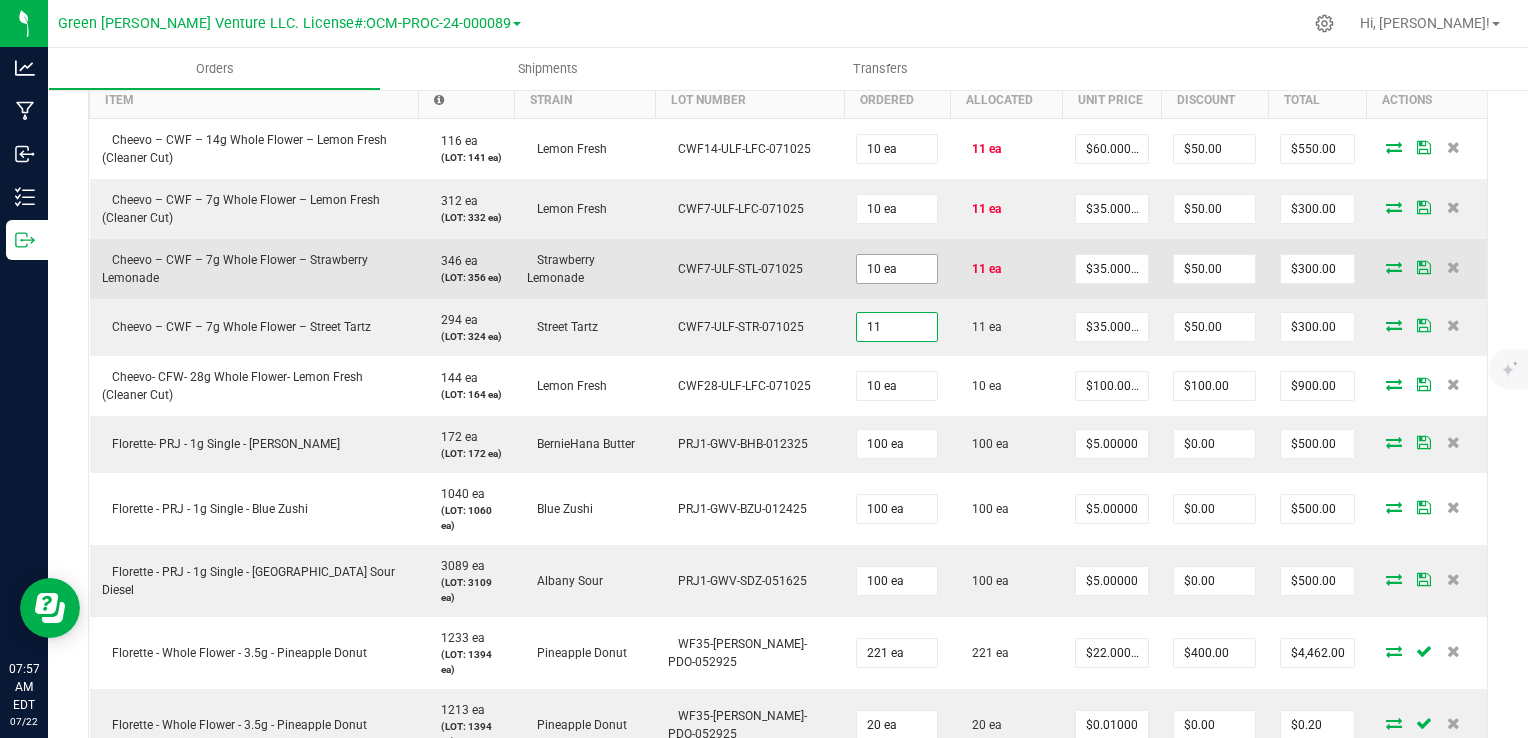 type on "10" 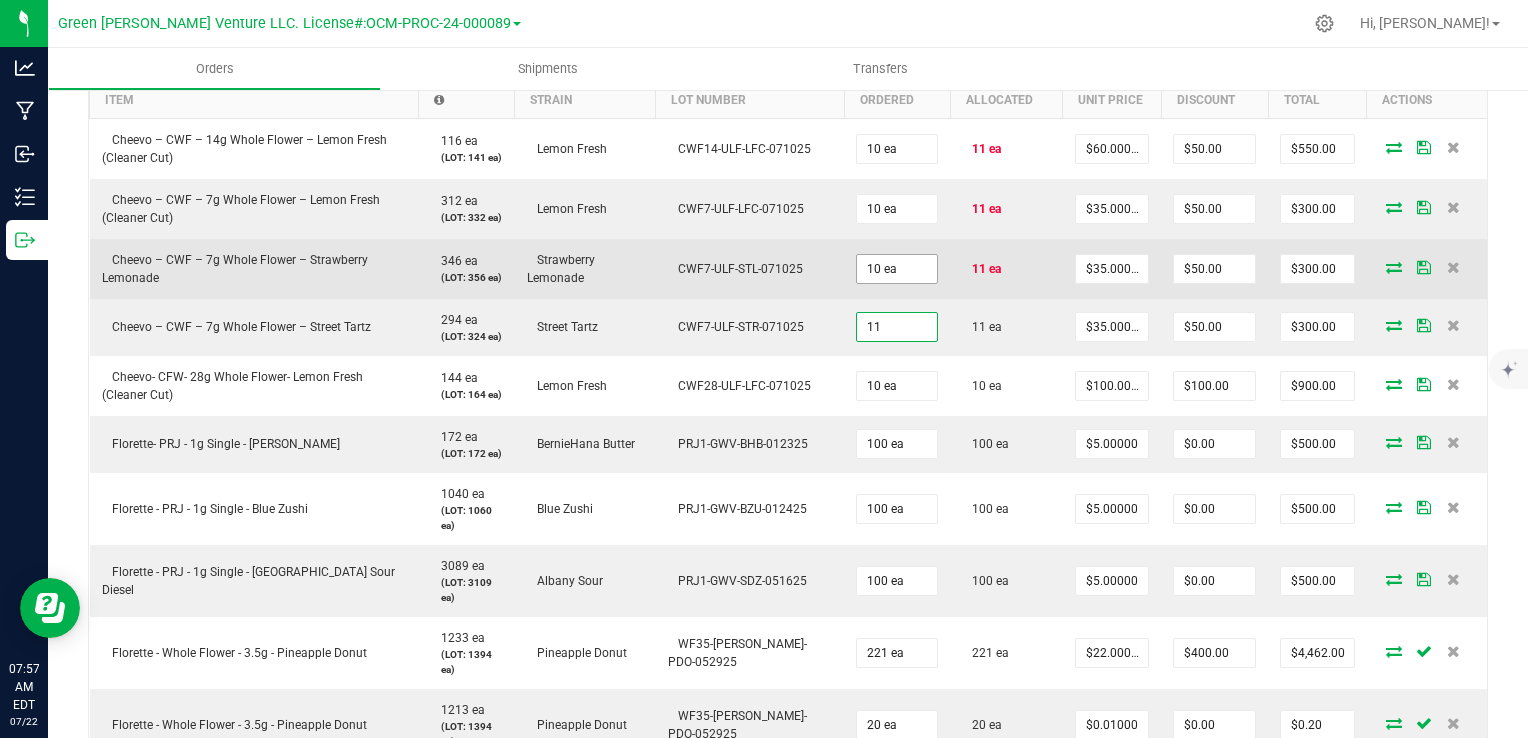 type on "11 ea" 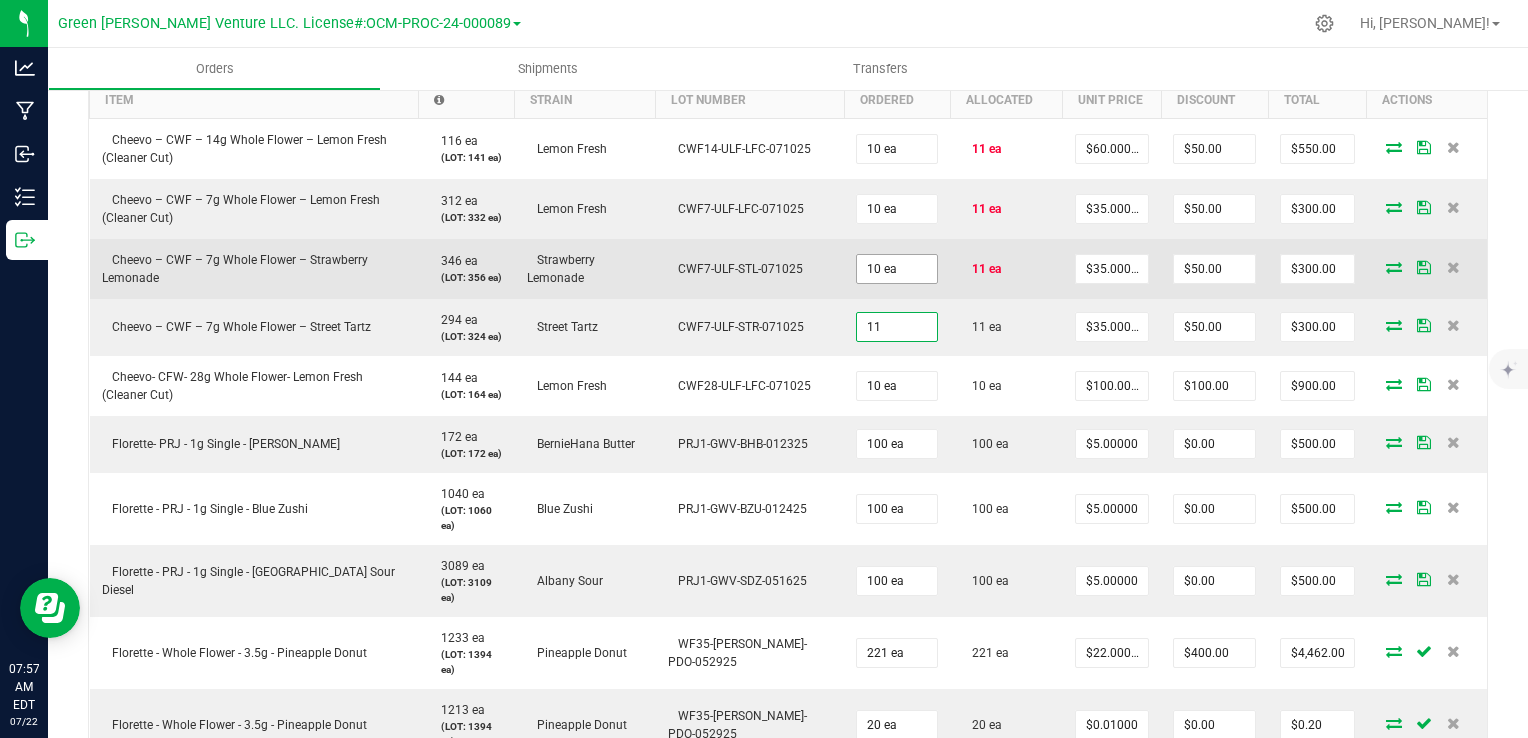 type on "$335.00" 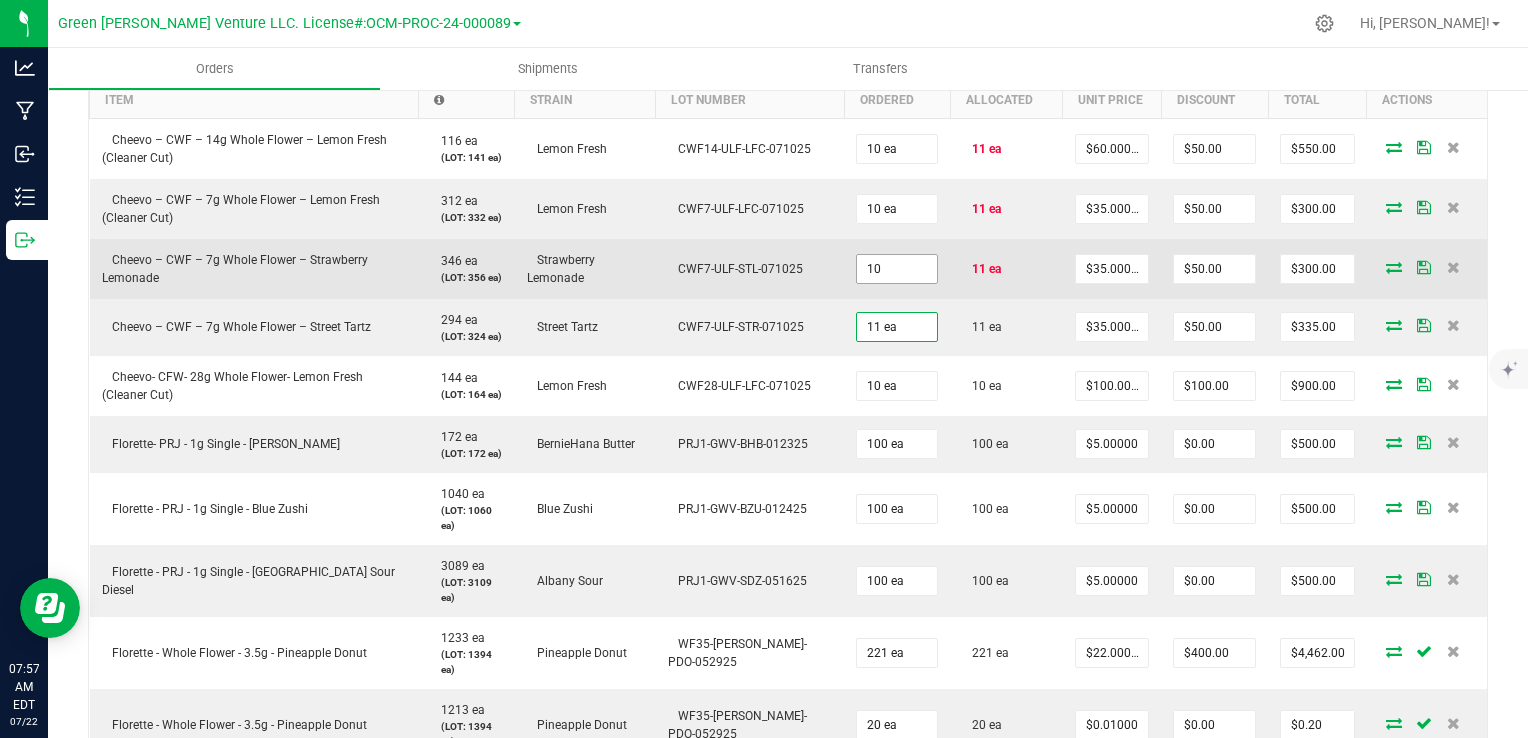 click on "10" at bounding box center [897, 269] 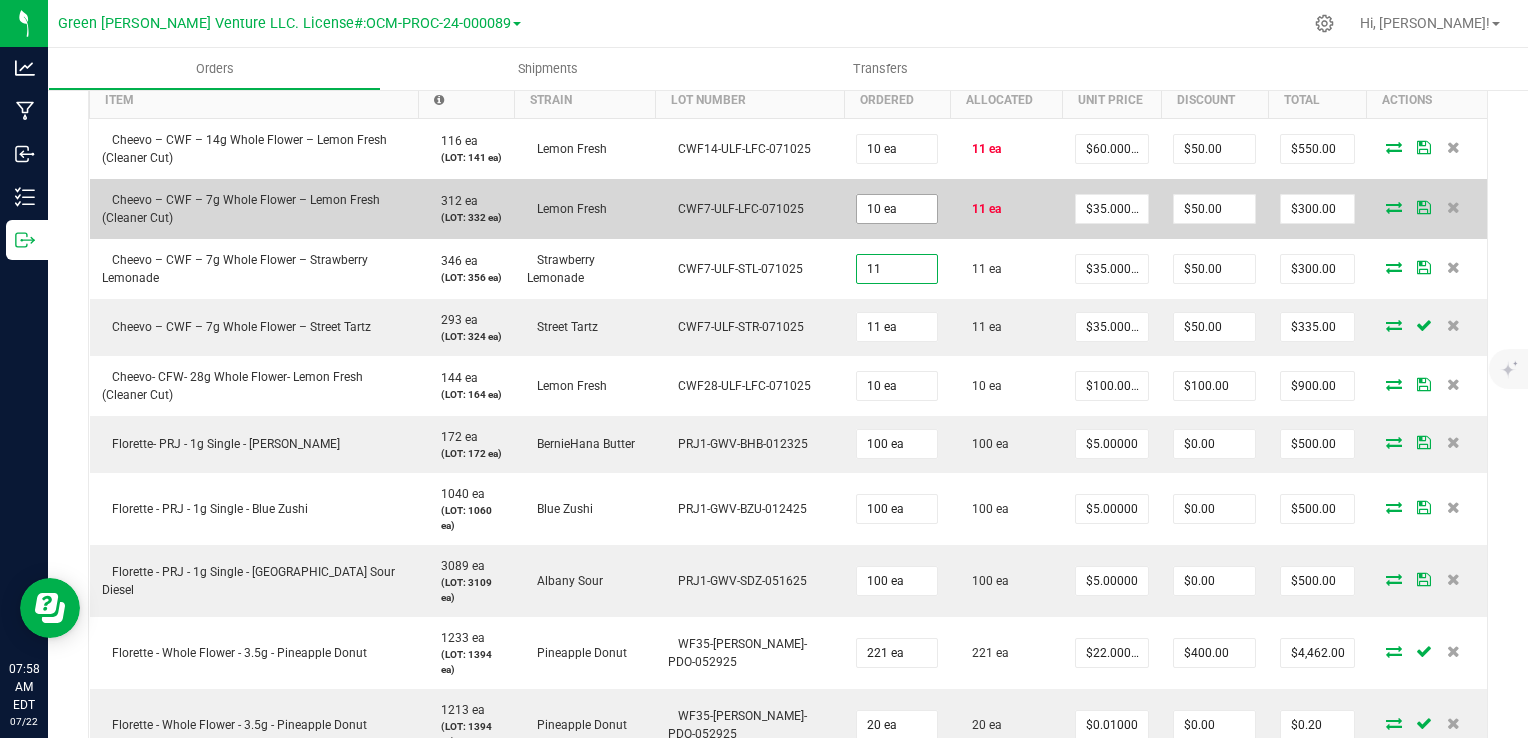 type on "11" 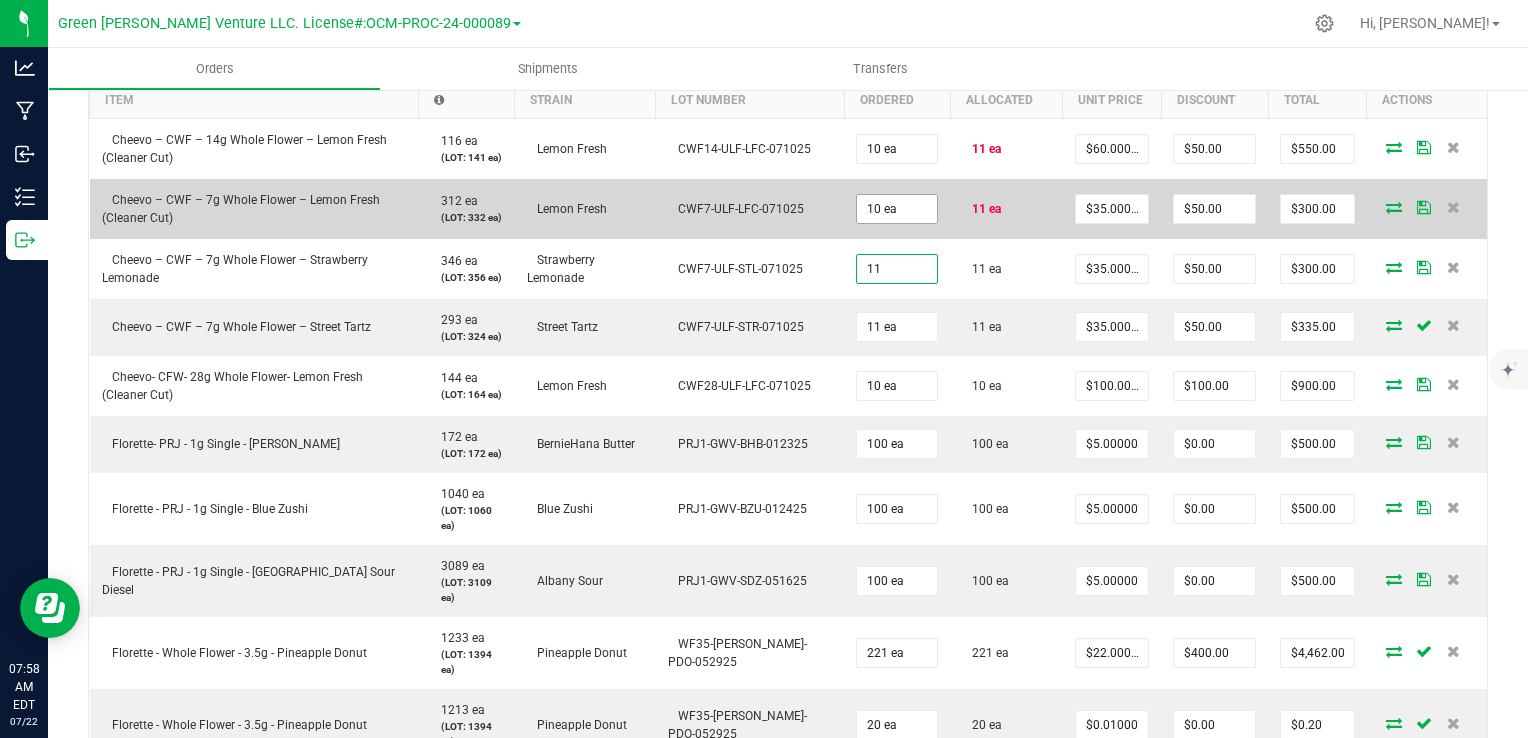 type on "10" 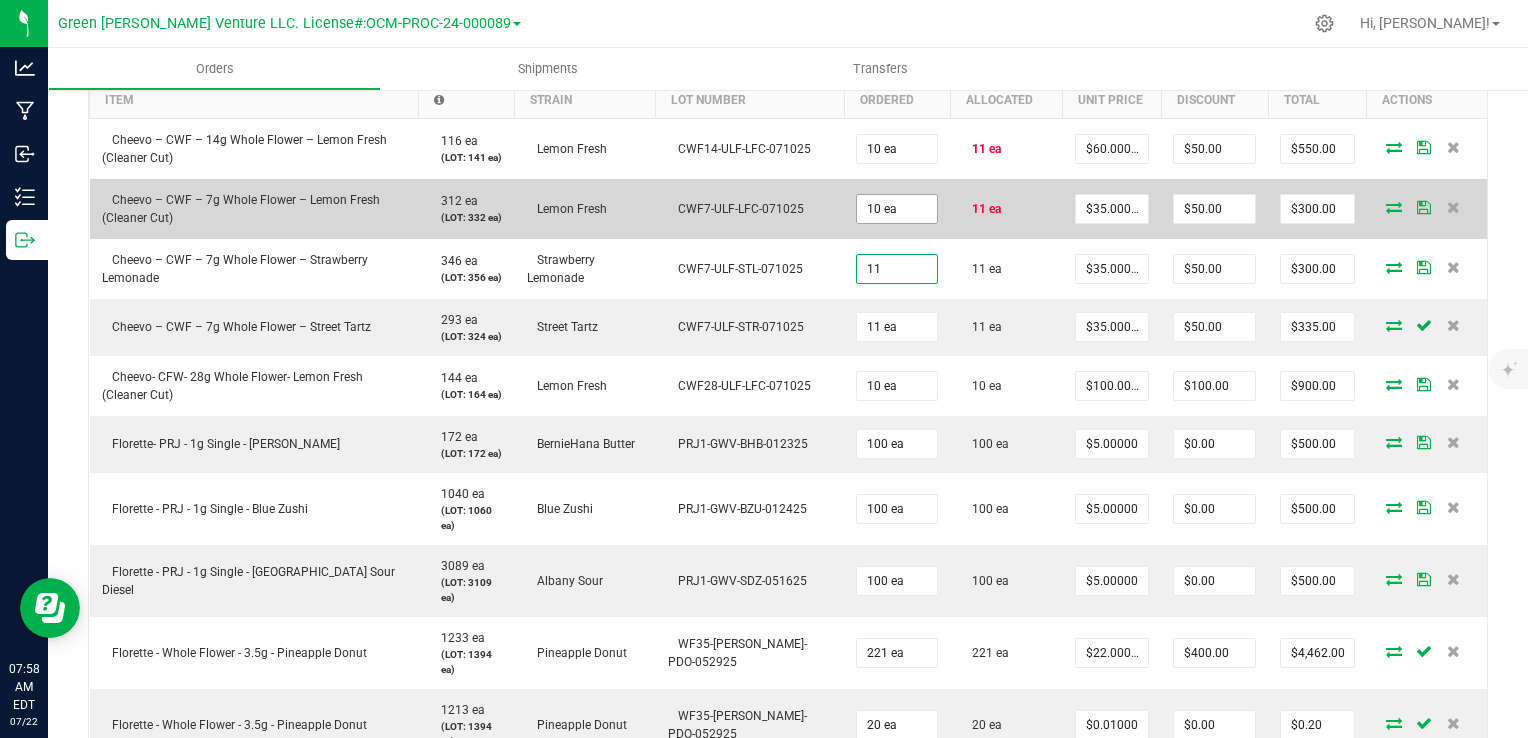 type on "11 ea" 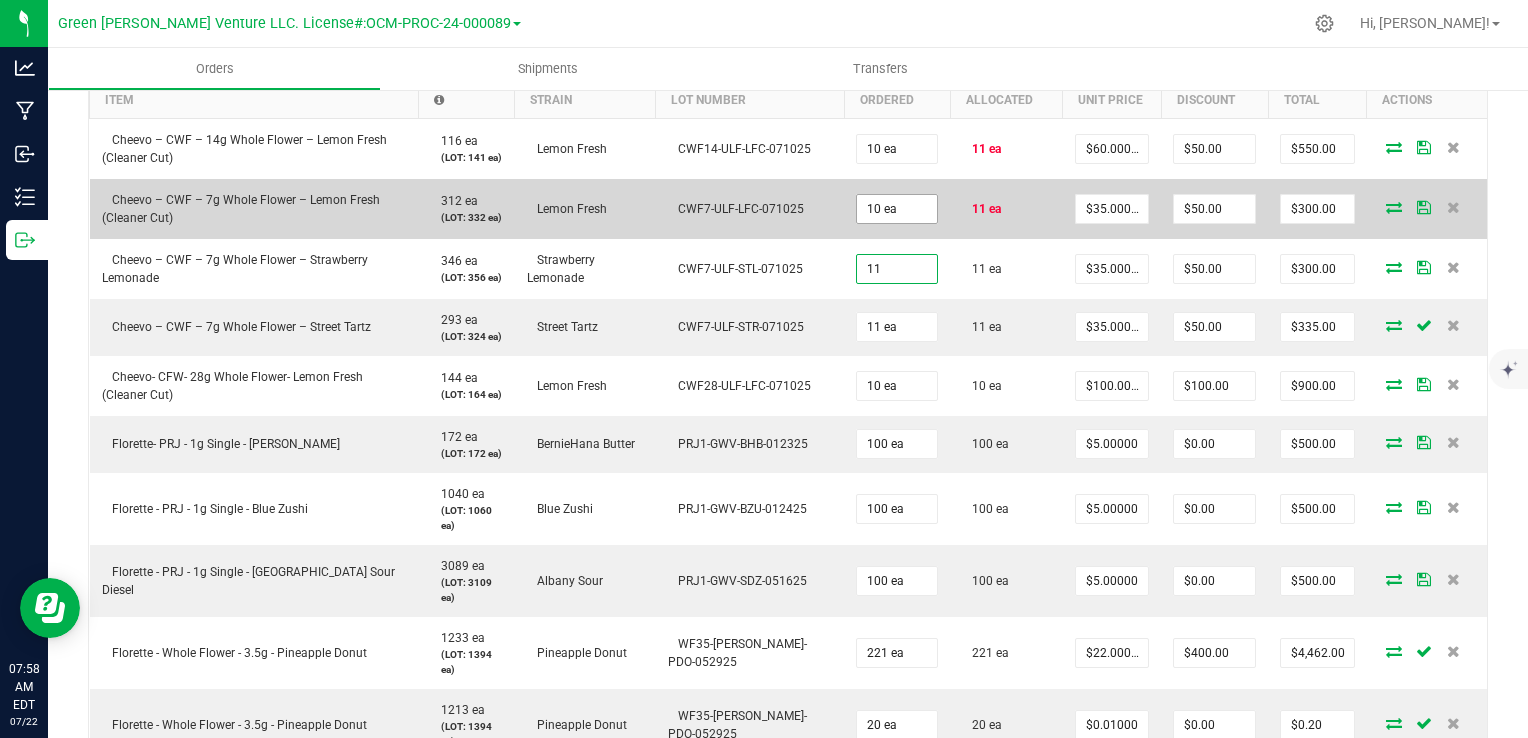 type on "$335.00" 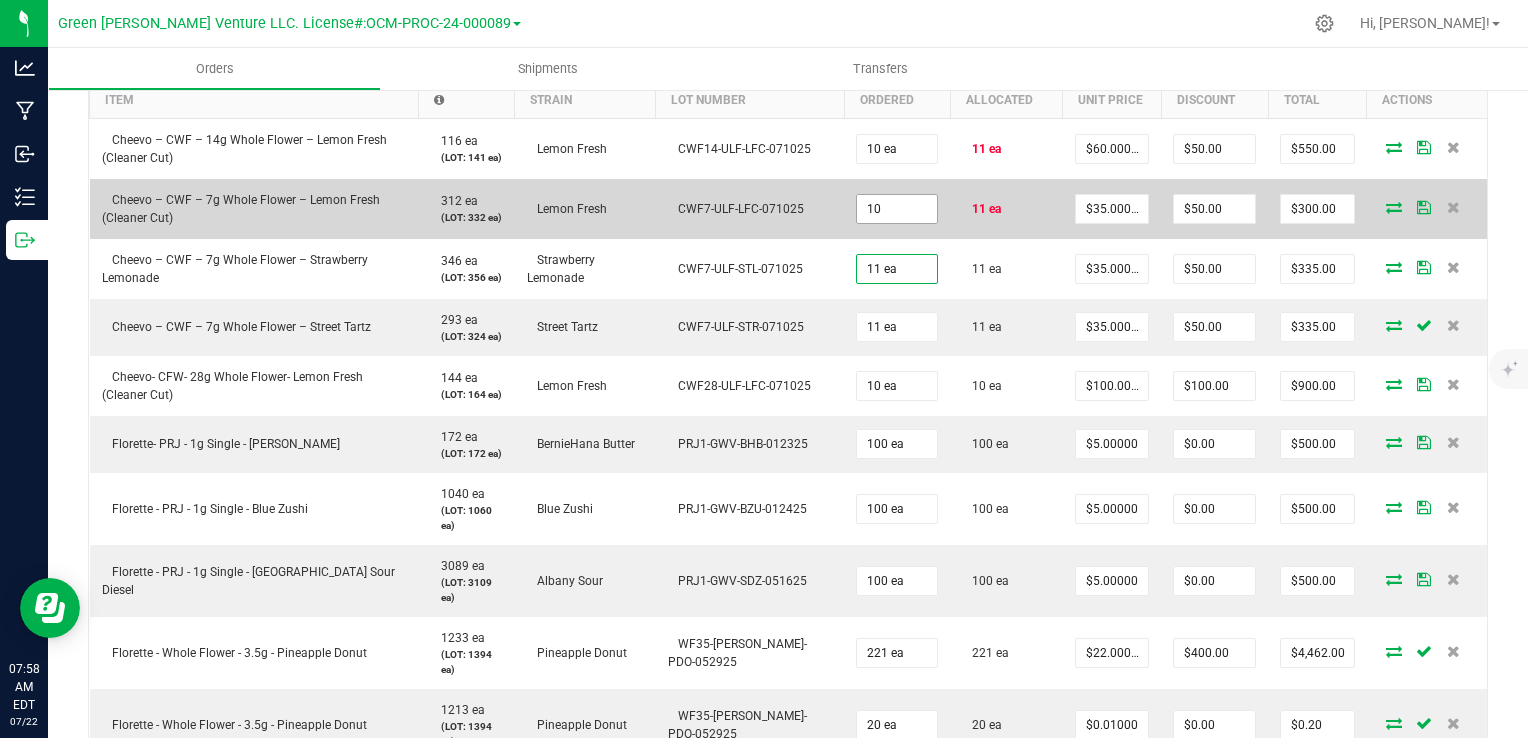 click on "10" at bounding box center (897, 209) 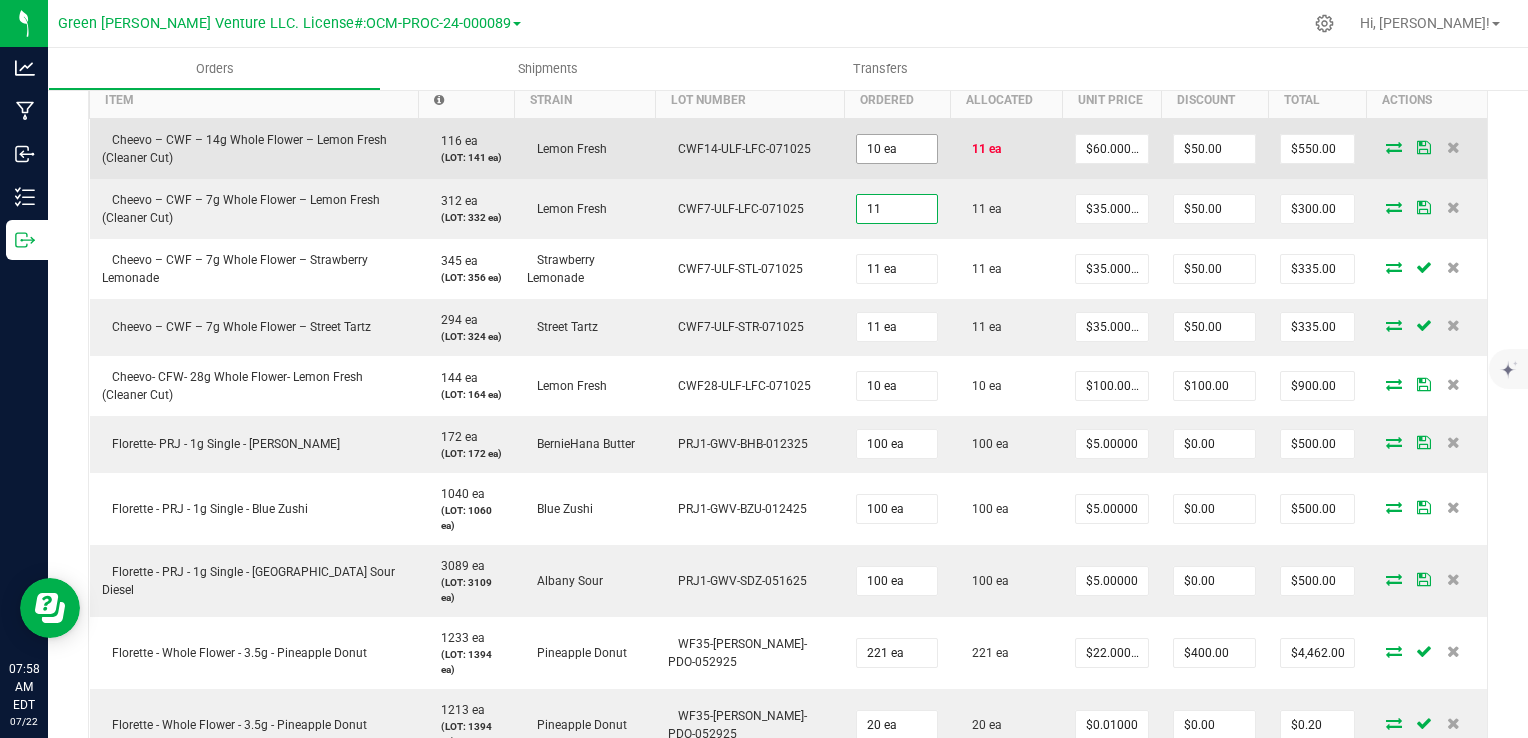 type on "11" 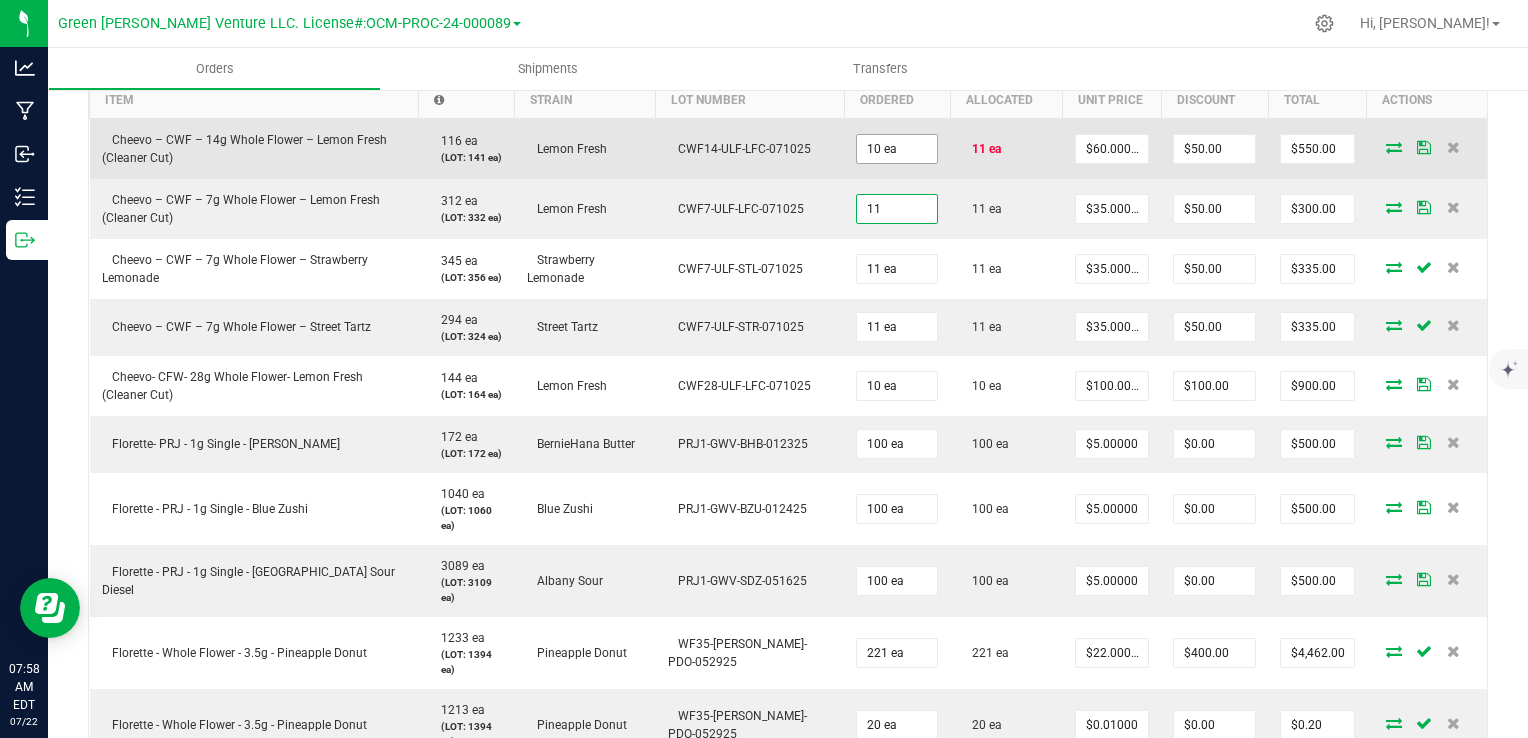 type on "10" 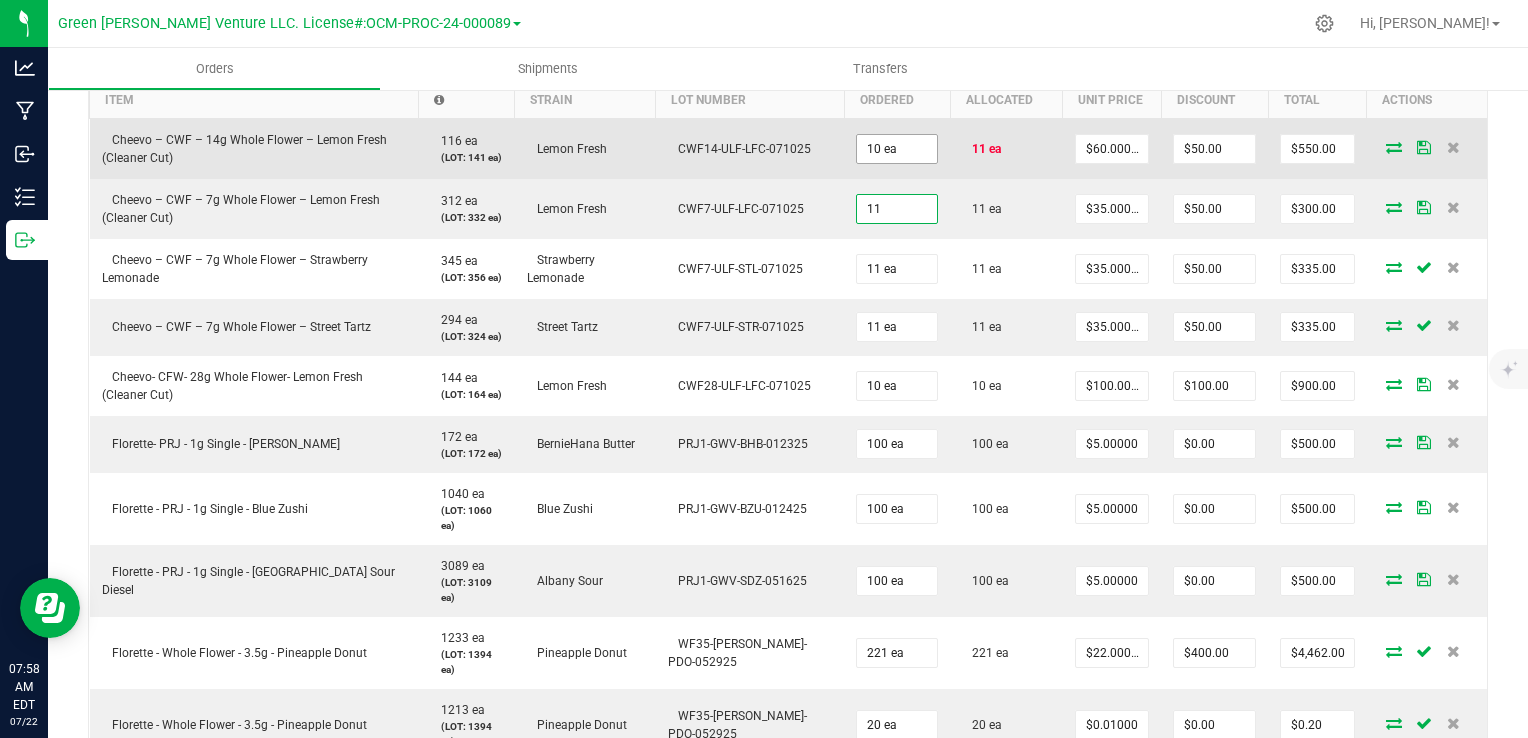 type on "11 ea" 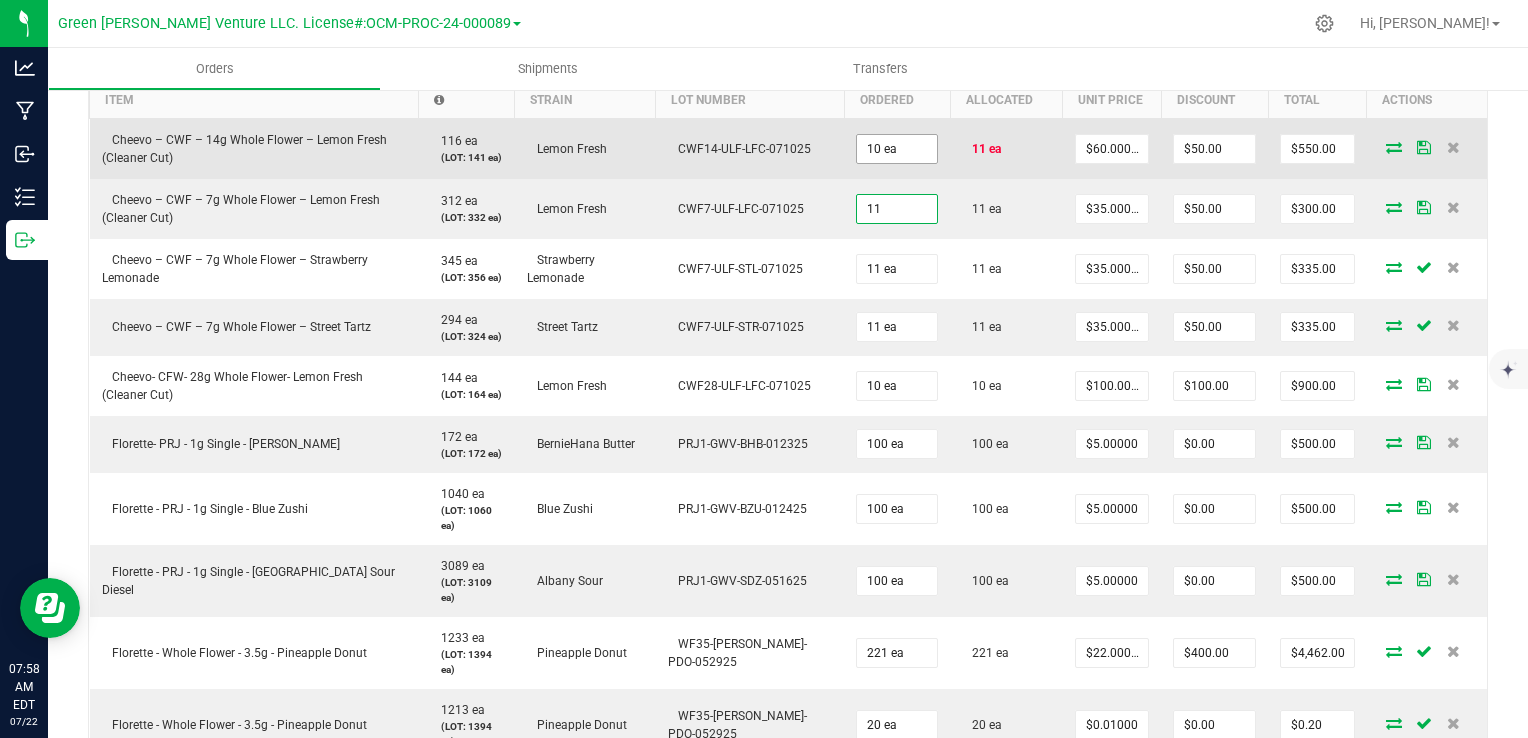 type on "$335.00" 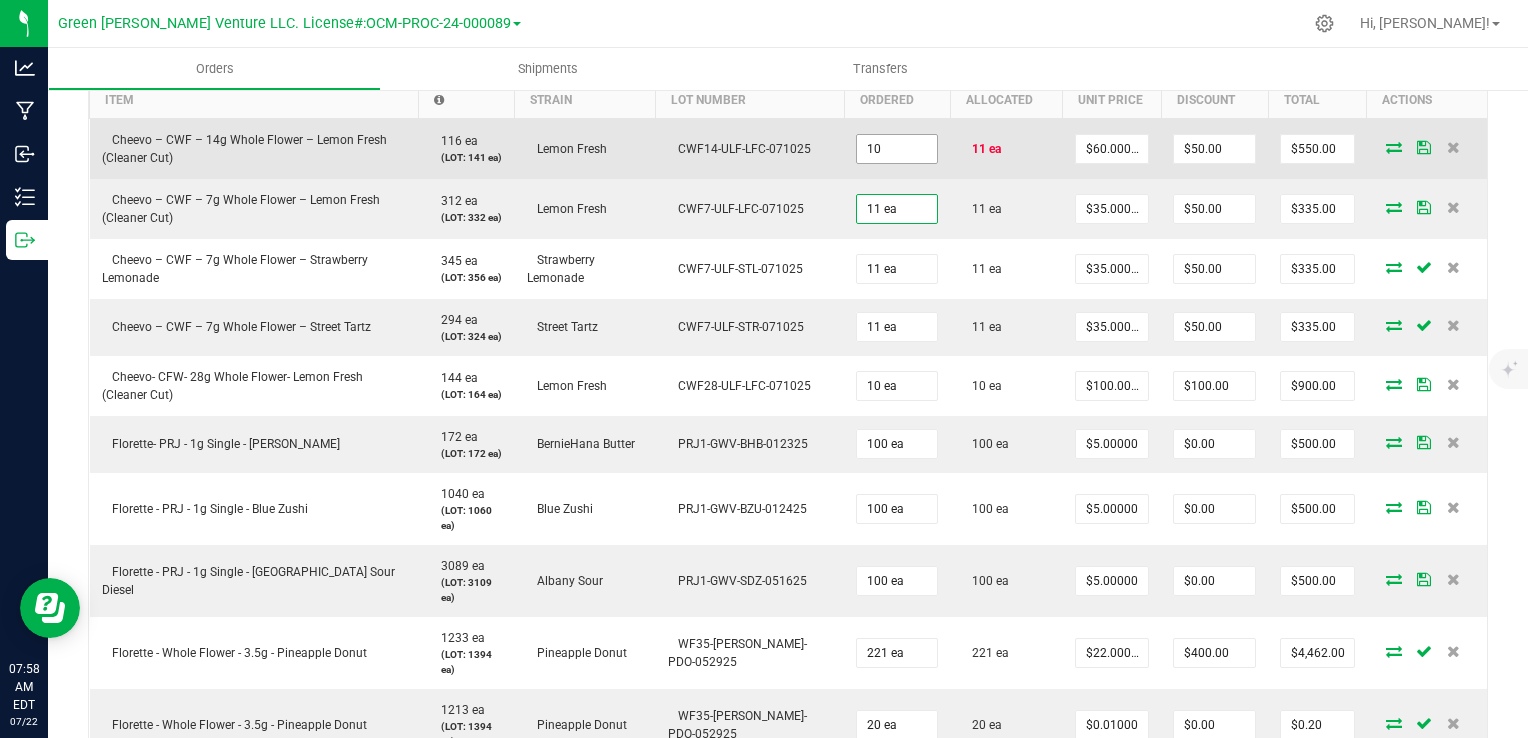 click on "10" at bounding box center (897, 149) 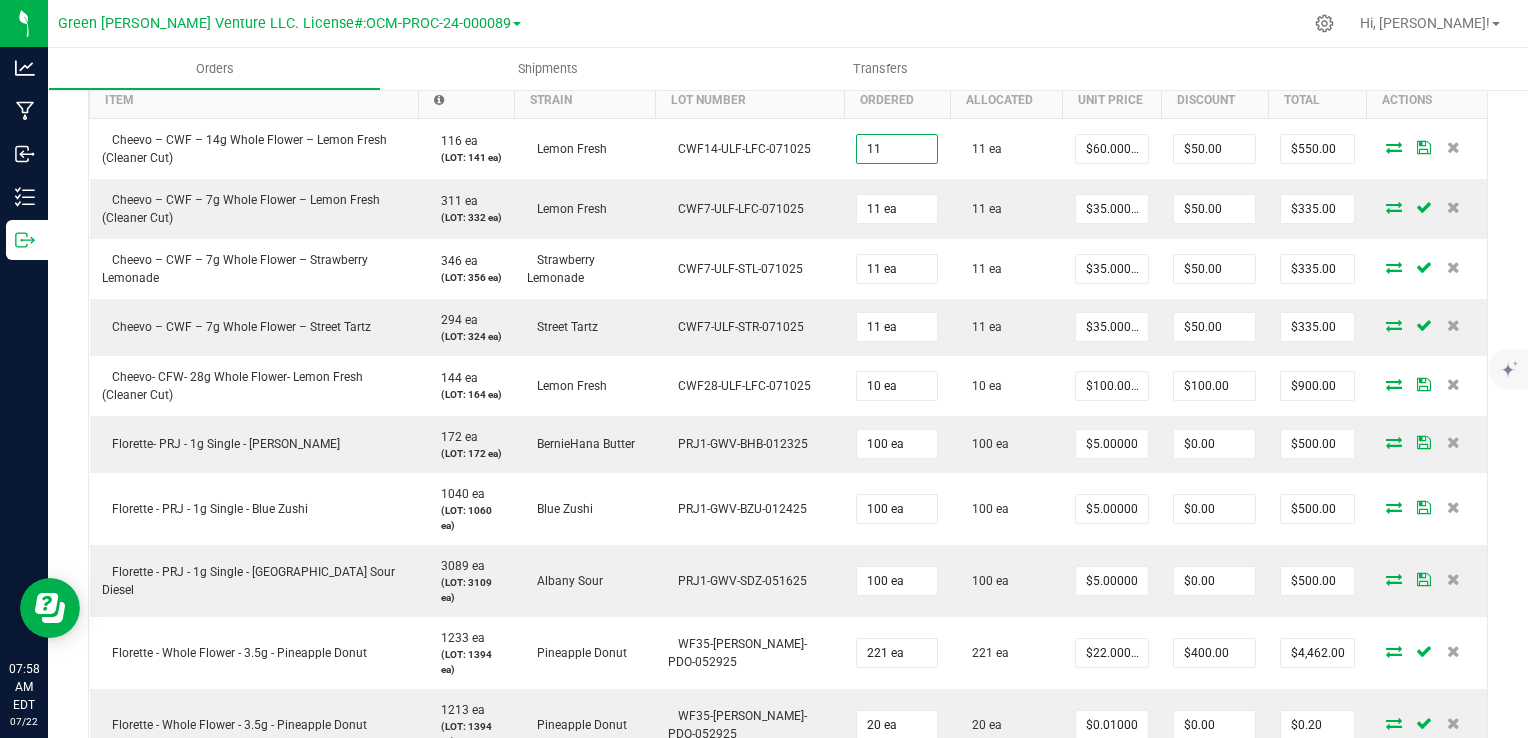 type on "11 ea" 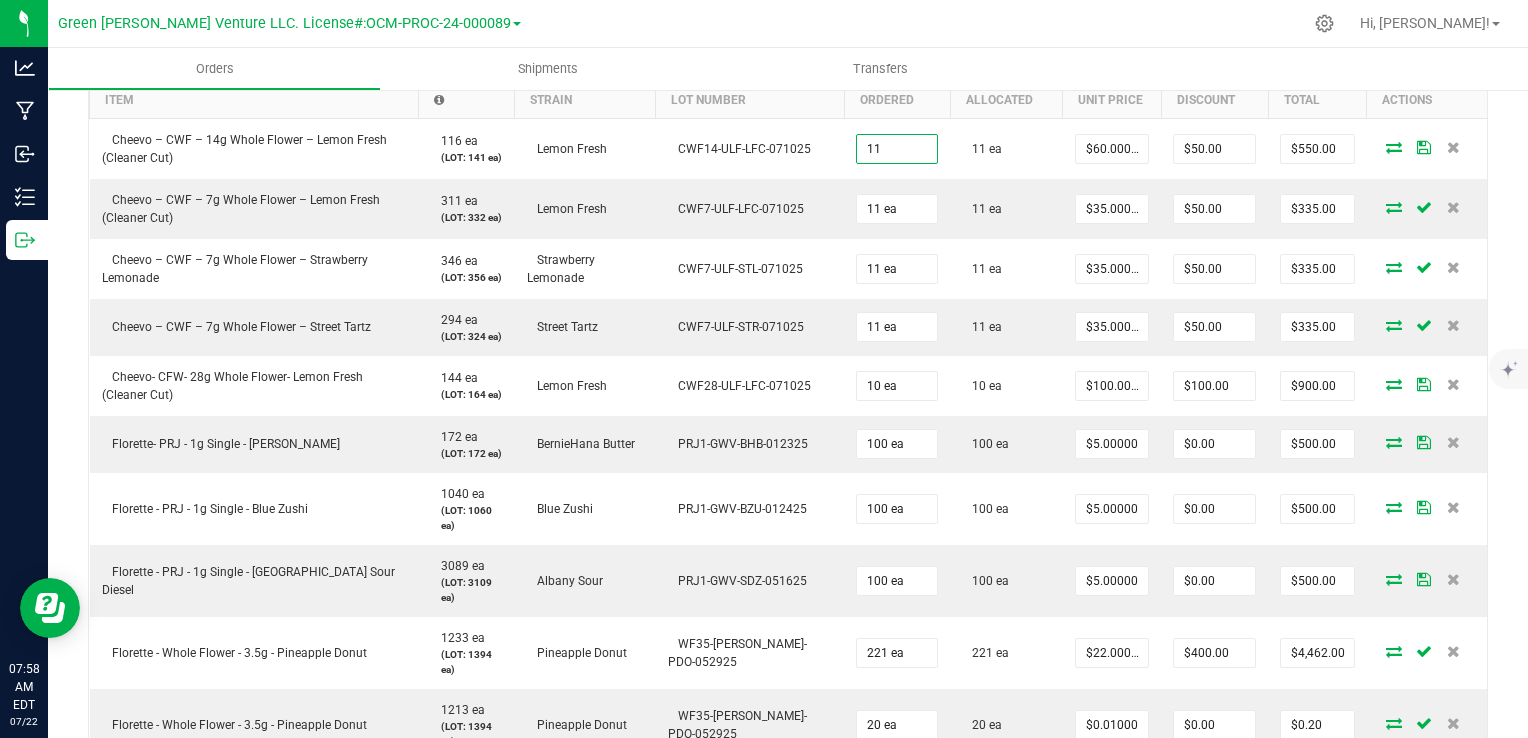 type on "$610.00" 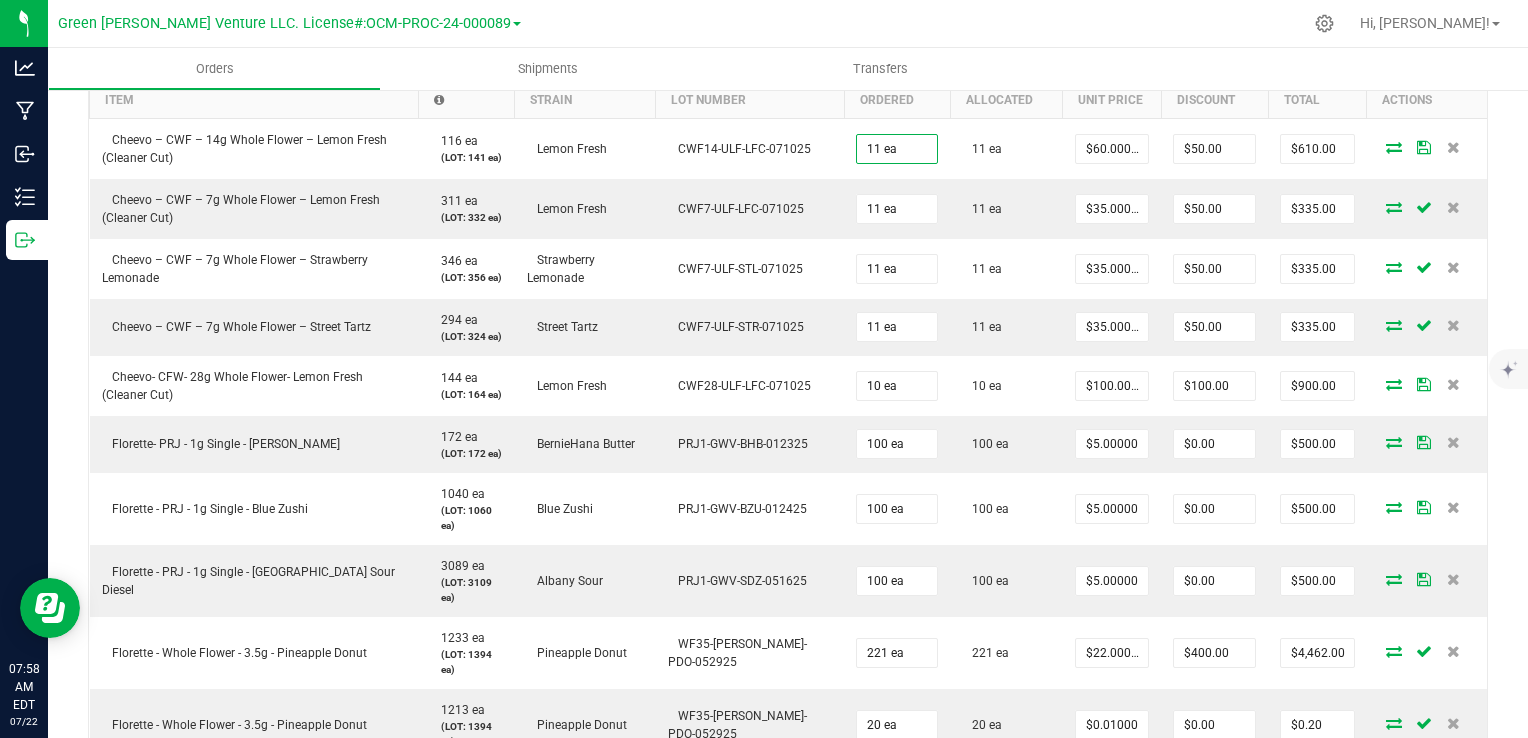 click on "Back to Orders
Order details   Export PDF   Done Editing   Order #   00000492   Status   Partially Allocated   Order Date   [DATE] 5:29 PM EDT   Payment Status   Awaiting Payment   Invoice Date   Requested Delivery Date  [DATE]  Payment Terms  Net 30  Edit   Customer PO  0000017  Sales Rep   *  Leaf Link  Destination DBA  * [GEOGRAPHIC_DATA] Cannabis Club  Edit   Order Total   $23,017.28   License #   ocmretl-23-000012   License Expiration   Address  [GEOGRAPHIC_DATA] Cannabis Club [STREET_ADDRESS]  Contact   On Shipment   20250721-001   Distributor  Select distributor  Ref Field 1   Ref Field 2   Ref Field 3
Order Details Print All Labels Item  Sellable  Strain  Lot Number  Qty Ordered Qty Allocated Unit Price Line Discount Total Actions  116 ea  11 ea" at bounding box center (788, 659) 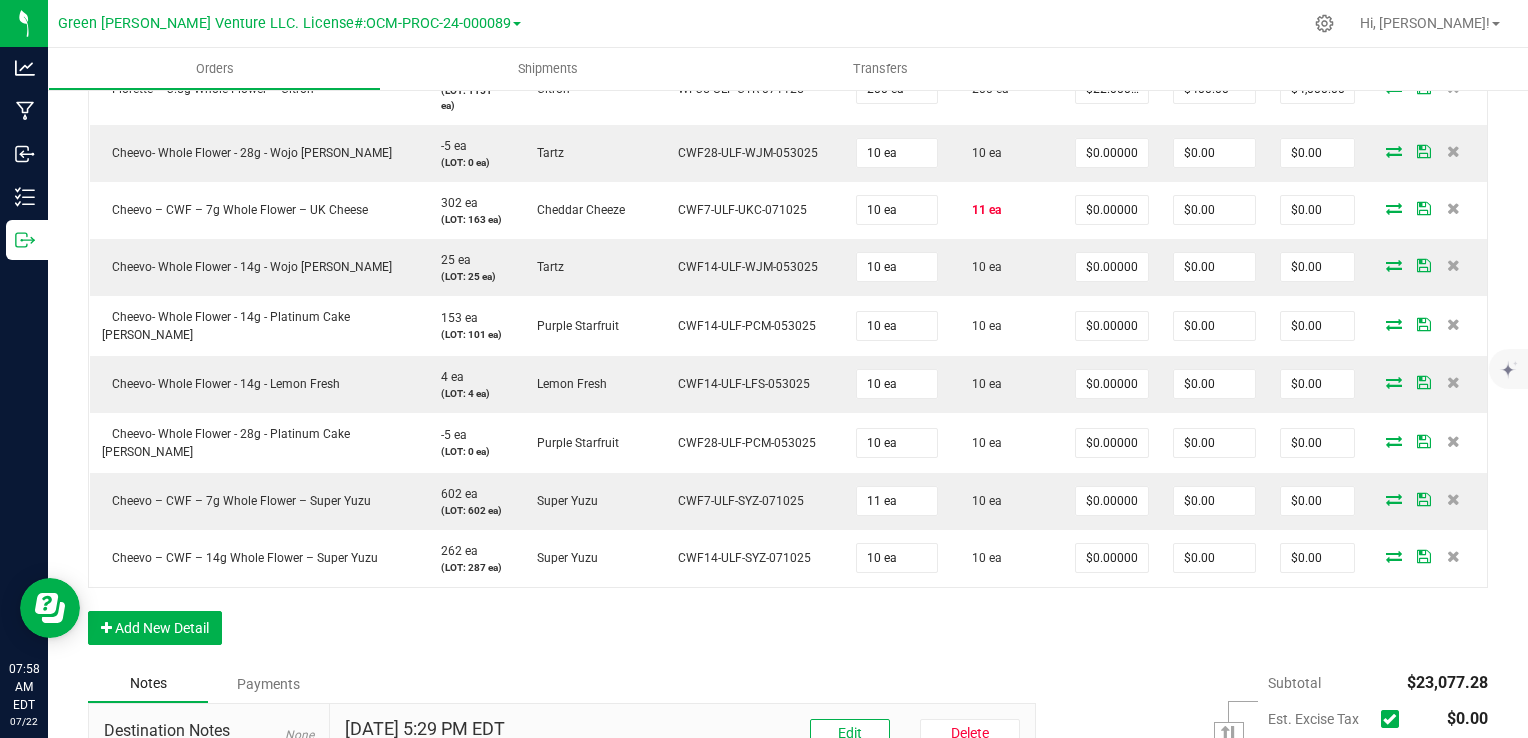 scroll, scrollTop: 1500, scrollLeft: 0, axis: vertical 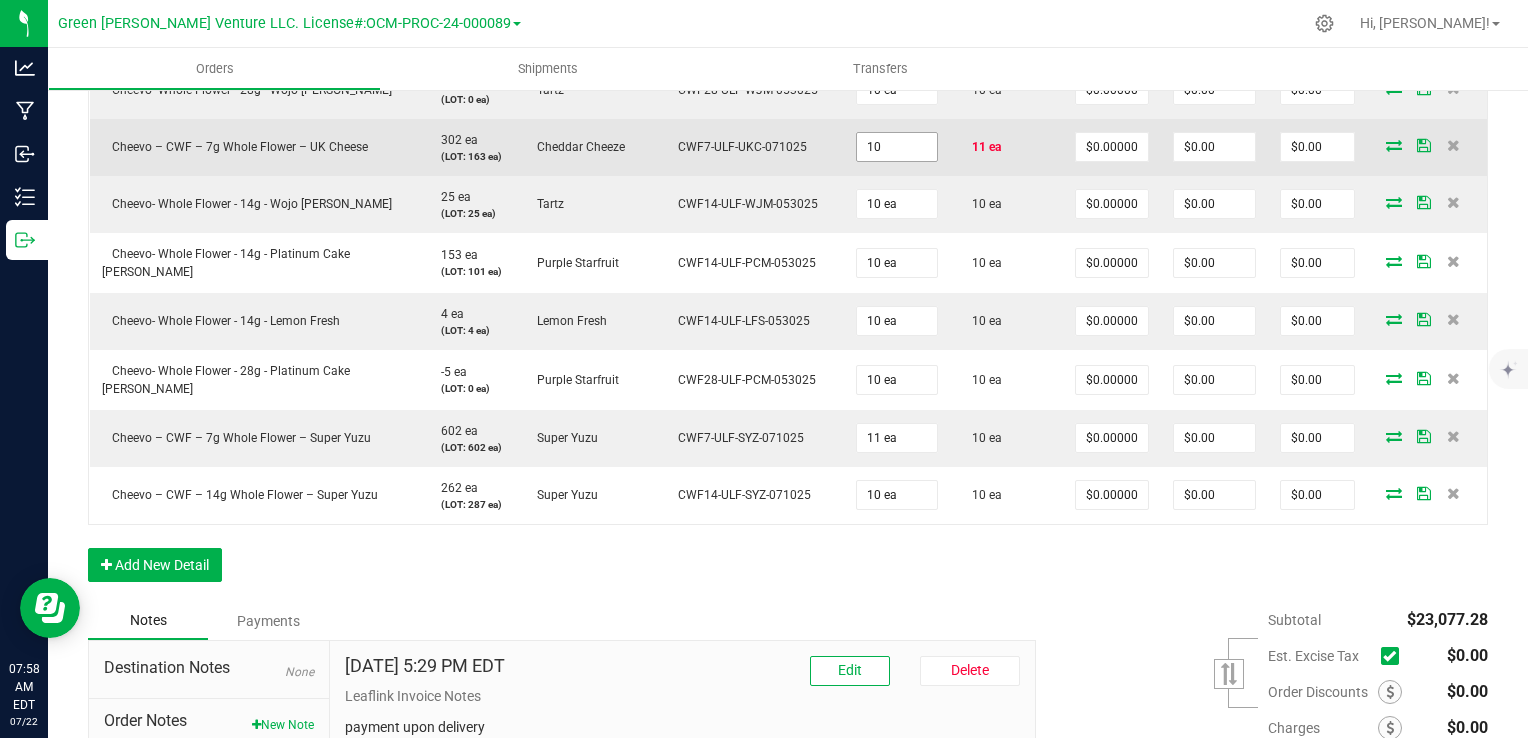 click on "10" at bounding box center [897, 147] 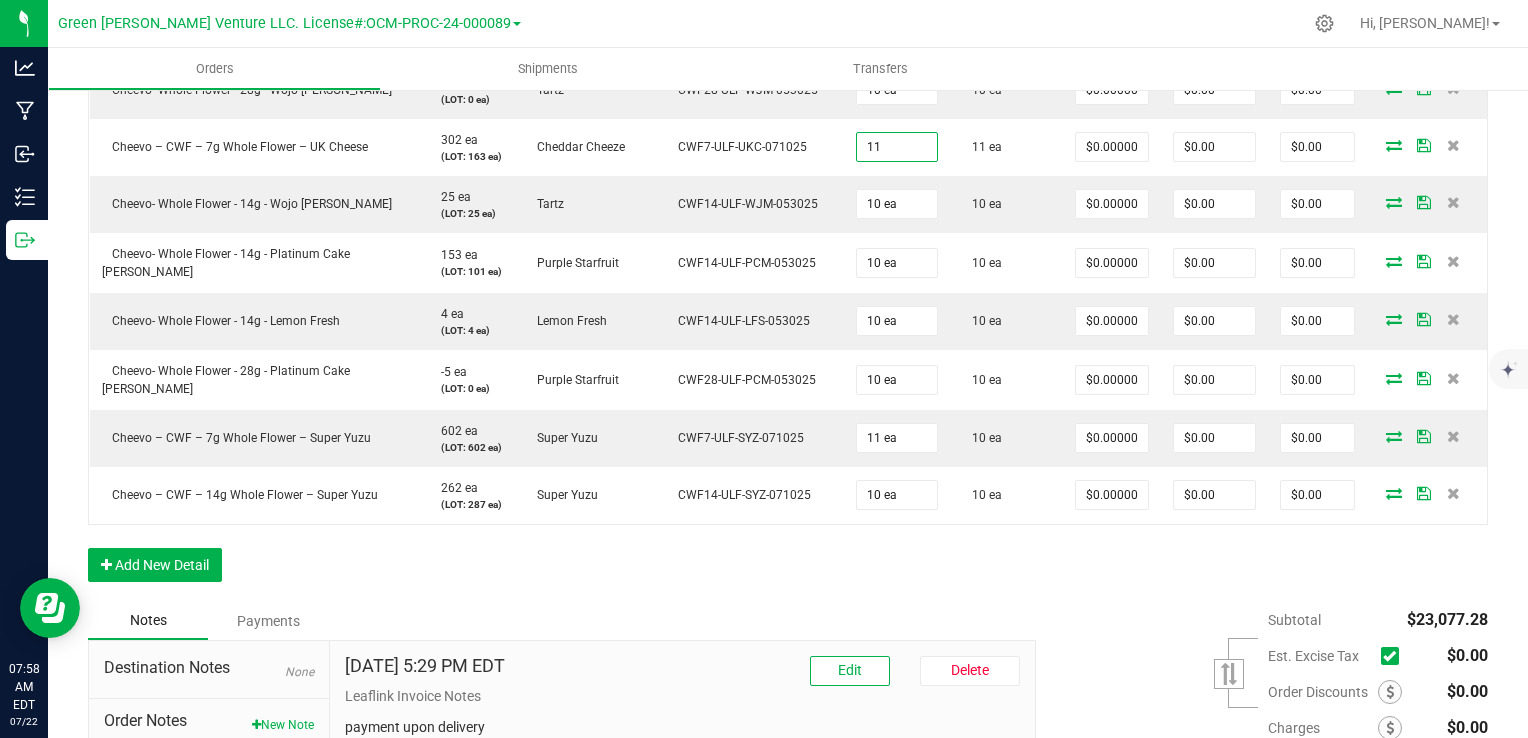 type on "11 ea" 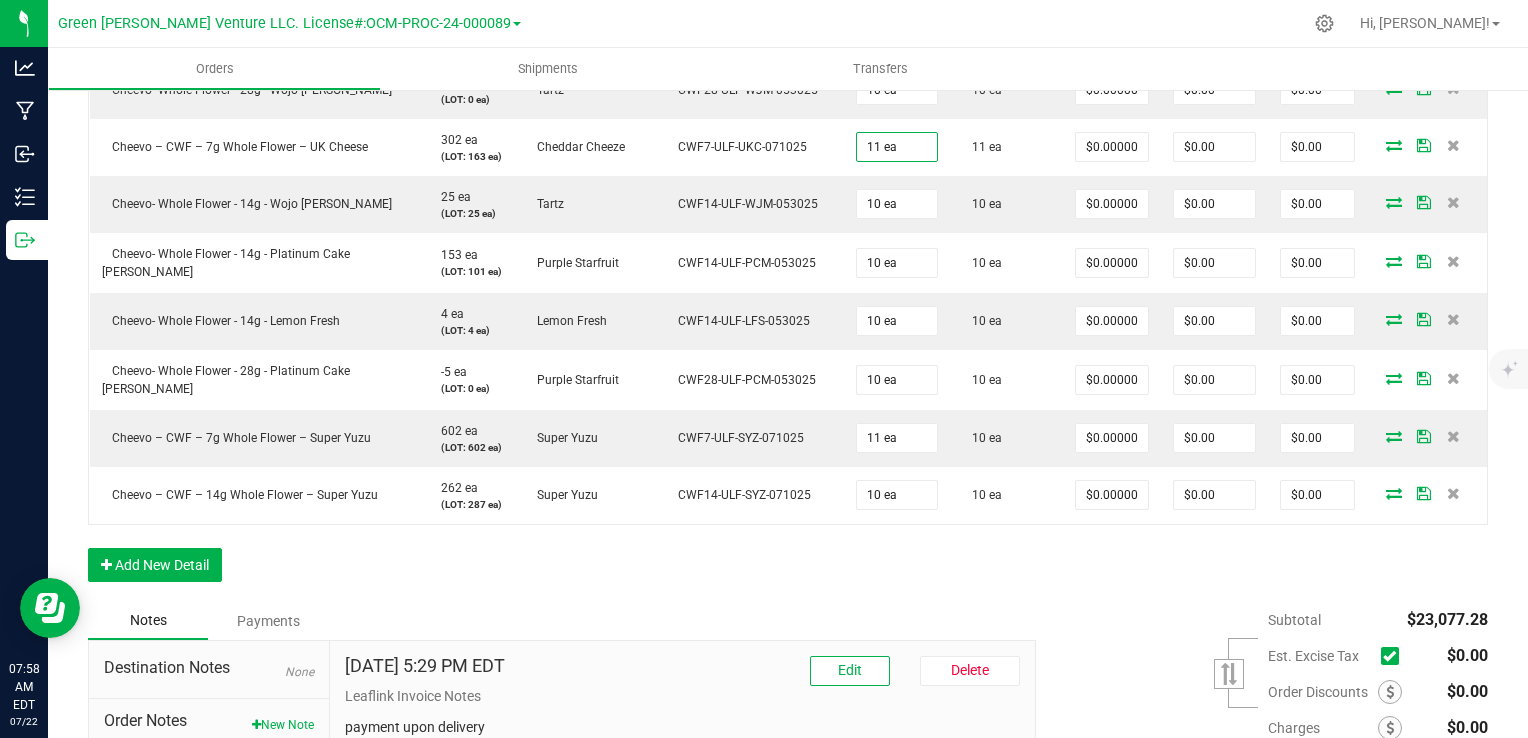 click on "Subtotal
$23,077.28
Est. Excise Tax" at bounding box center (1254, 728) 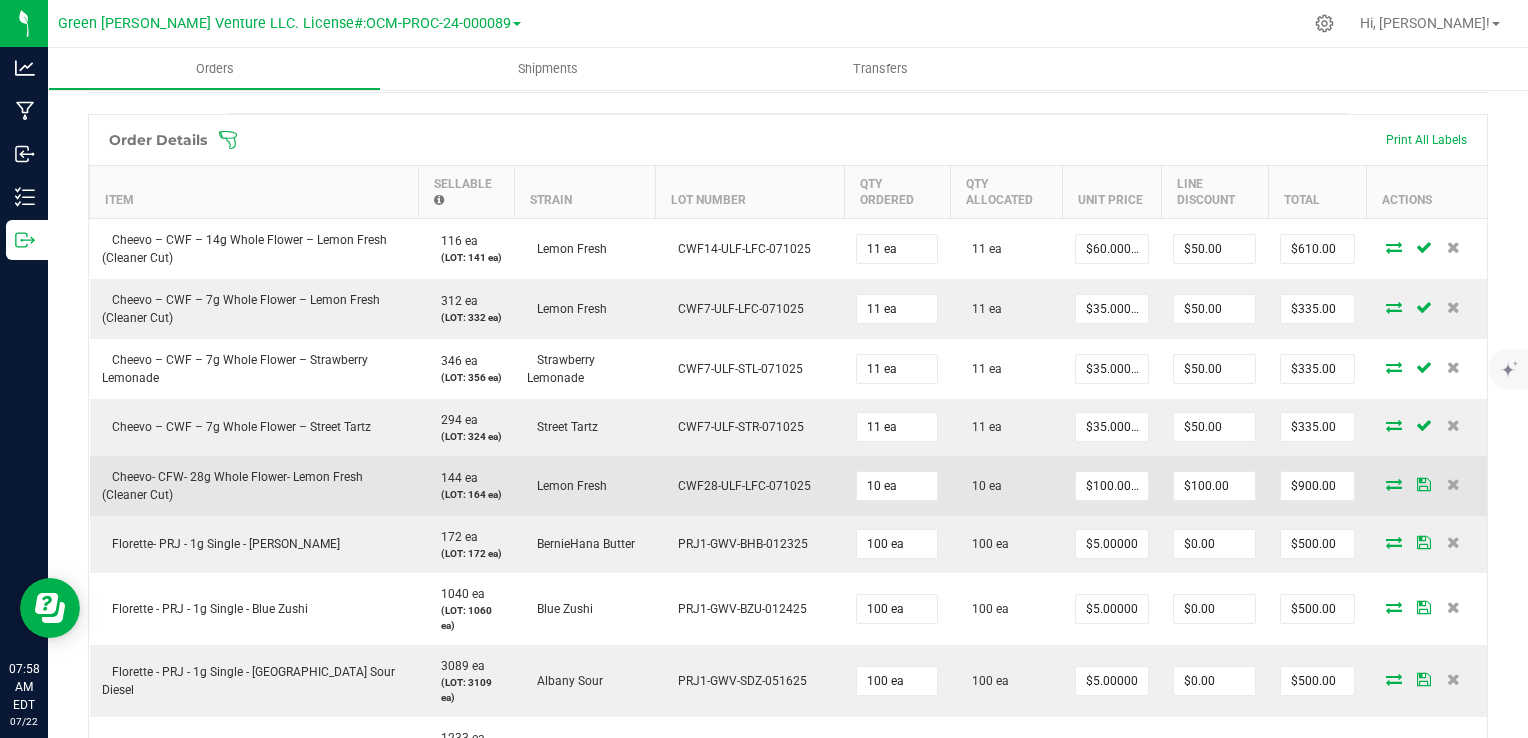 scroll, scrollTop: 0, scrollLeft: 0, axis: both 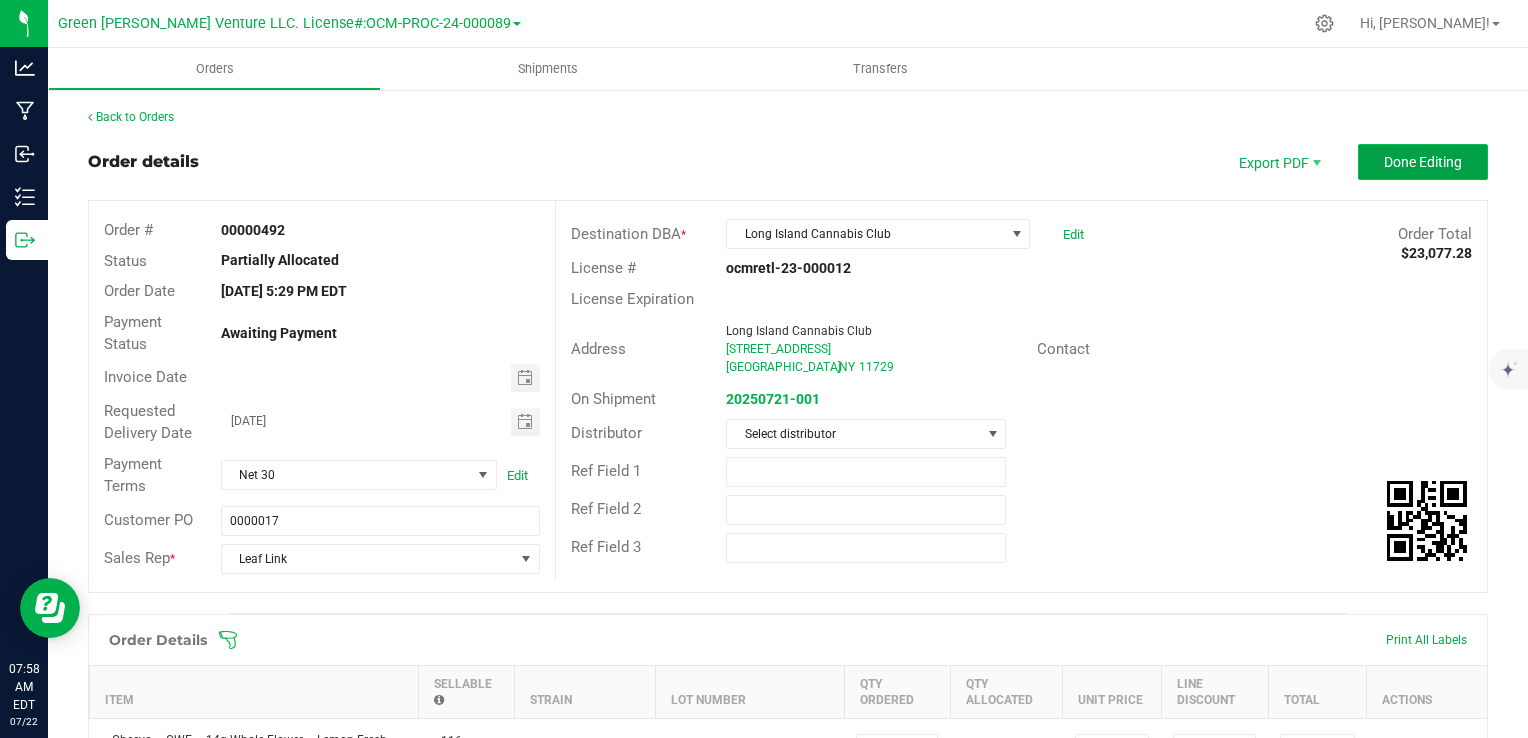click on "Done Editing" at bounding box center [1423, 162] 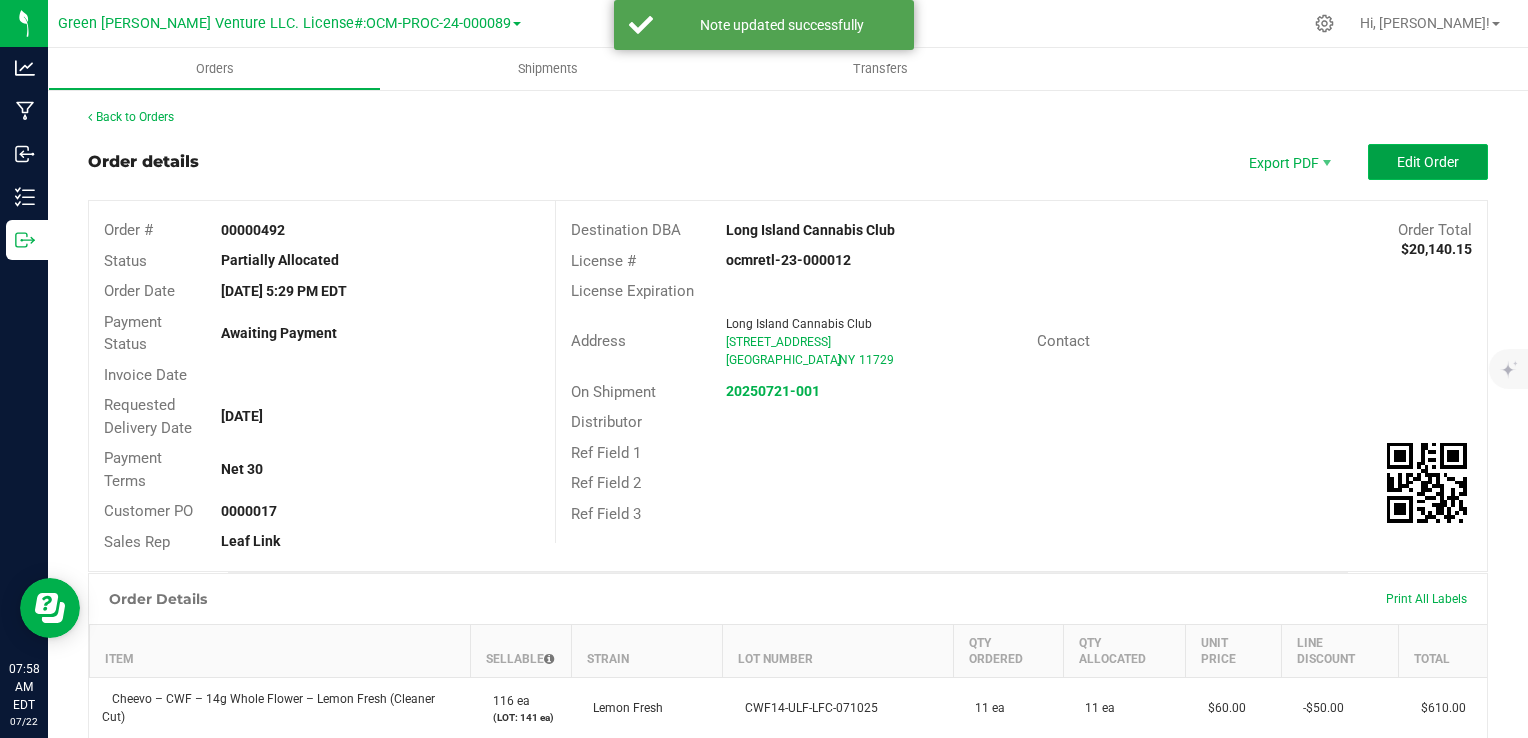 click on "Edit Order" at bounding box center [1428, 162] 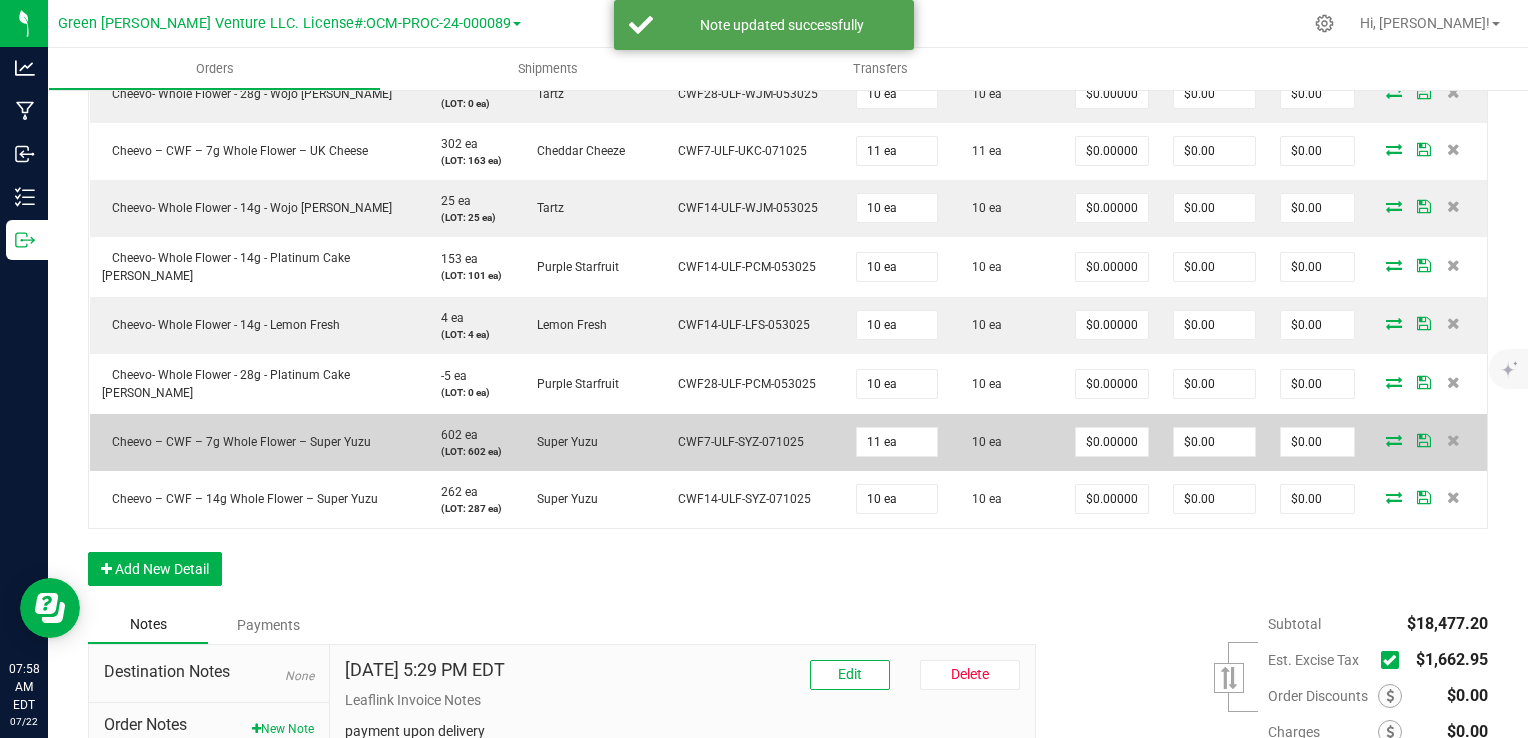 scroll, scrollTop: 1500, scrollLeft: 0, axis: vertical 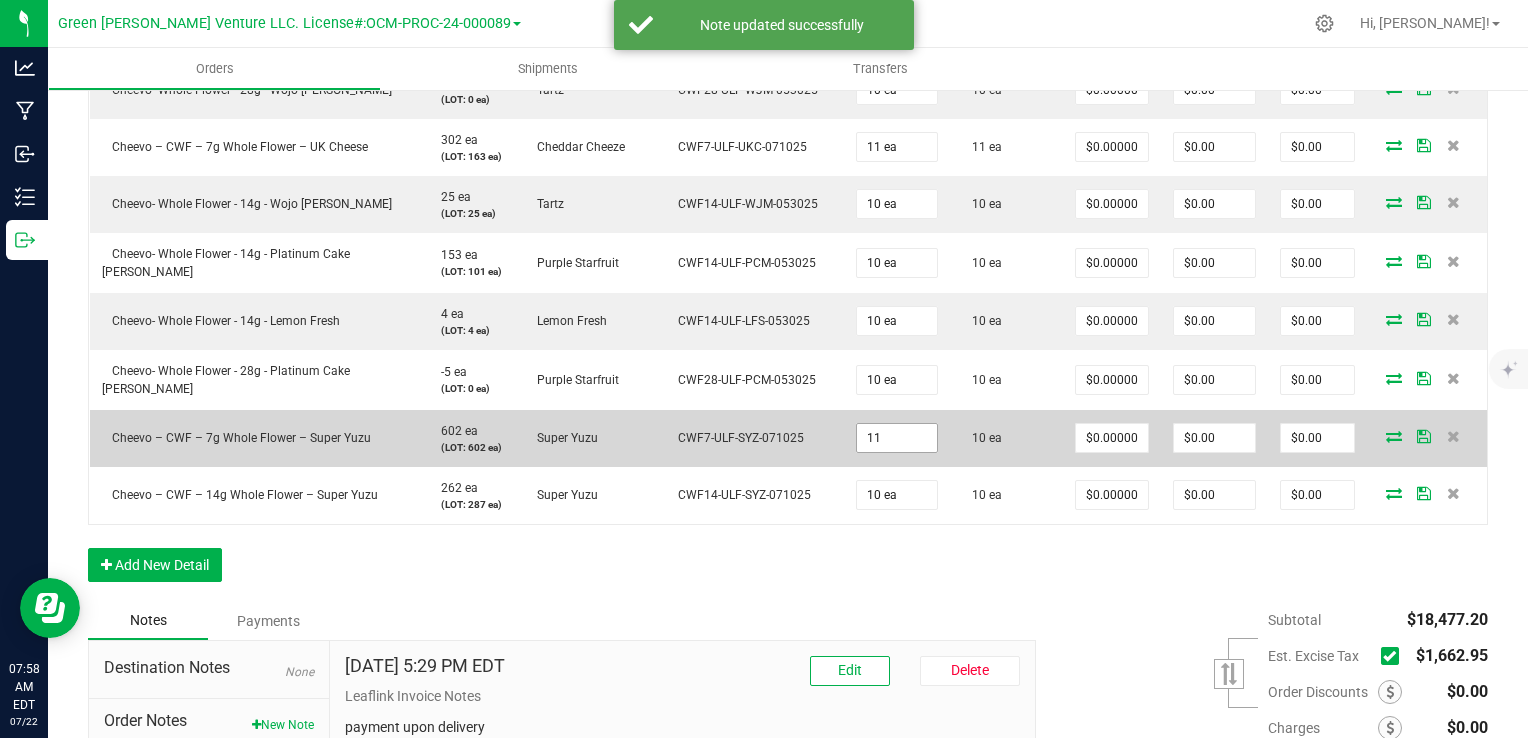 click on "11" at bounding box center [897, 438] 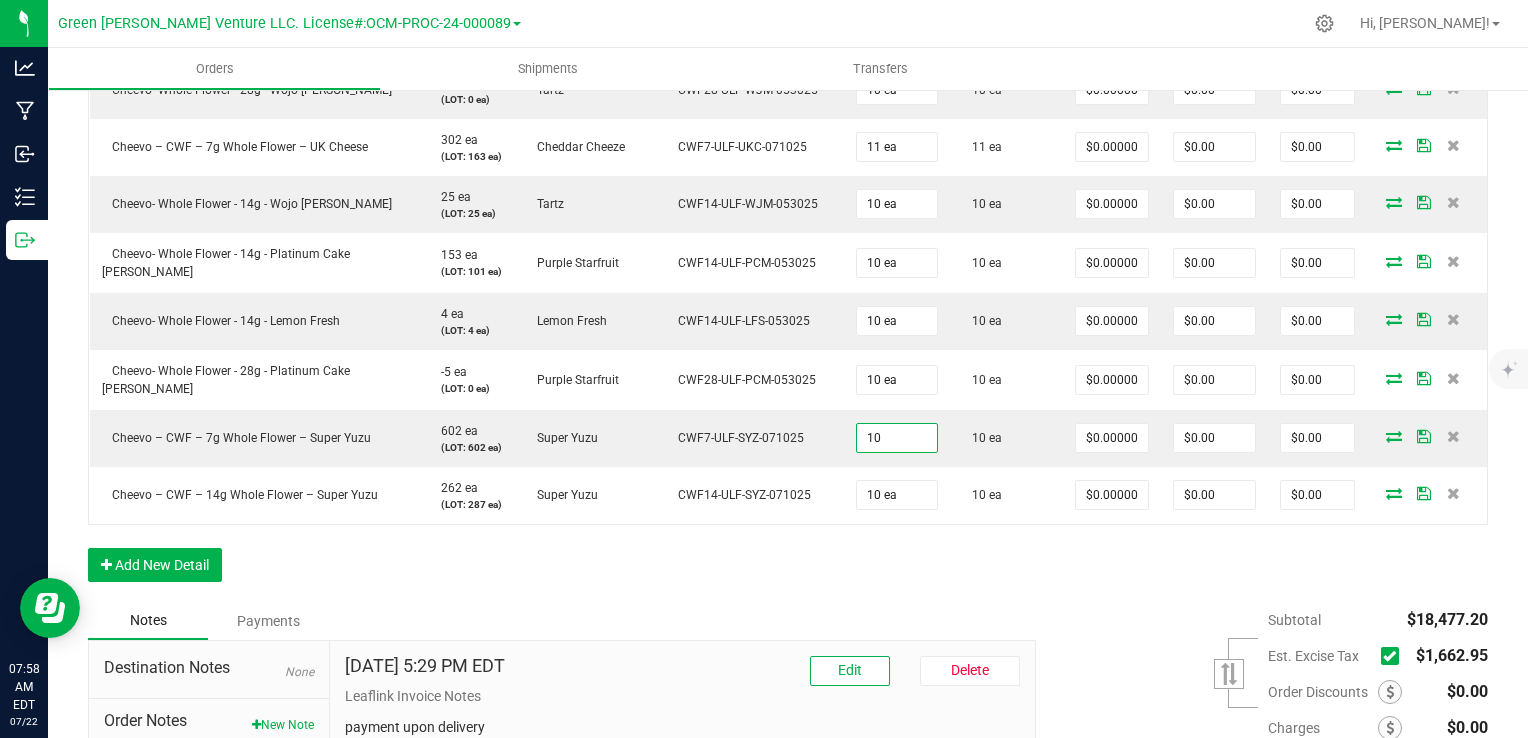 type on "10 ea" 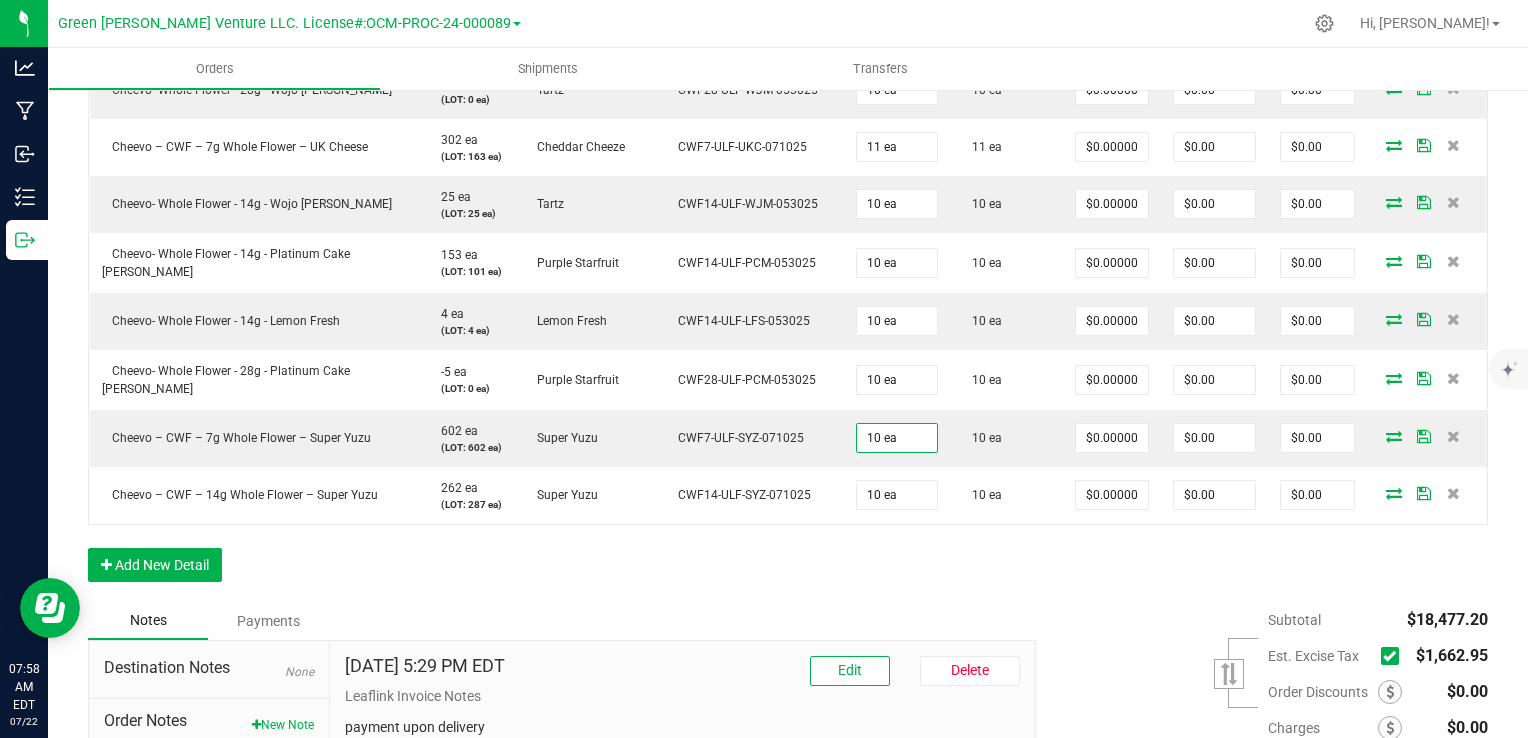 click on "Order Details Print All Labels Item  Sellable  Strain  Lot Number  Qty Ordered Qty Allocated Unit Price Line Discount Total Actions  Cheevo – CWF – 14g Whole Flower – Lemon Fresh (Cleaner Cut)   116 ea   (LOT: 141 ea)   Lemon Fresh   CWF14-ULF-LFC-071025  11 ea  11 ea  $60.00000 $50.00 $610.00  Cheevo – CWF – 7g Whole Flower – Lemon Fresh (Cleaner Cut)   312 ea   (LOT: 332 ea)   Lemon Fresh   CWF7-ULF-LFC-071025  11 ea  11 ea  $35.00000 $50.00 $335.00  Cheevo – CWF – 7g Whole Flower – Strawberry Lemonade   346 ea   (LOT: 356 ea)   Strawberry Lemonade   CWF7-ULF-STL-071025  11 ea  11 ea  $35.00000 $50.00 $335.00  Cheevo – CWF – 7g Whole Flower – Street Tartz   294 ea   (LOT: 324 ea)   Street Tartz   CWF7-ULF-STR-071025  11 ea  11 ea  $35.00000 $50.00 $335.00  Cheevo- CFW- 28g Whole Flower- Lemon Fresh (Cleaner Cut)   144 ea   (LOT: 164 ea)   Lemon Fresh   CWF28-ULF-LFC-071025  10 ea  10 ea  $100.00000 $100.00 $900.00  172 ea   (LOT: 172 ea)  100 ea" at bounding box center [788, -142] 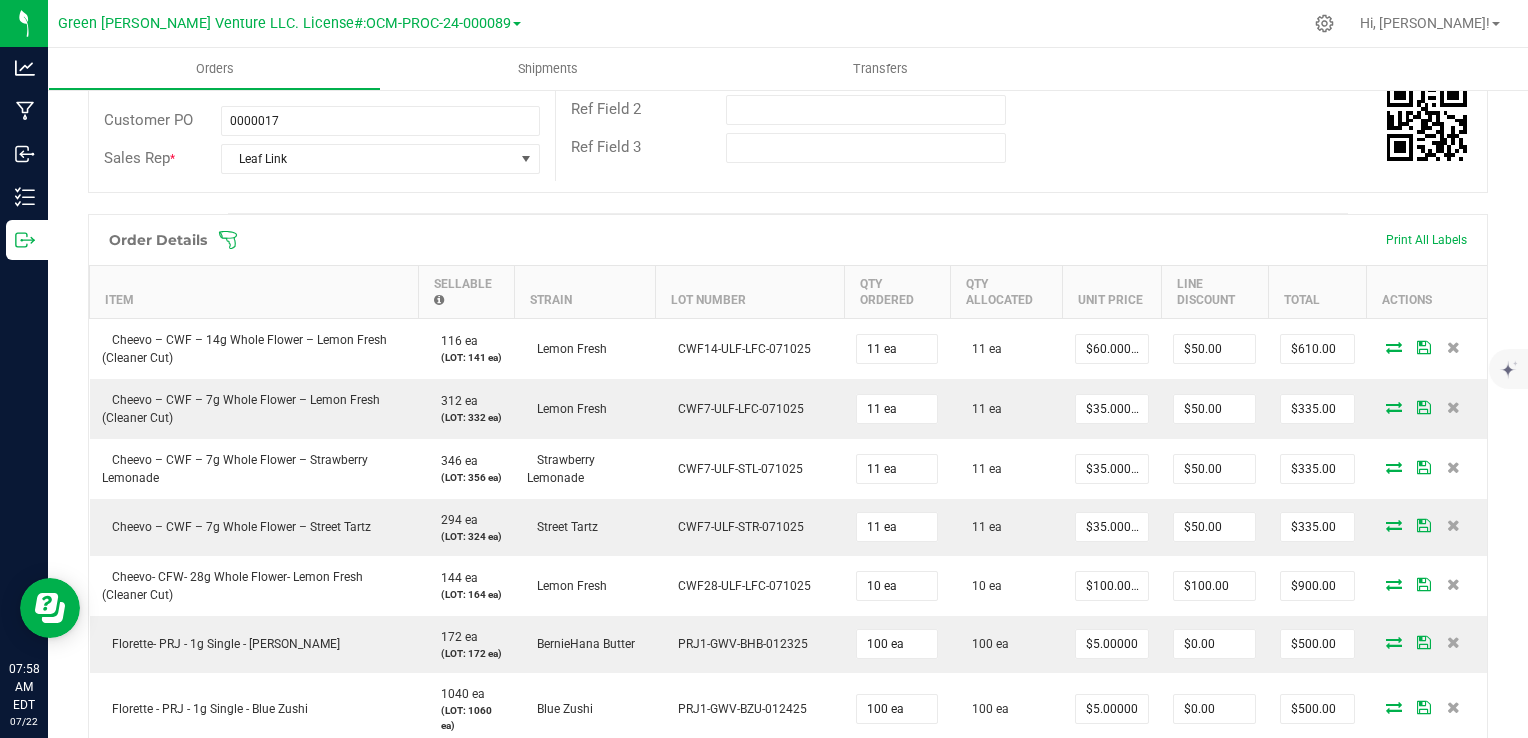scroll, scrollTop: 0, scrollLeft: 0, axis: both 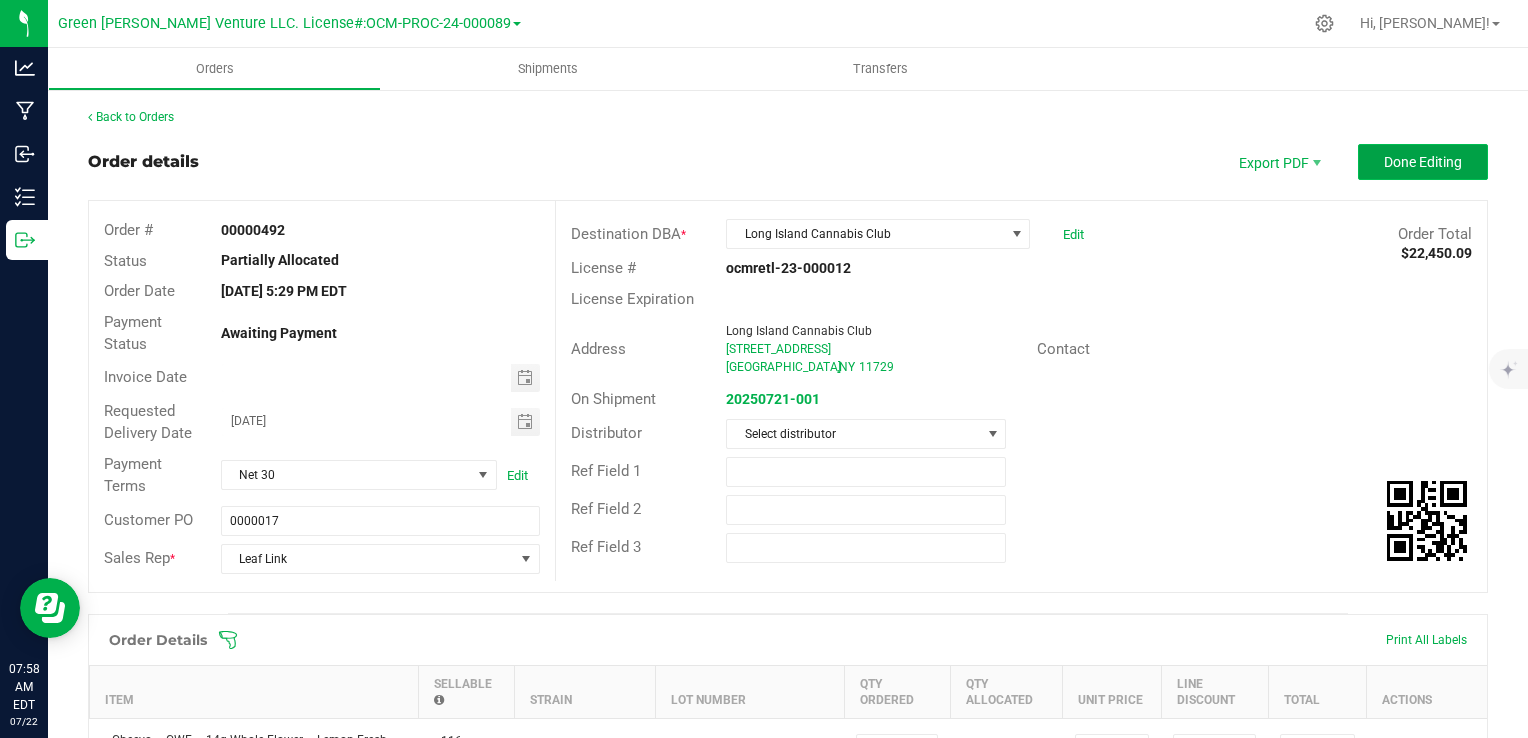 click on "Done Editing" at bounding box center (1423, 162) 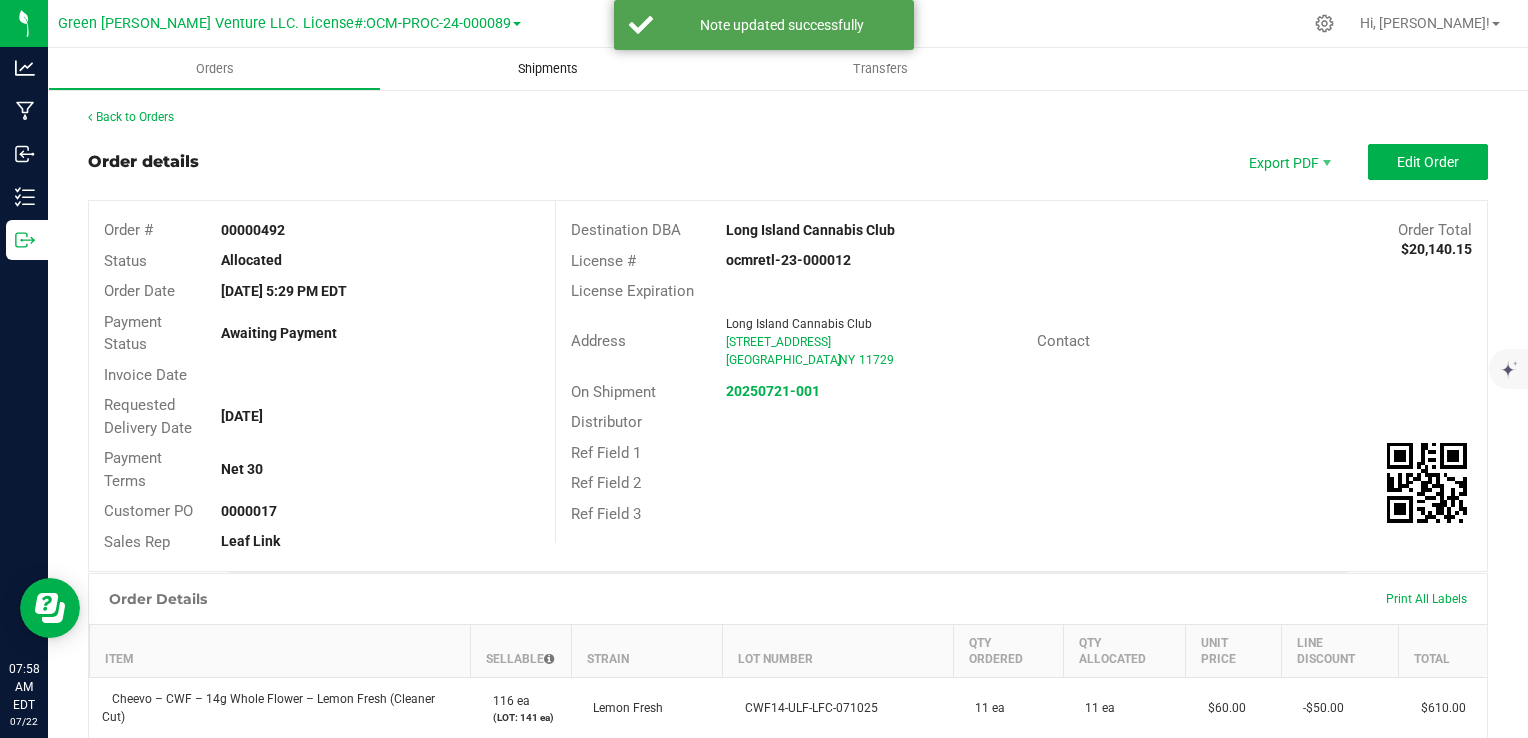 click on "Shipments" at bounding box center (548, 69) 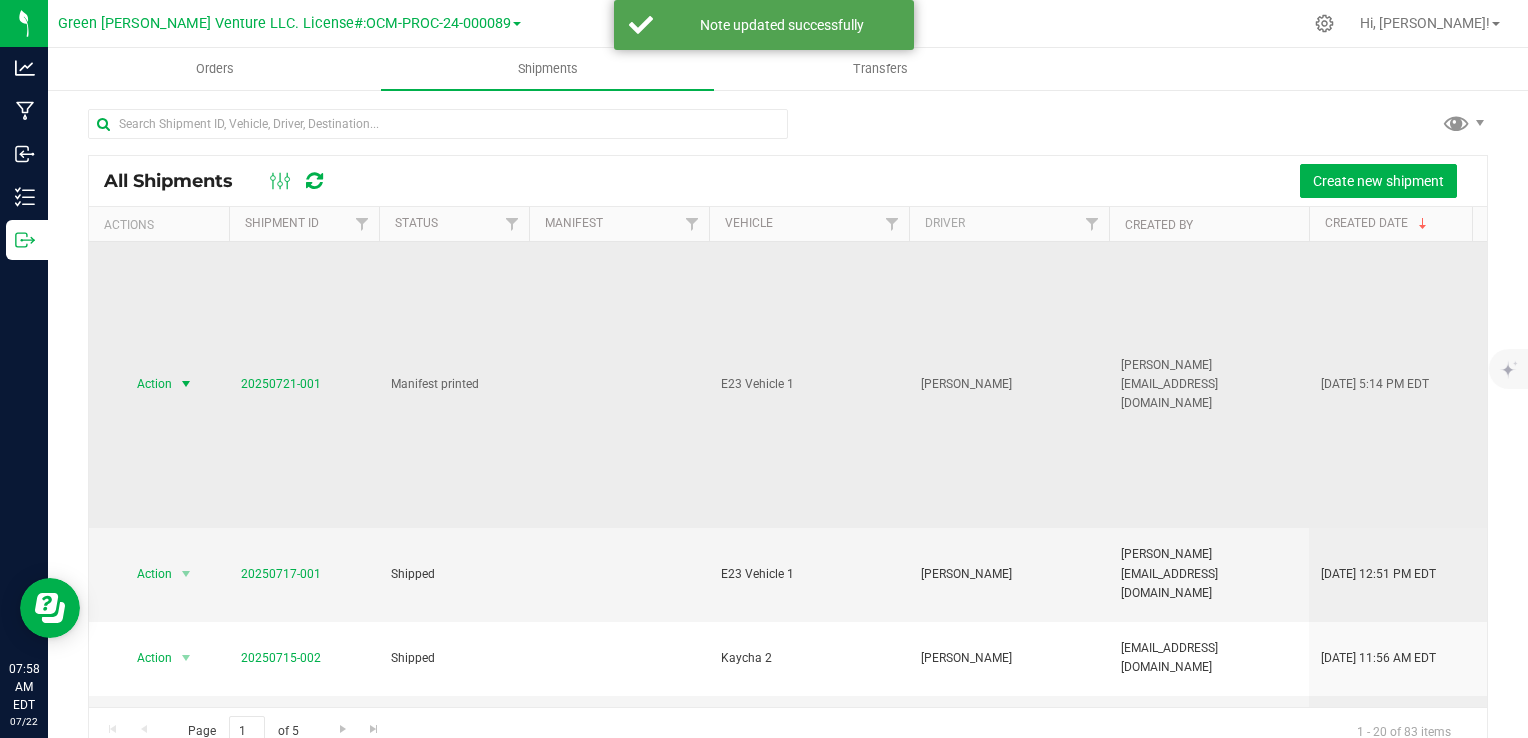 click on "Action" at bounding box center [146, 384] 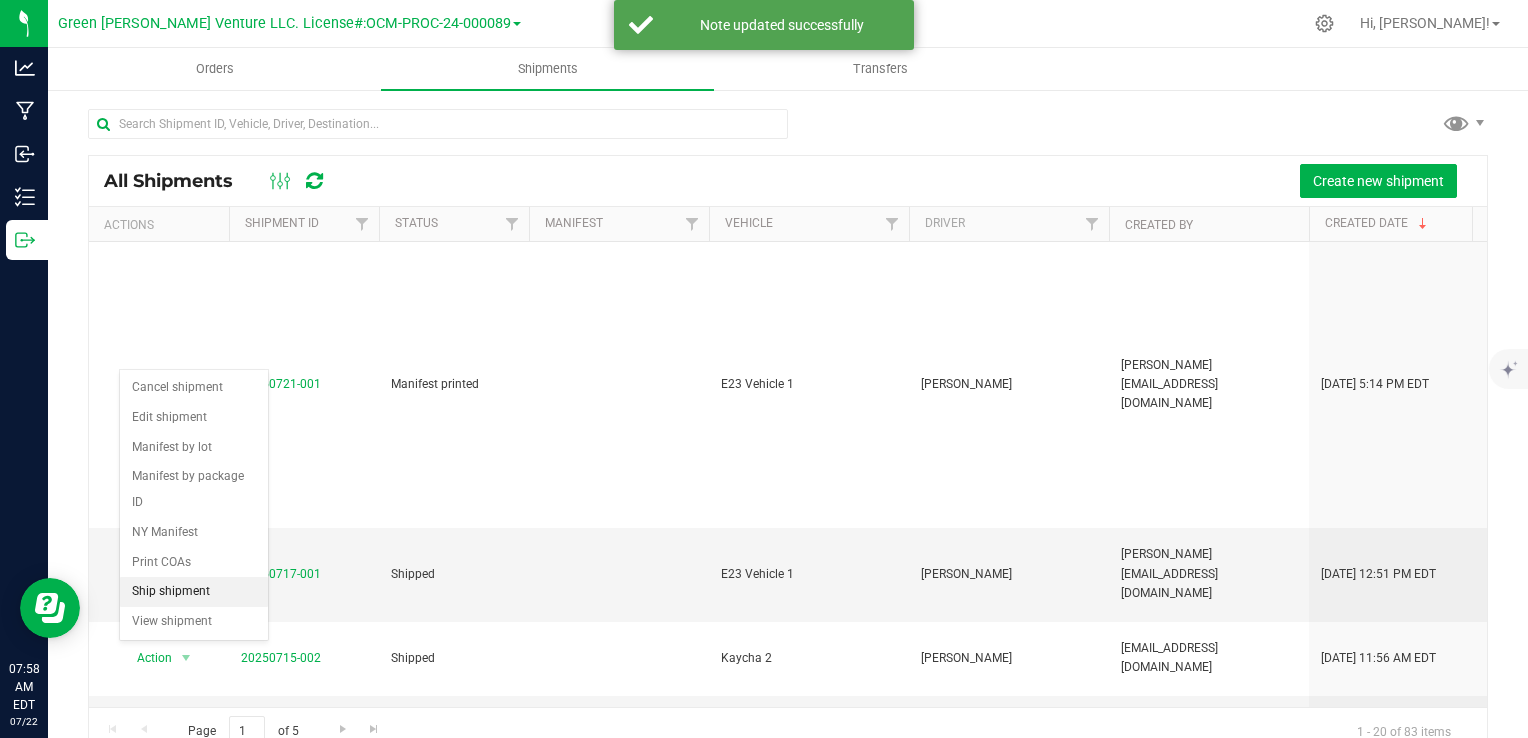 click on "Ship shipment" at bounding box center [194, 592] 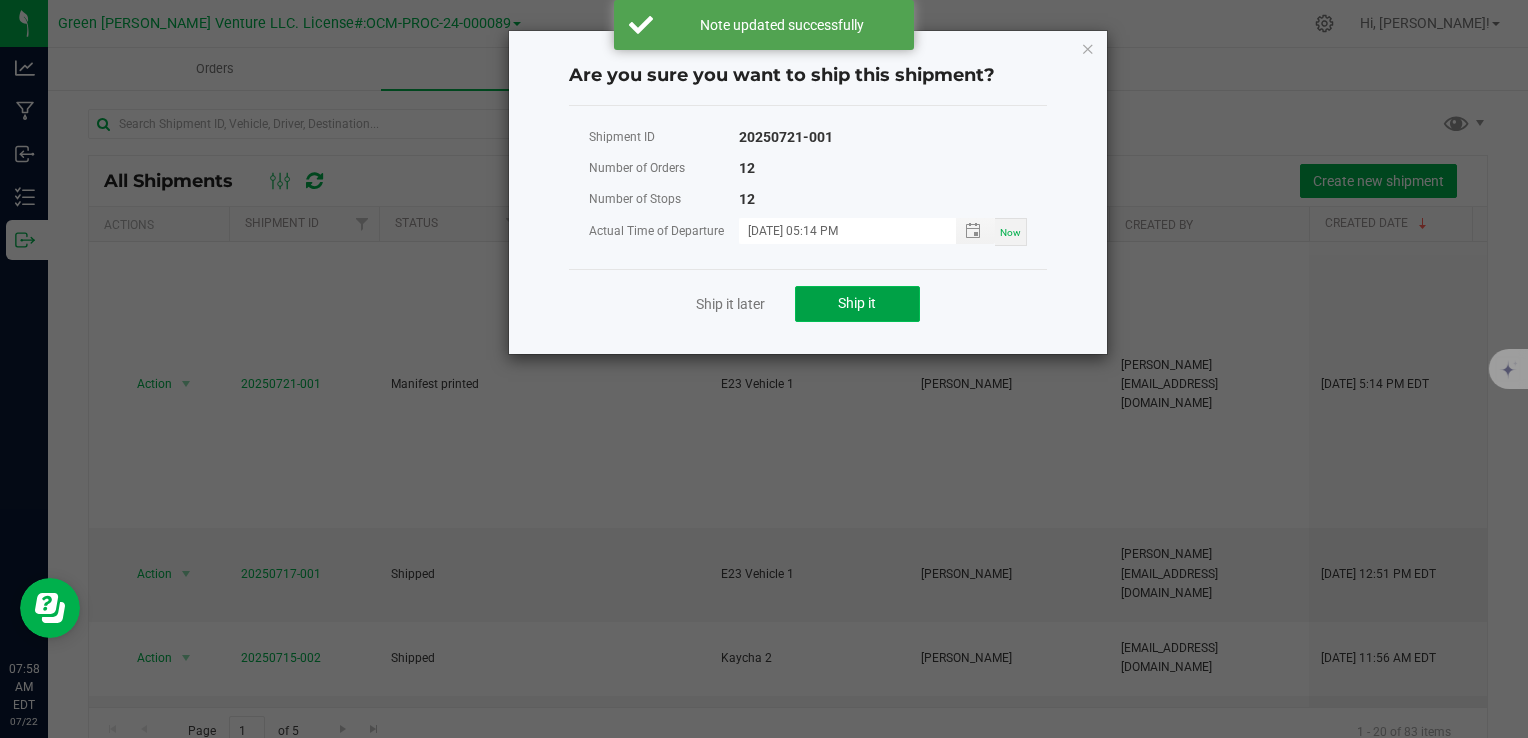 click on "Ship it" 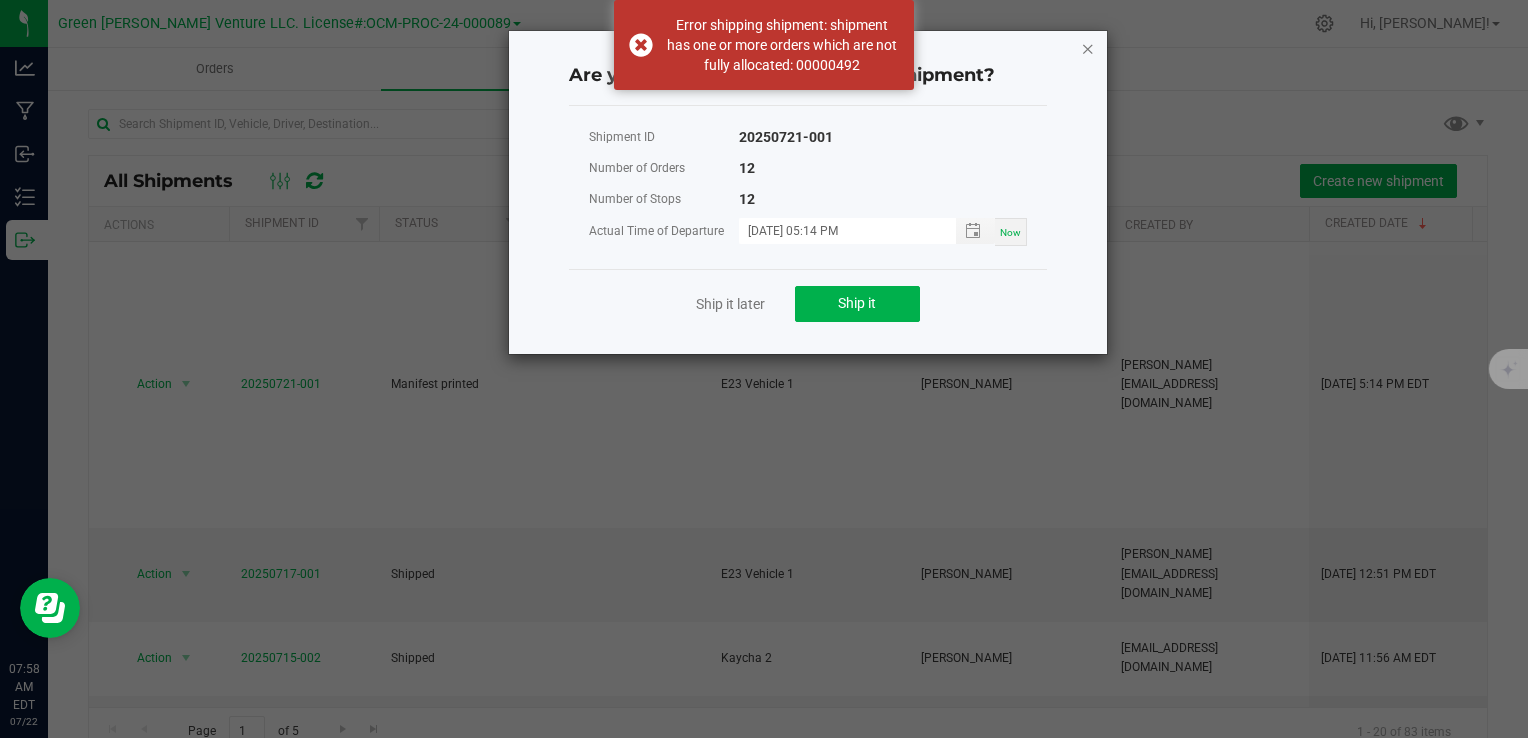 click 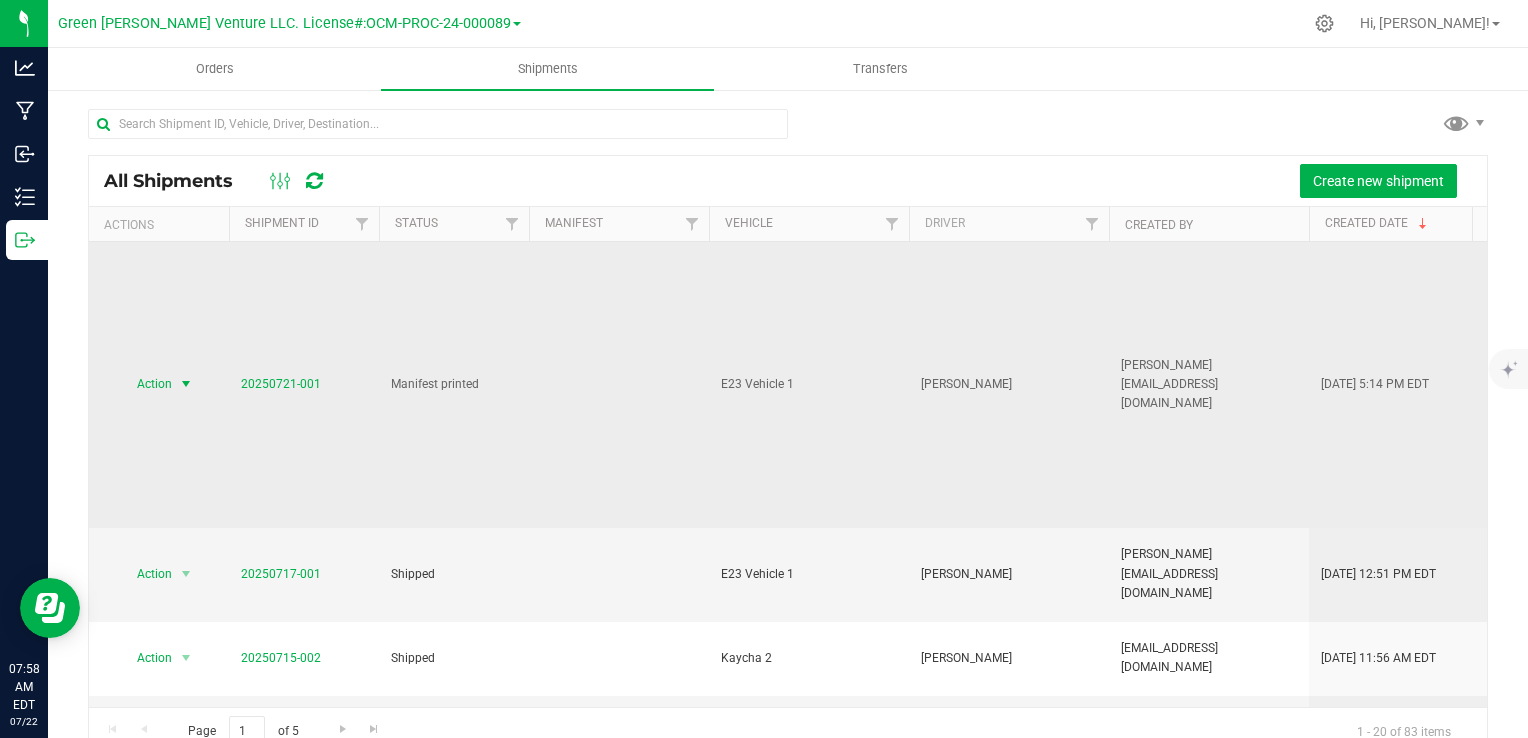 click on "20250721-001" at bounding box center [304, 385] 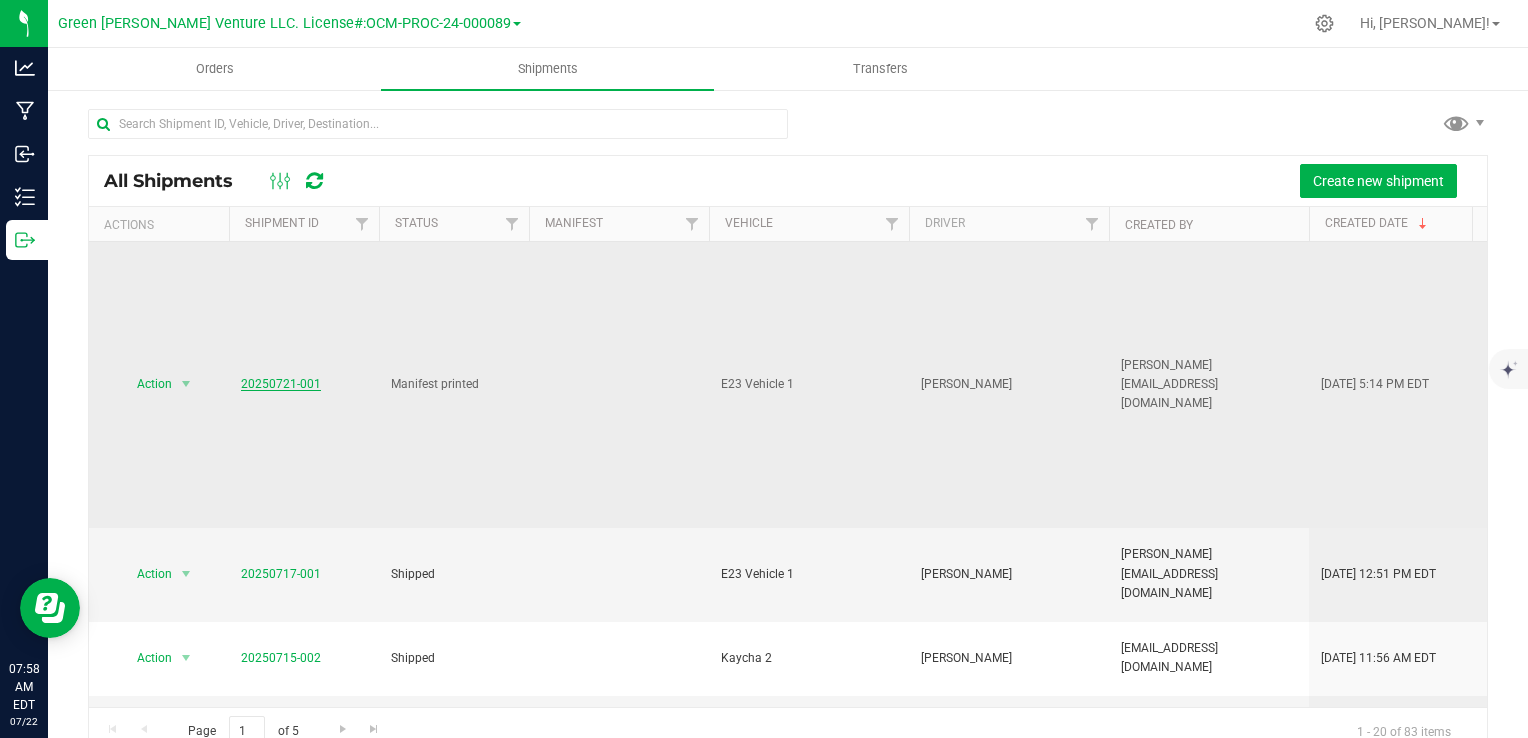click on "20250721-001" at bounding box center [281, 384] 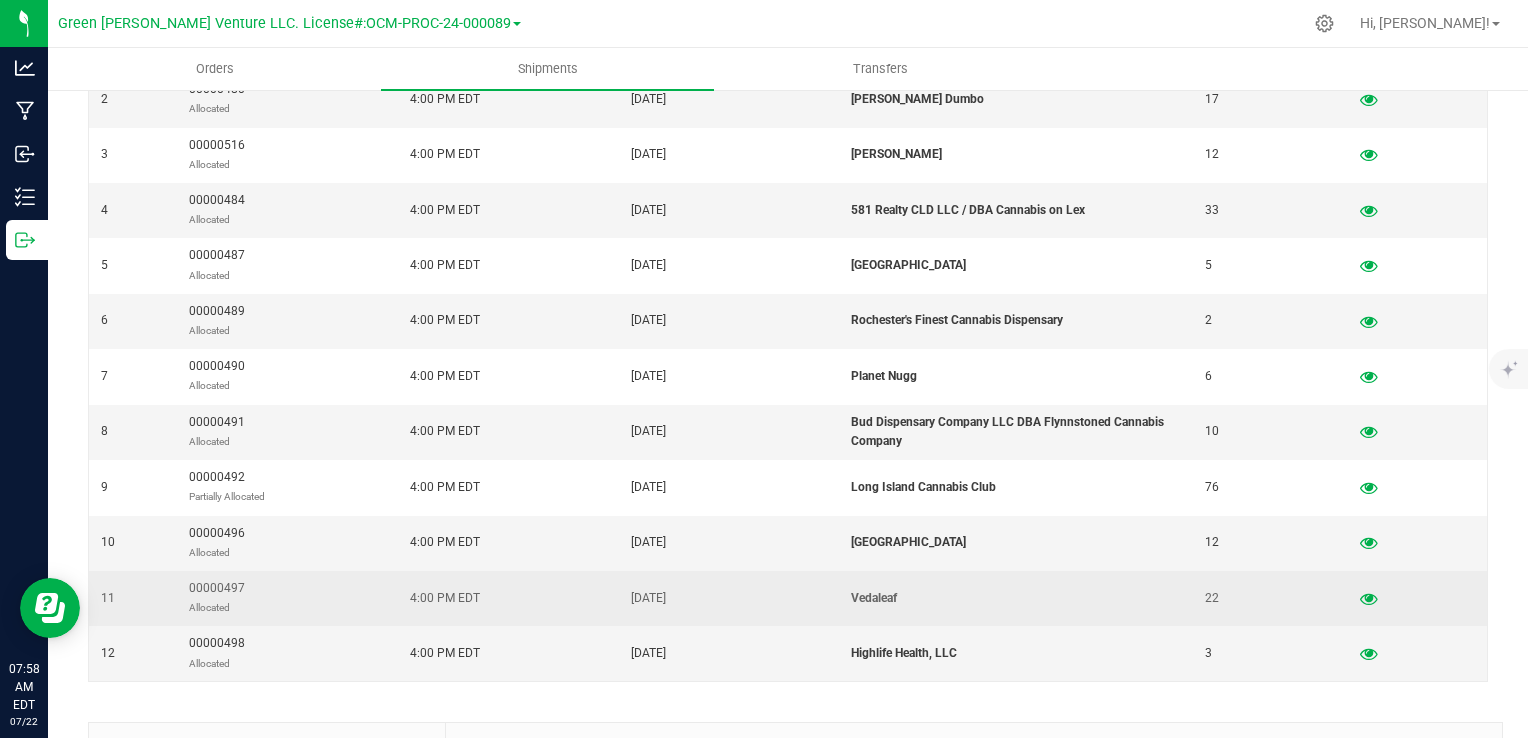 scroll, scrollTop: 500, scrollLeft: 0, axis: vertical 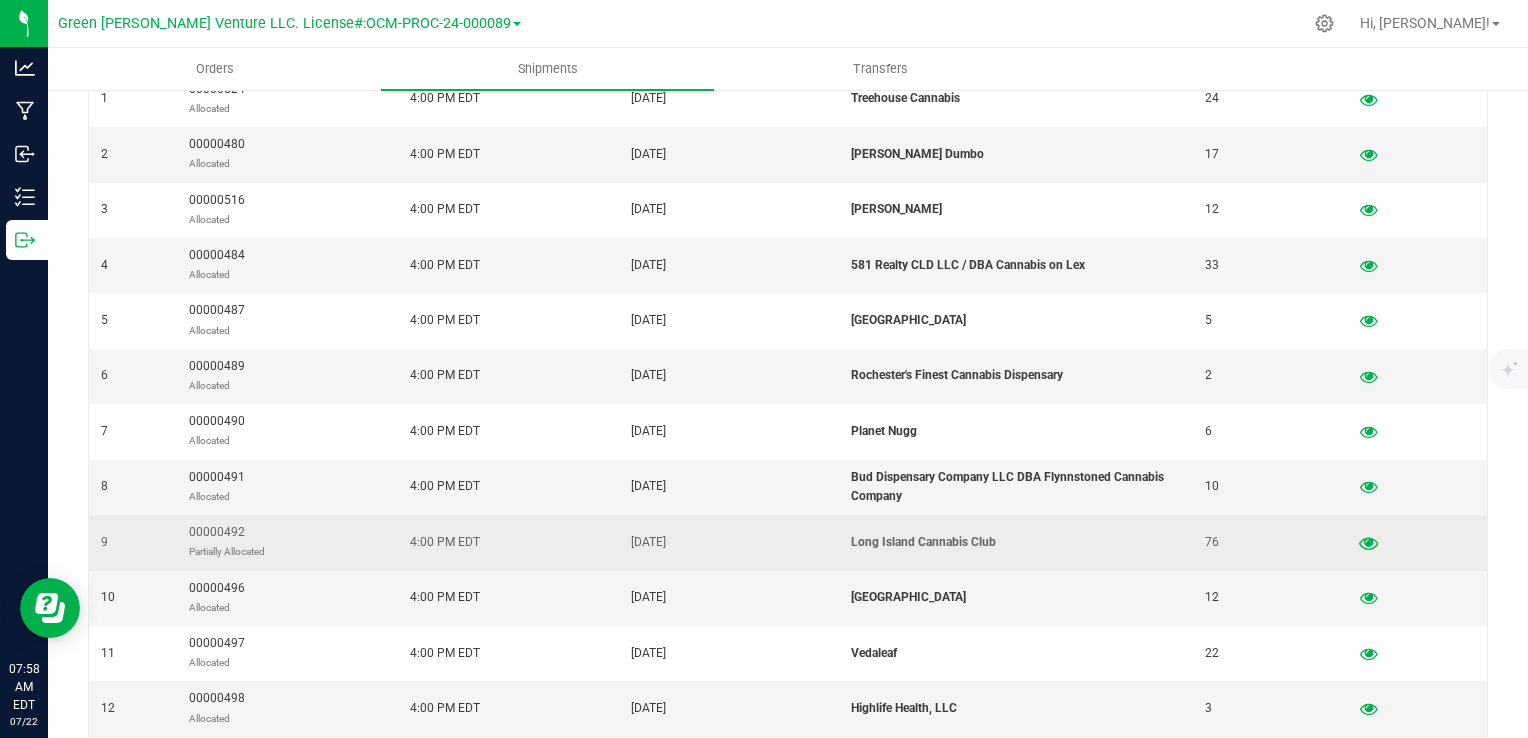 click at bounding box center (1368, 542) 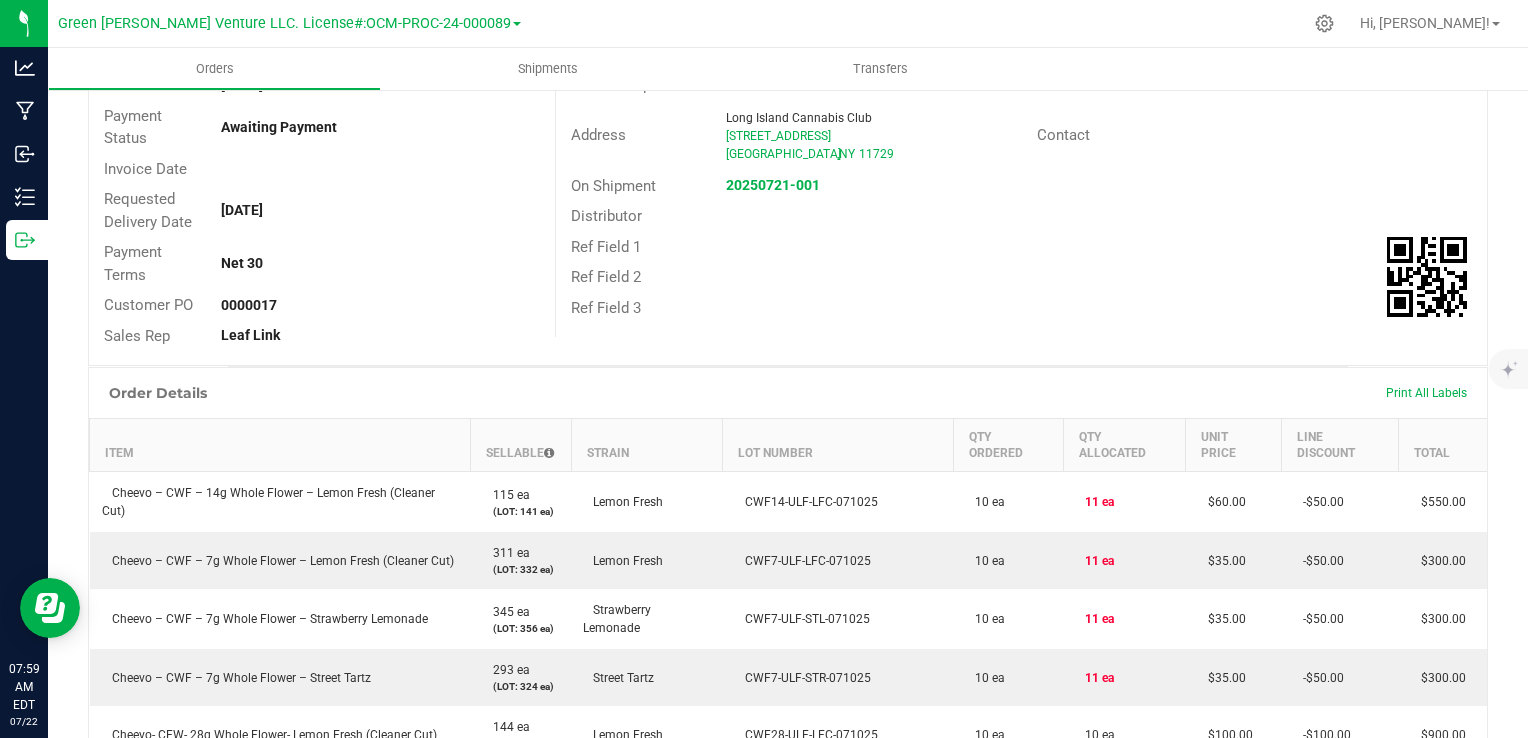 scroll, scrollTop: 0, scrollLeft: 0, axis: both 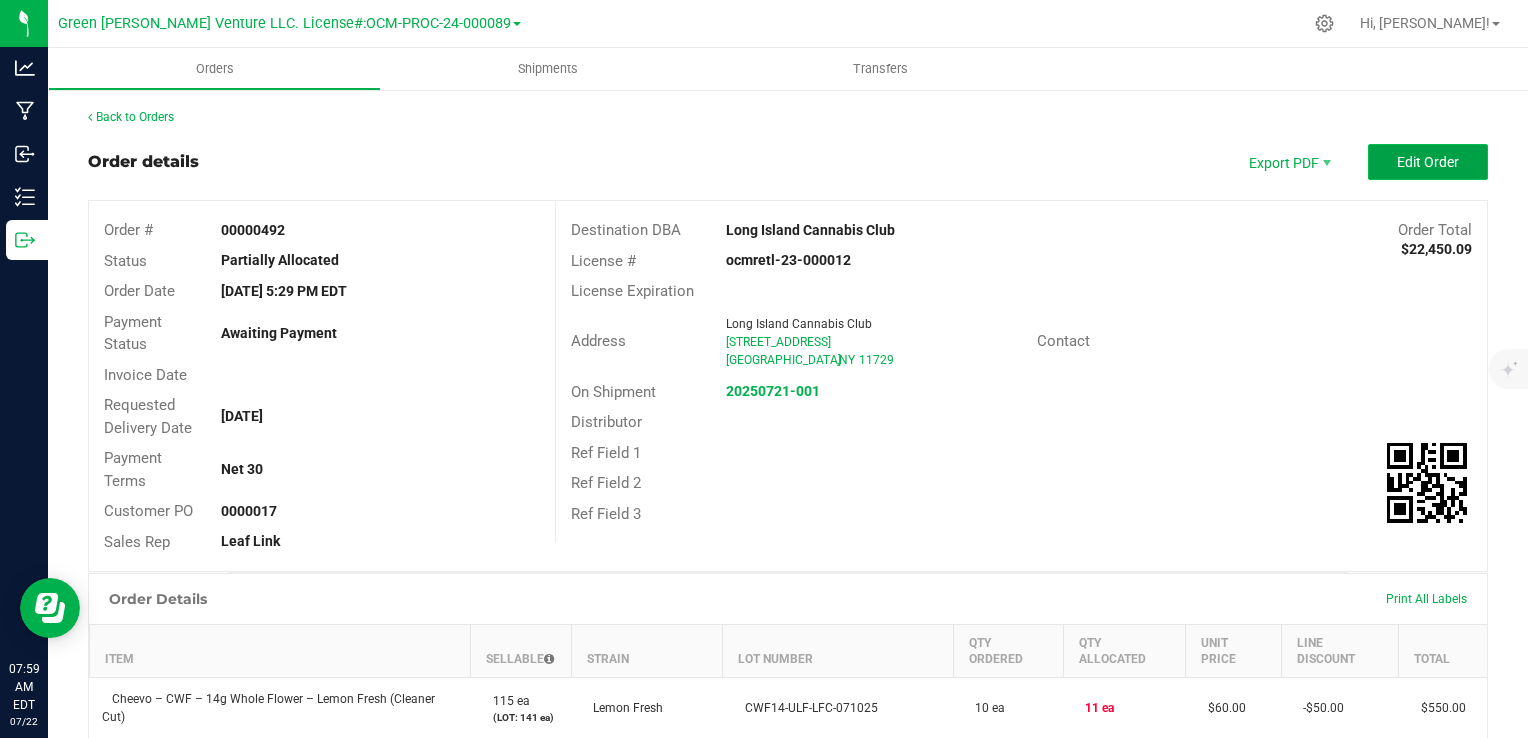 click on "Edit Order" at bounding box center (1428, 162) 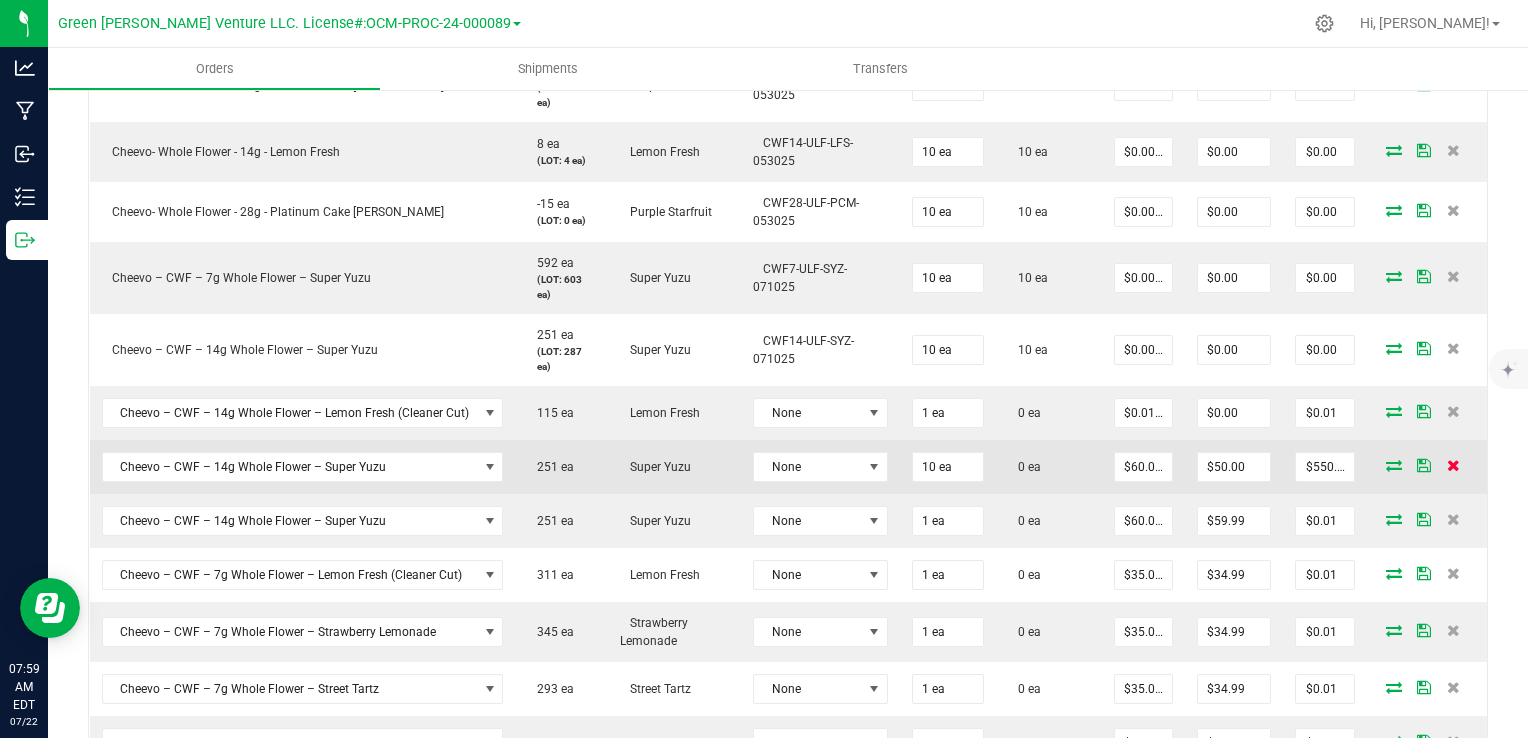 scroll, scrollTop: 1800, scrollLeft: 0, axis: vertical 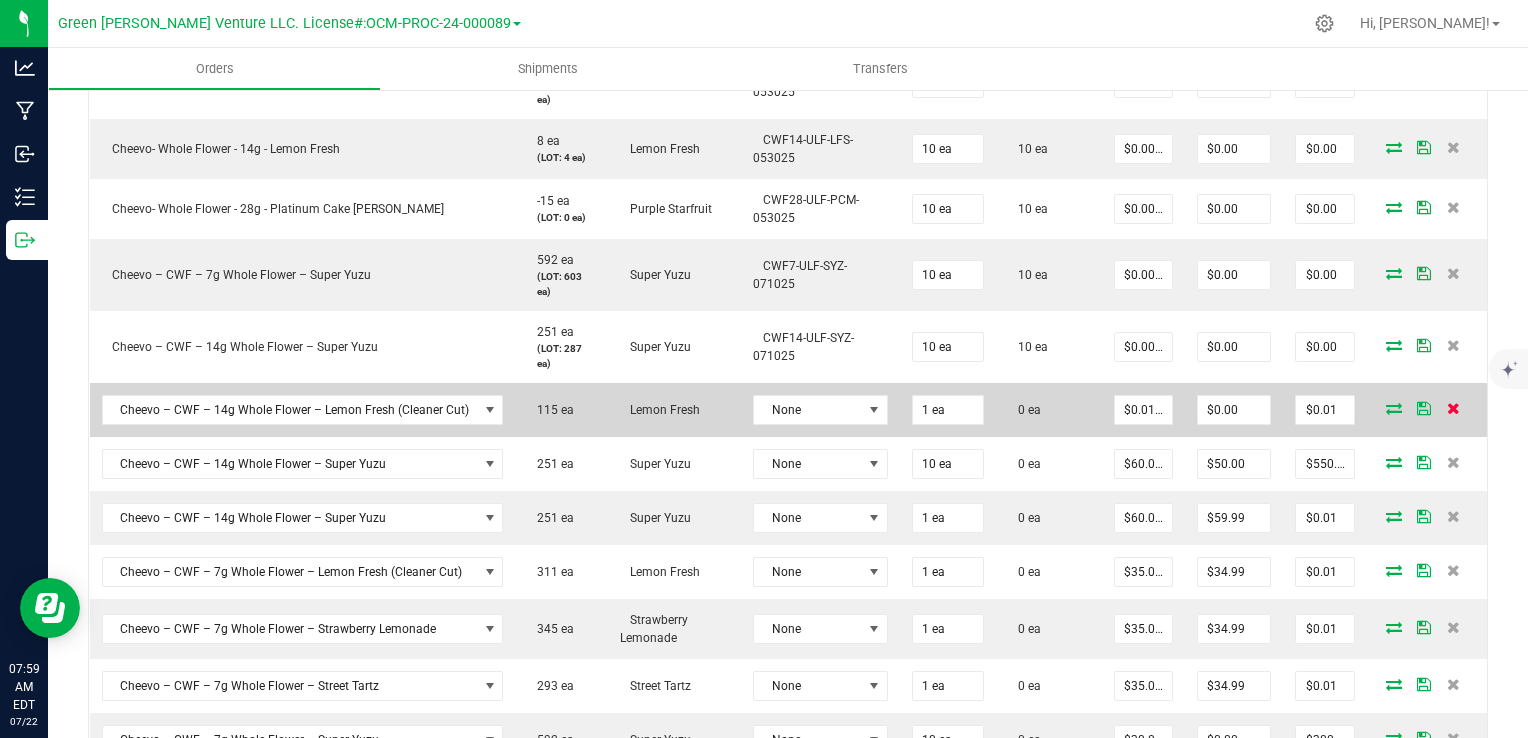 click at bounding box center [1454, 408] 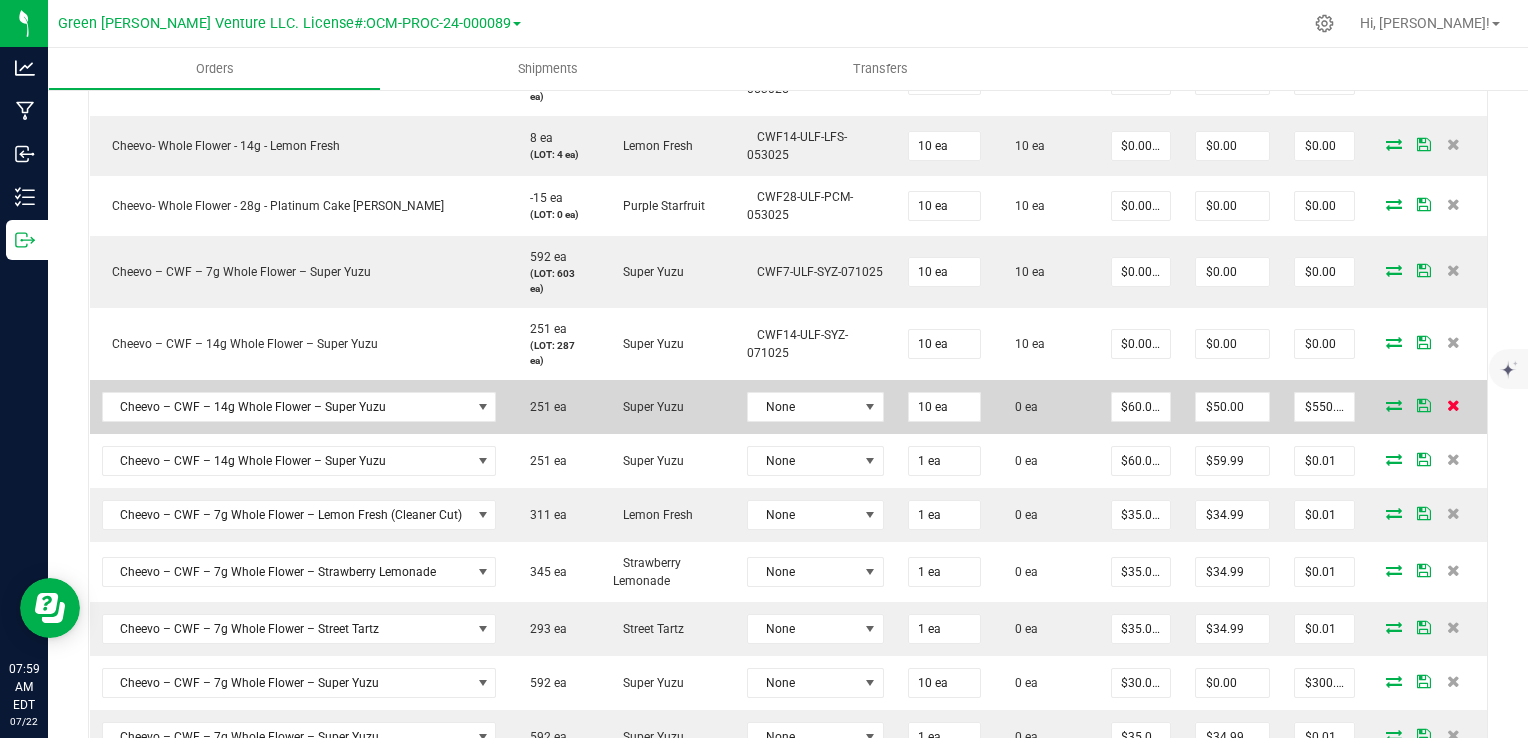 click at bounding box center [1453, 405] 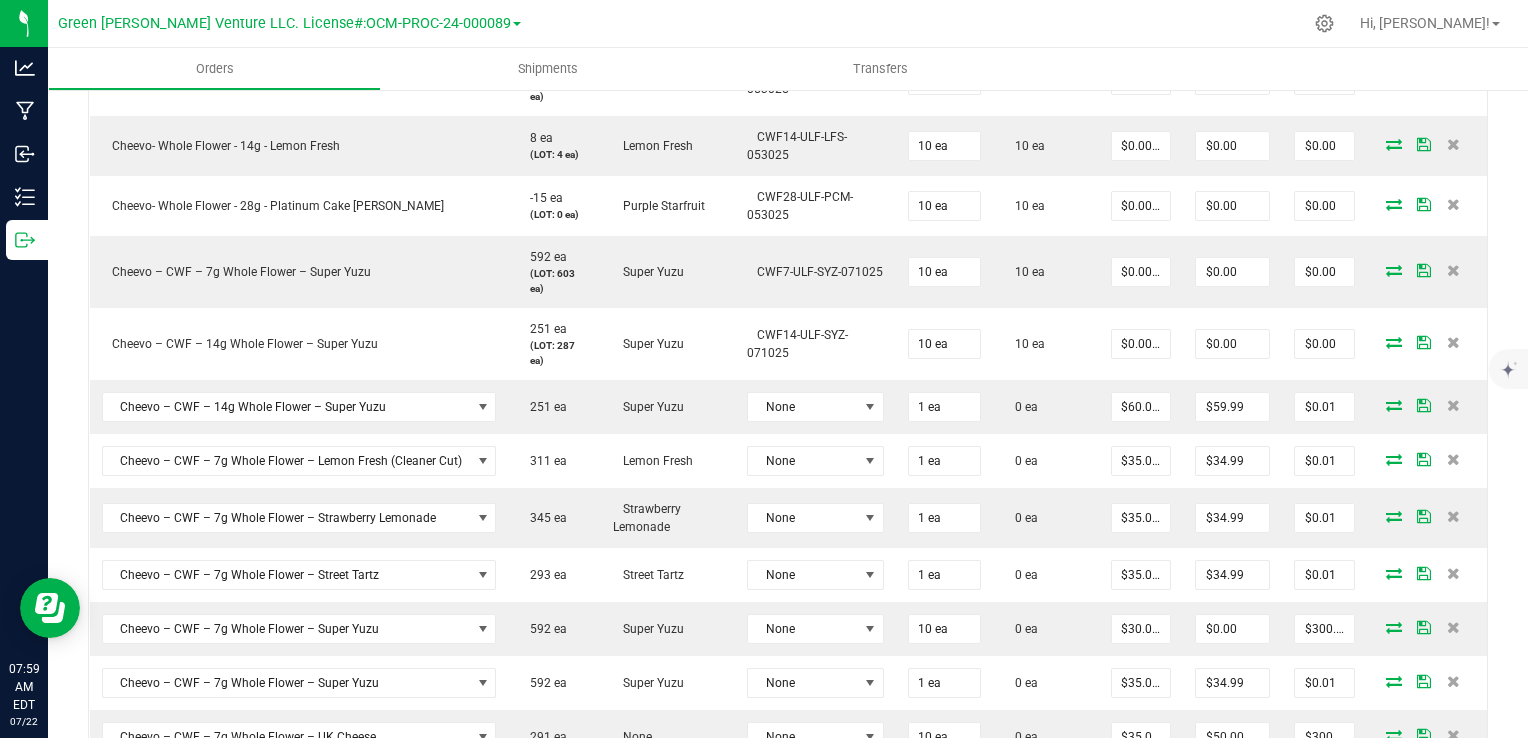 click at bounding box center [1453, 405] 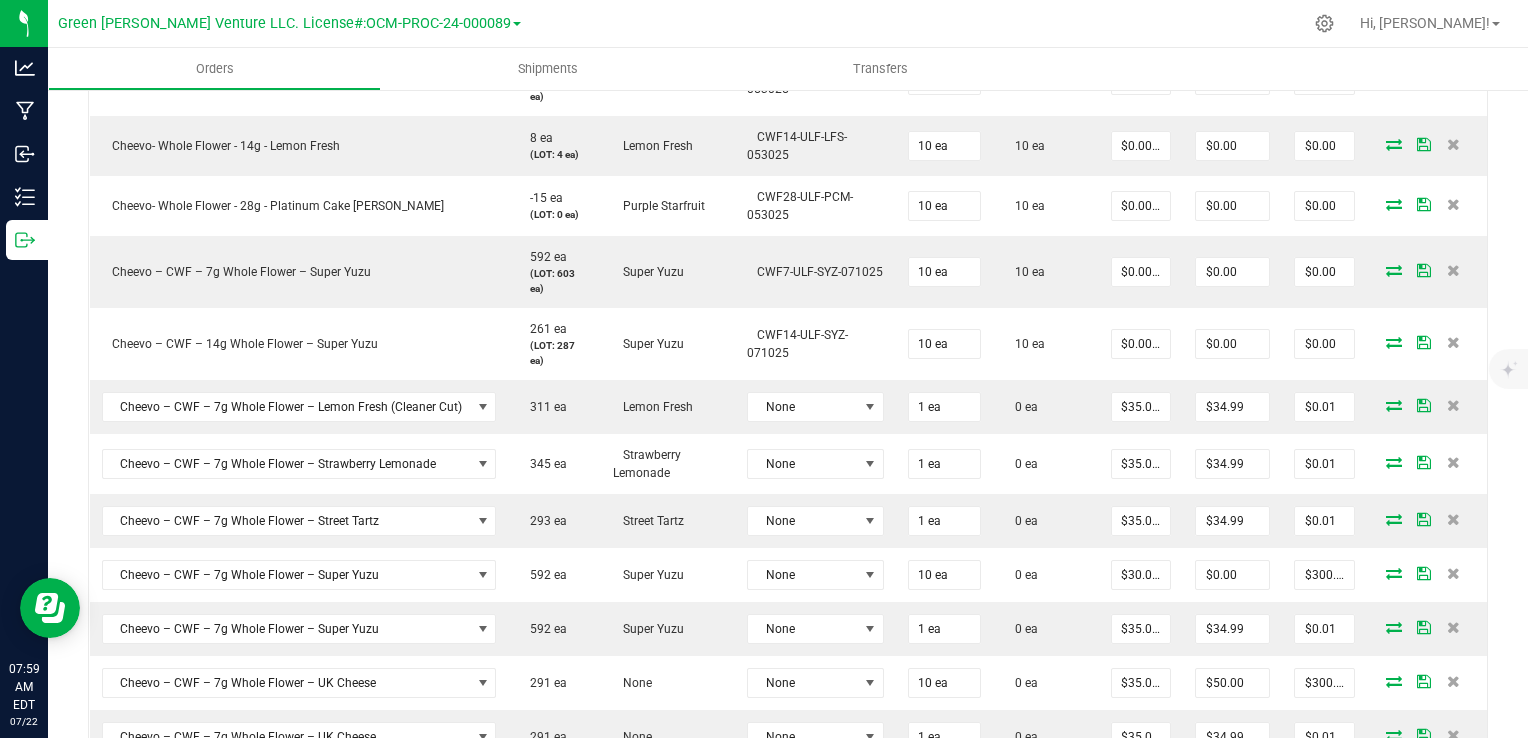 click at bounding box center [1453, 405] 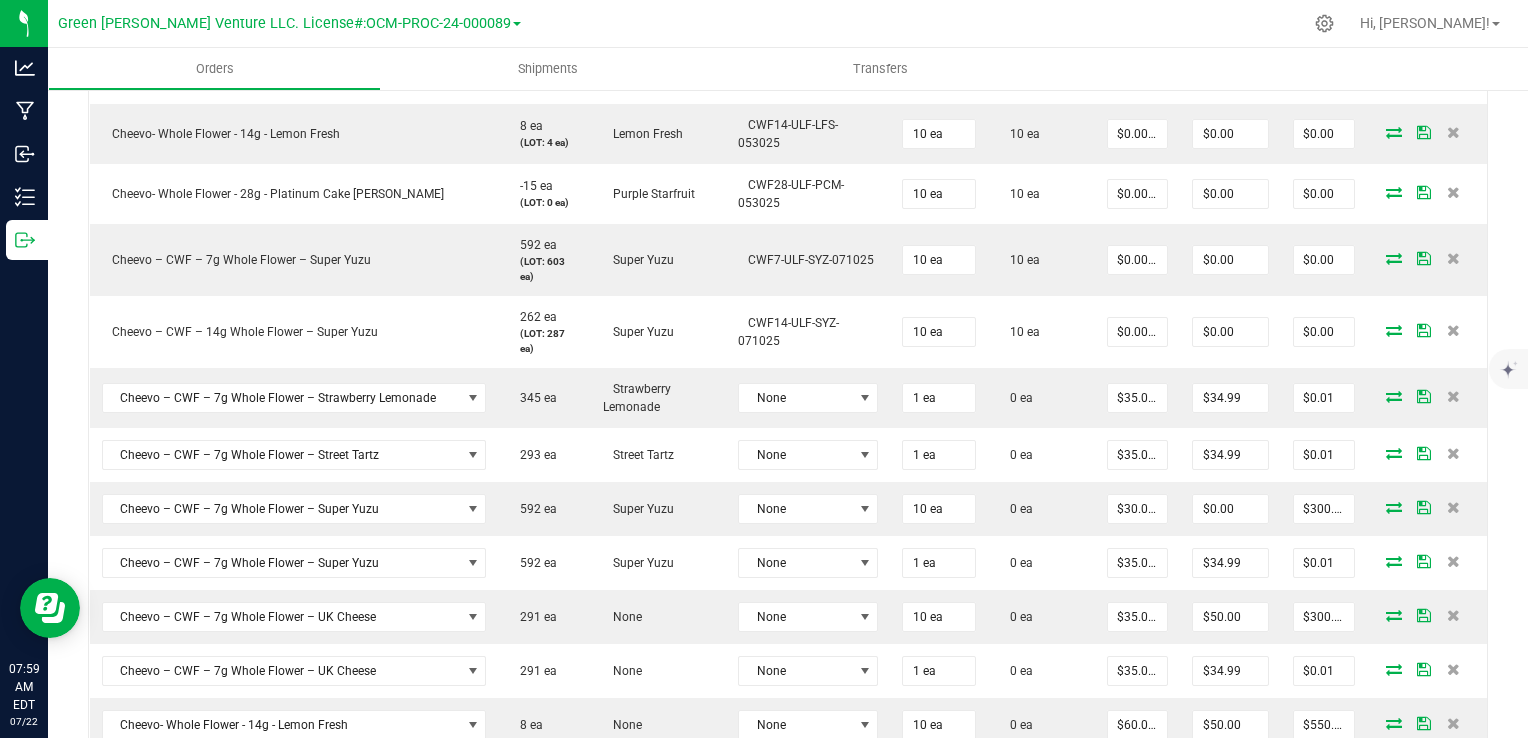click at bounding box center (1453, 396) 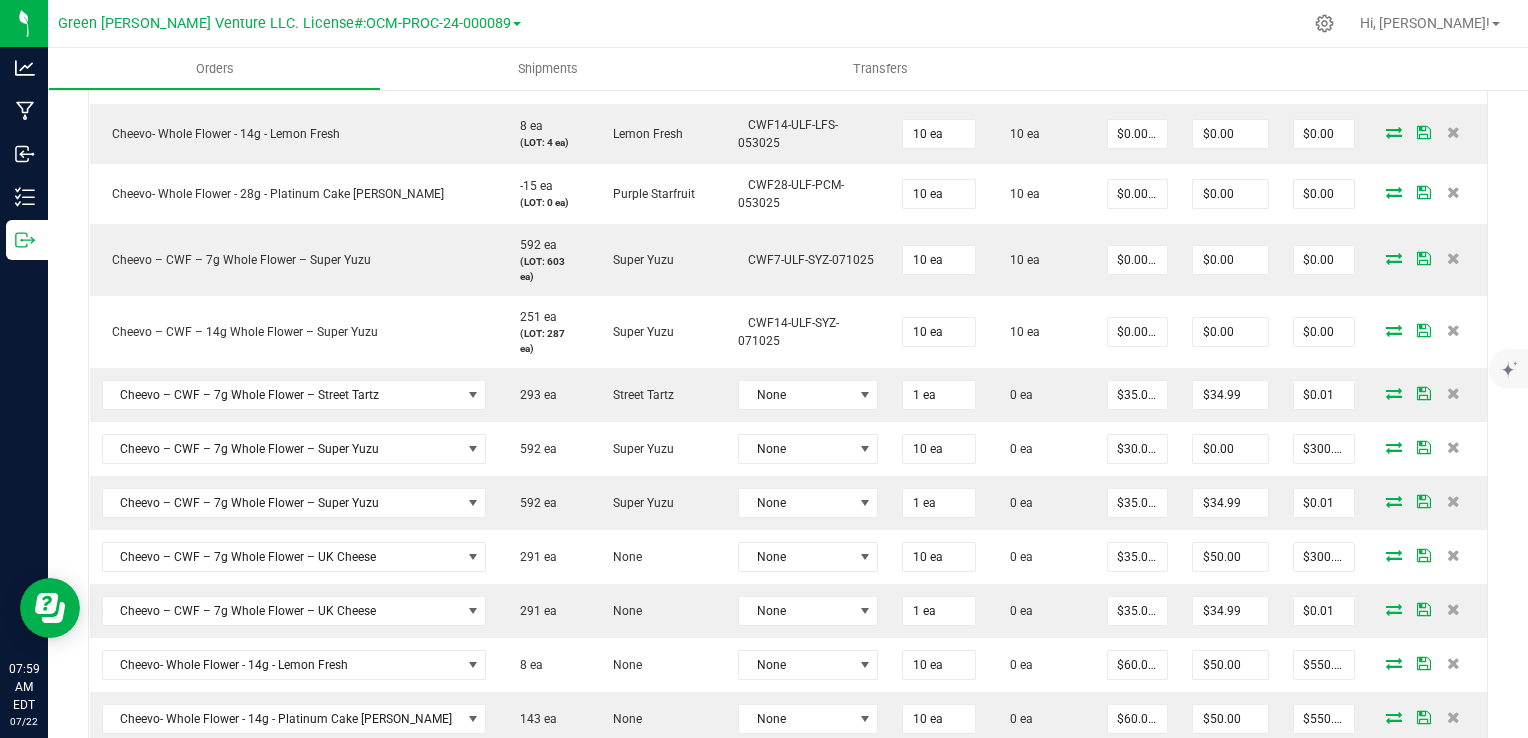 click at bounding box center [1453, 393] 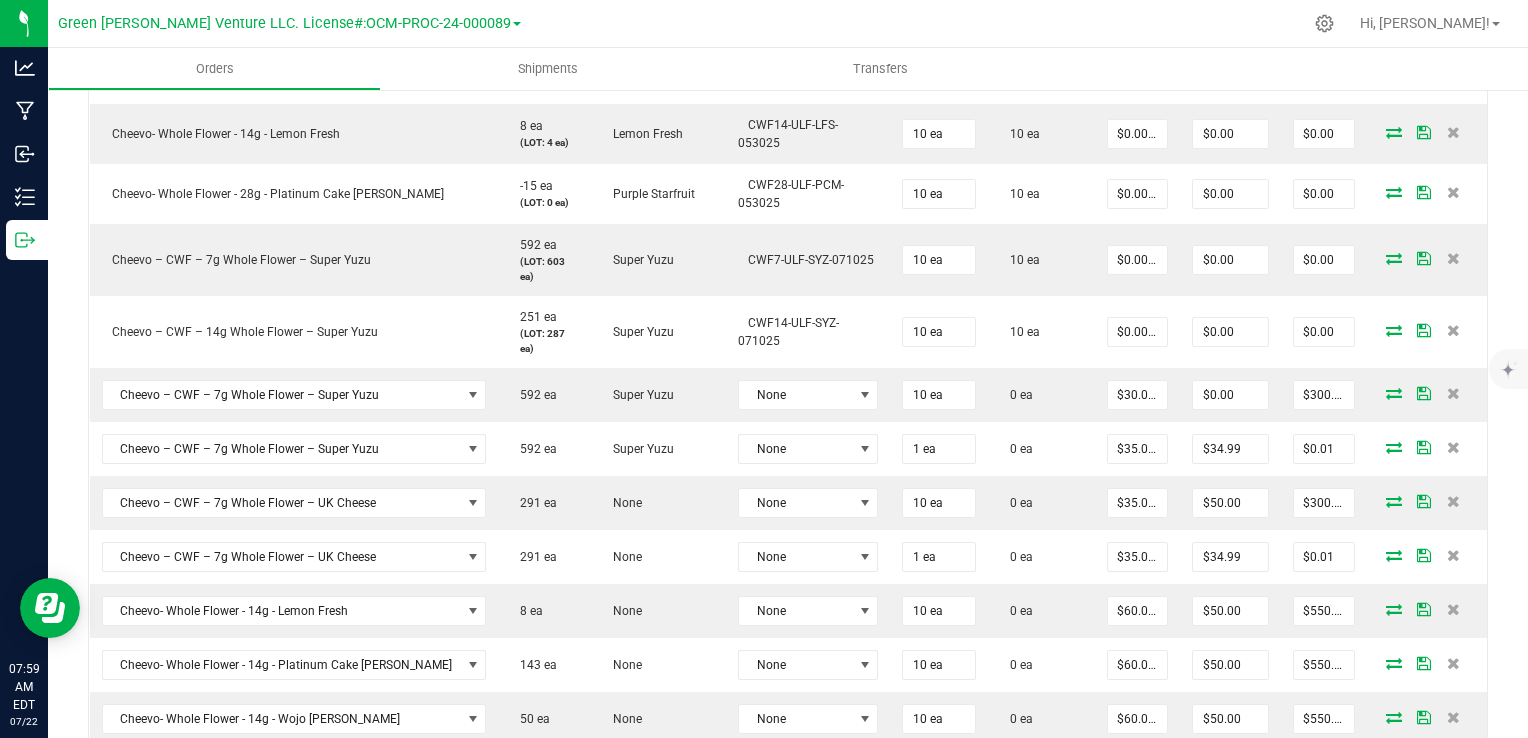 click at bounding box center [1453, 393] 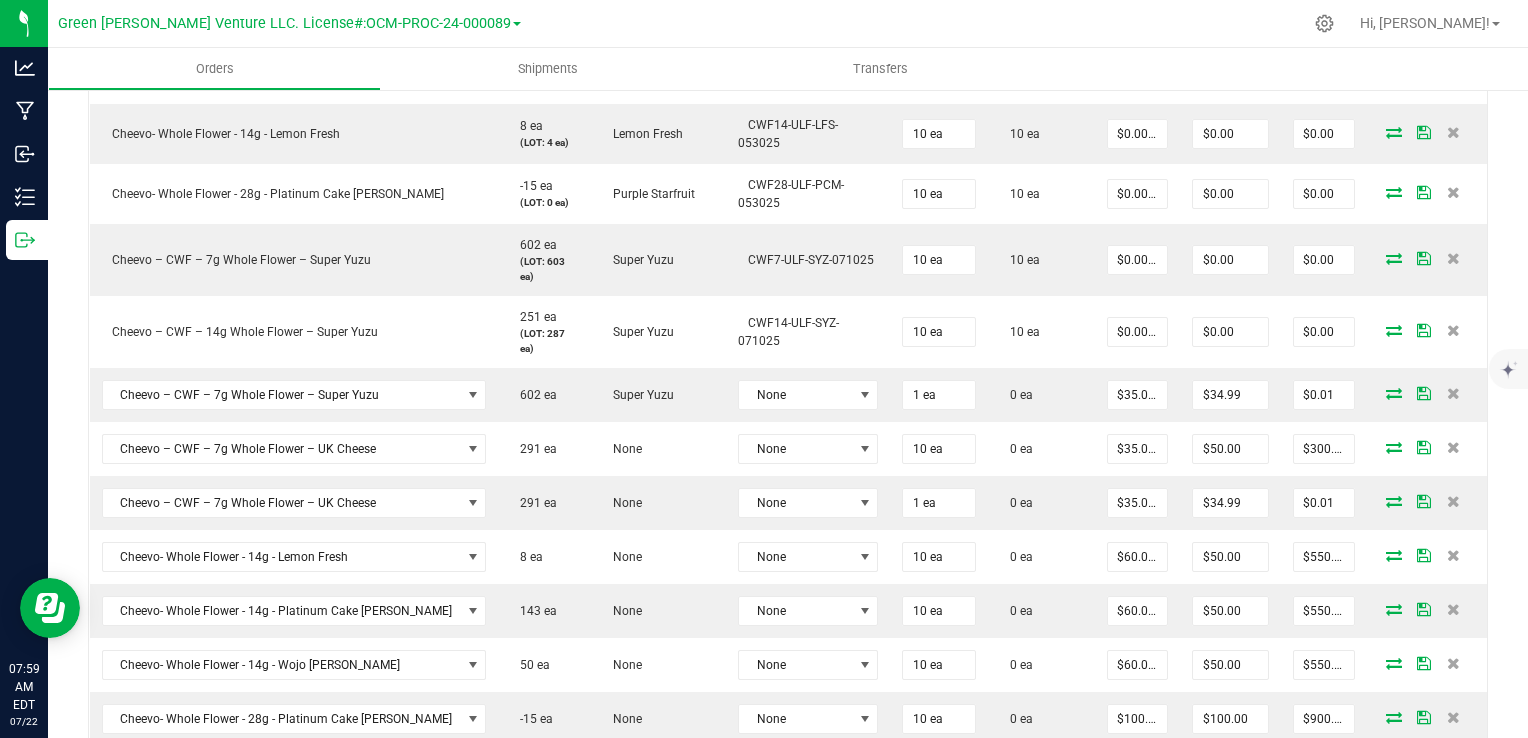 click at bounding box center (1453, 393) 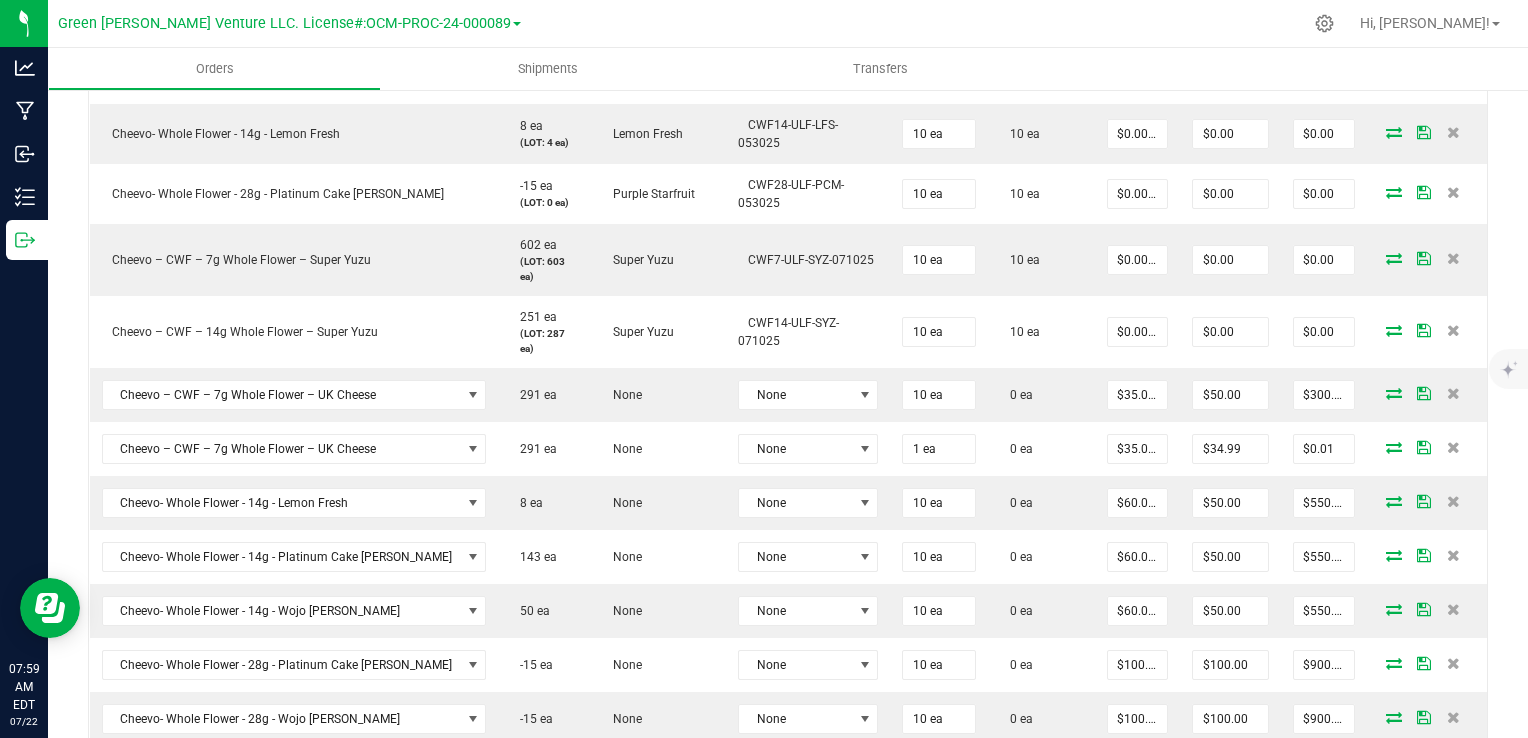 click at bounding box center [1453, 393] 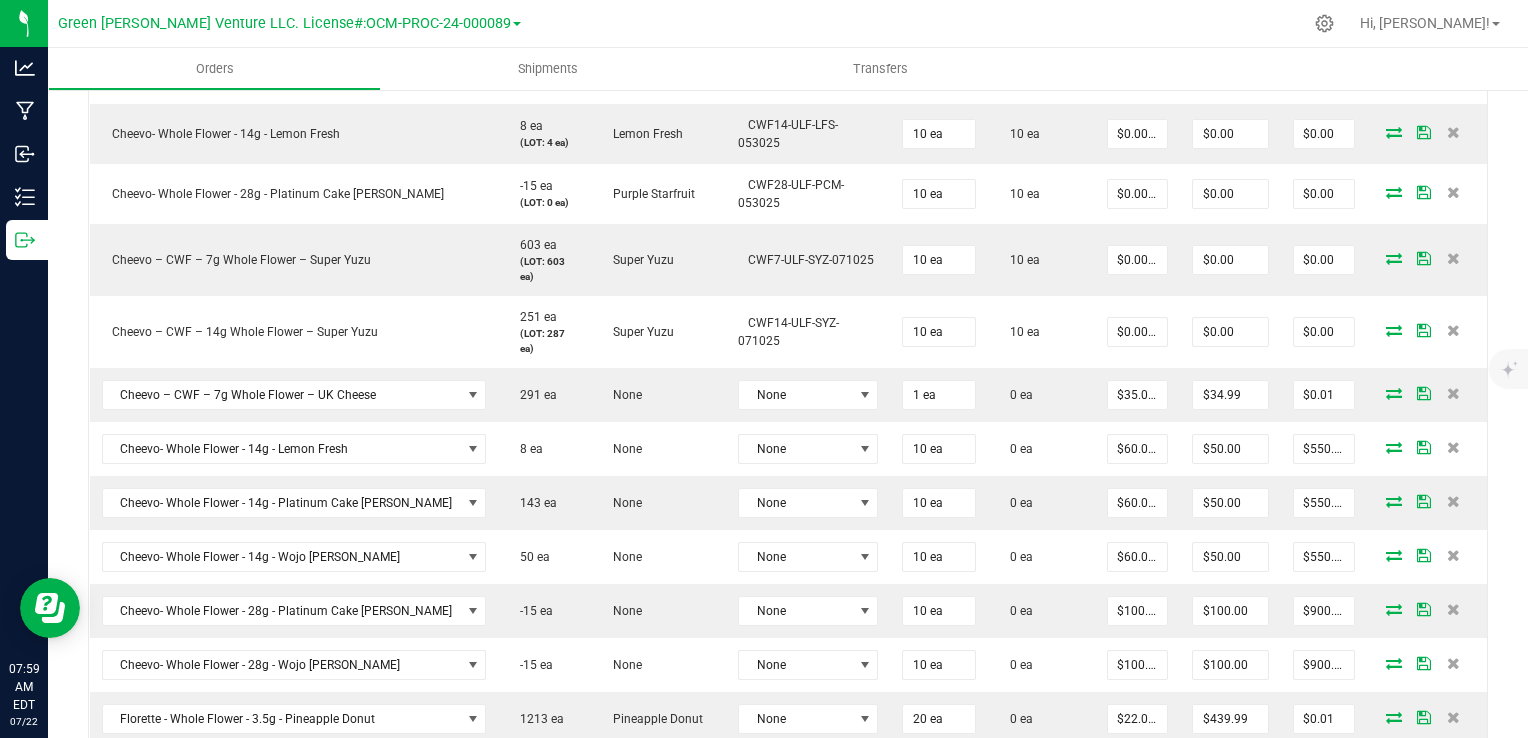 click at bounding box center [1453, 393] 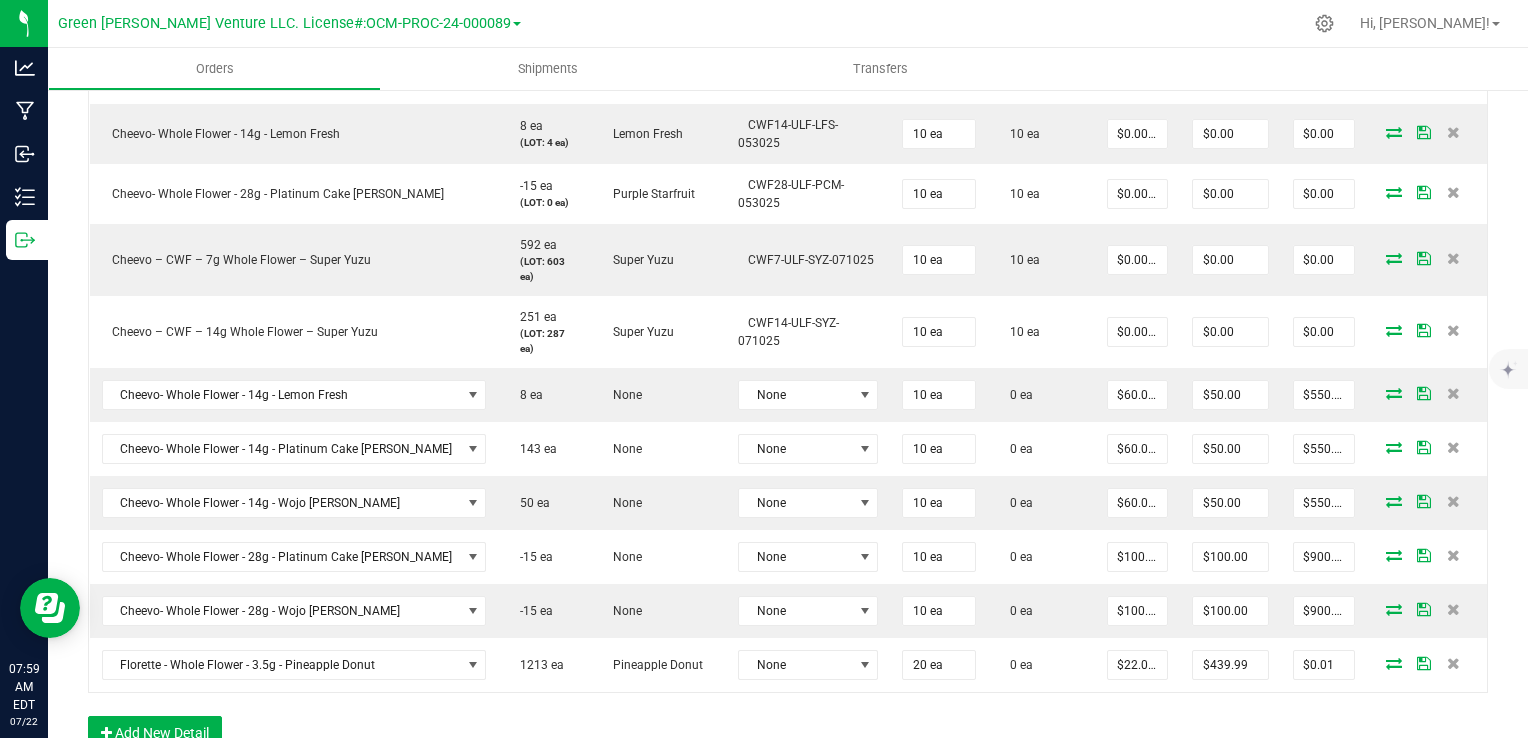 click at bounding box center [1453, 393] 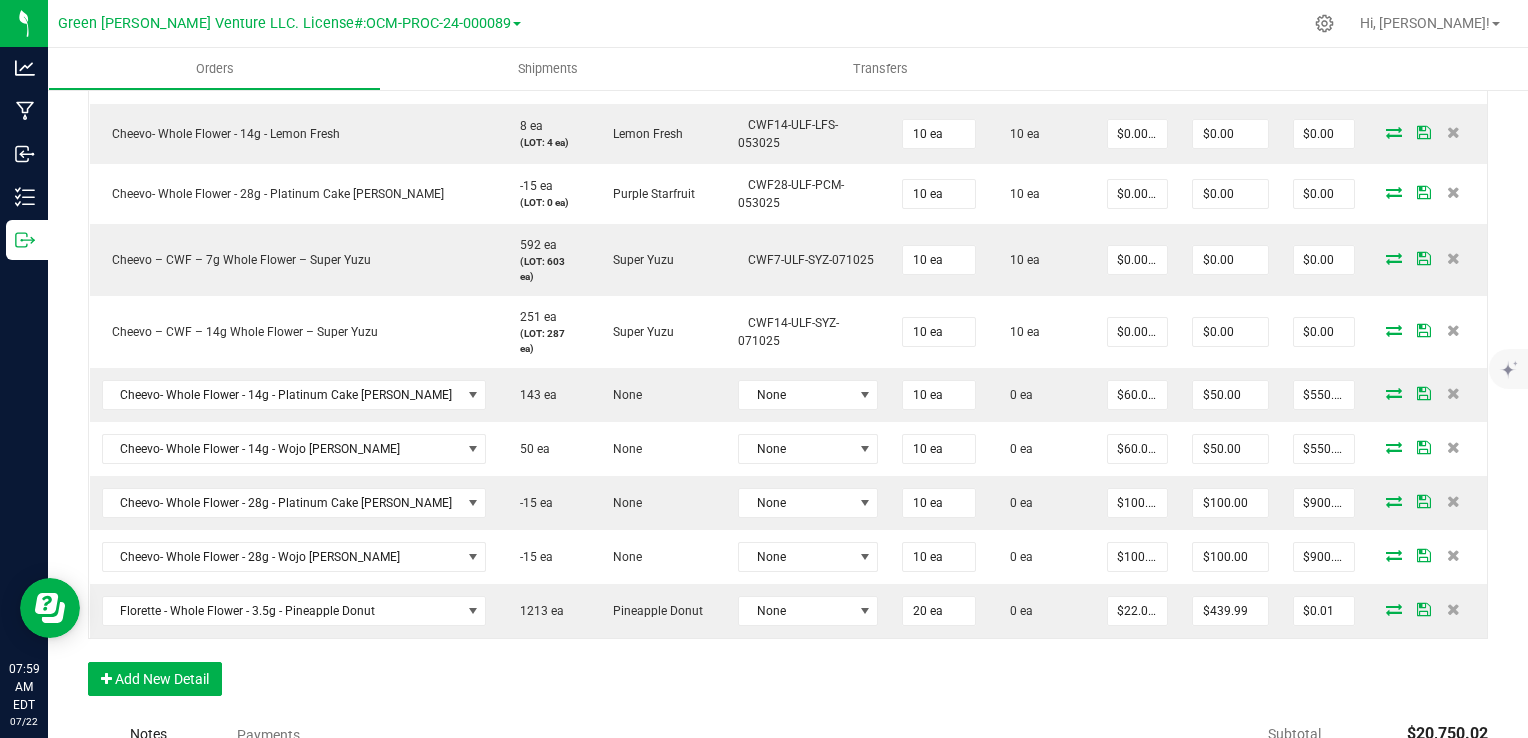 click at bounding box center [1453, 393] 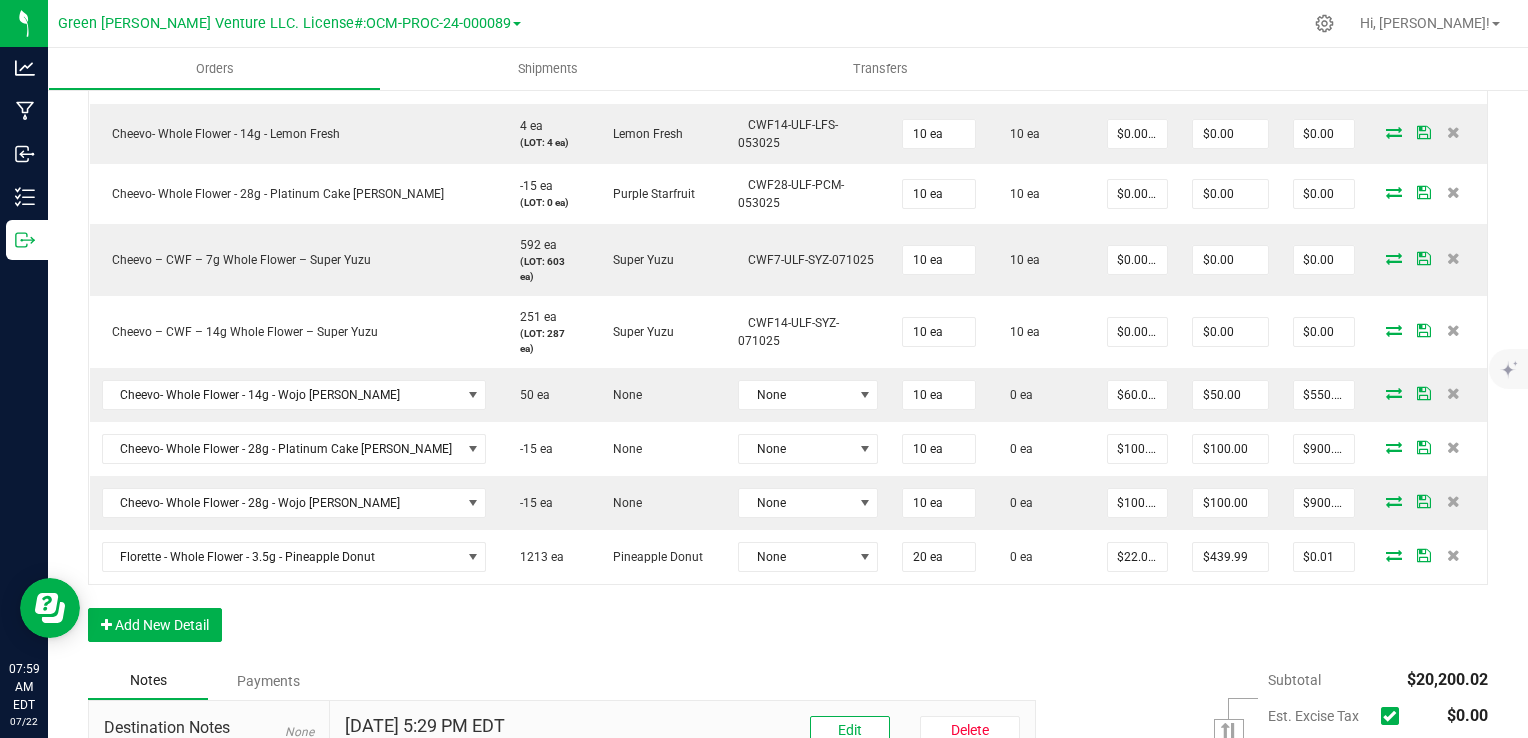 click at bounding box center (1453, 393) 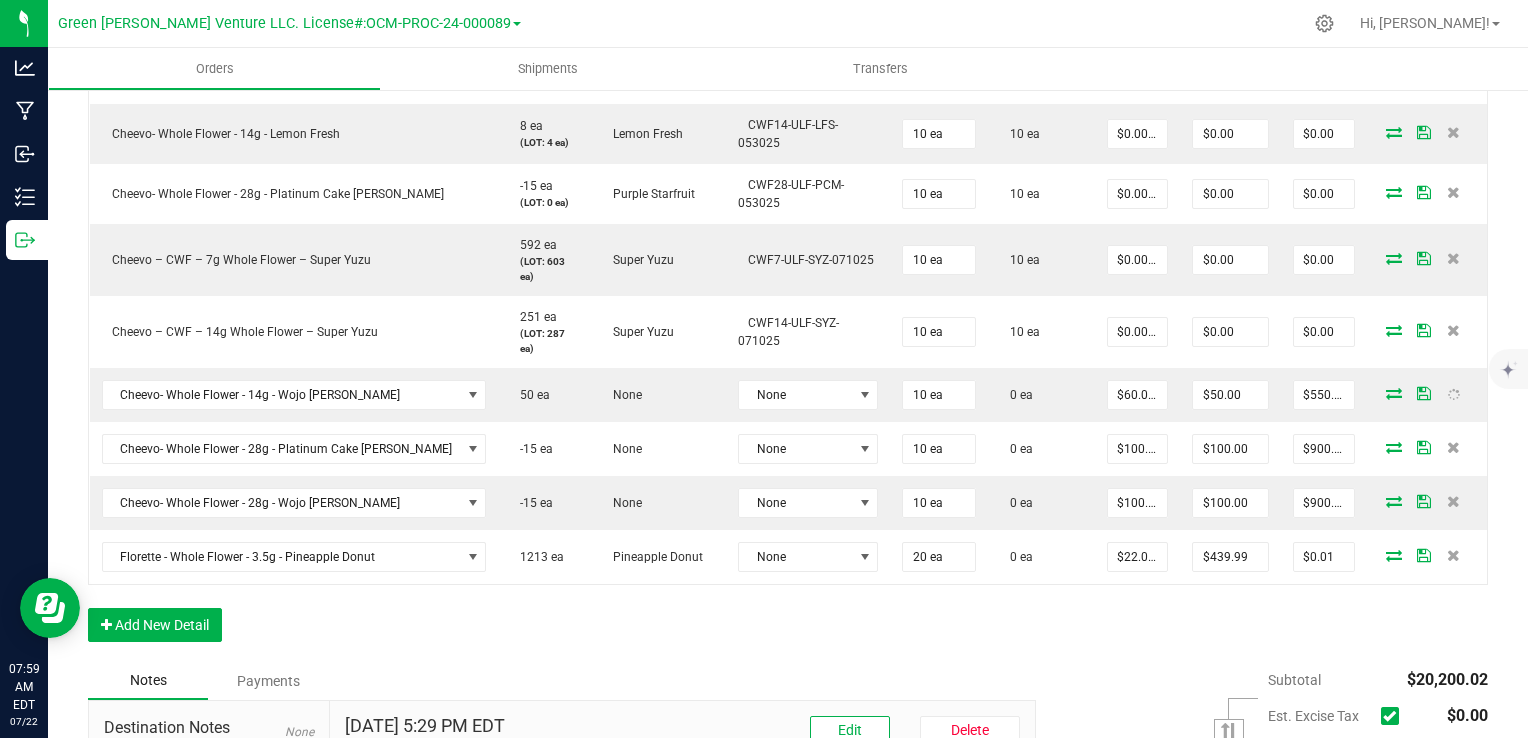 click at bounding box center (1453, 447) 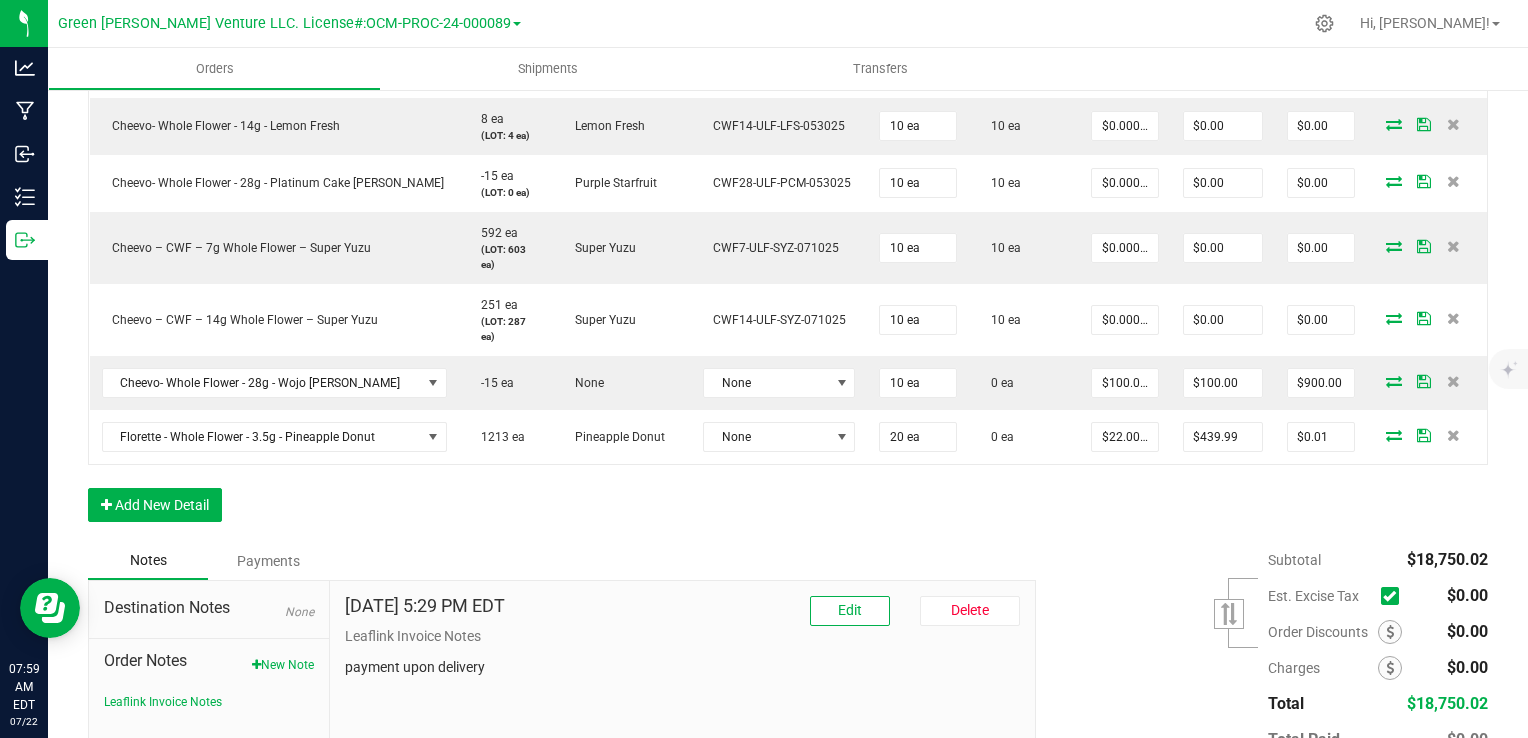 scroll, scrollTop: 1709, scrollLeft: 0, axis: vertical 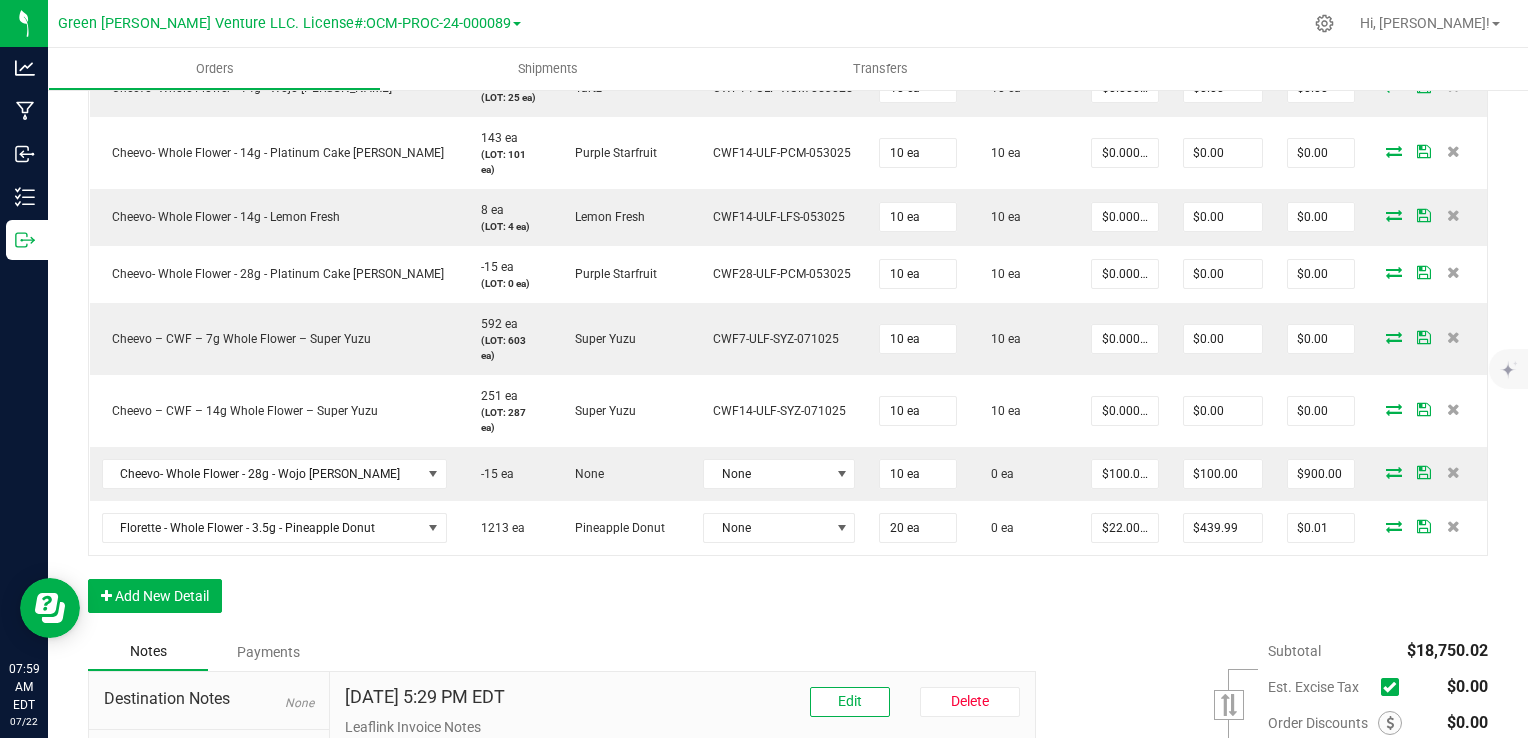 click at bounding box center (1427, 528) 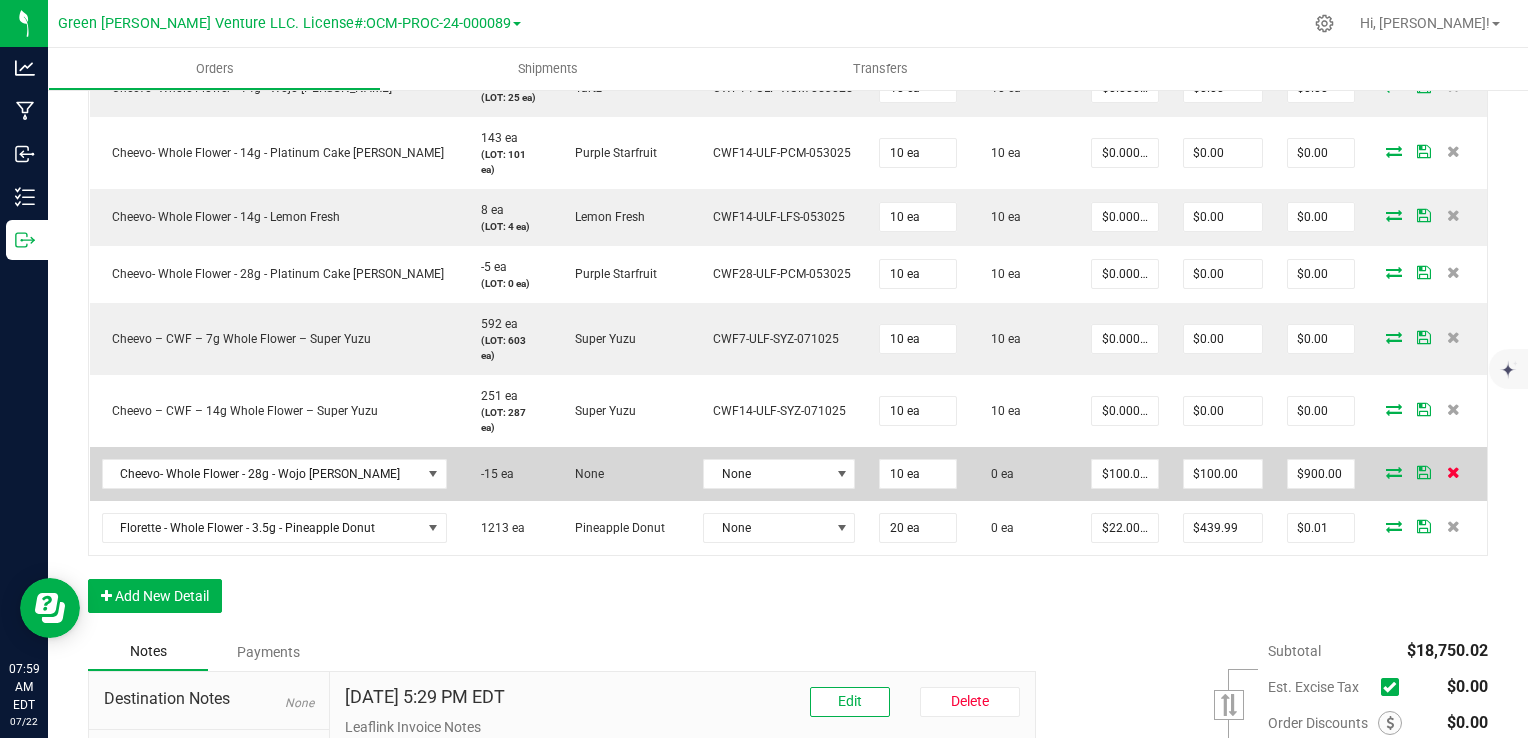 click at bounding box center (1453, 472) 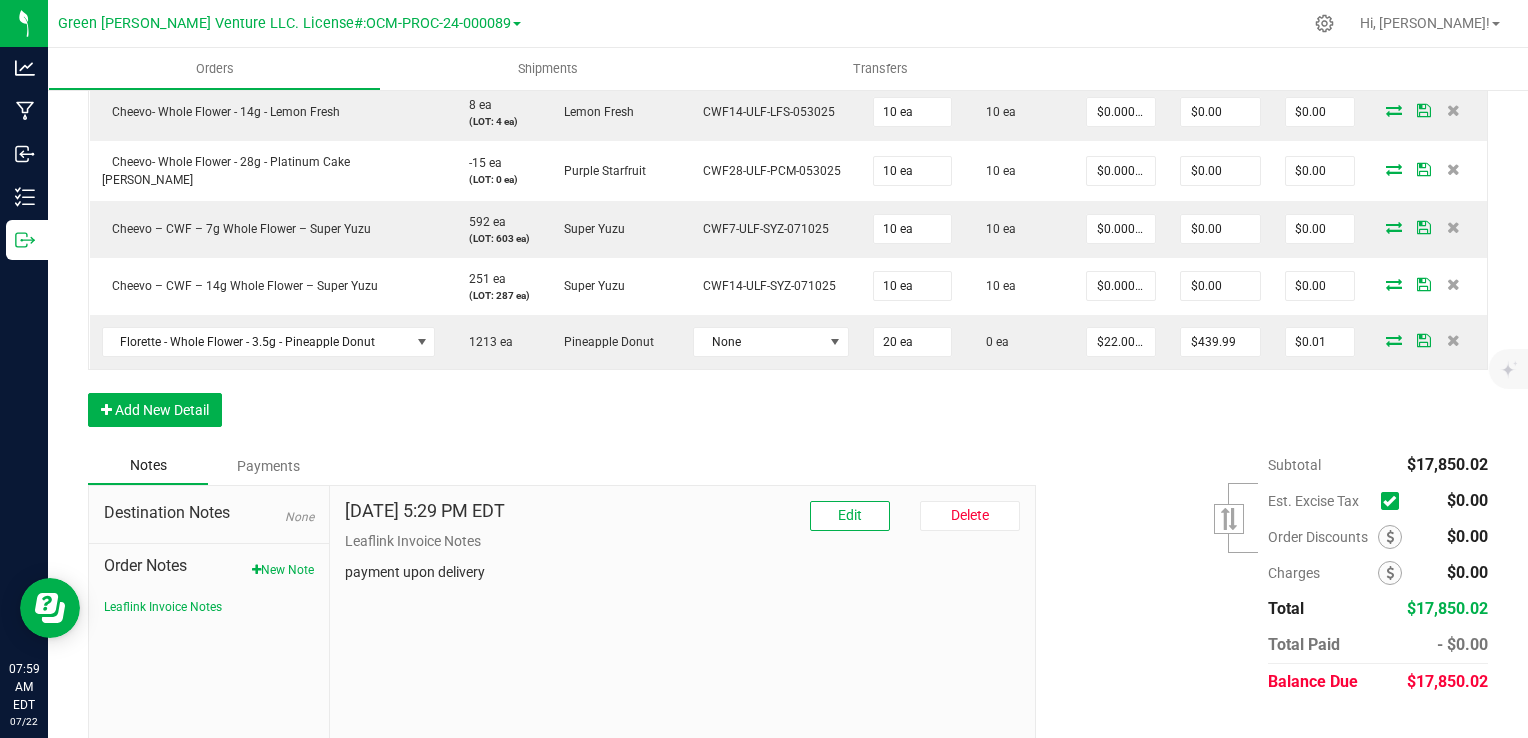 click at bounding box center [1453, 340] 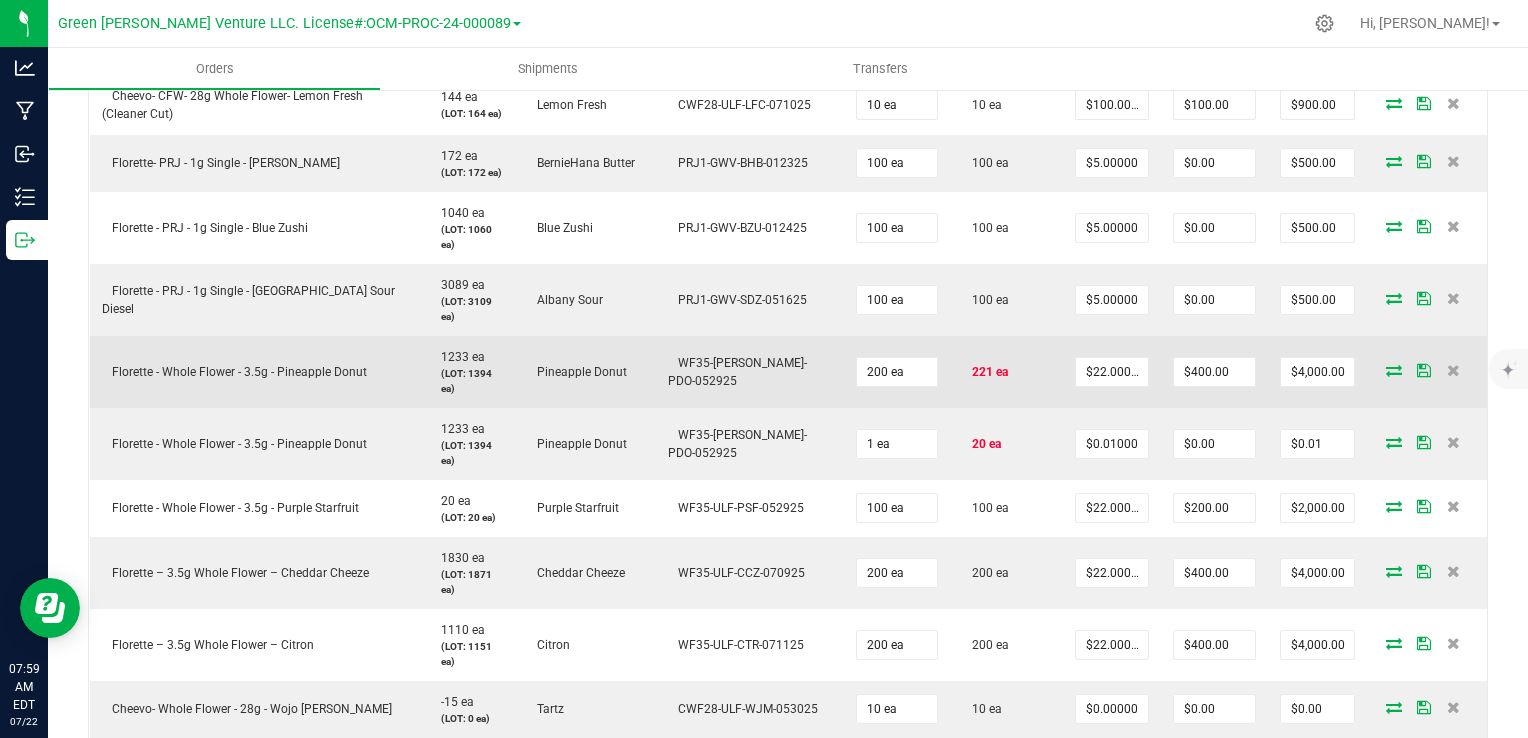scroll, scrollTop: 809, scrollLeft: 0, axis: vertical 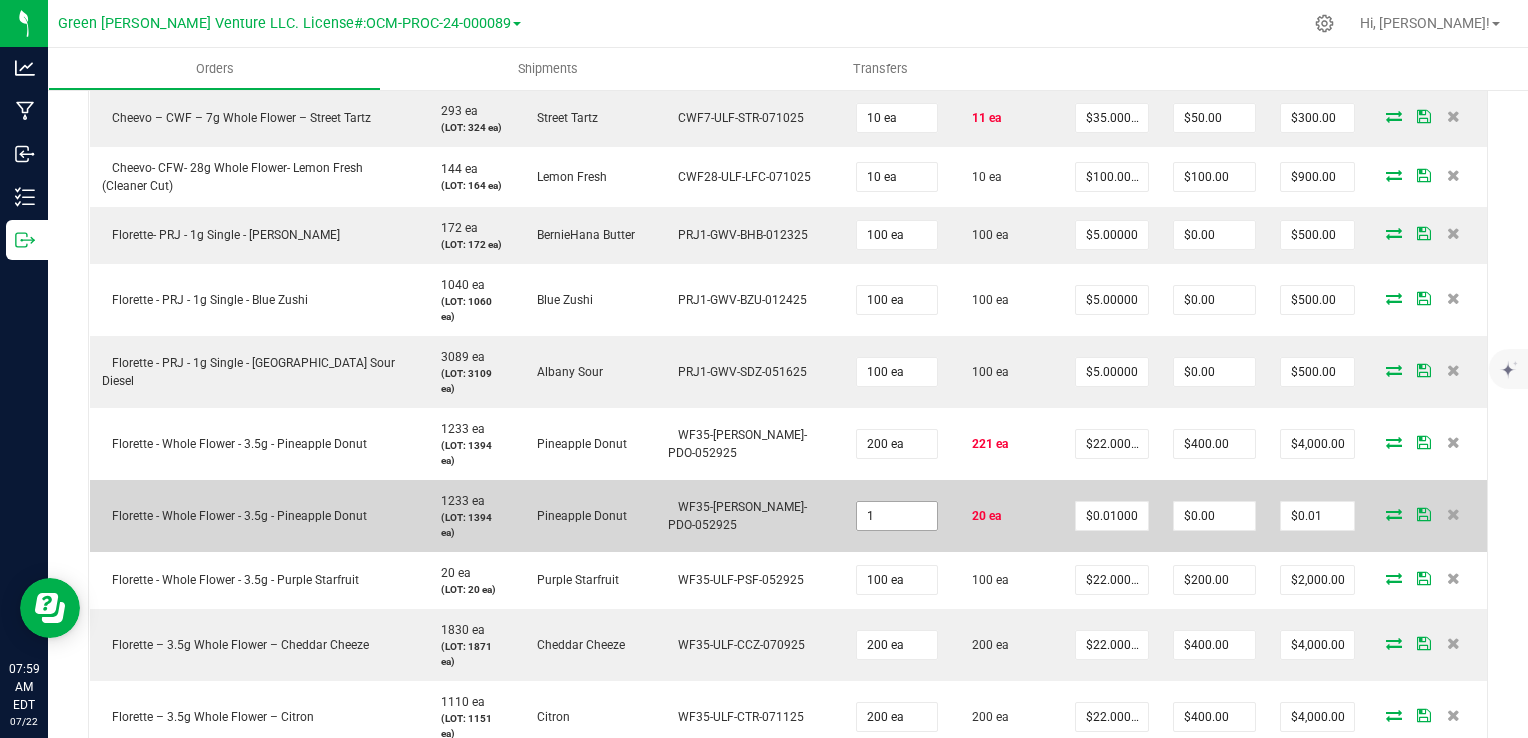 click on "1" at bounding box center [897, 516] 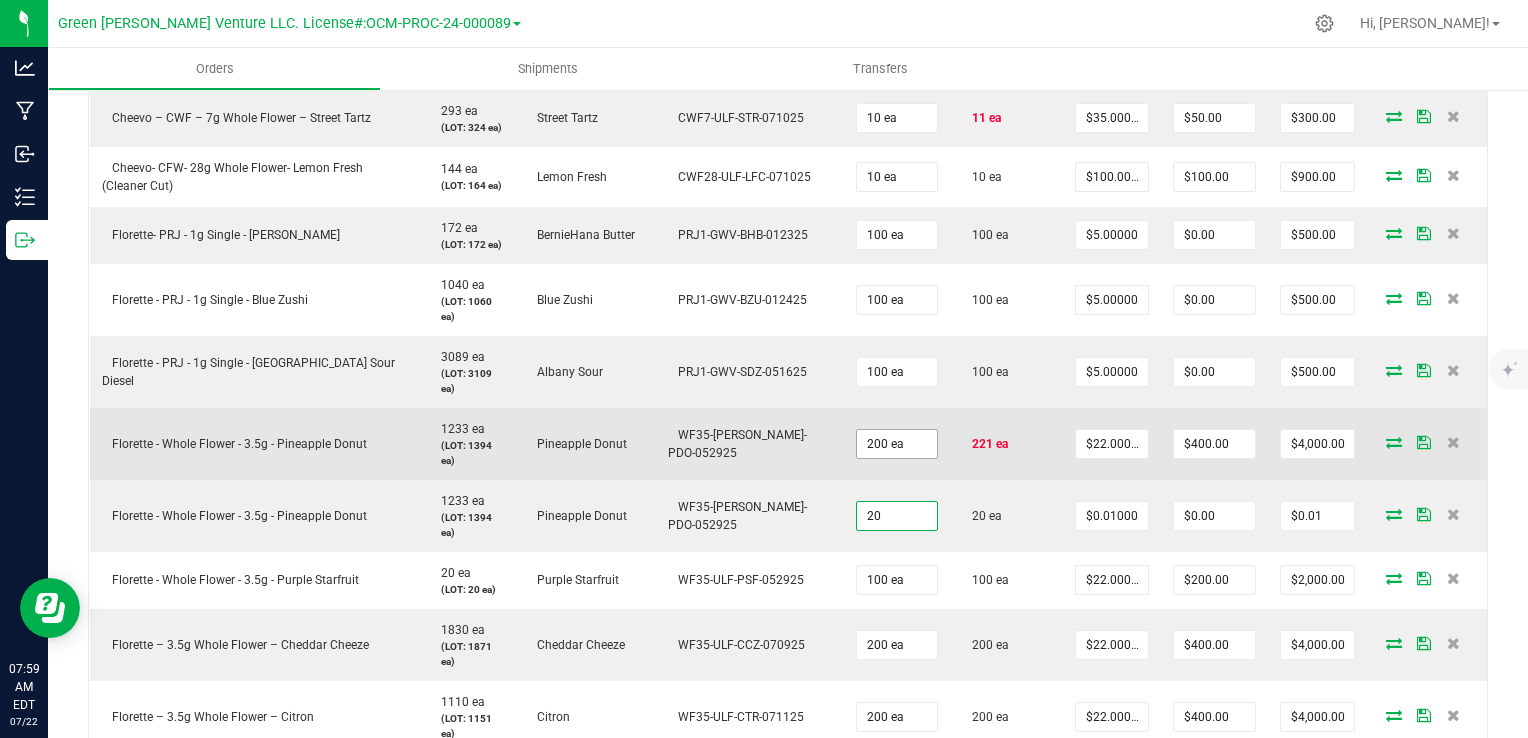 type on "20" 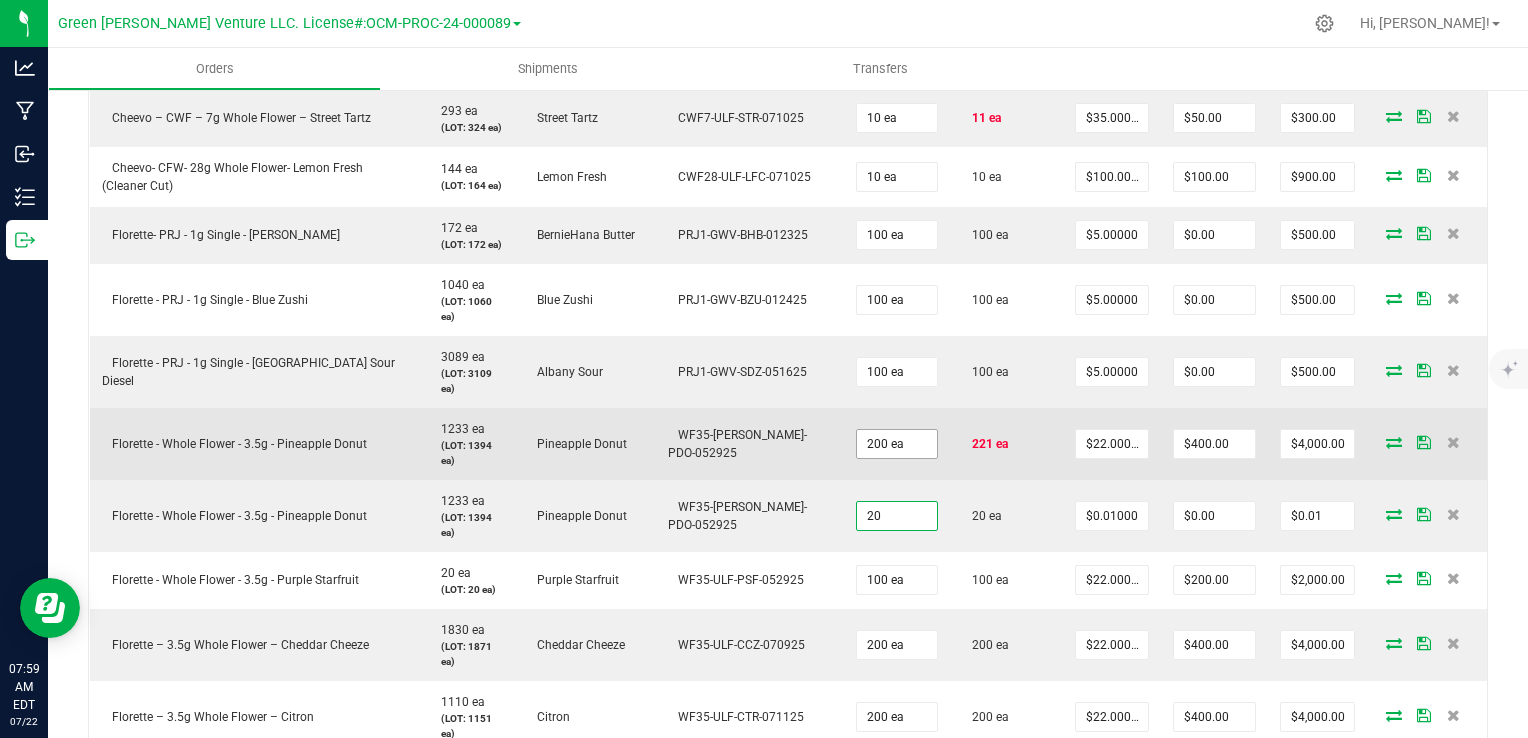 type on "200" 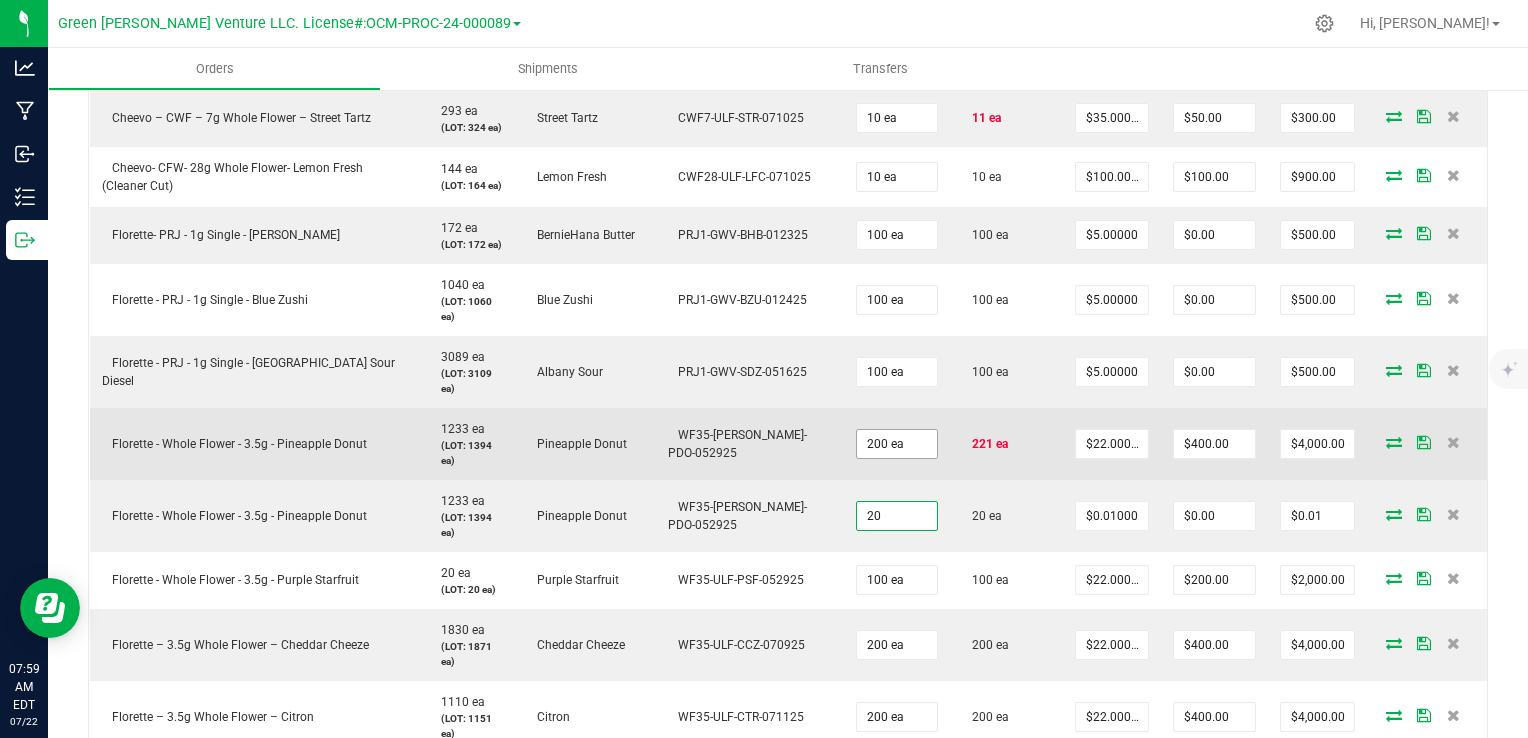 type on "20 ea" 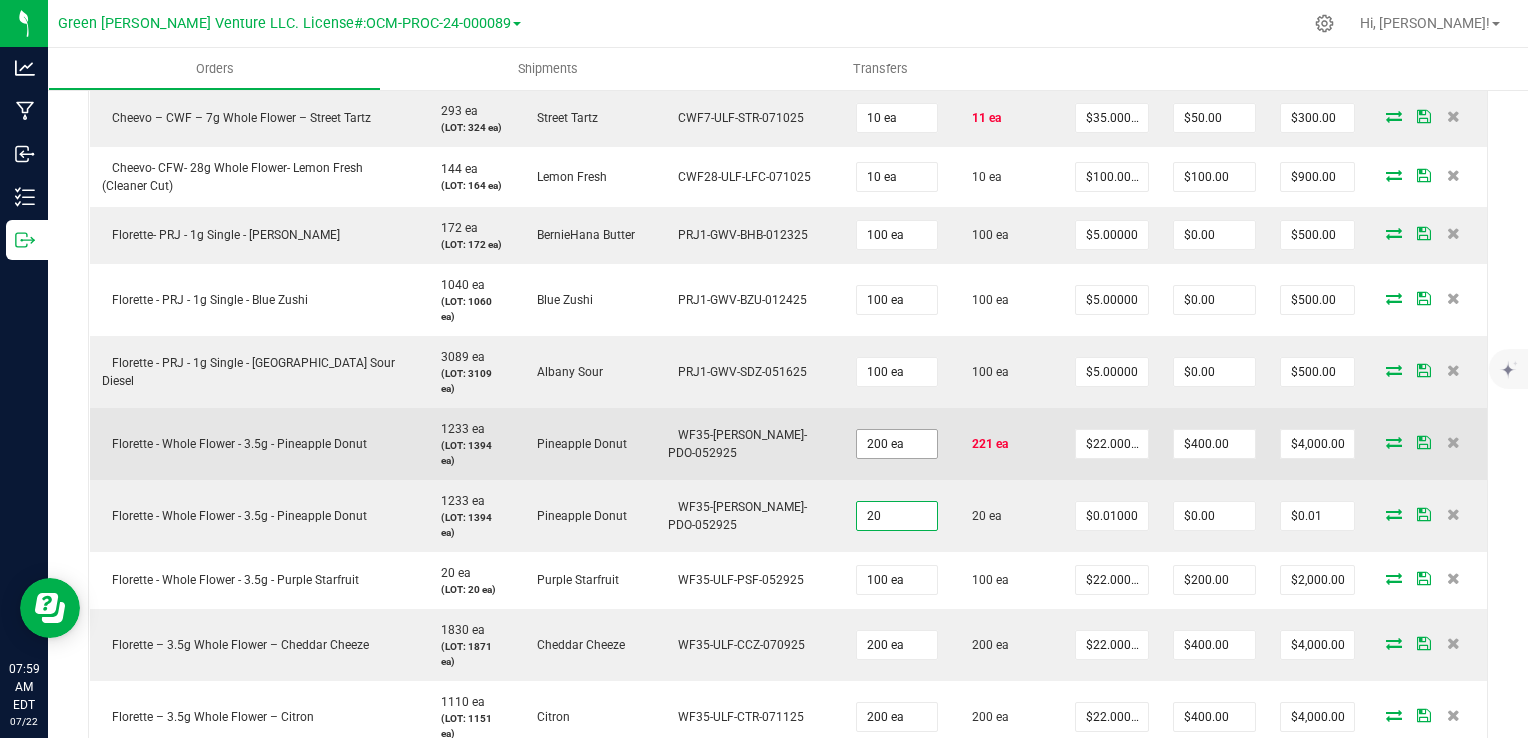 type on "$0.20" 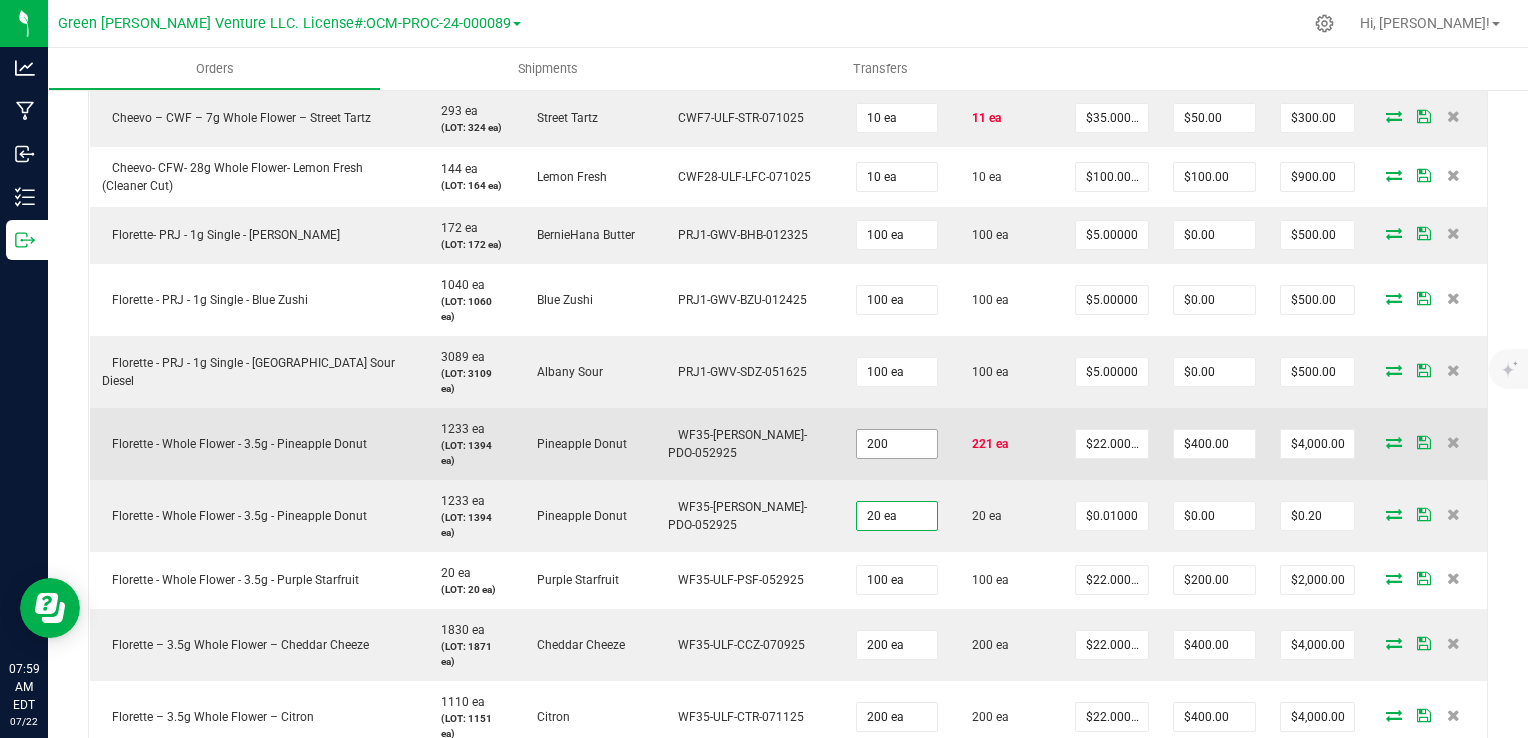 click on "200" at bounding box center (897, 444) 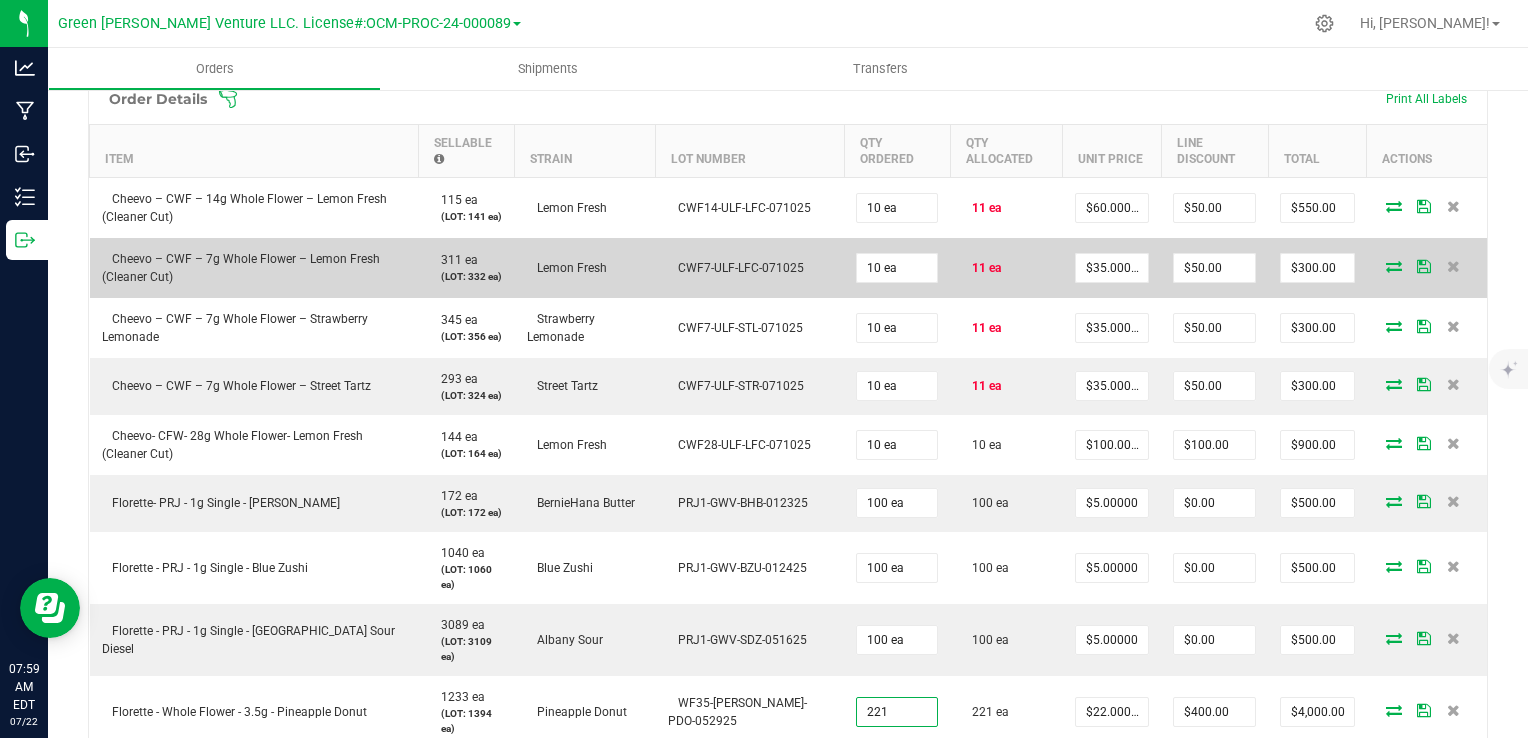 scroll, scrollTop: 509, scrollLeft: 0, axis: vertical 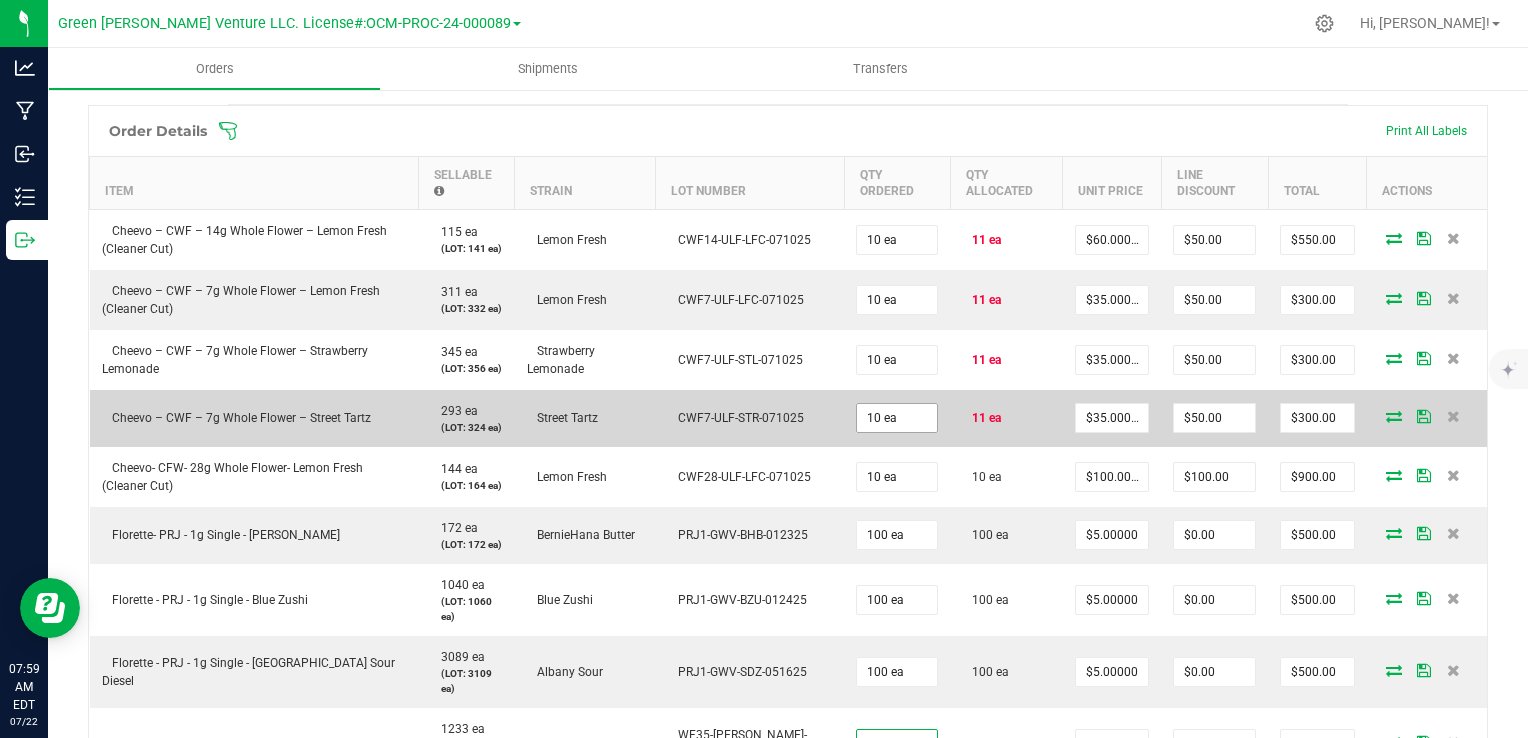 type on "221" 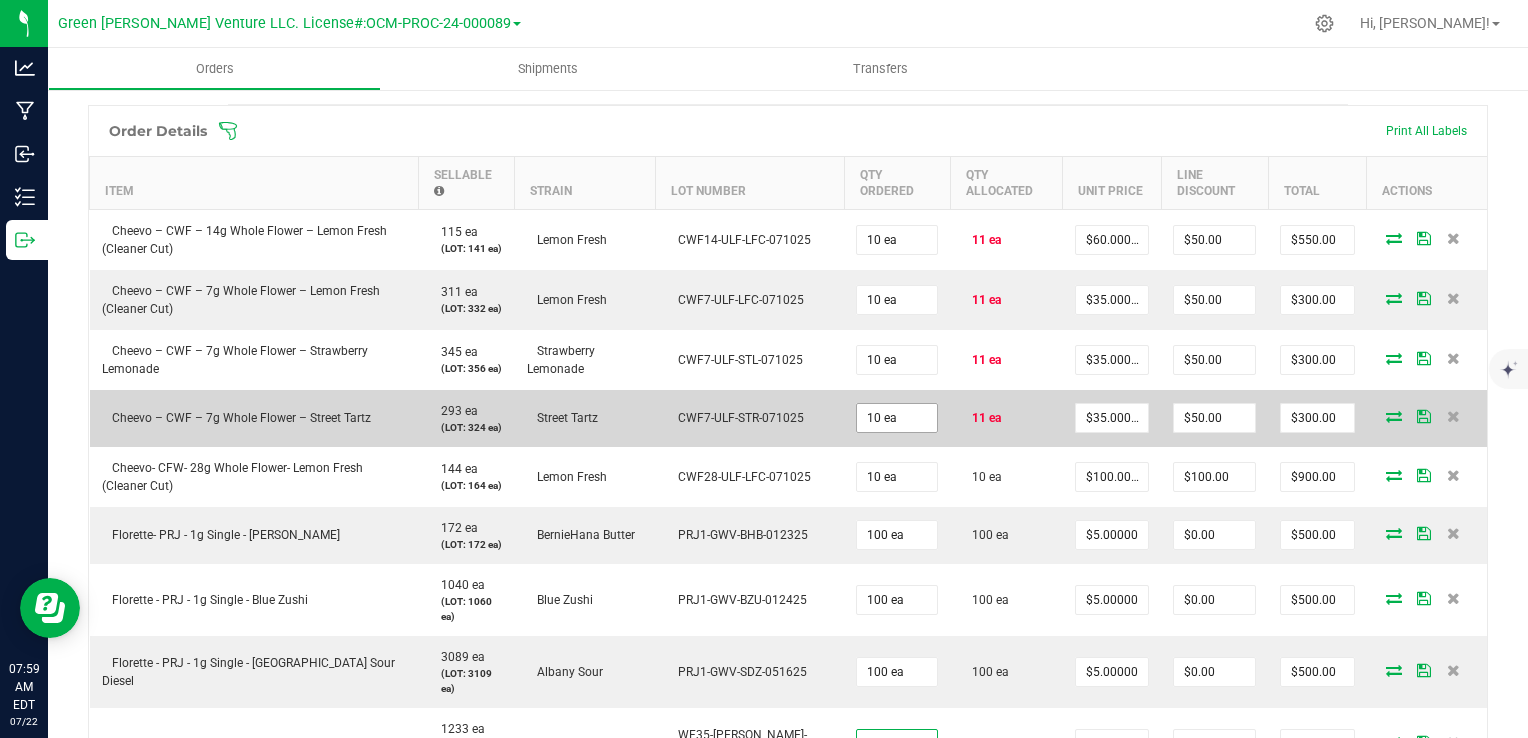 type on "10" 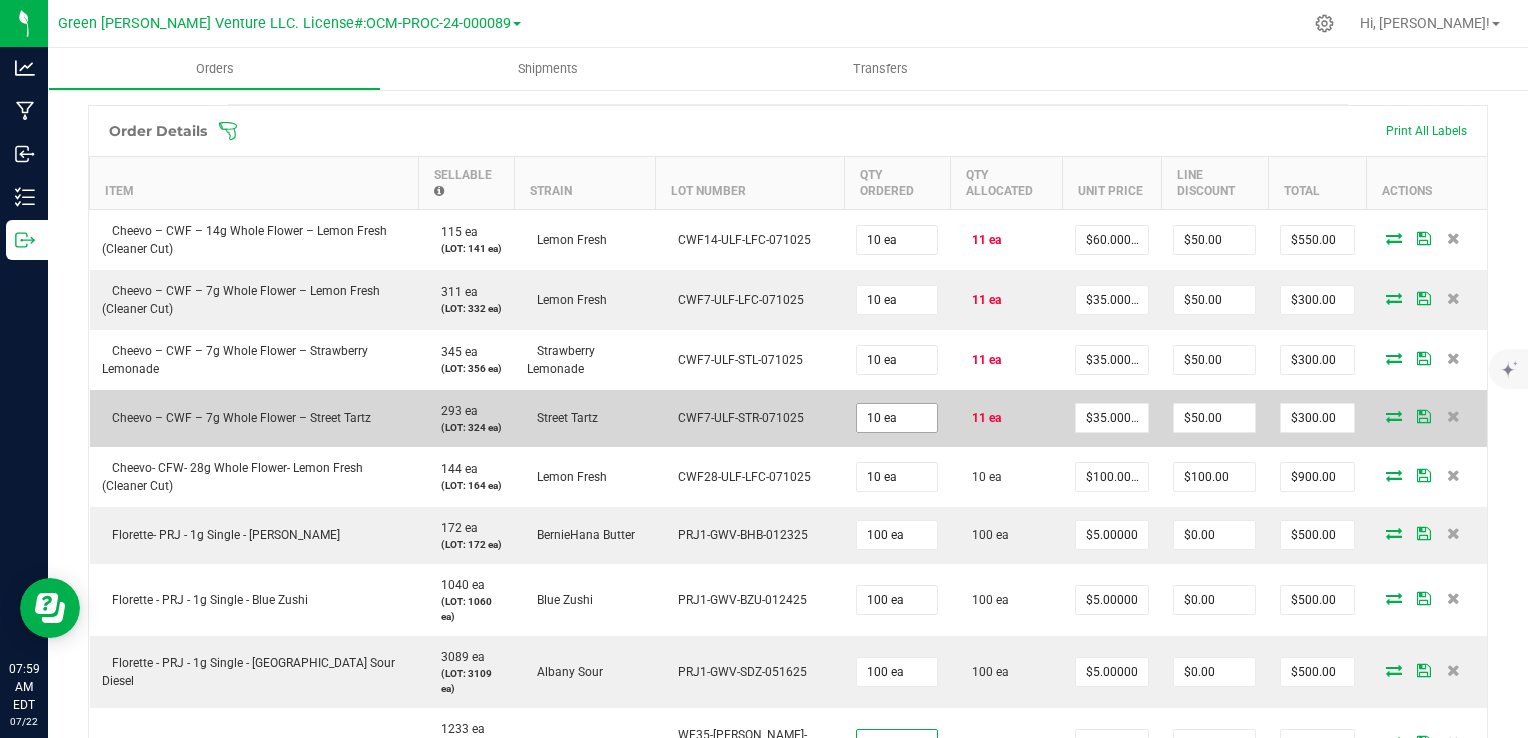 type on "221 ea" 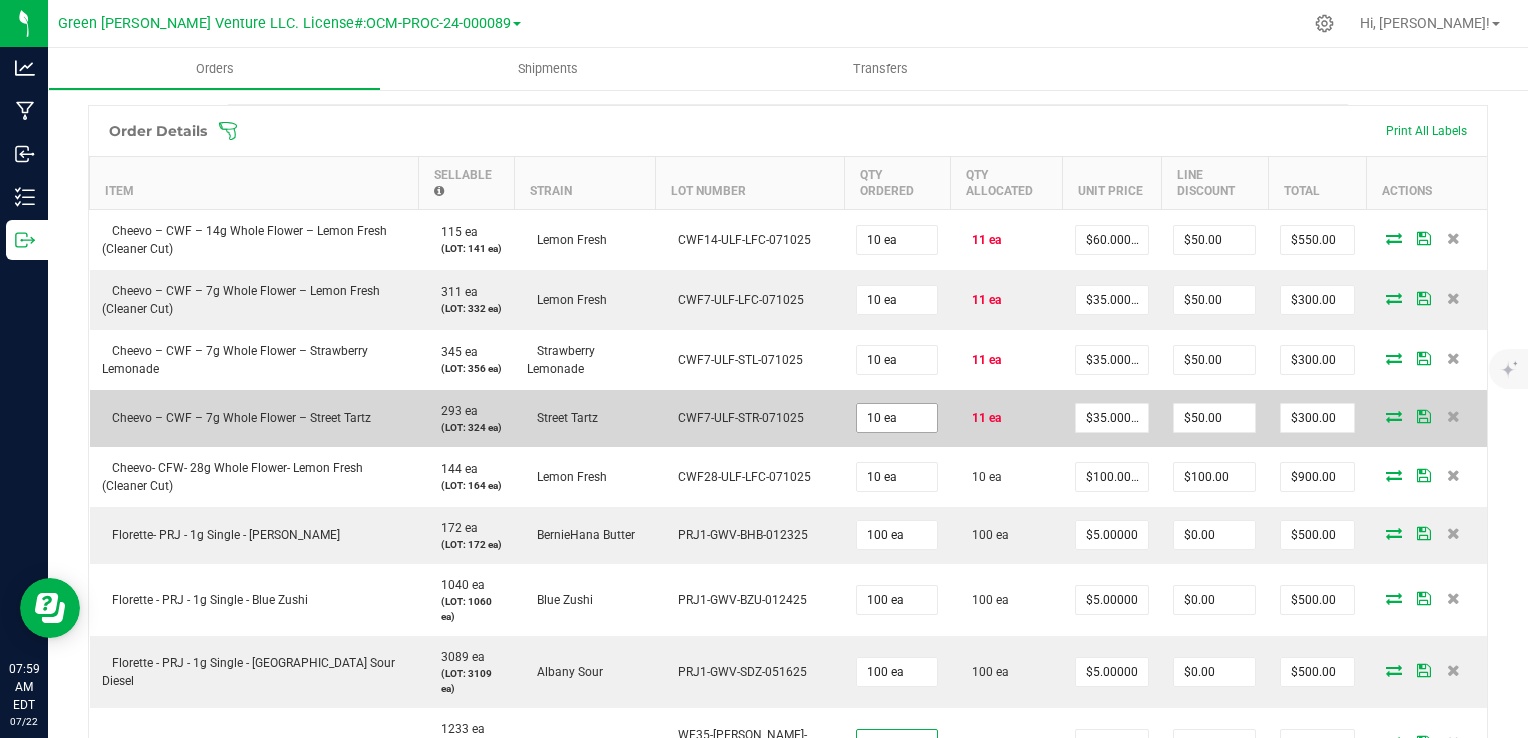 type on "$4,462.00" 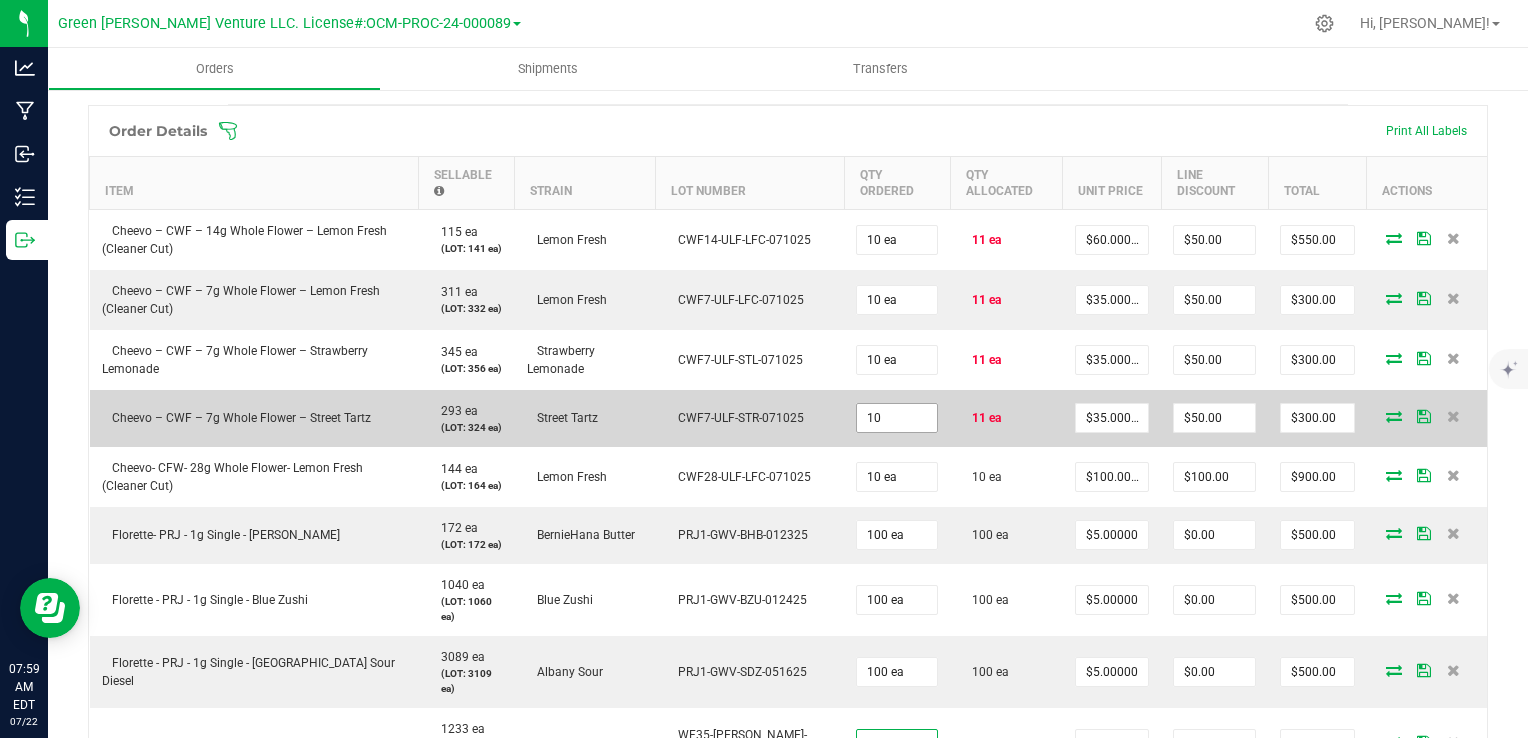click on "10" at bounding box center [897, 418] 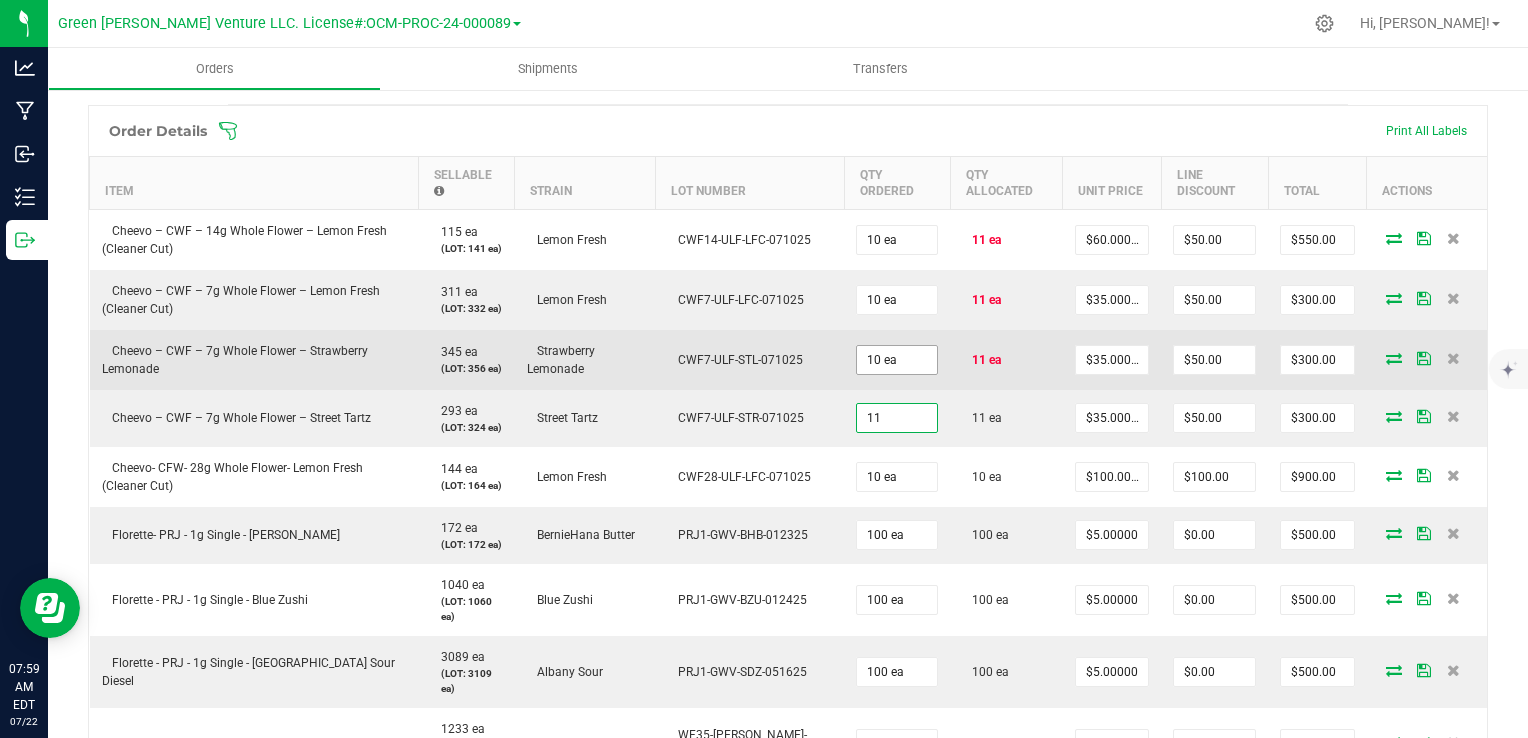 type on "11" 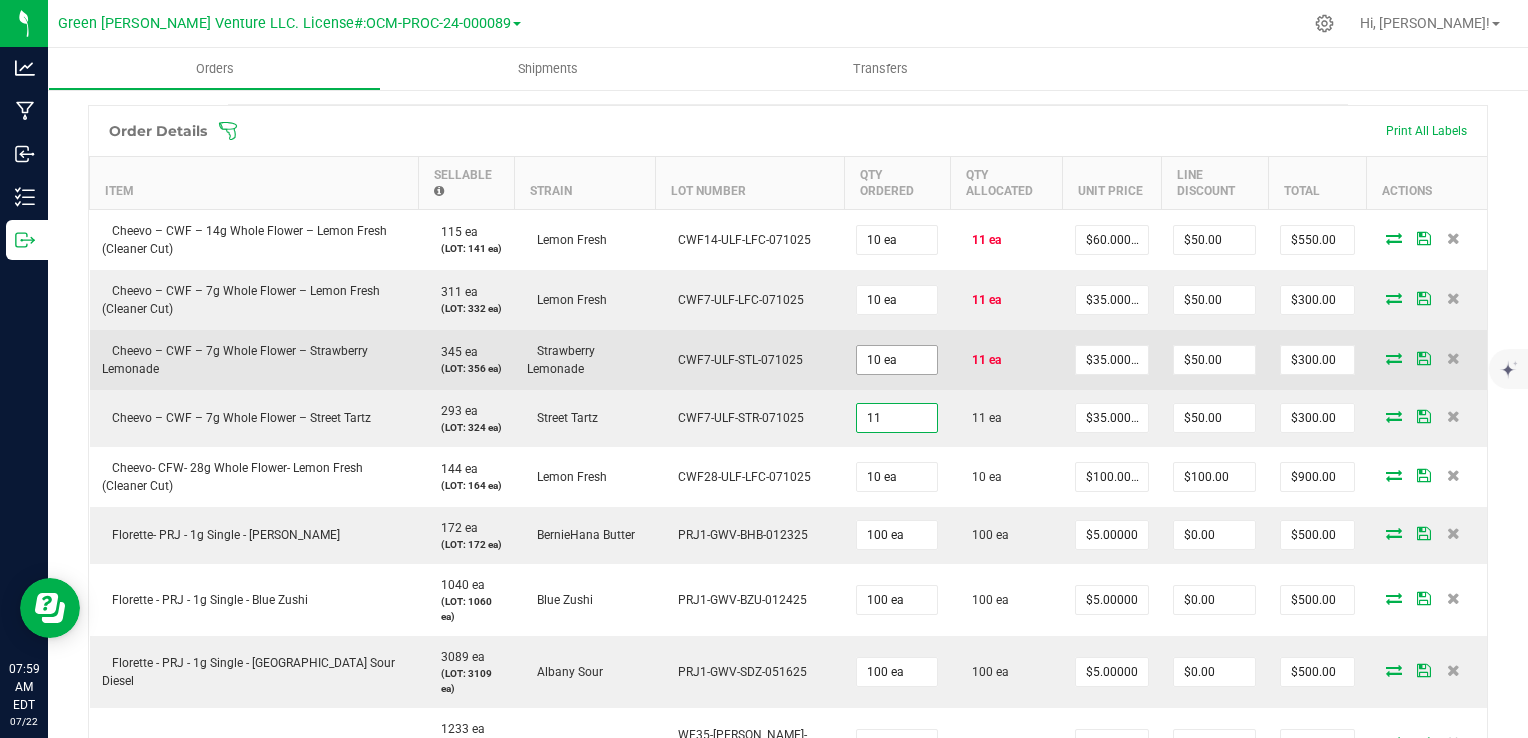 type on "10" 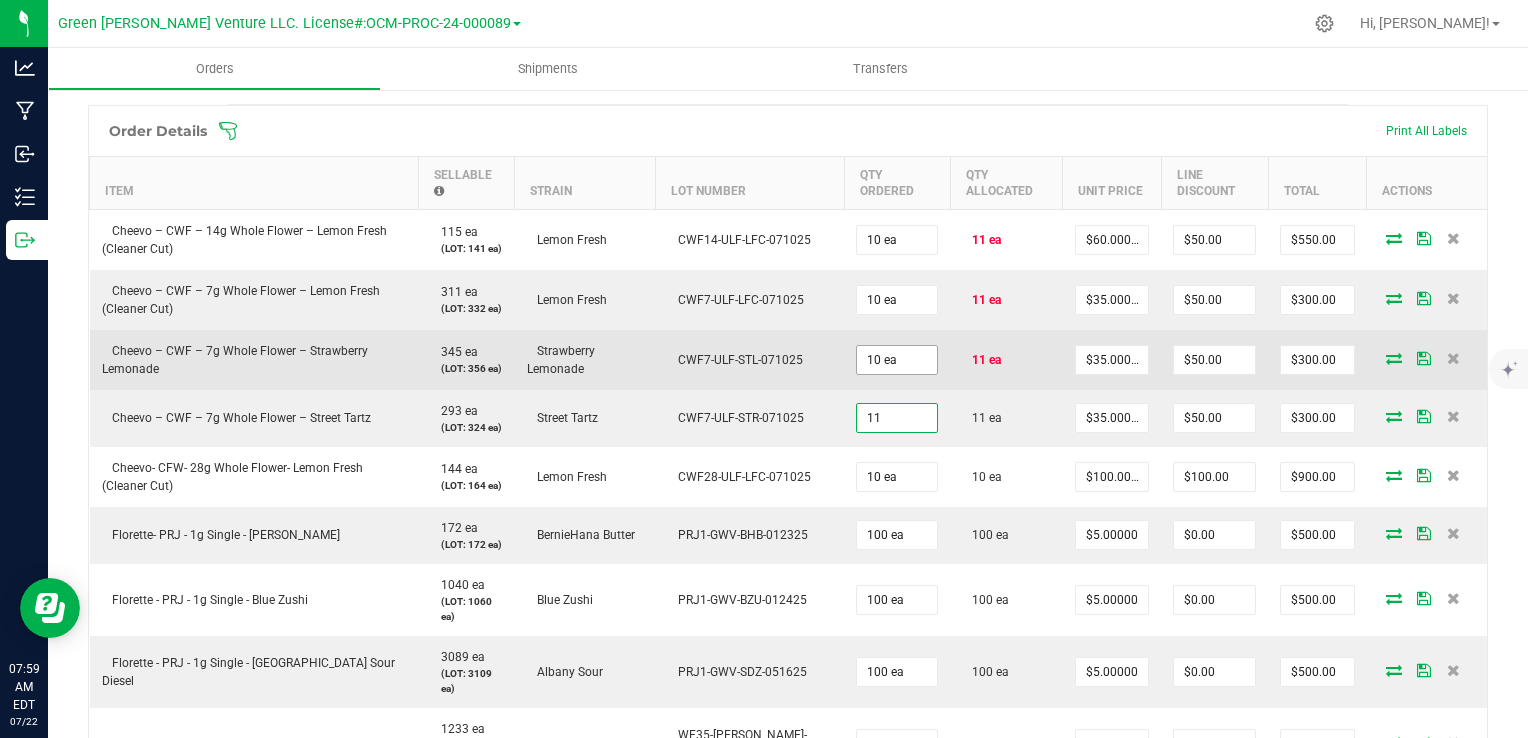 type on "11 ea" 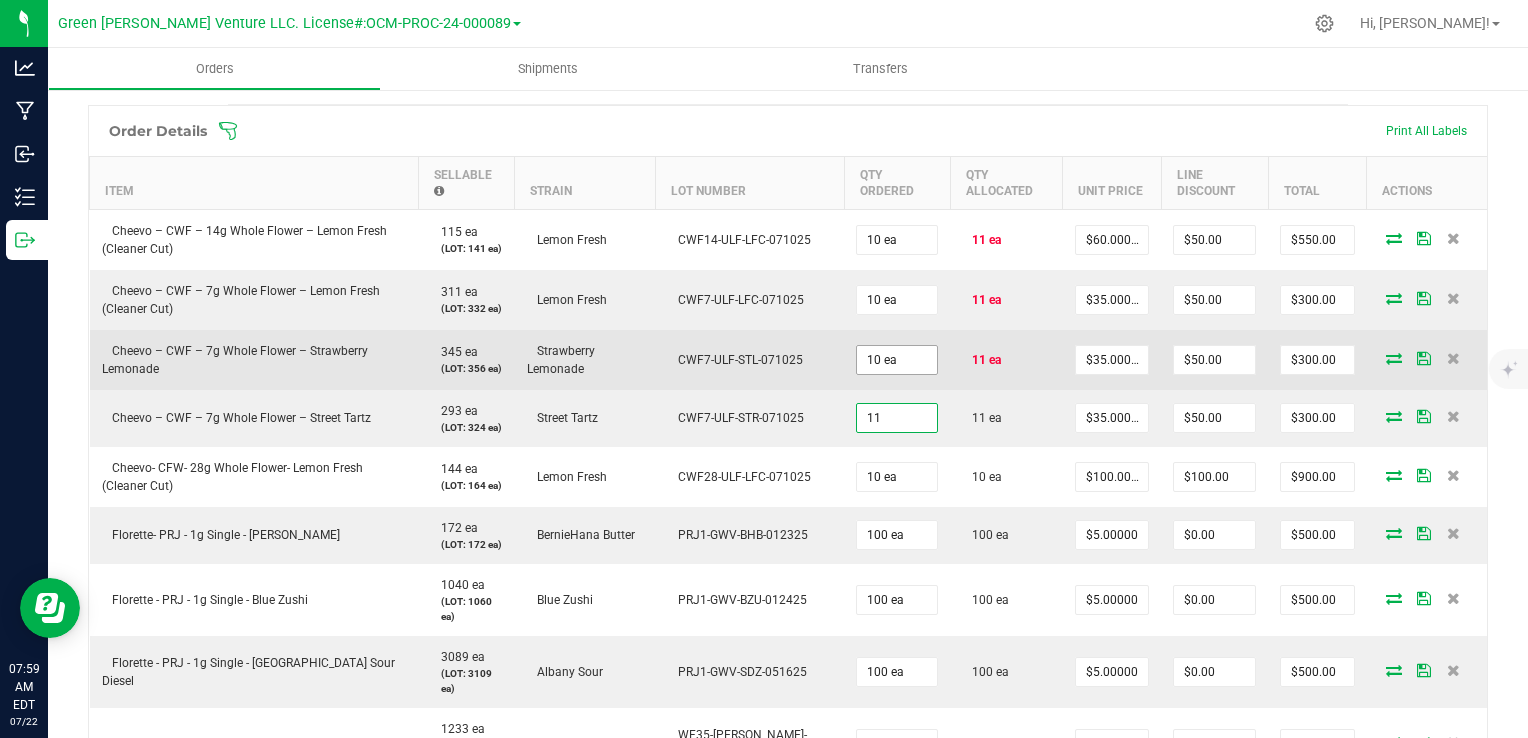 type on "$335.00" 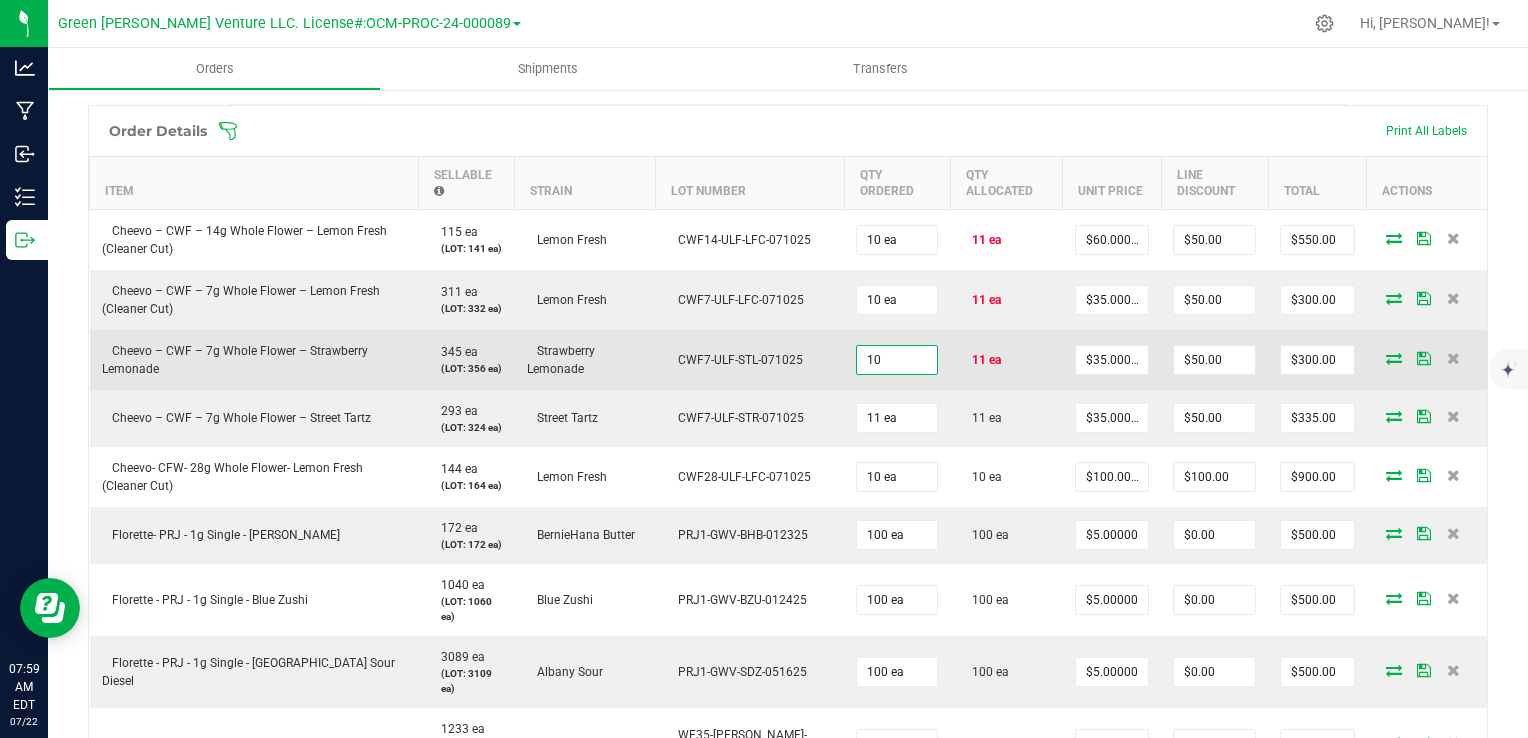 click on "10" at bounding box center [897, 360] 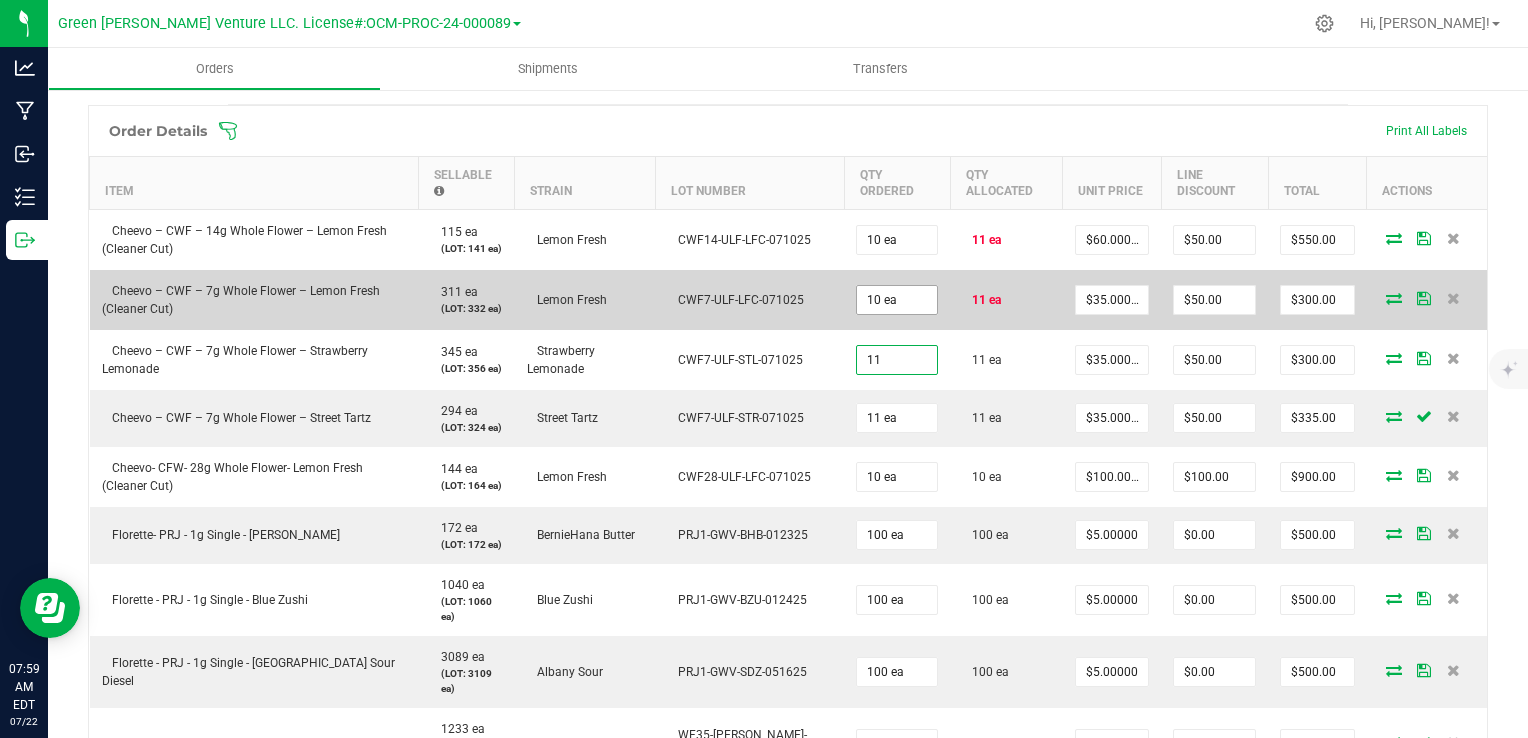 type on "11" 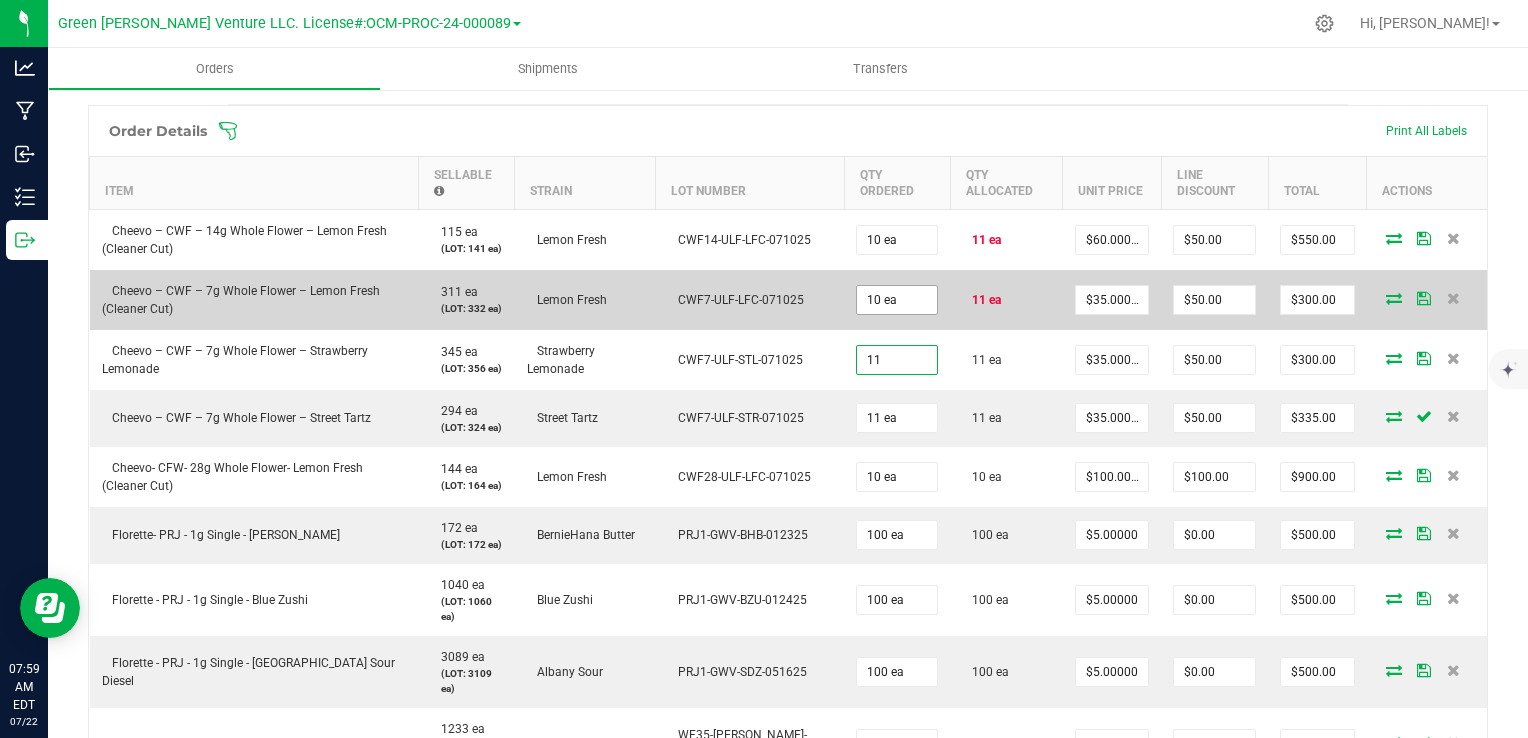 type on "10" 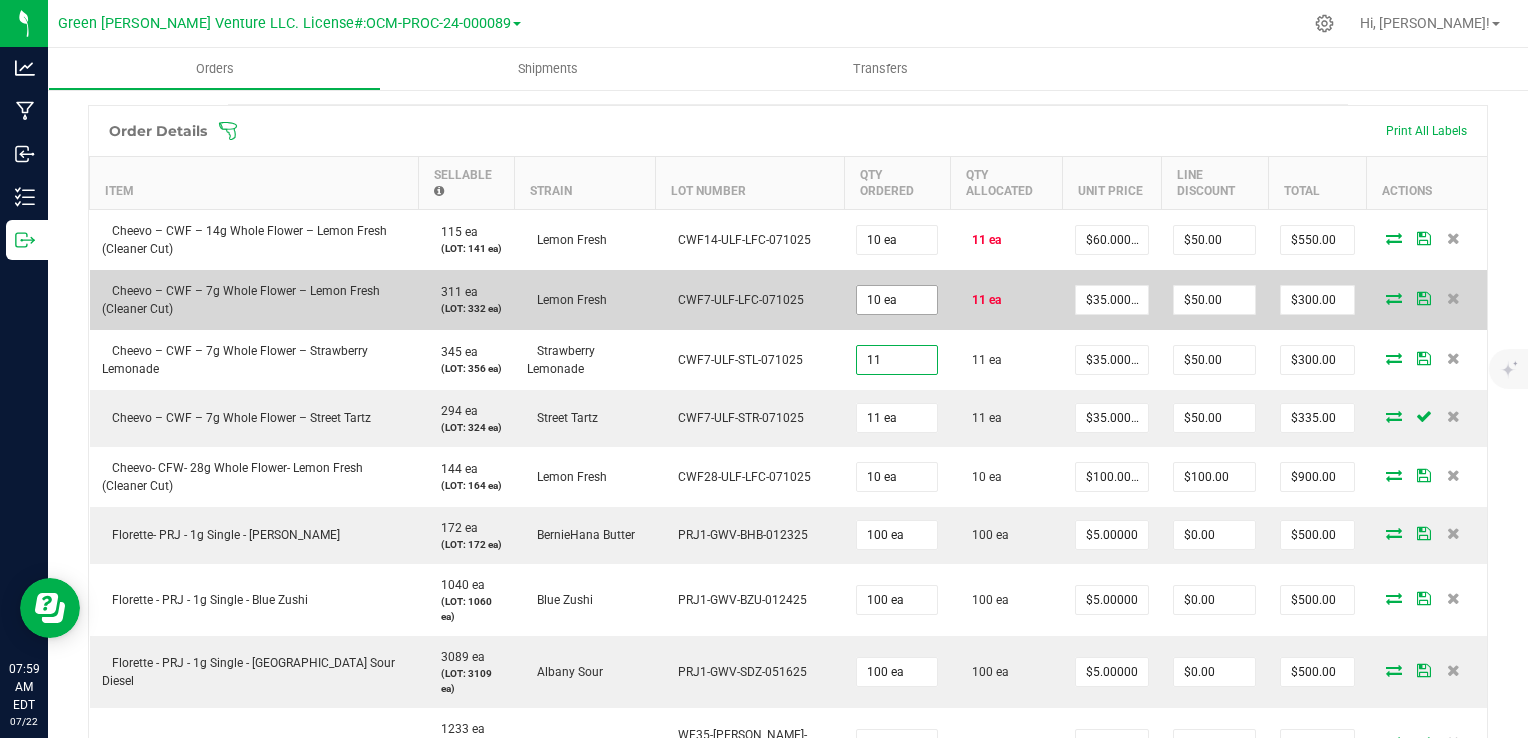 type on "11 ea" 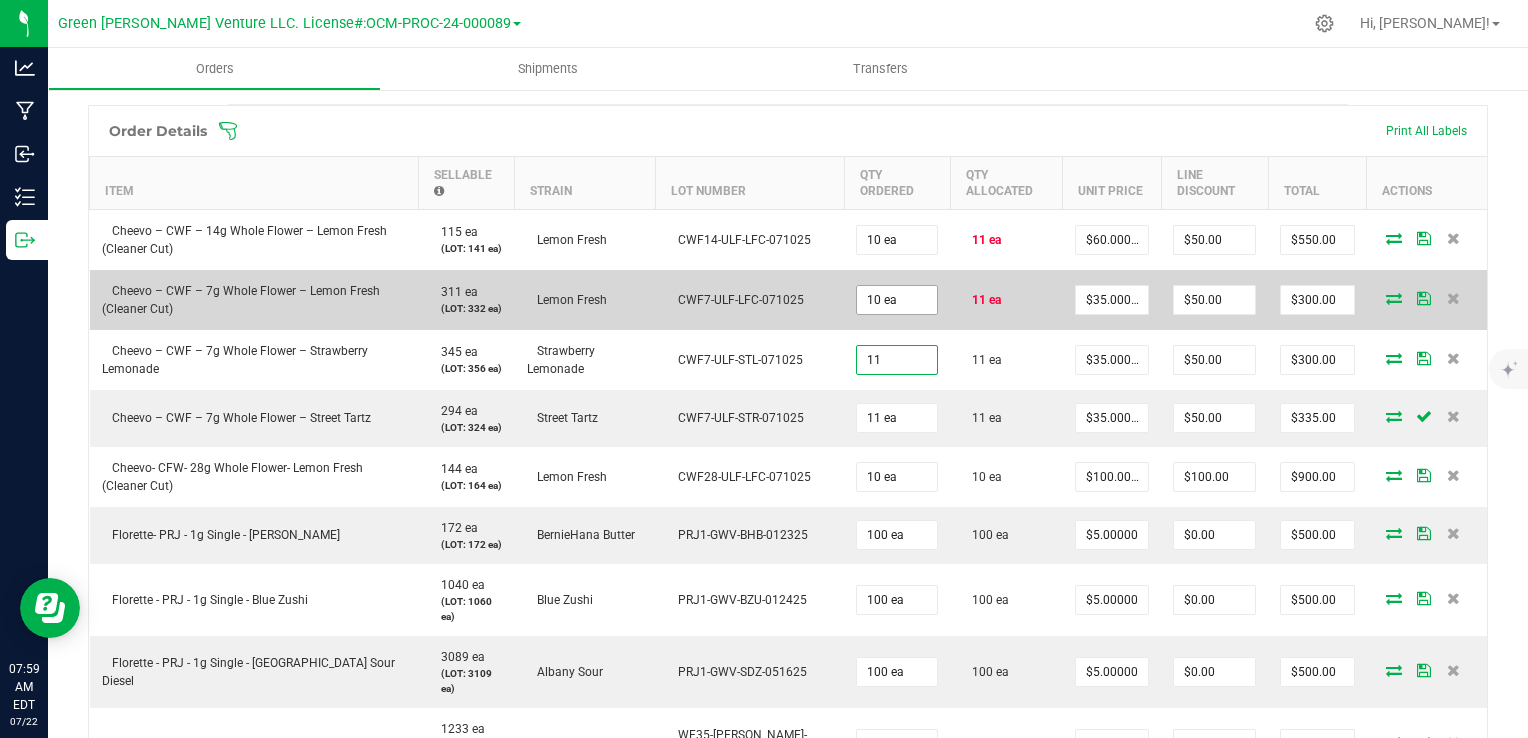 type on "$335.00" 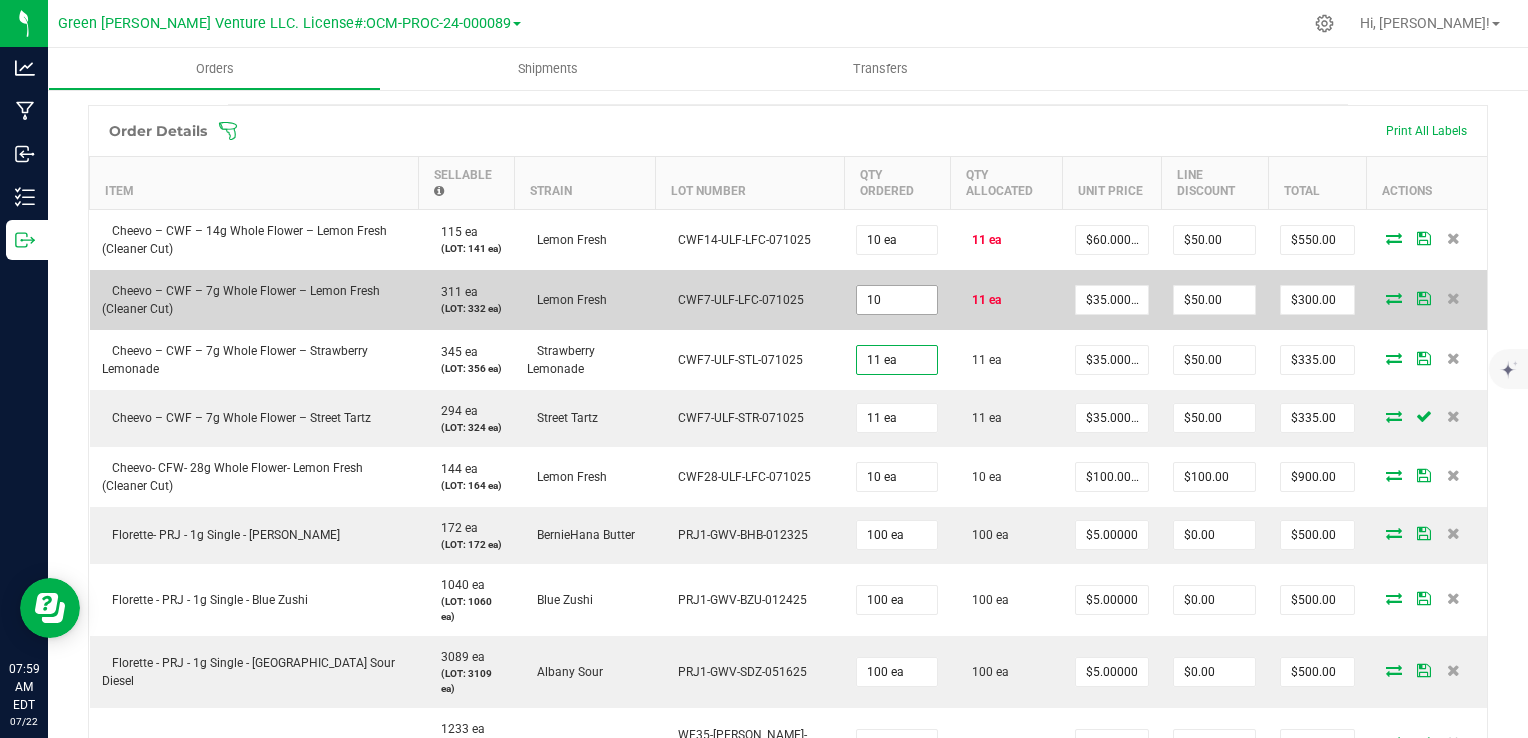 click on "10" at bounding box center (897, 300) 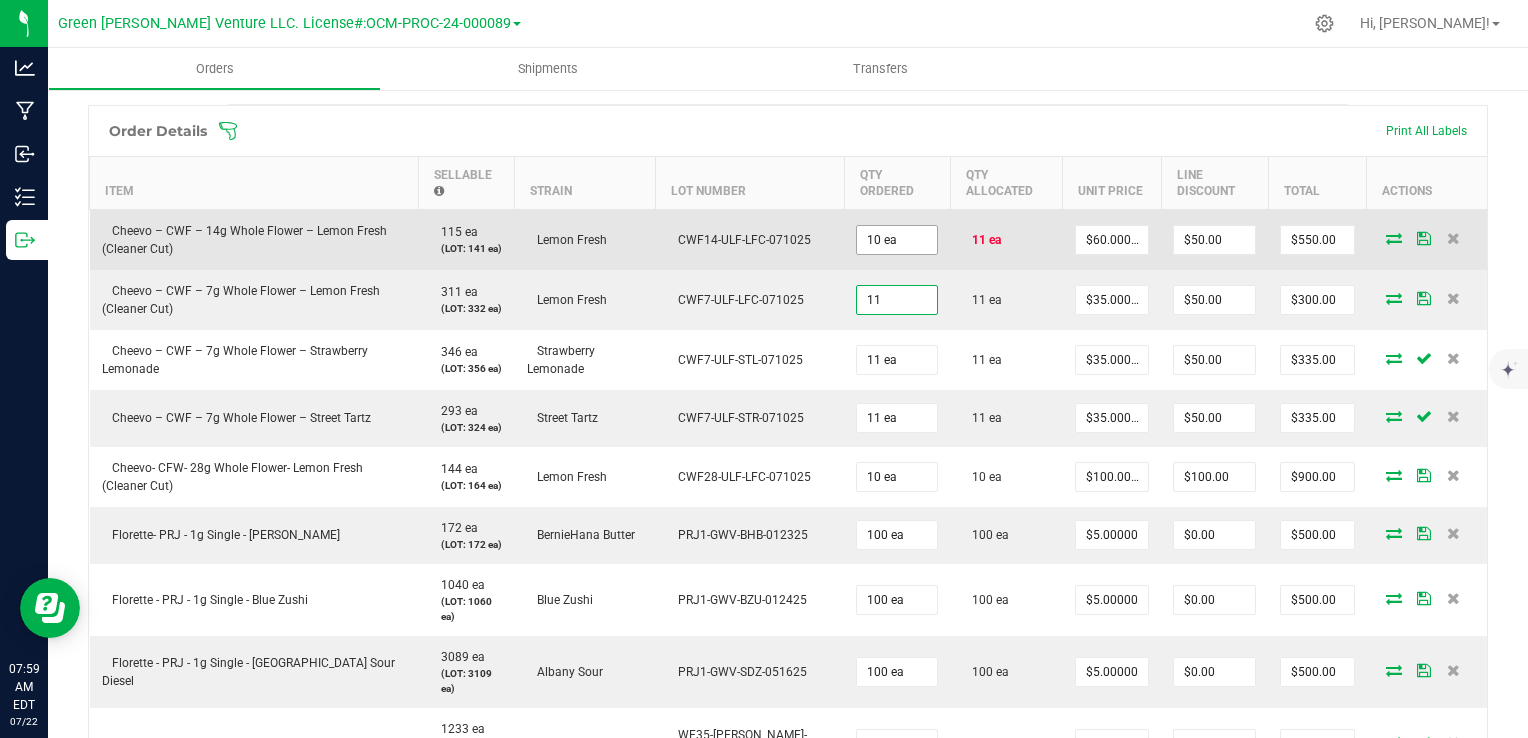 type on "11" 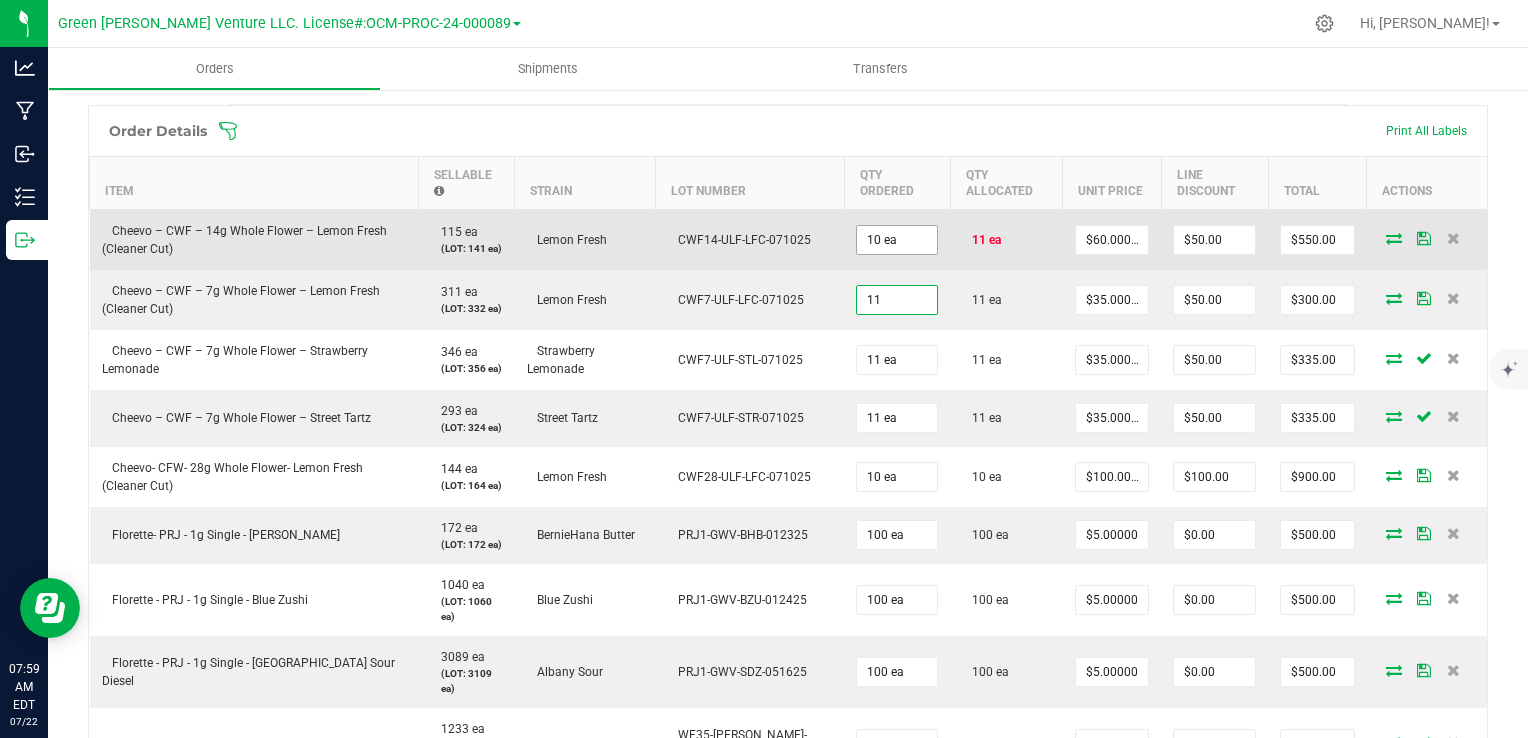 type on "10" 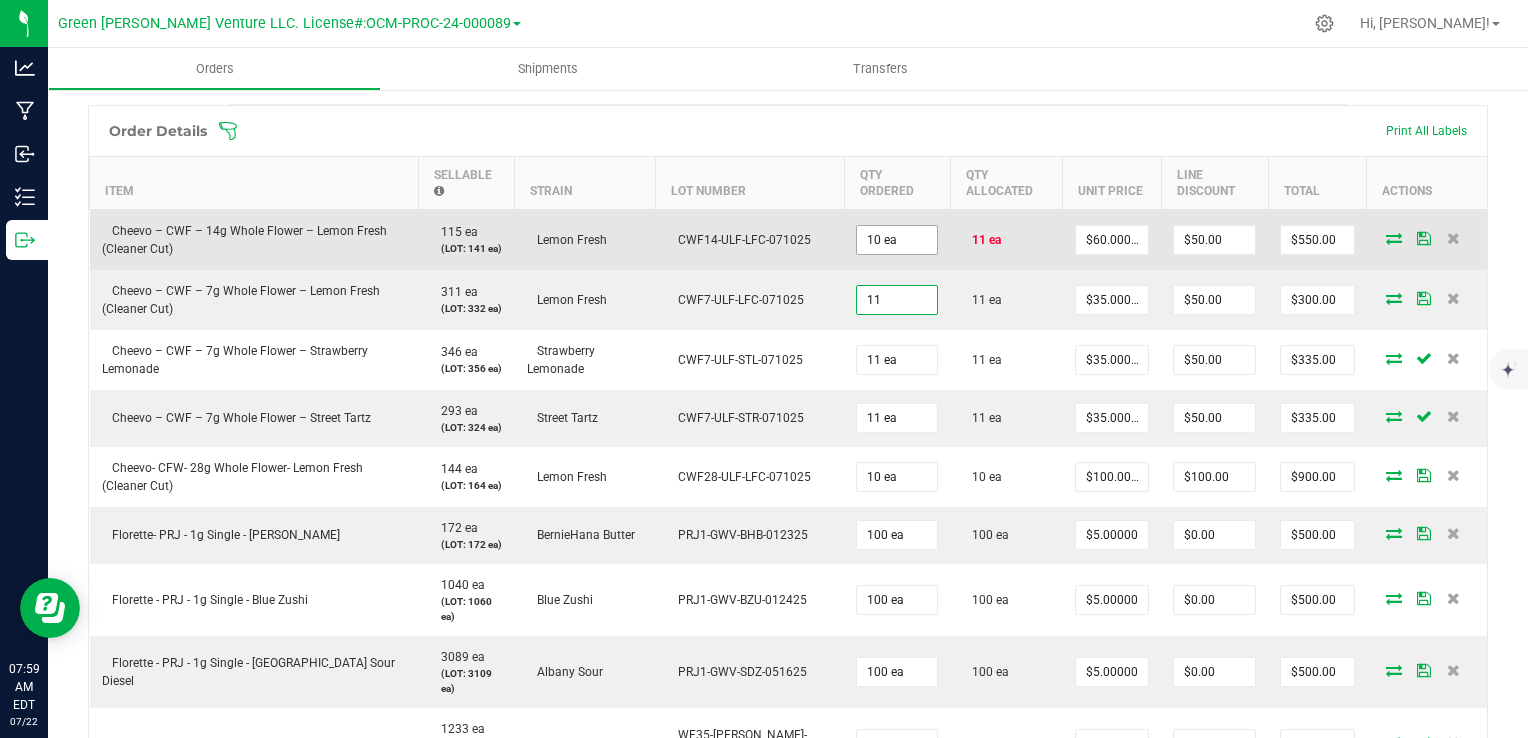 type on "11 ea" 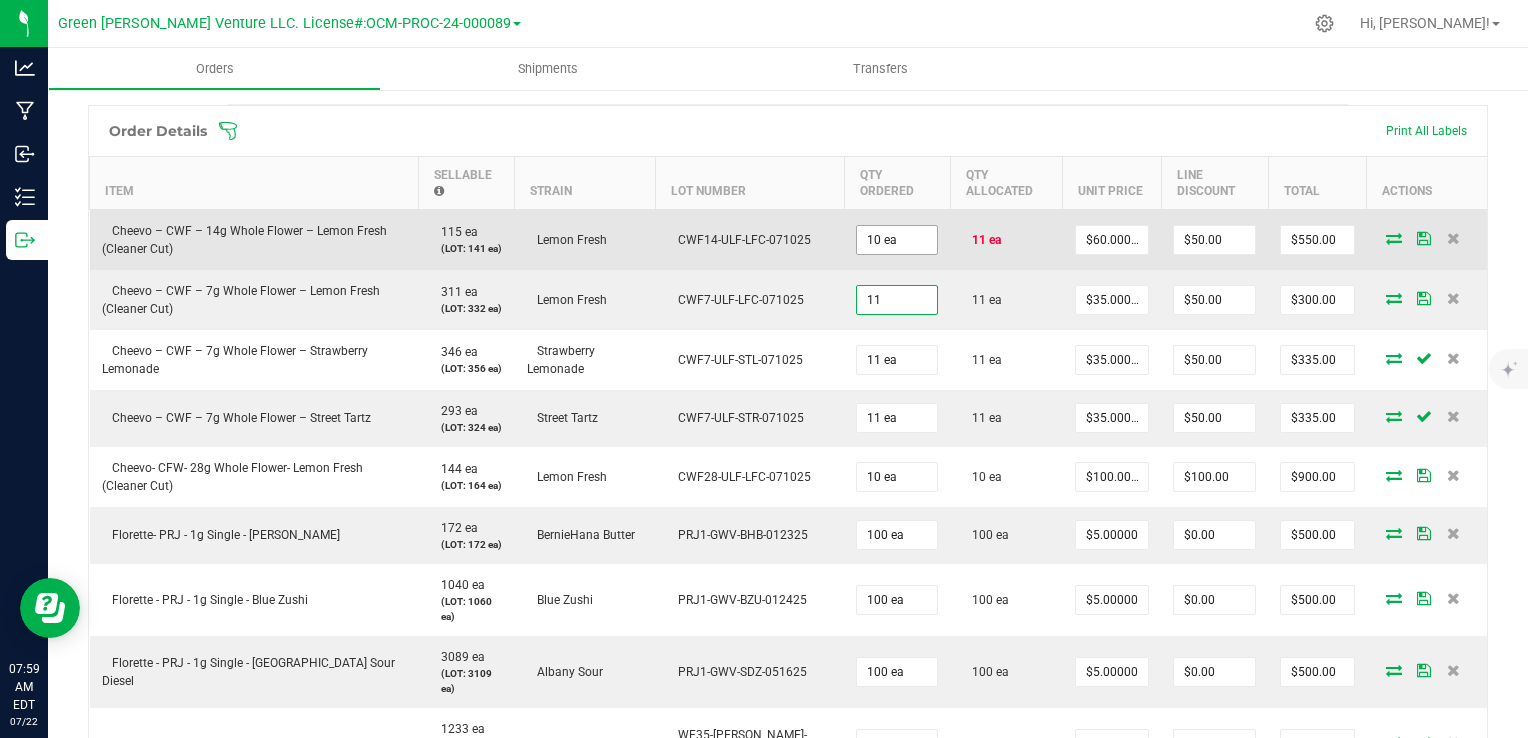 type on "$335.00" 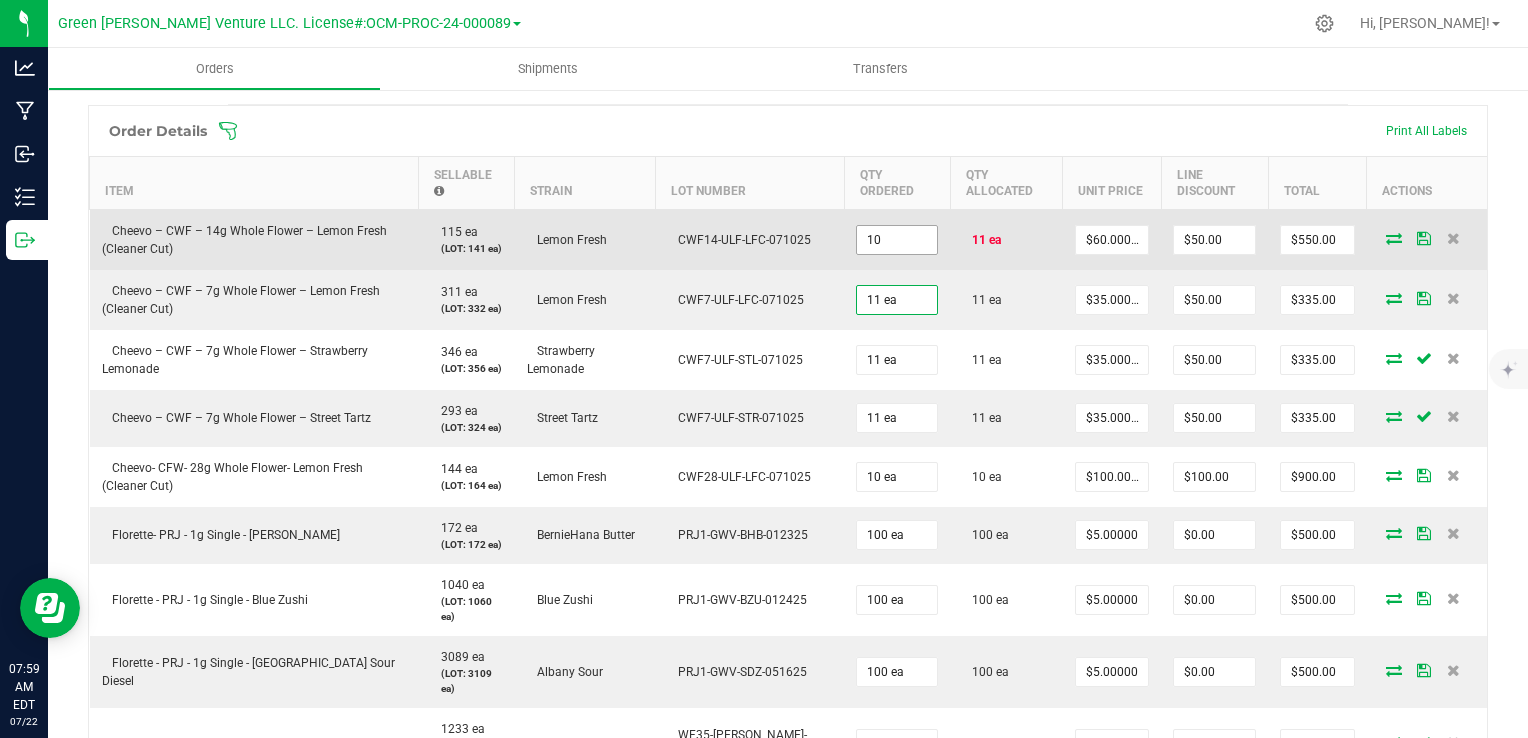 click on "10" at bounding box center [897, 240] 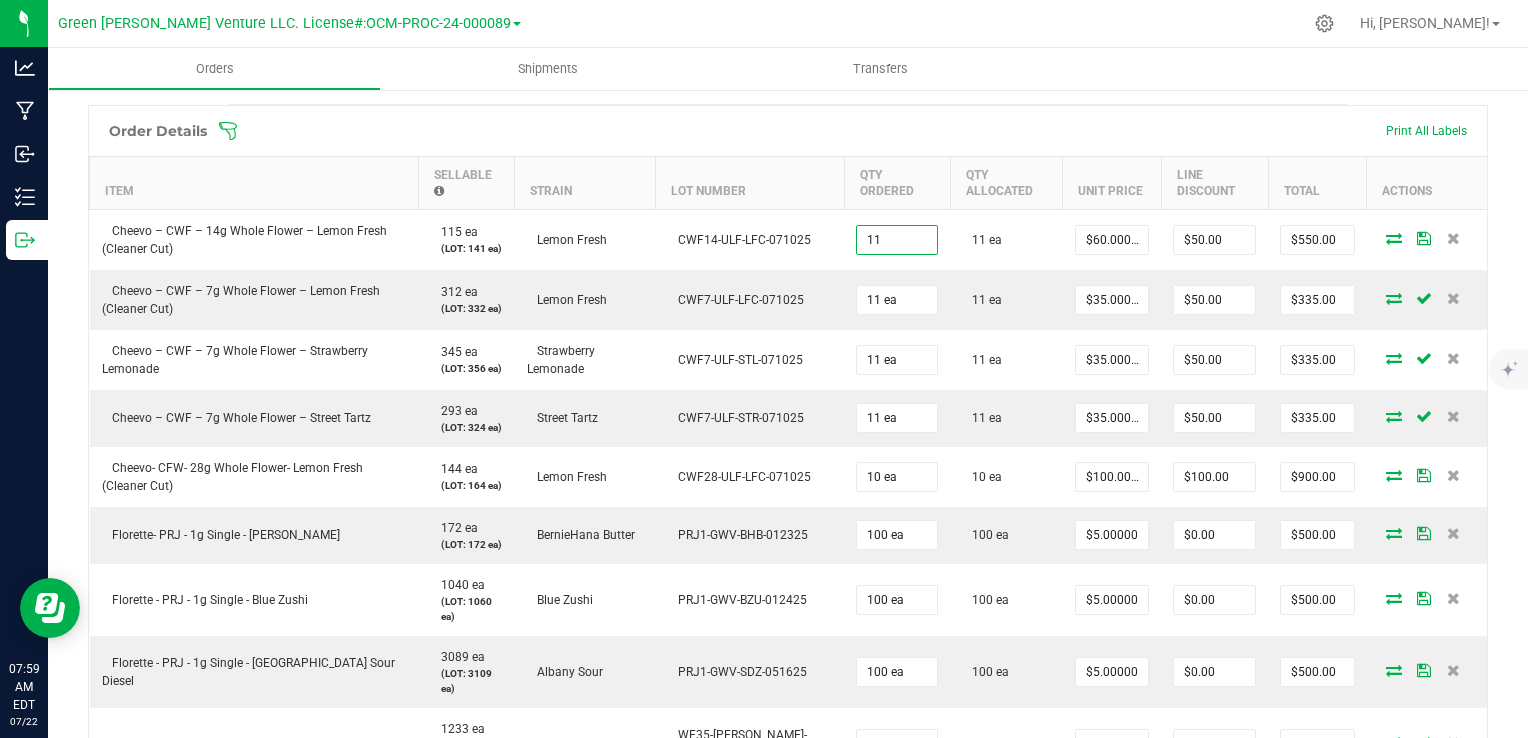 type on "11 ea" 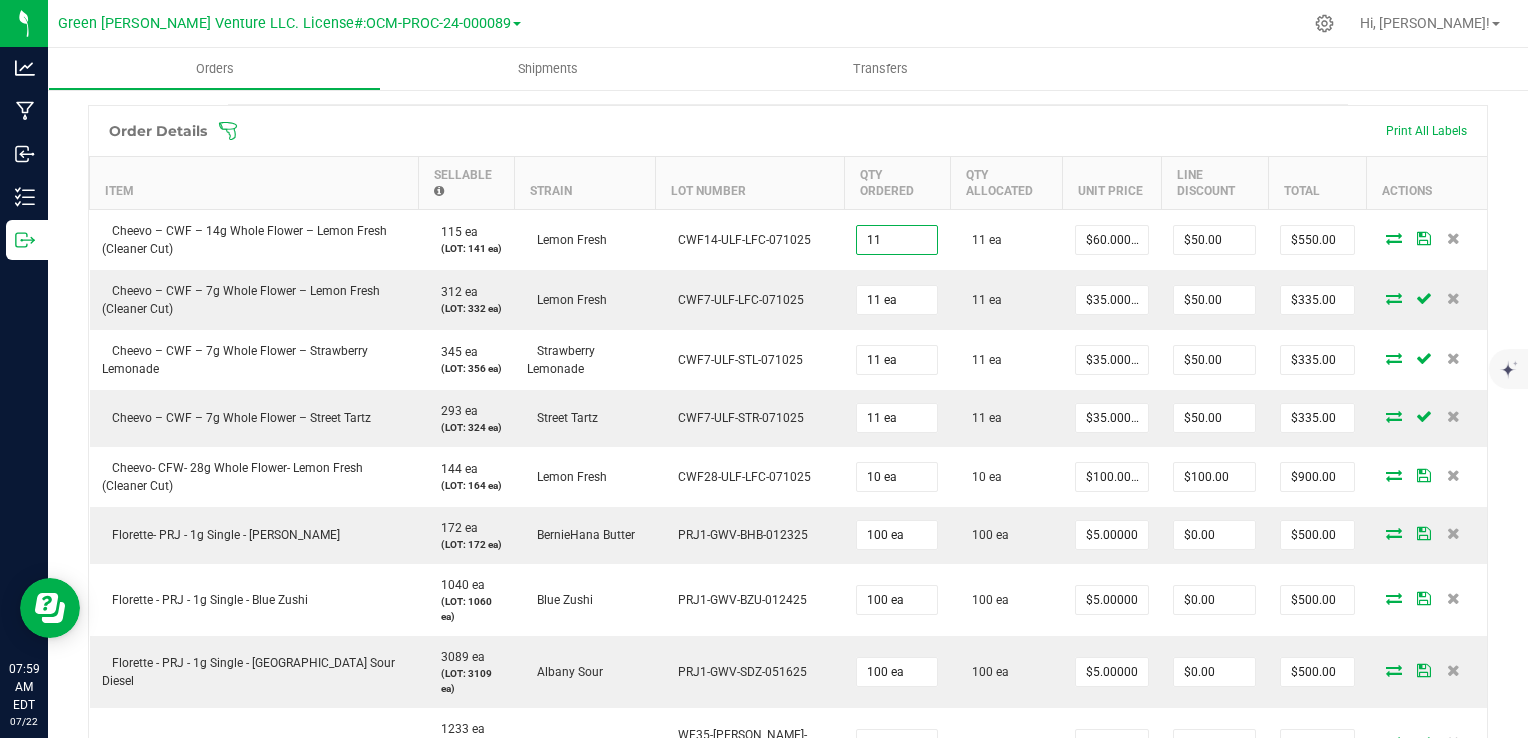type on "$610.00" 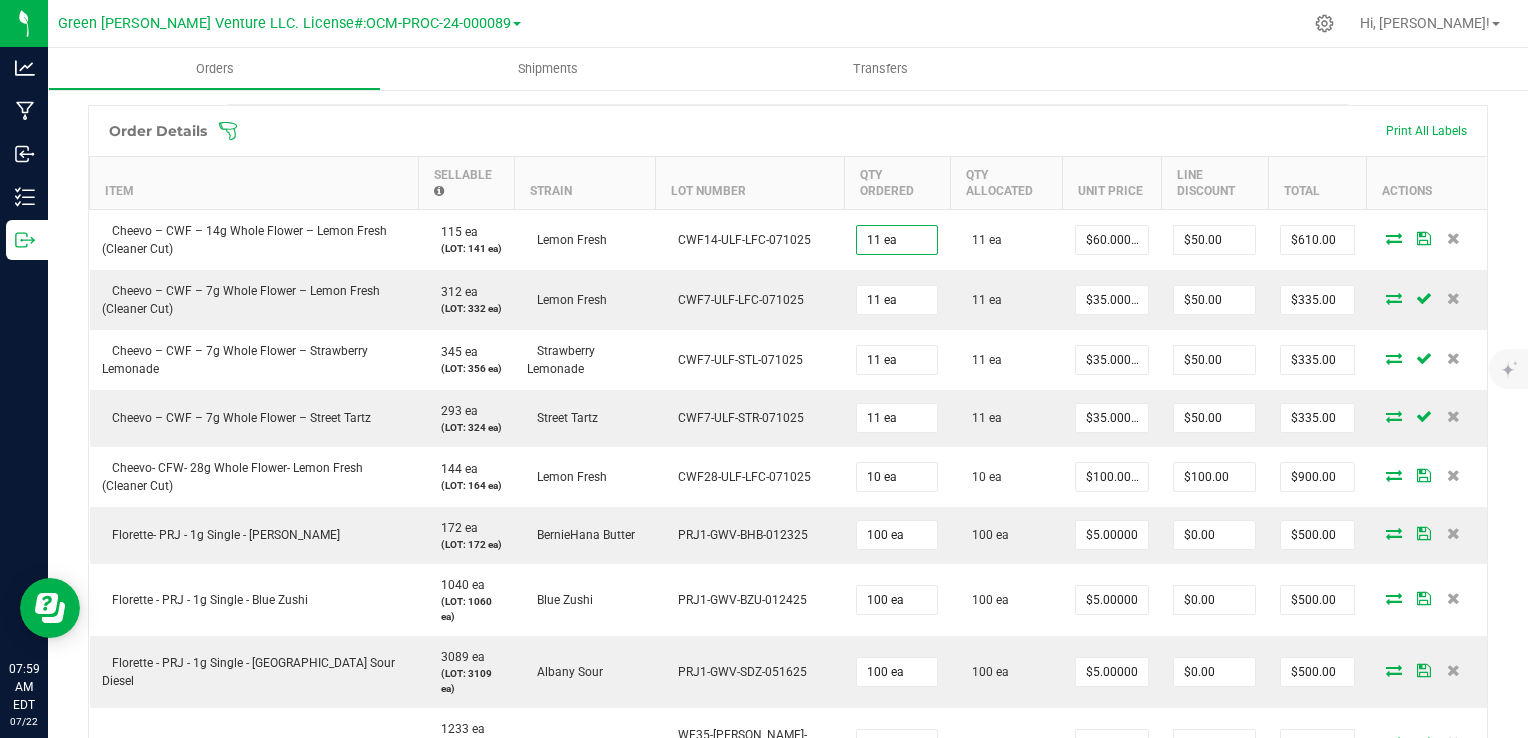 click at bounding box center [918, 131] 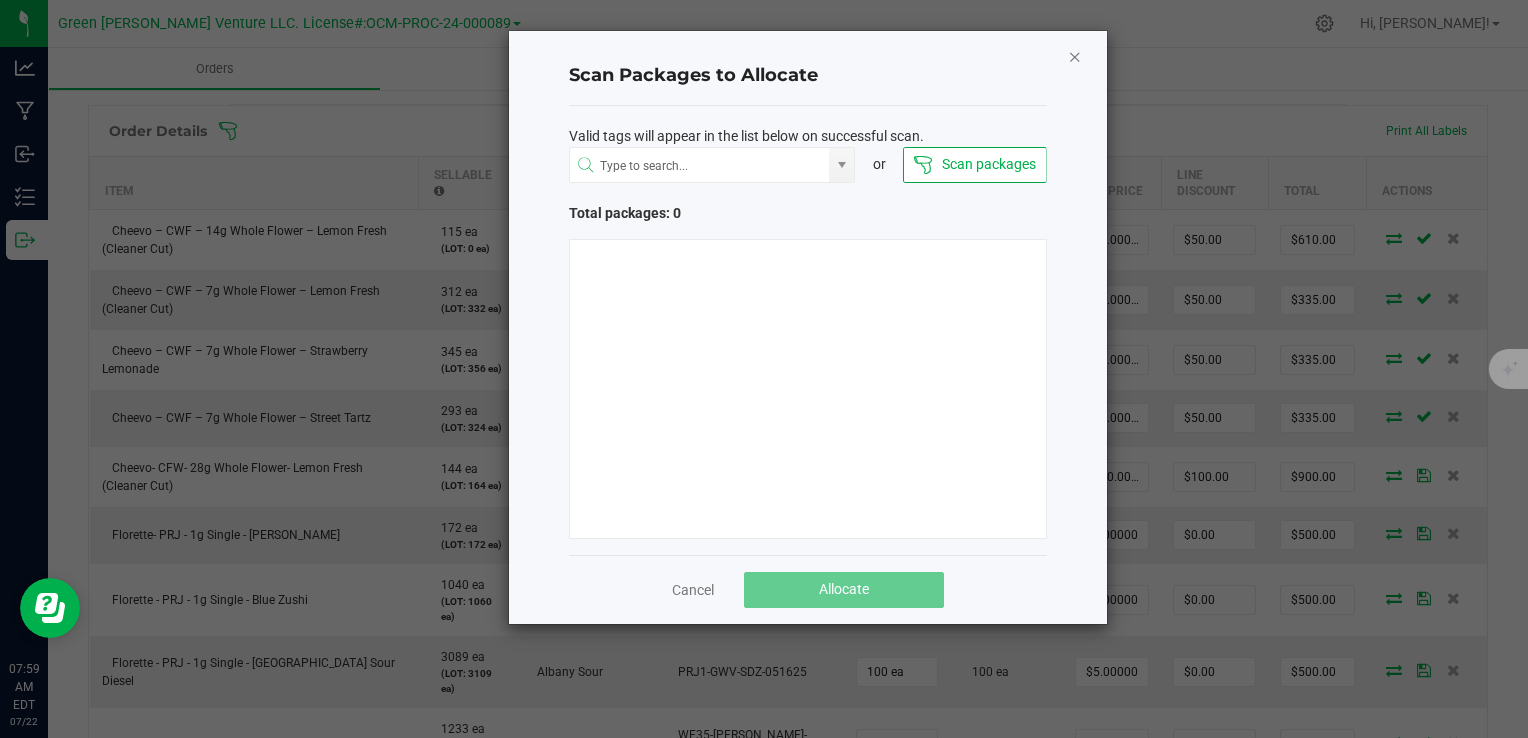 click 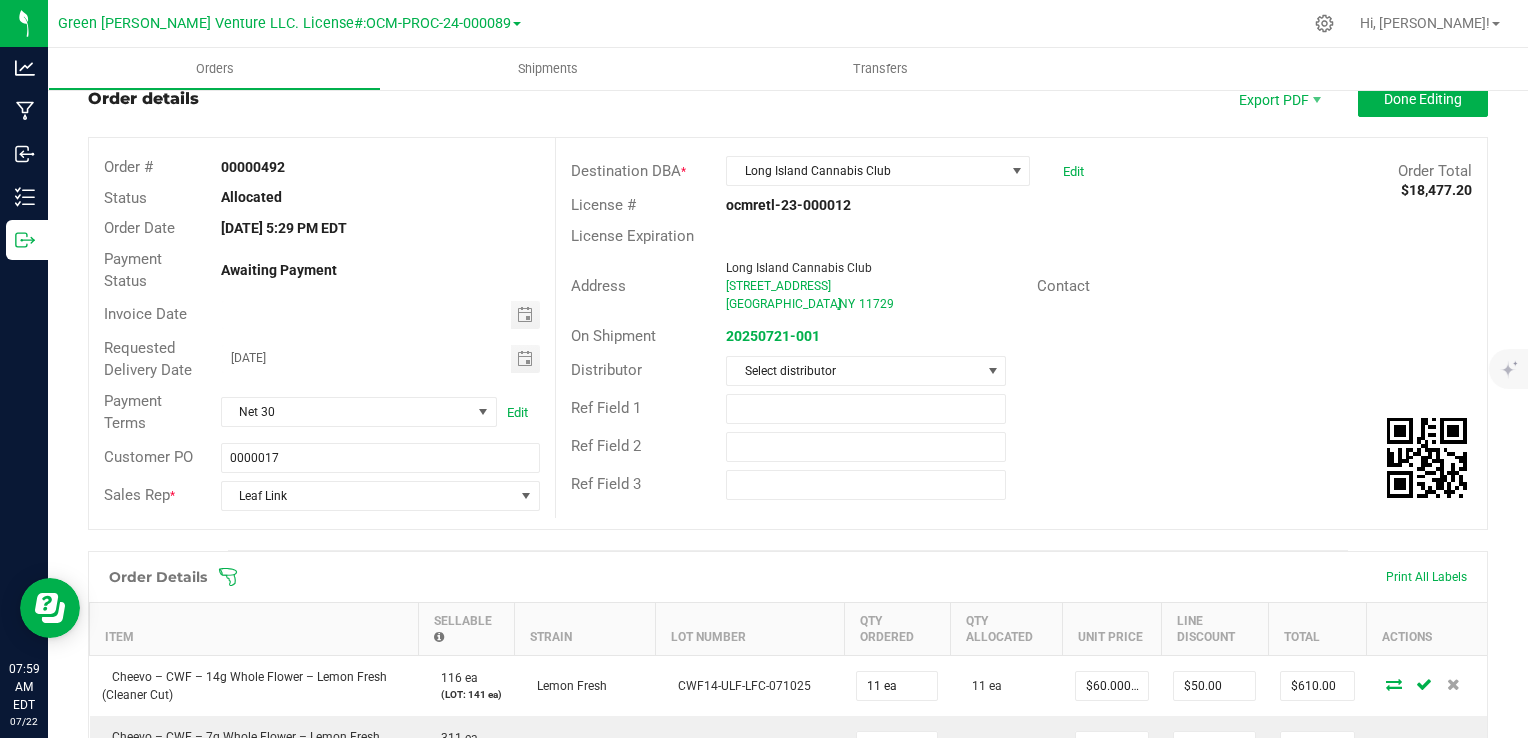 scroll, scrollTop: 0, scrollLeft: 0, axis: both 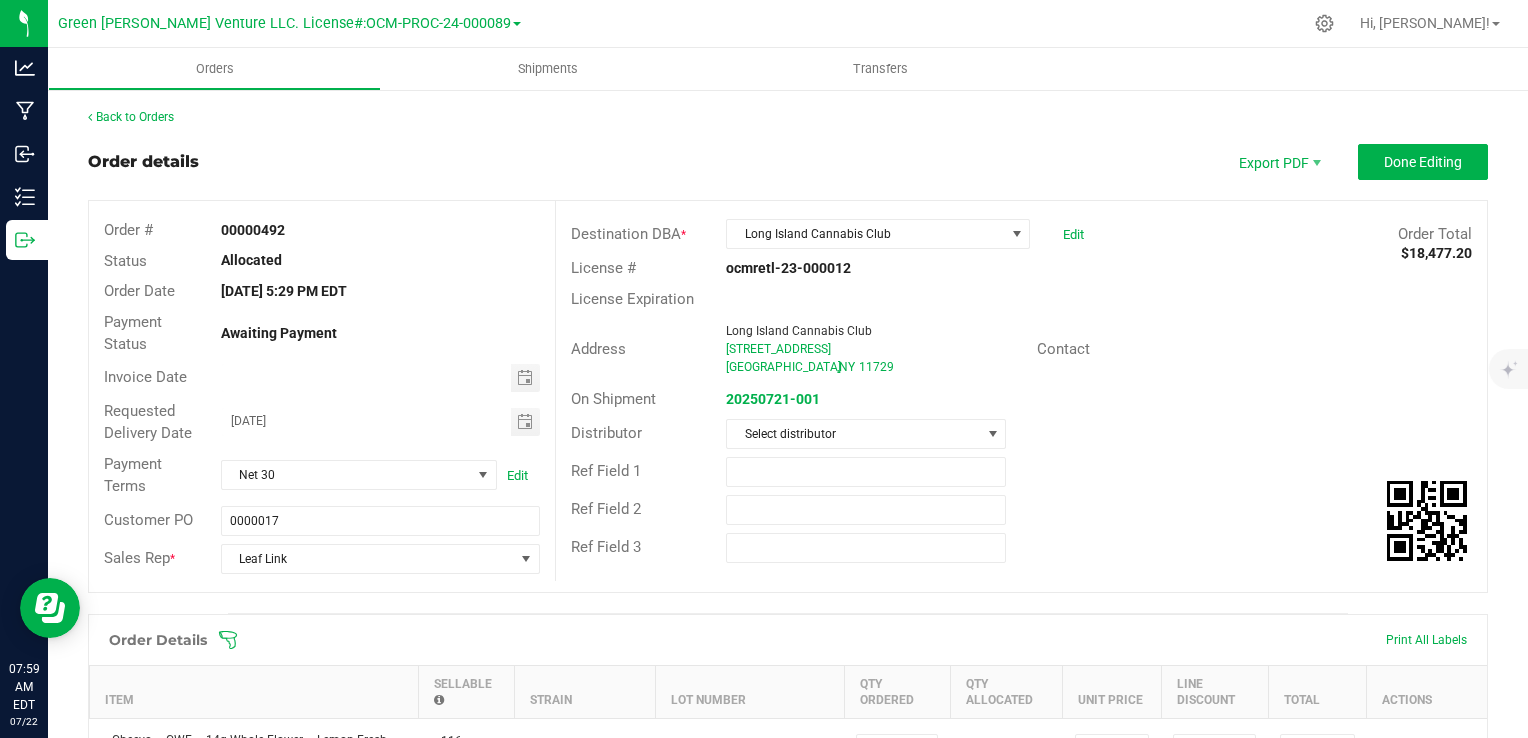 click on "License #   ocmretl-23-000012" at bounding box center (1021, 268) 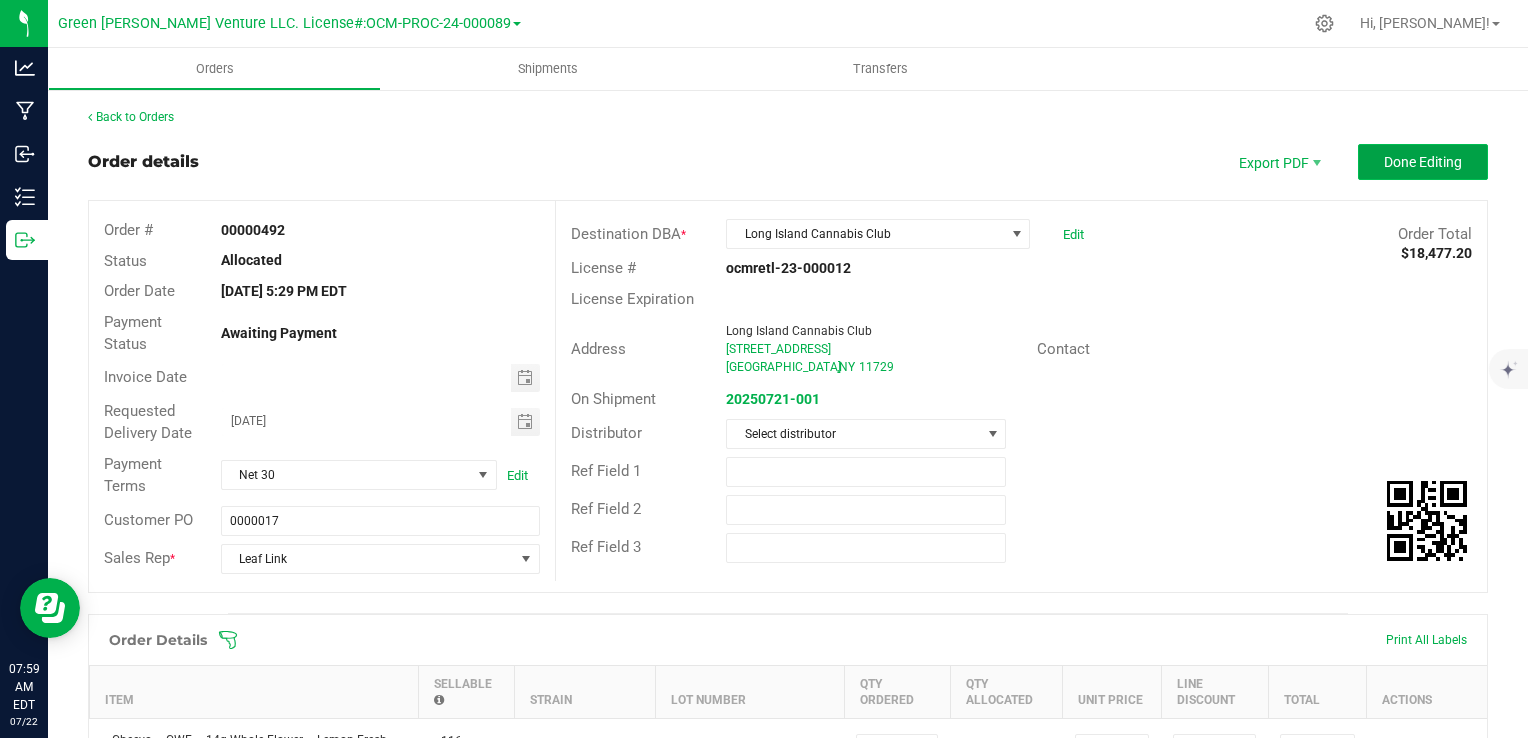 click on "Done Editing" at bounding box center [1423, 162] 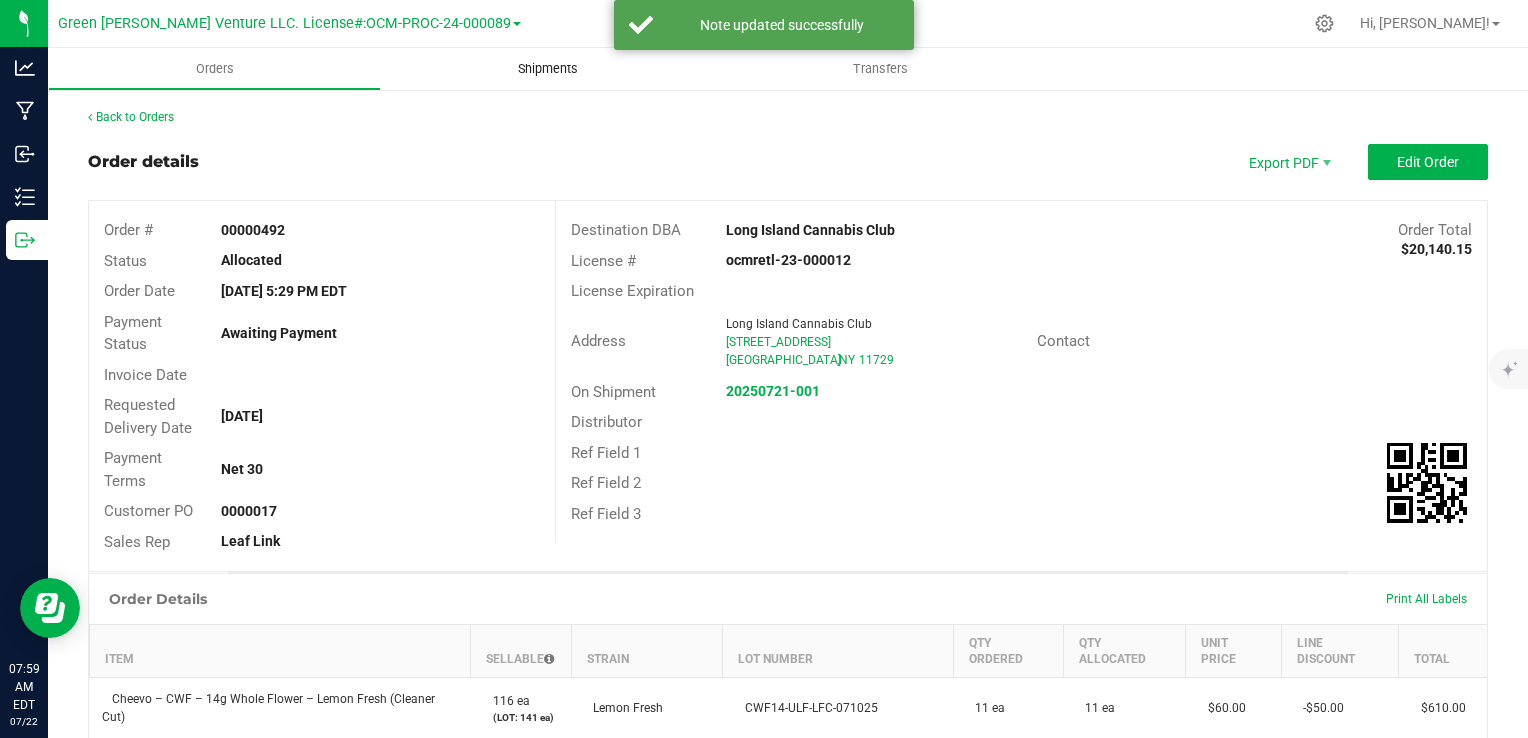 click on "Shipments" at bounding box center (548, 69) 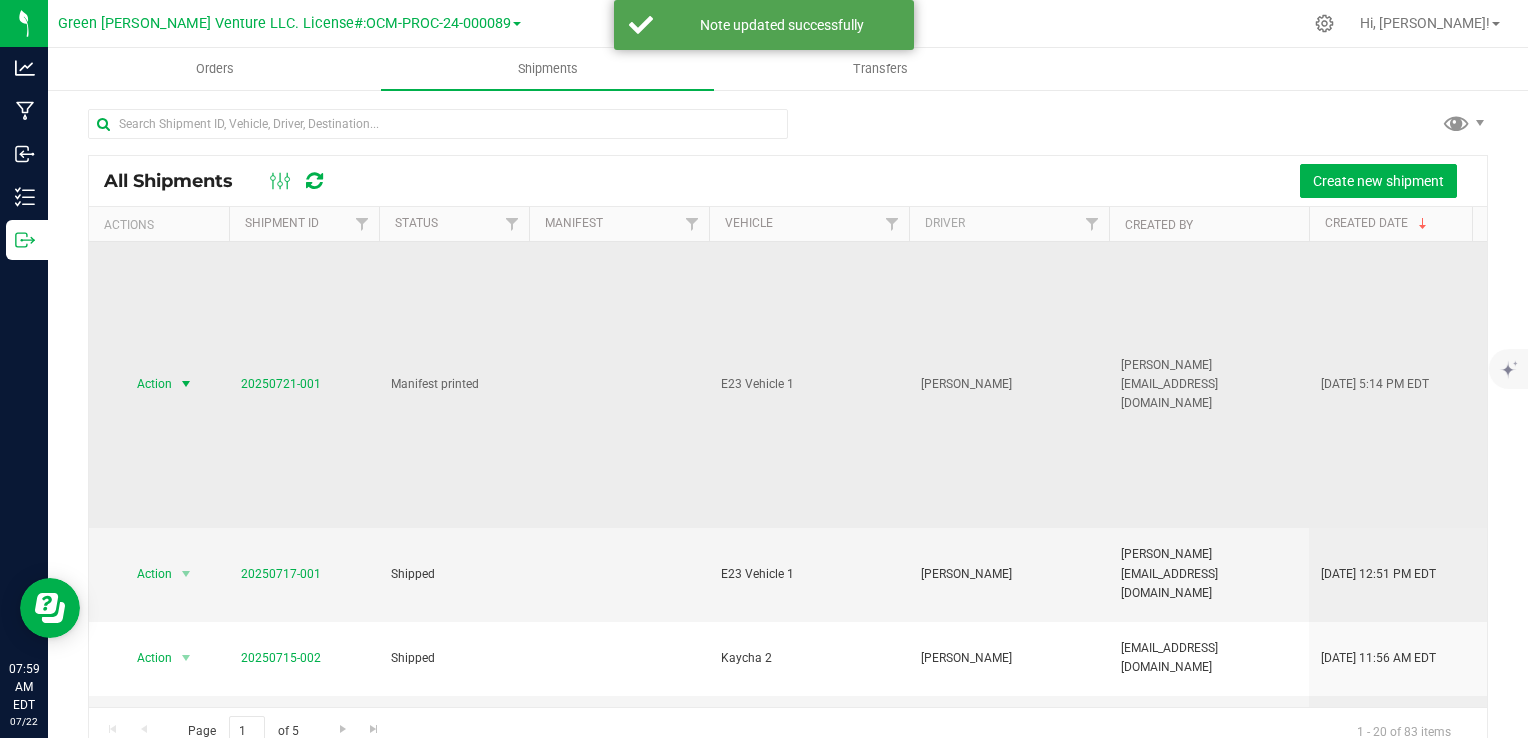 click at bounding box center (186, 384) 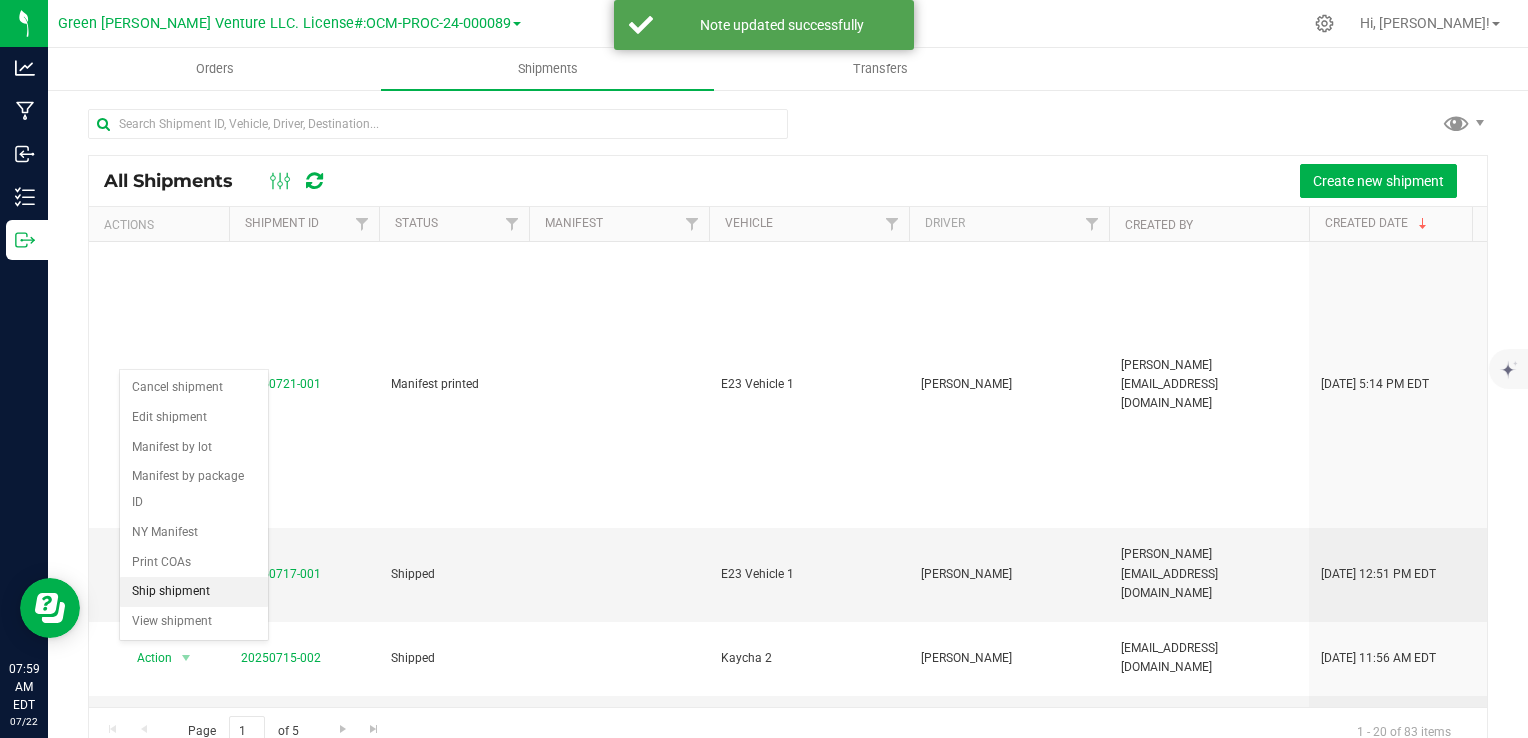 click on "Ship shipment" at bounding box center (194, 592) 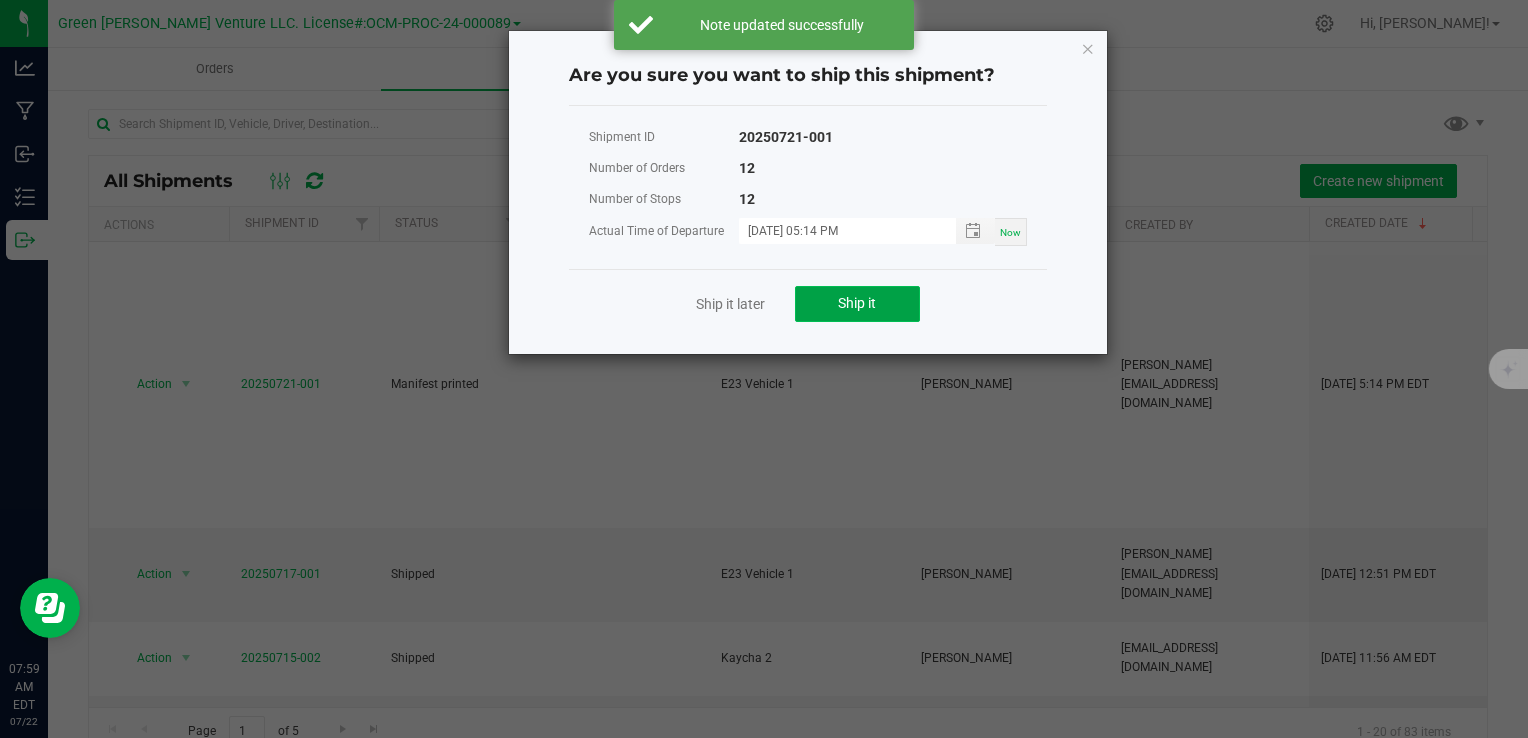 click on "Ship it" 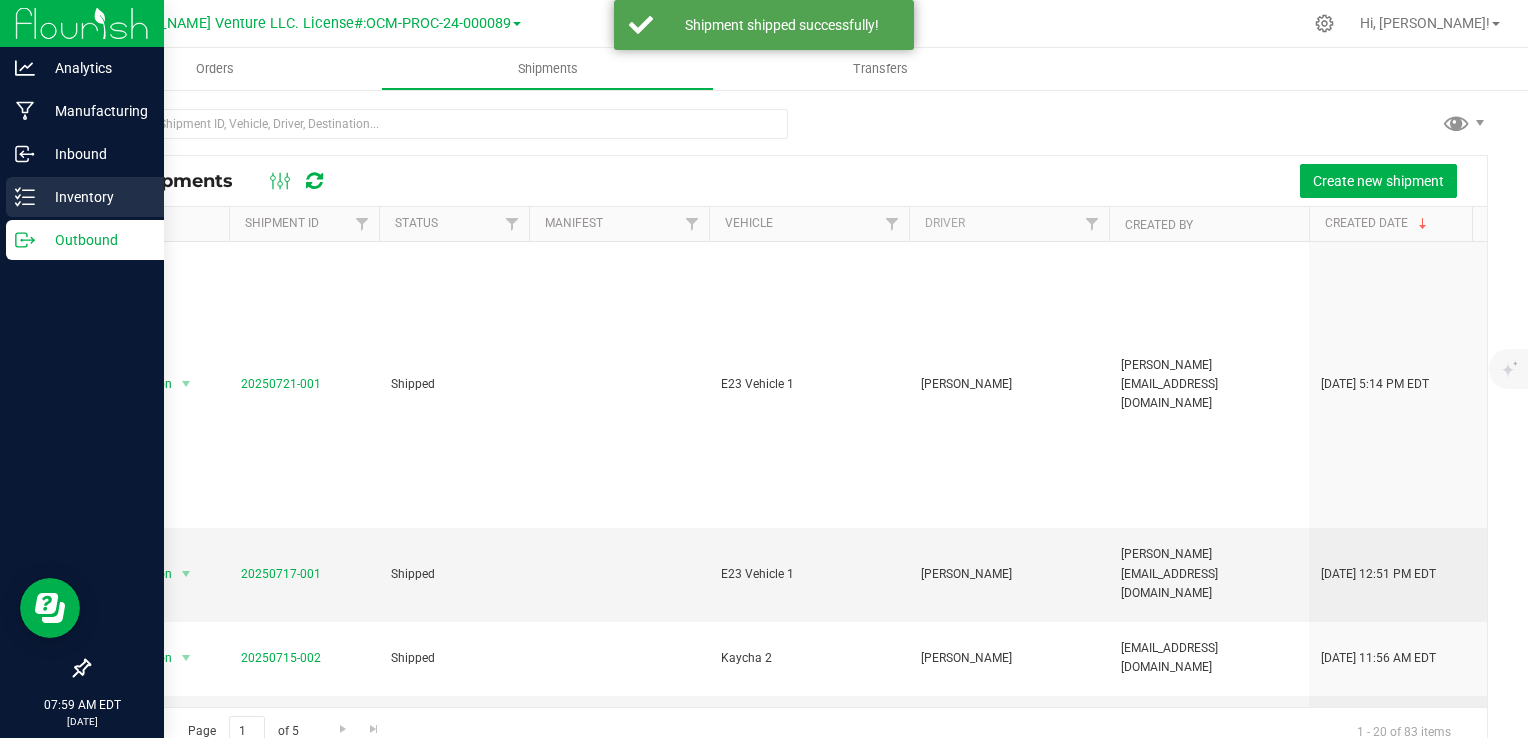 click 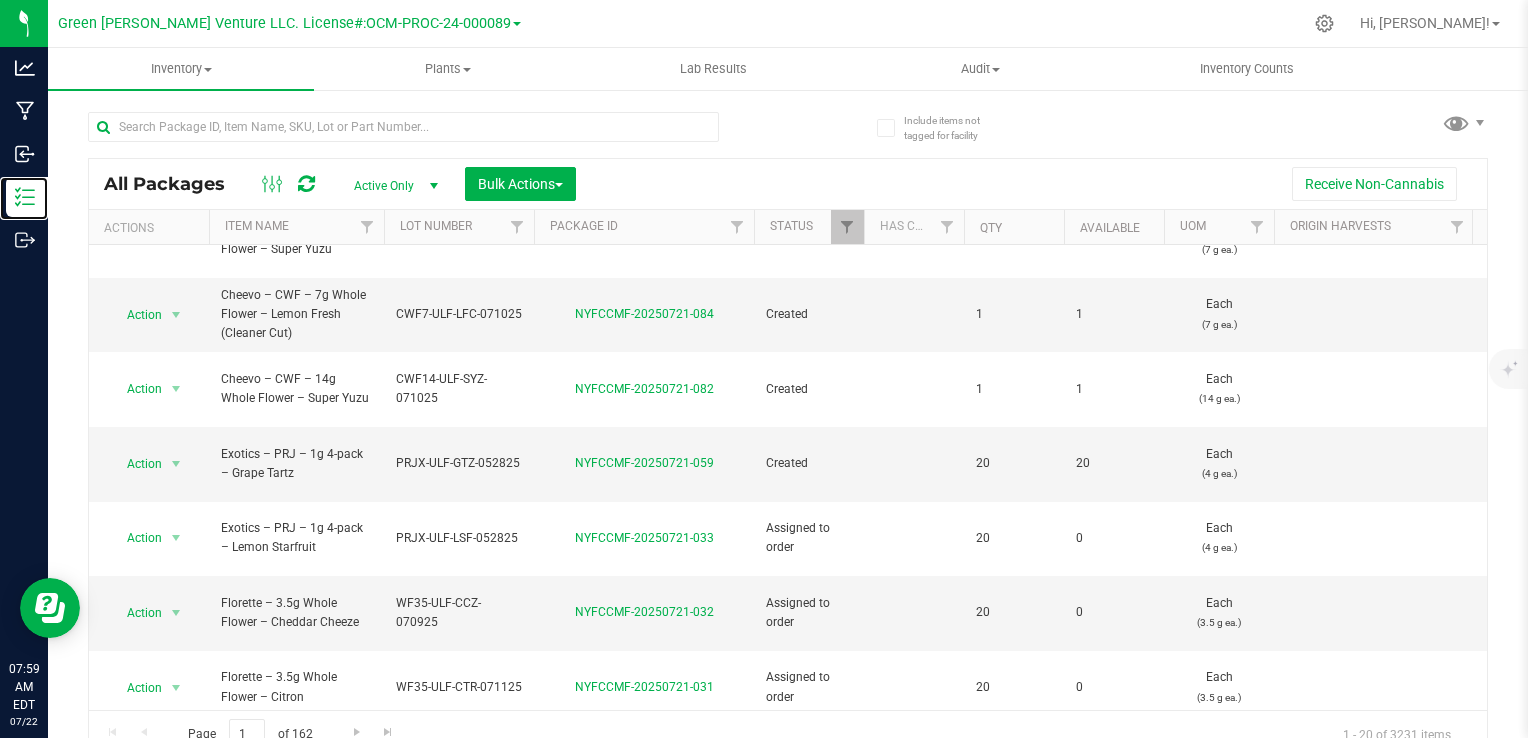 scroll, scrollTop: 0, scrollLeft: 0, axis: both 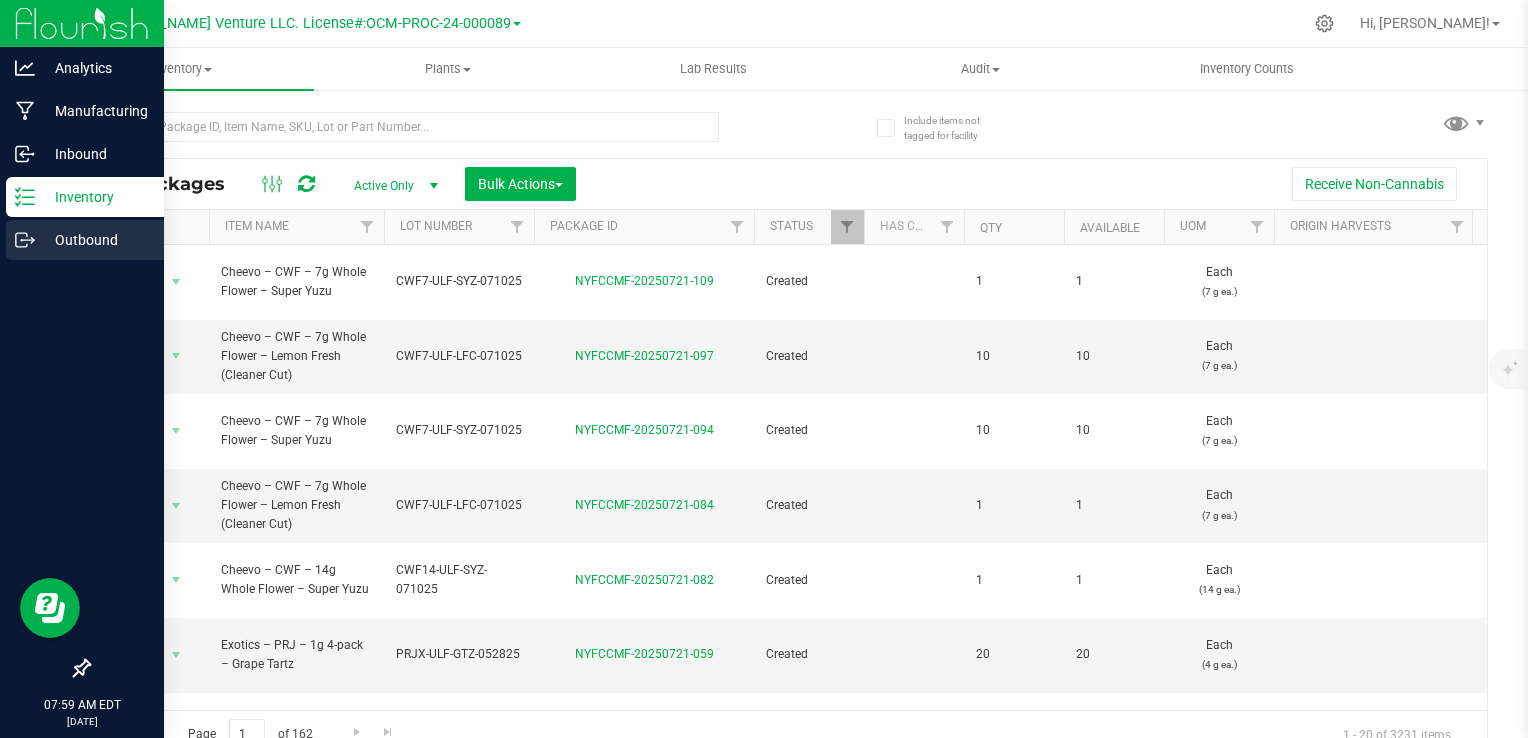 click on "Outbound" at bounding box center (95, 240) 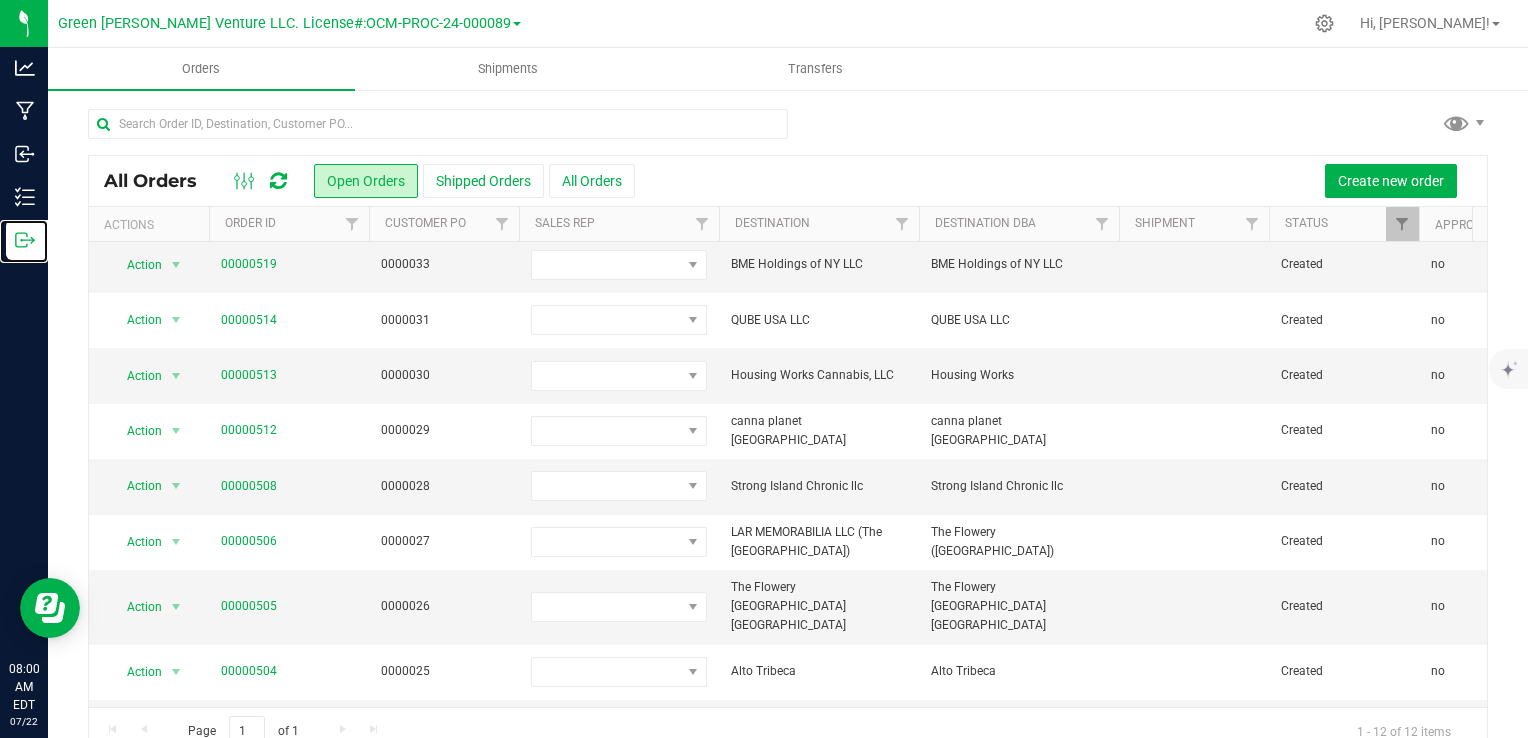 scroll, scrollTop: 0, scrollLeft: 0, axis: both 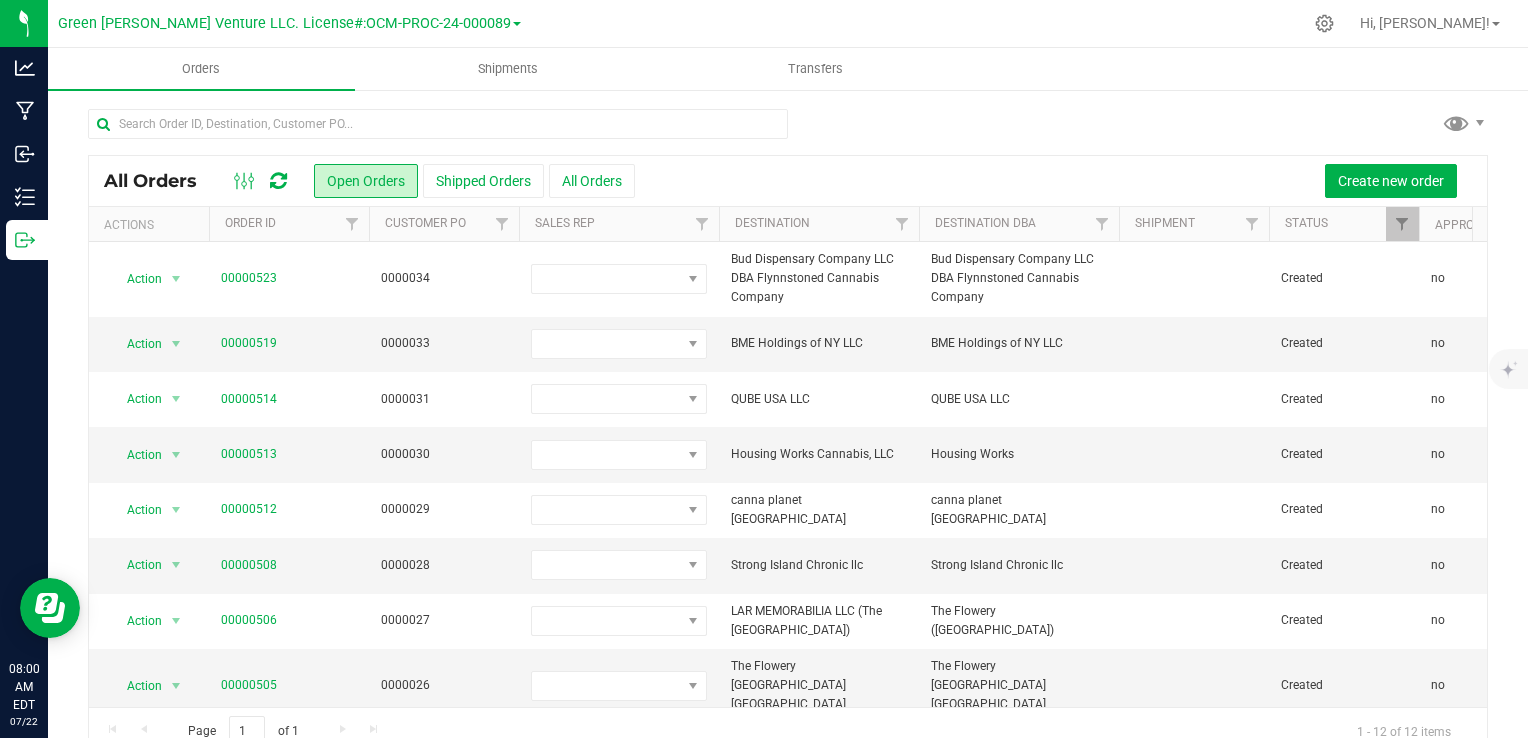 click at bounding box center (788, 132) 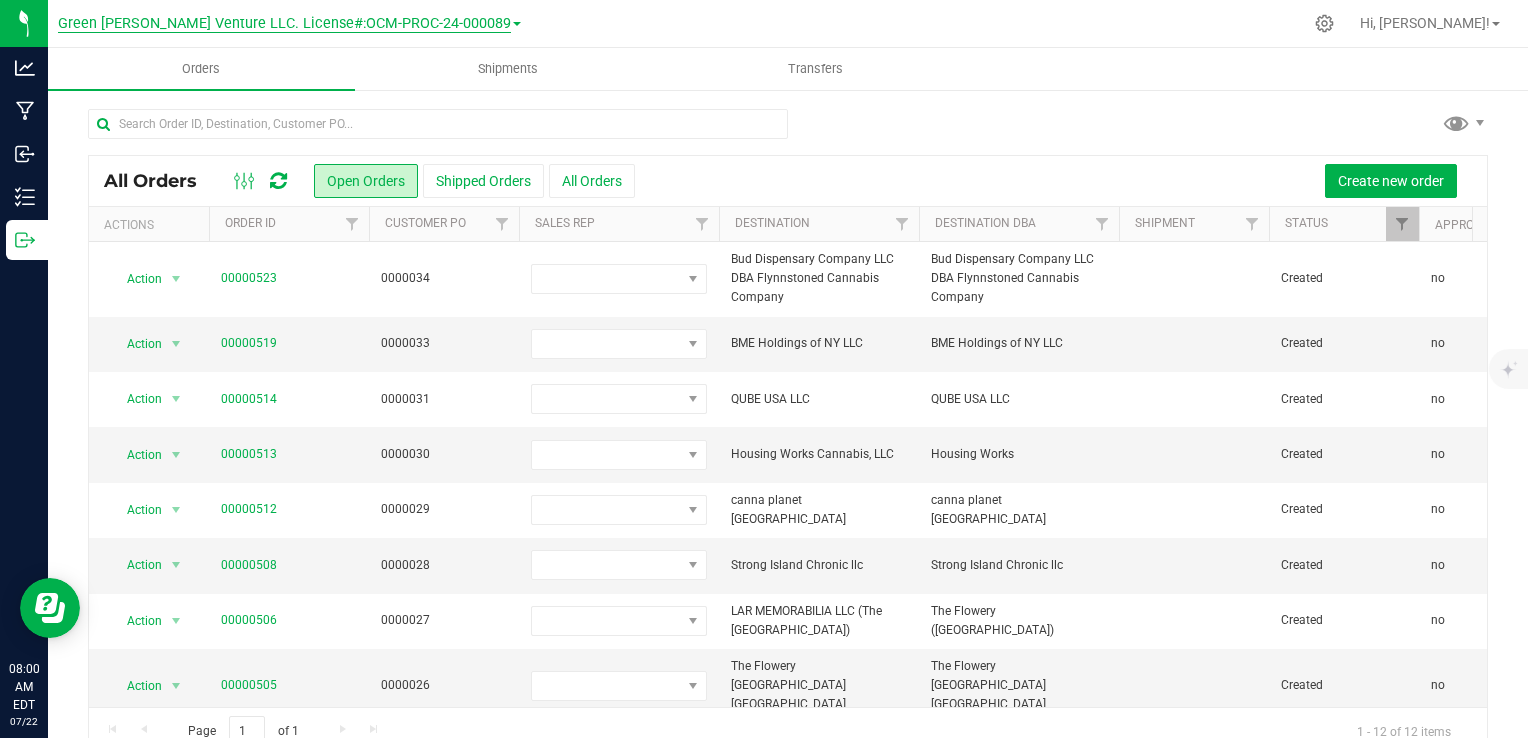 click on "Green [PERSON_NAME] Venture LLC. License#:OCM-PROC-24-000089" at bounding box center (284, 24) 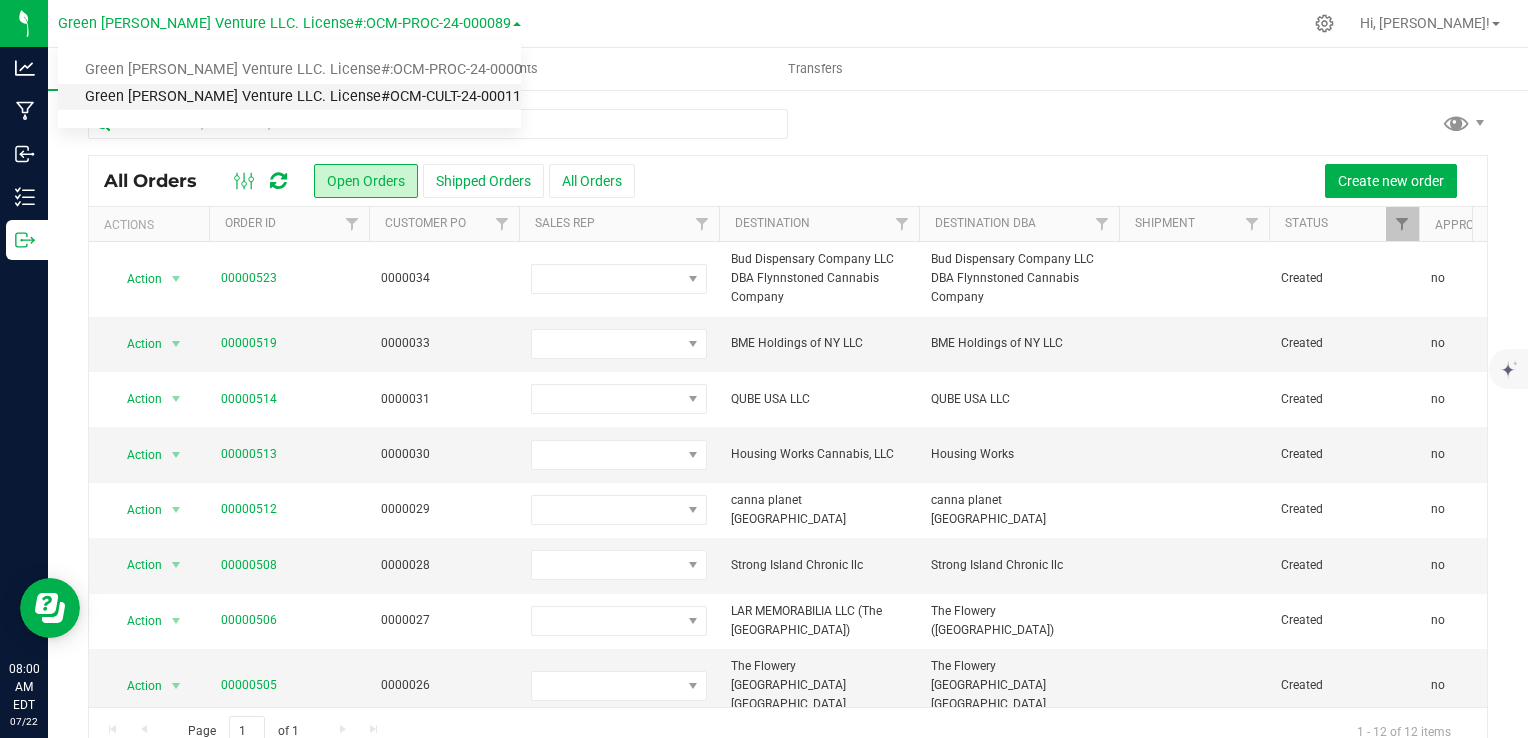 click on "Green [PERSON_NAME] Venture LLC. License#OCM-CULT-24-000117" at bounding box center [289, 97] 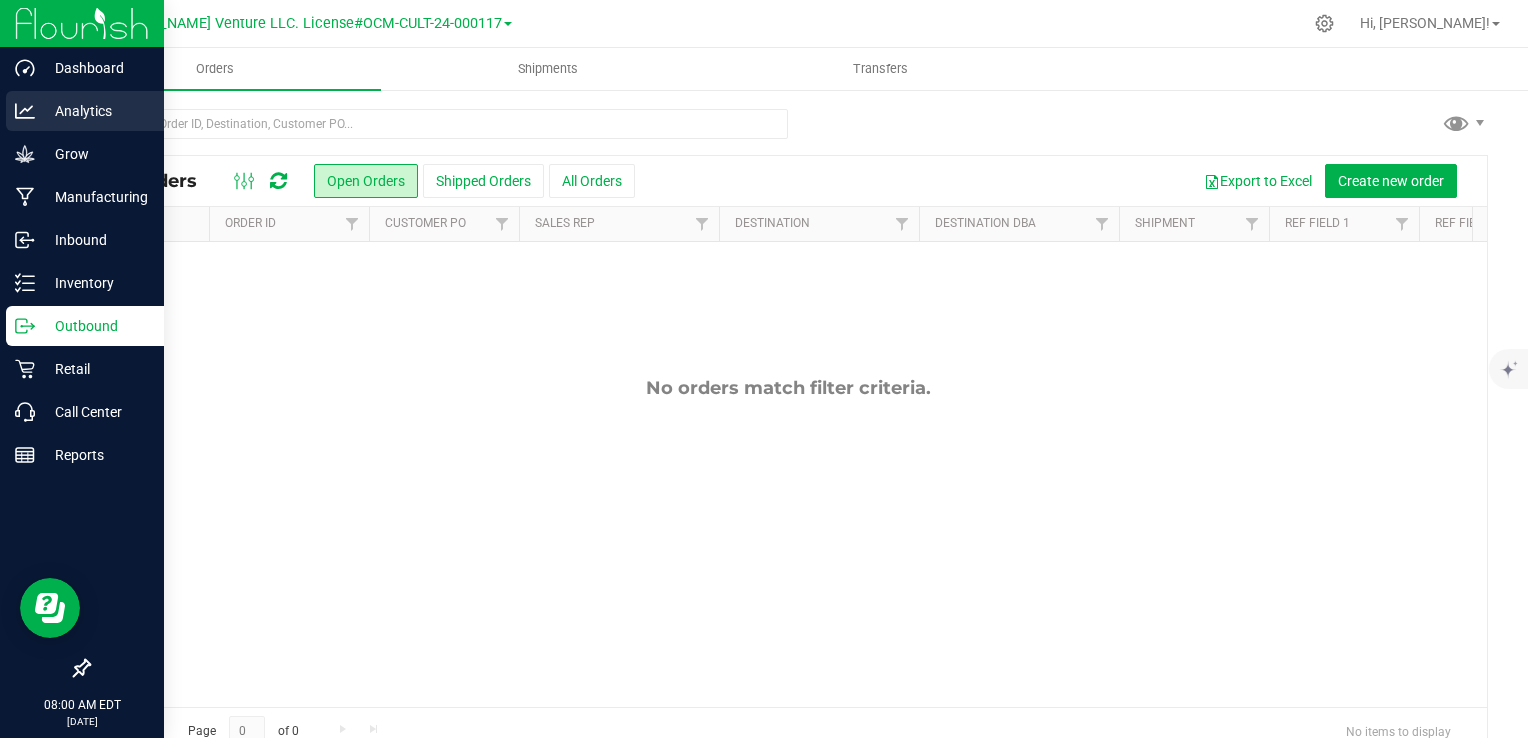 click 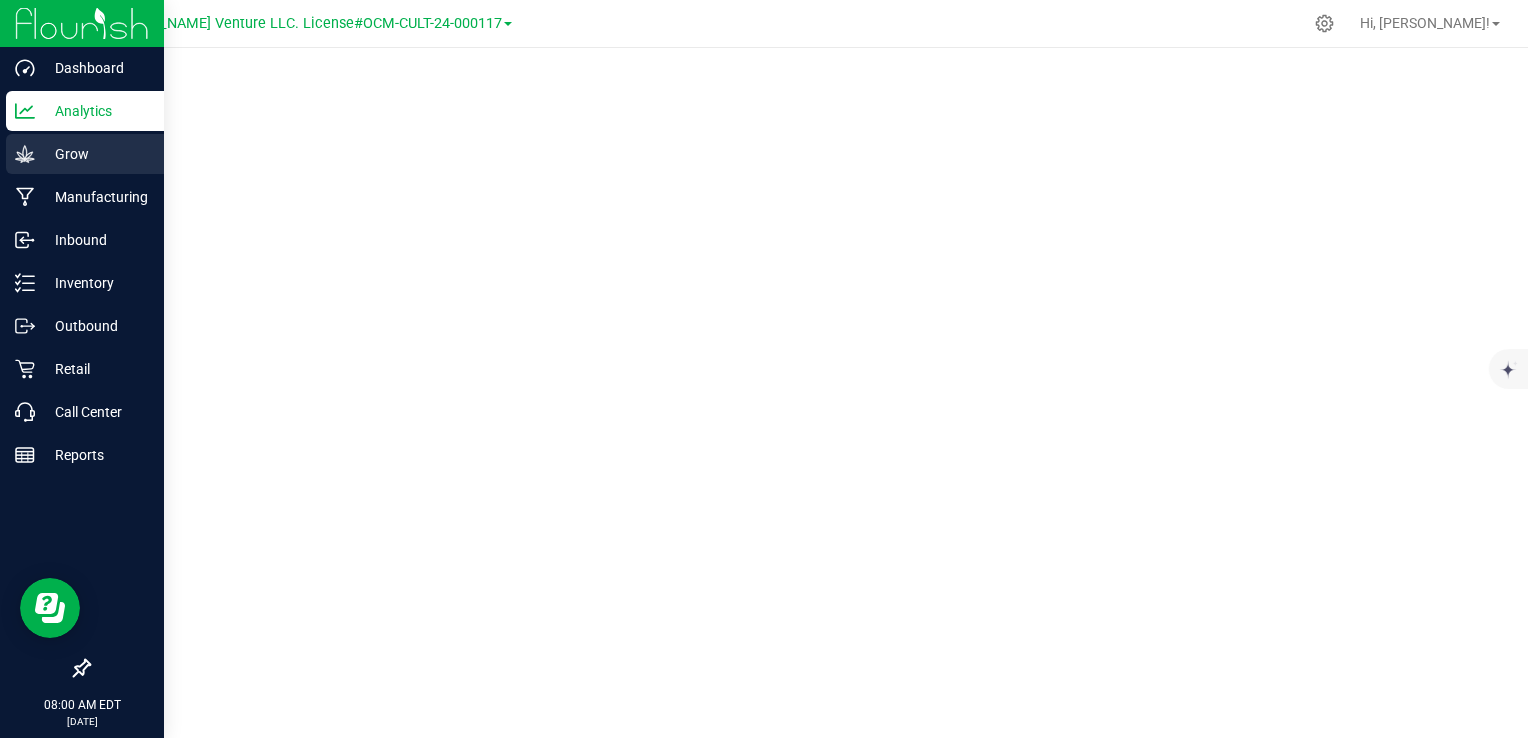 click on "Grow" at bounding box center [95, 154] 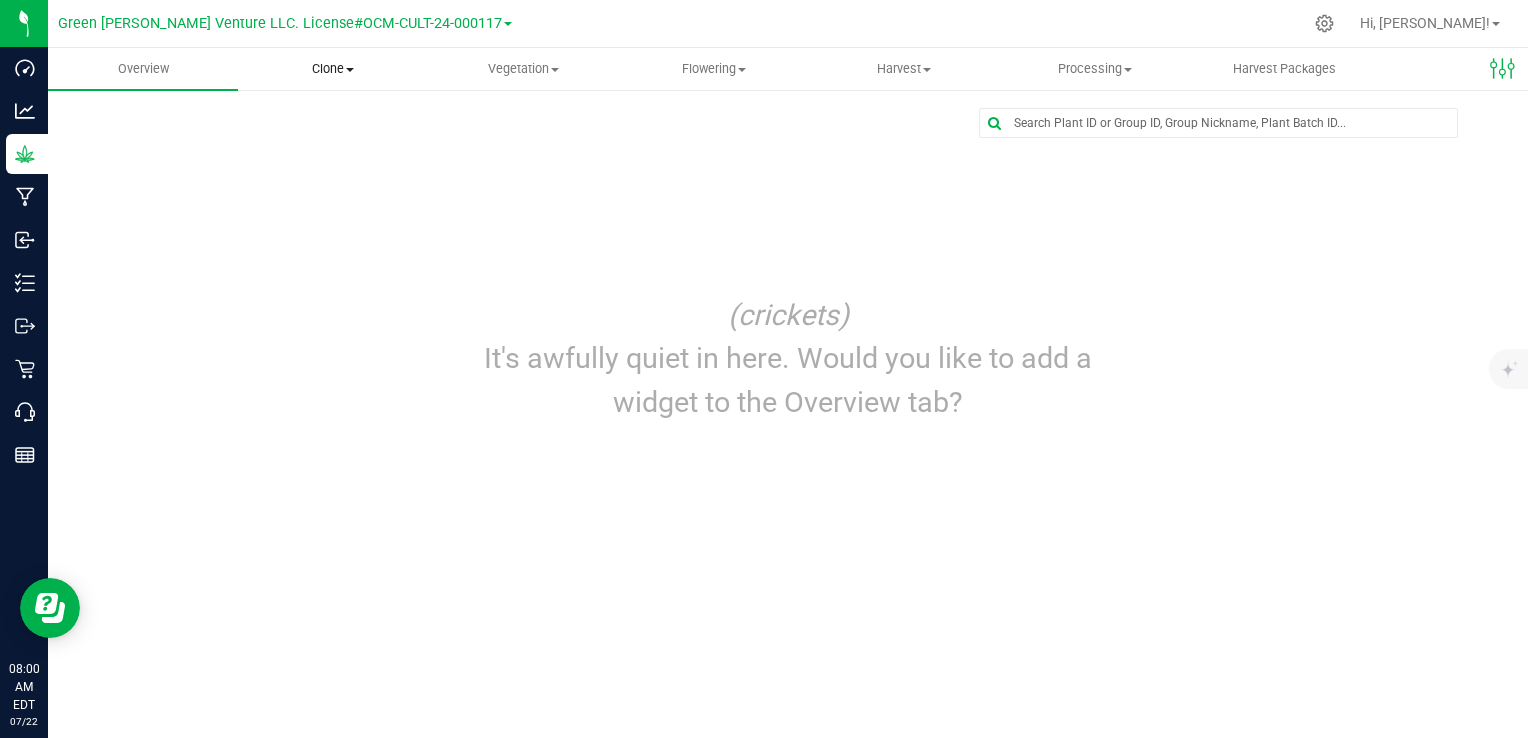 click on "Clone" at bounding box center (333, 69) 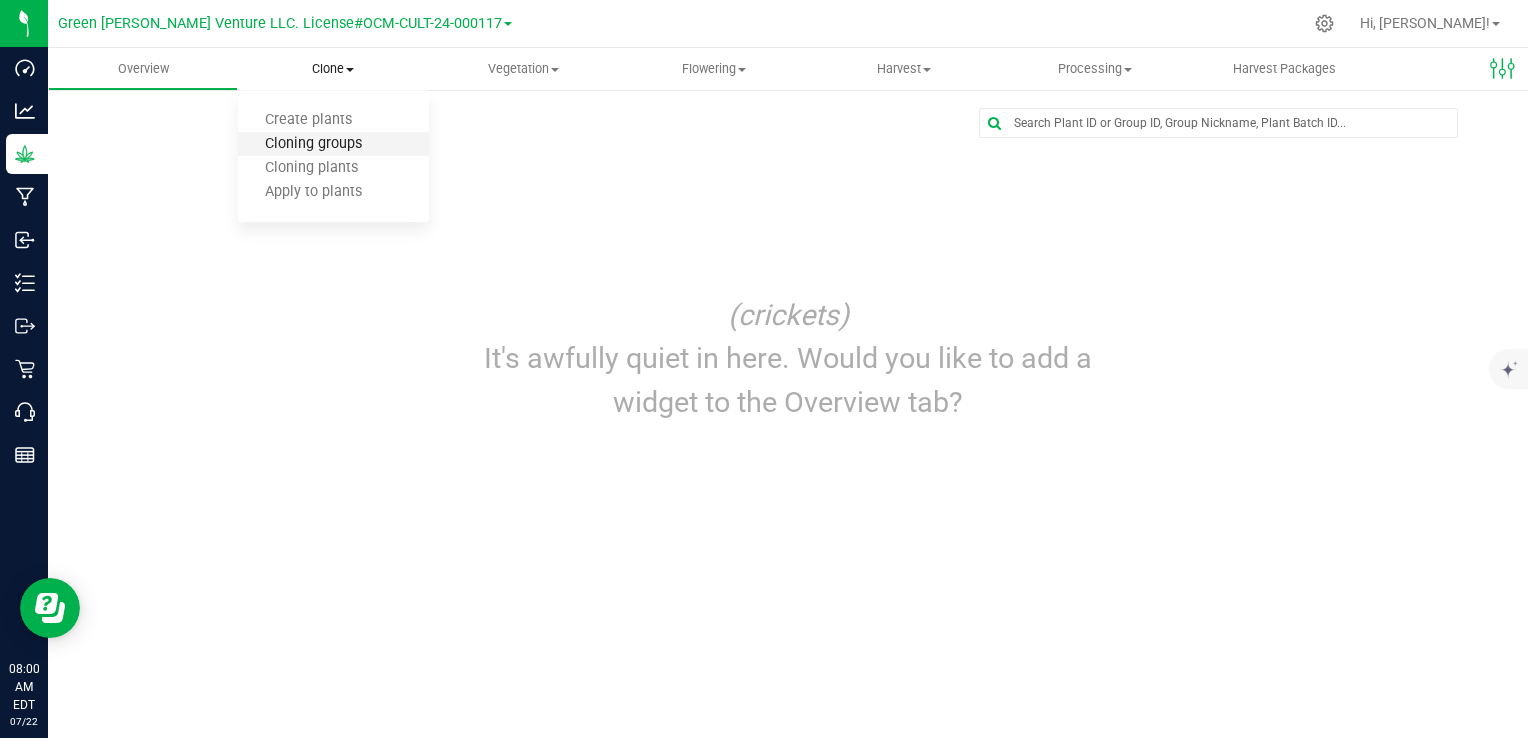 click on "Cloning groups" at bounding box center (313, 144) 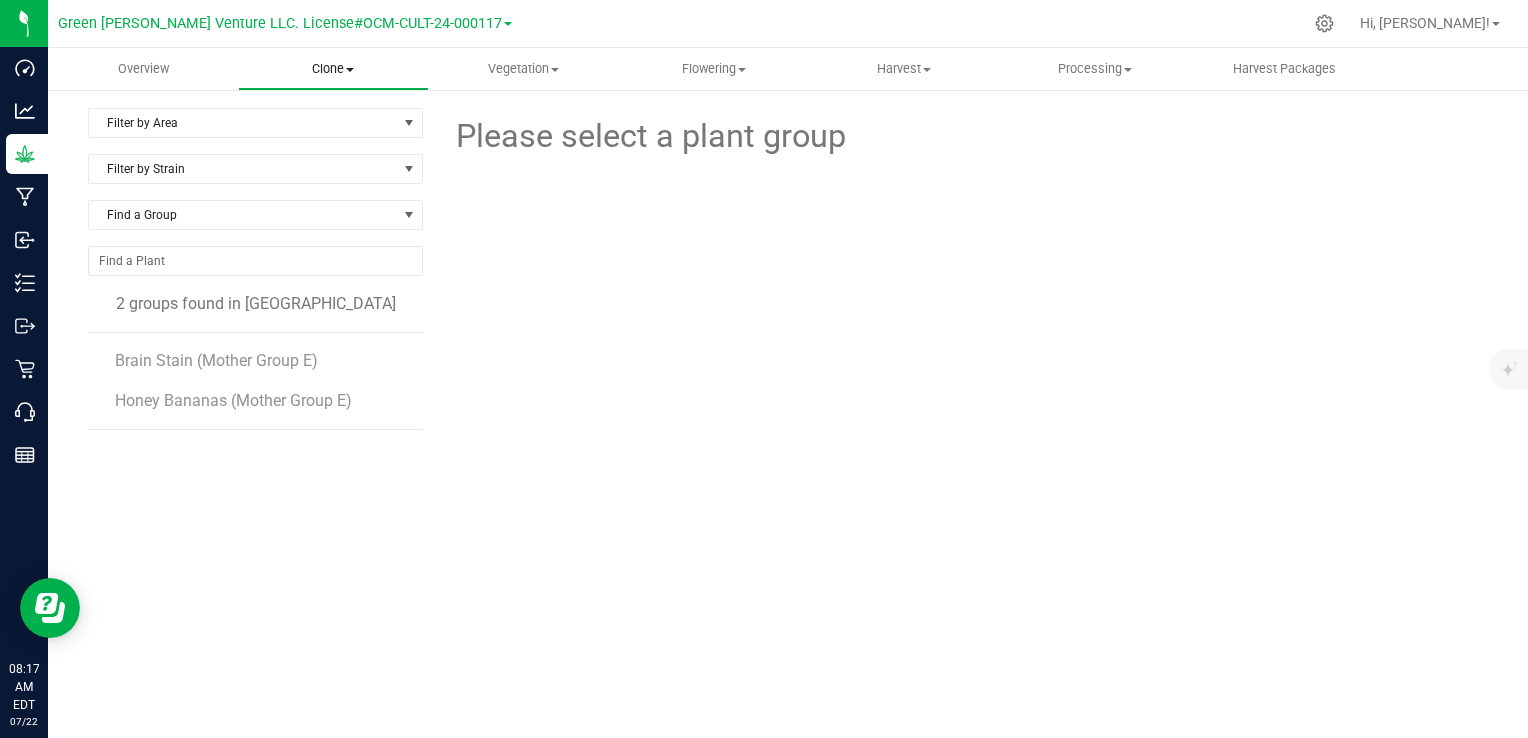 click on "Clone
Create plants
Cloning groups
Cloning plants
Apply to plants" at bounding box center (333, 69) 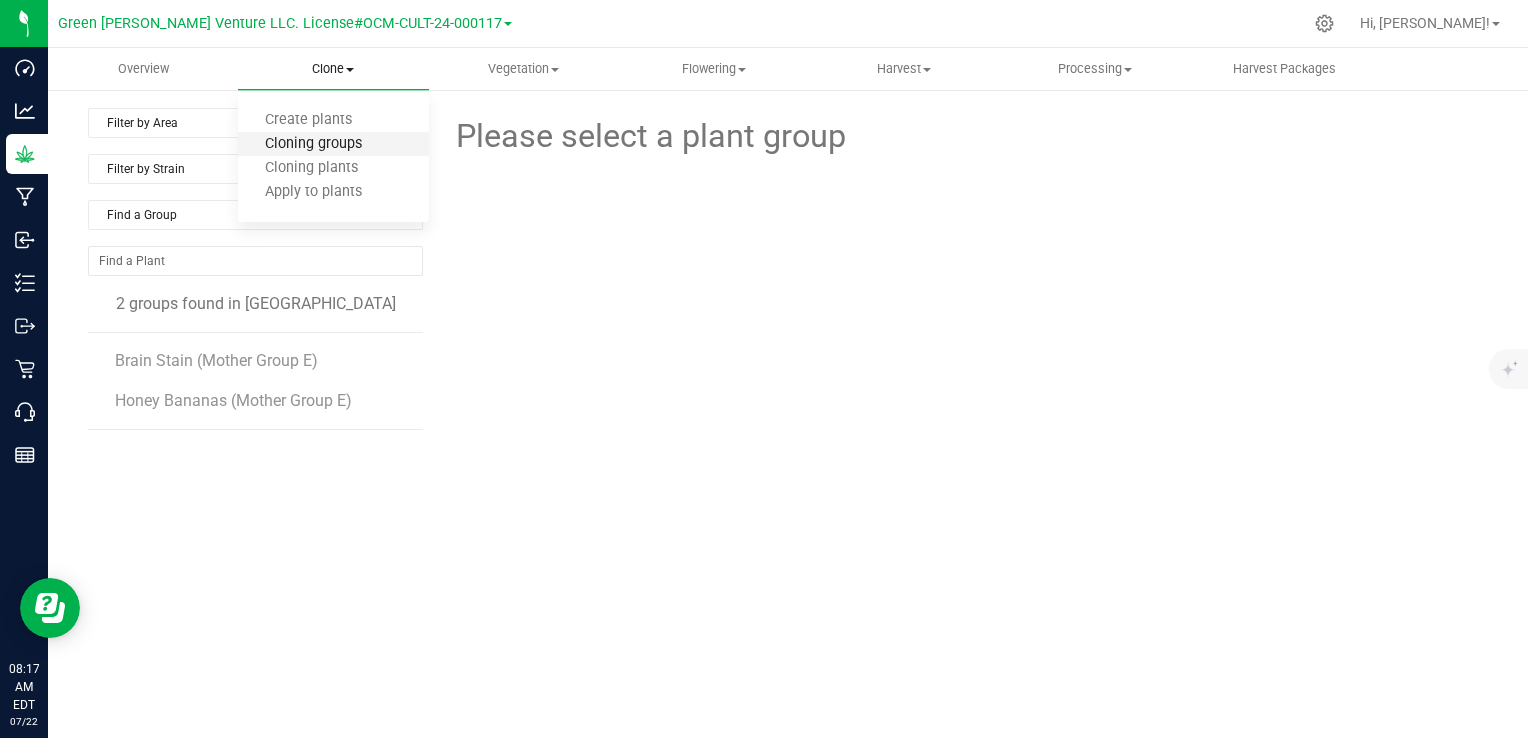 click on "Cloning groups" at bounding box center [313, 144] 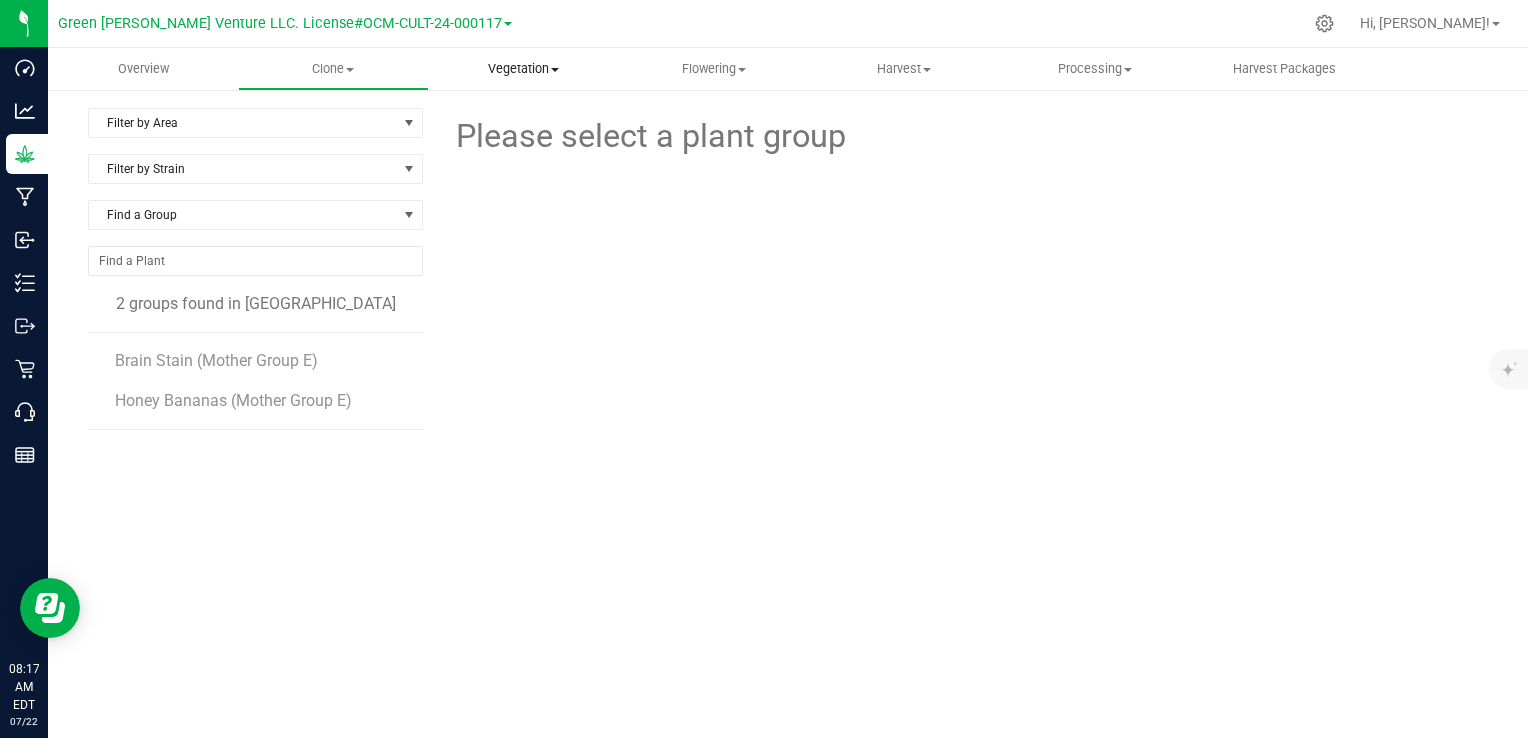 click on "Vegetation" at bounding box center (524, 69) 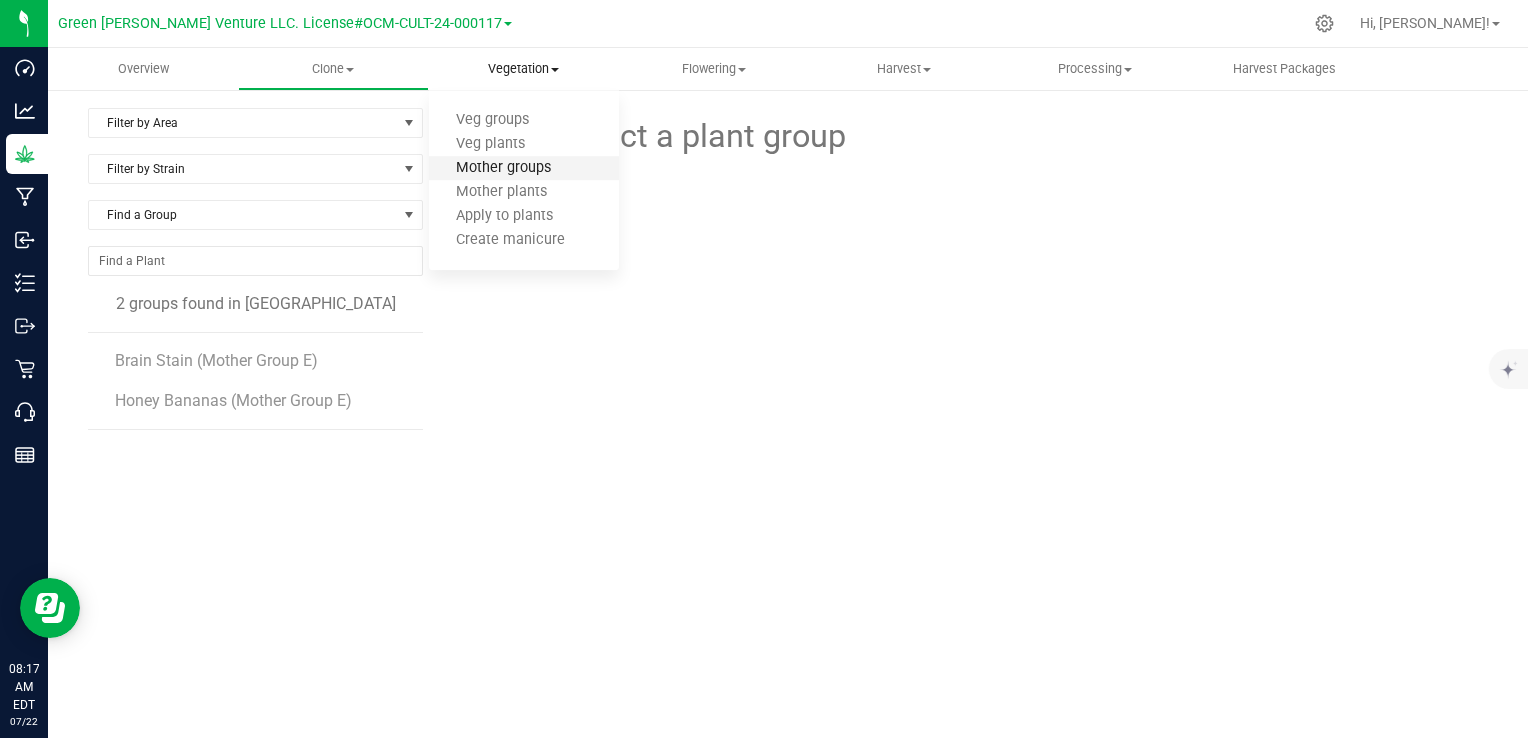 click on "Mother groups" at bounding box center [503, 168] 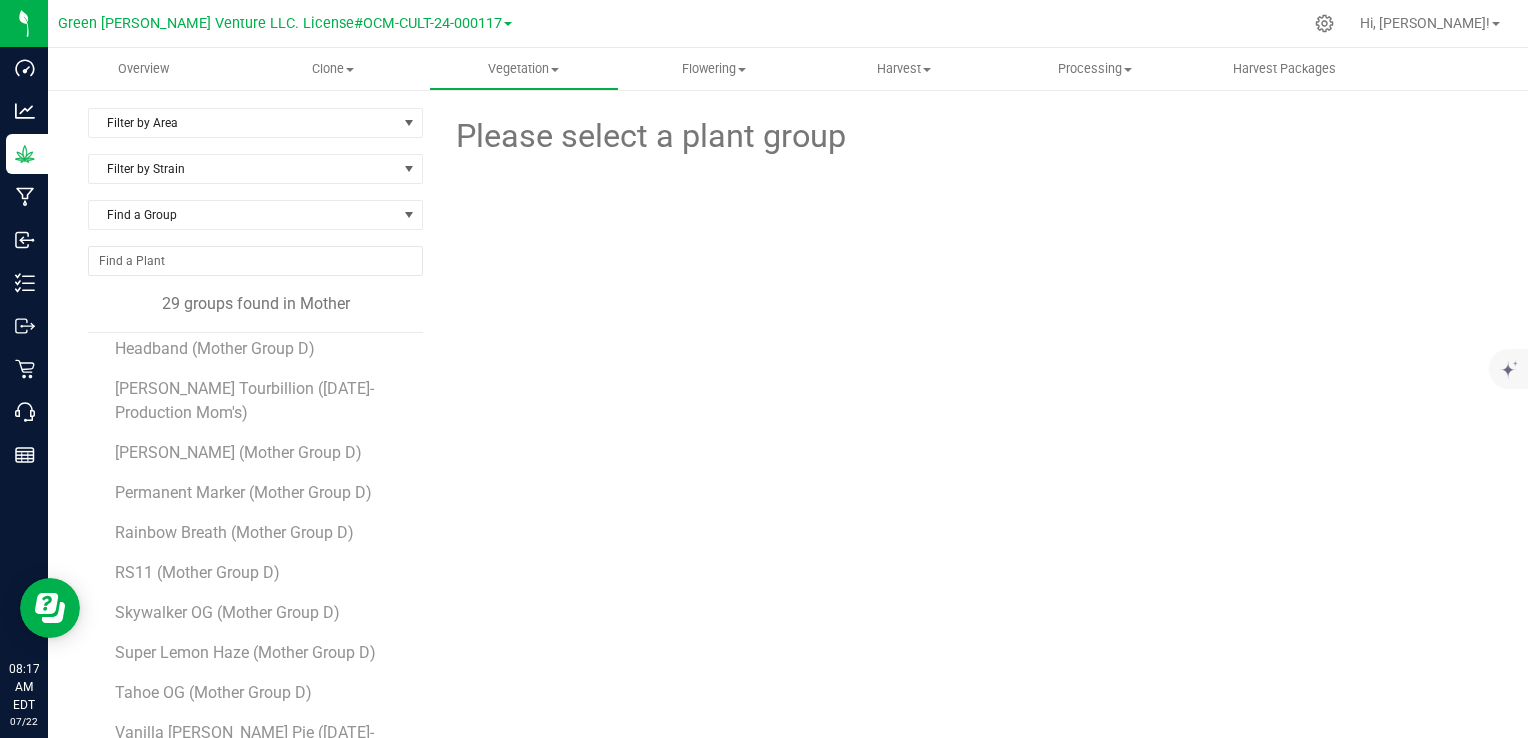 scroll, scrollTop: 724, scrollLeft: 0, axis: vertical 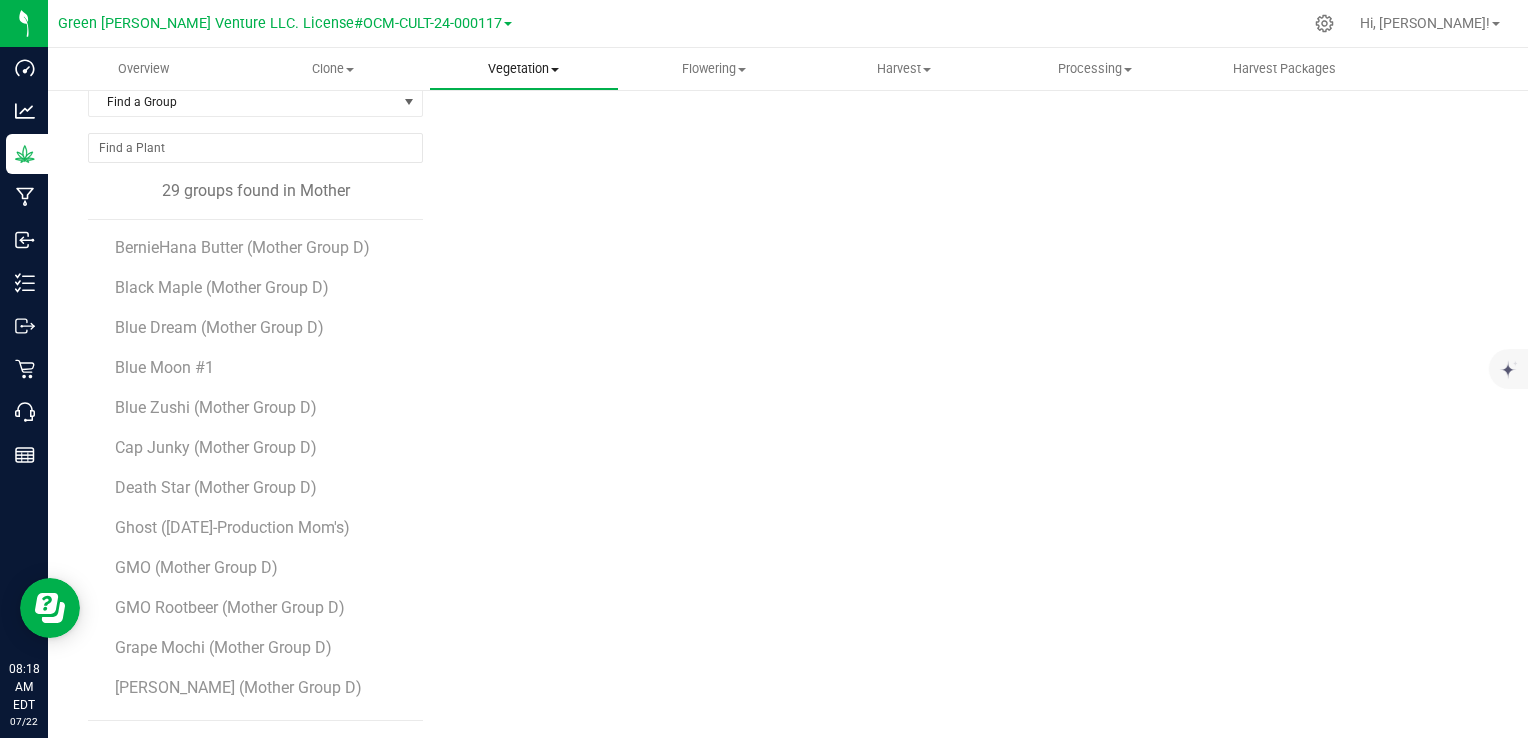 click on "Vegetation" at bounding box center [524, 69] 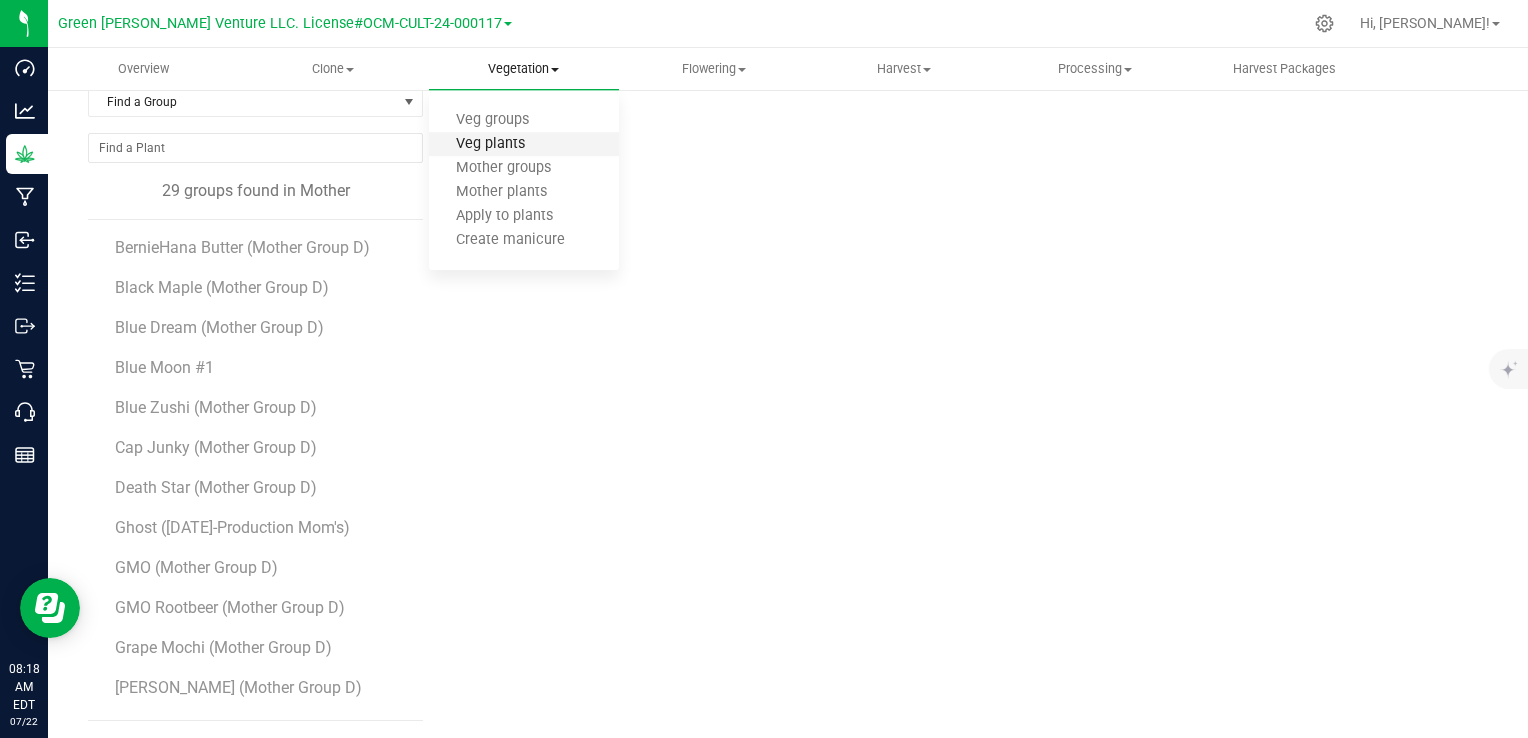 click on "Veg plants" at bounding box center [490, 144] 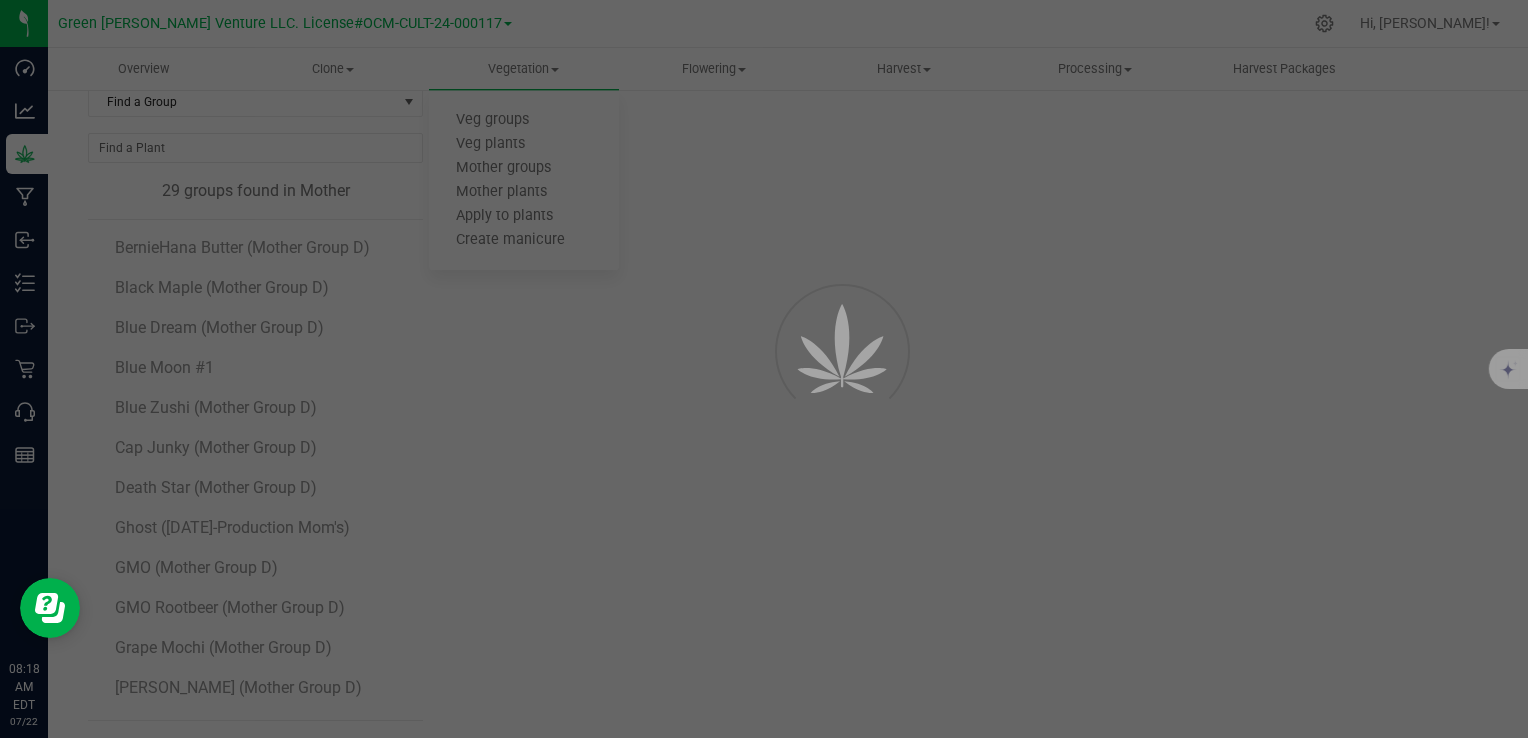 scroll, scrollTop: 0, scrollLeft: 0, axis: both 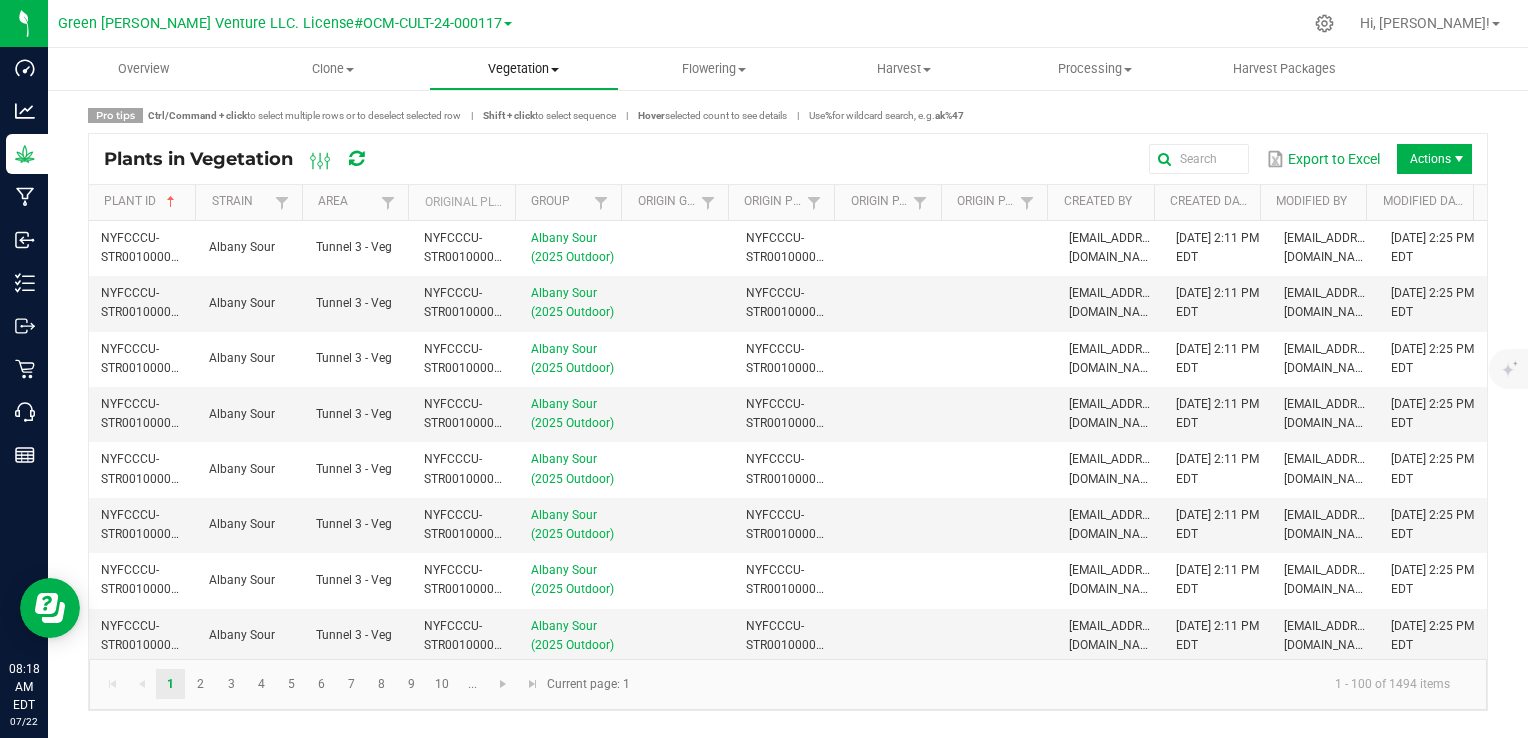click on "Vegetation" at bounding box center (524, 69) 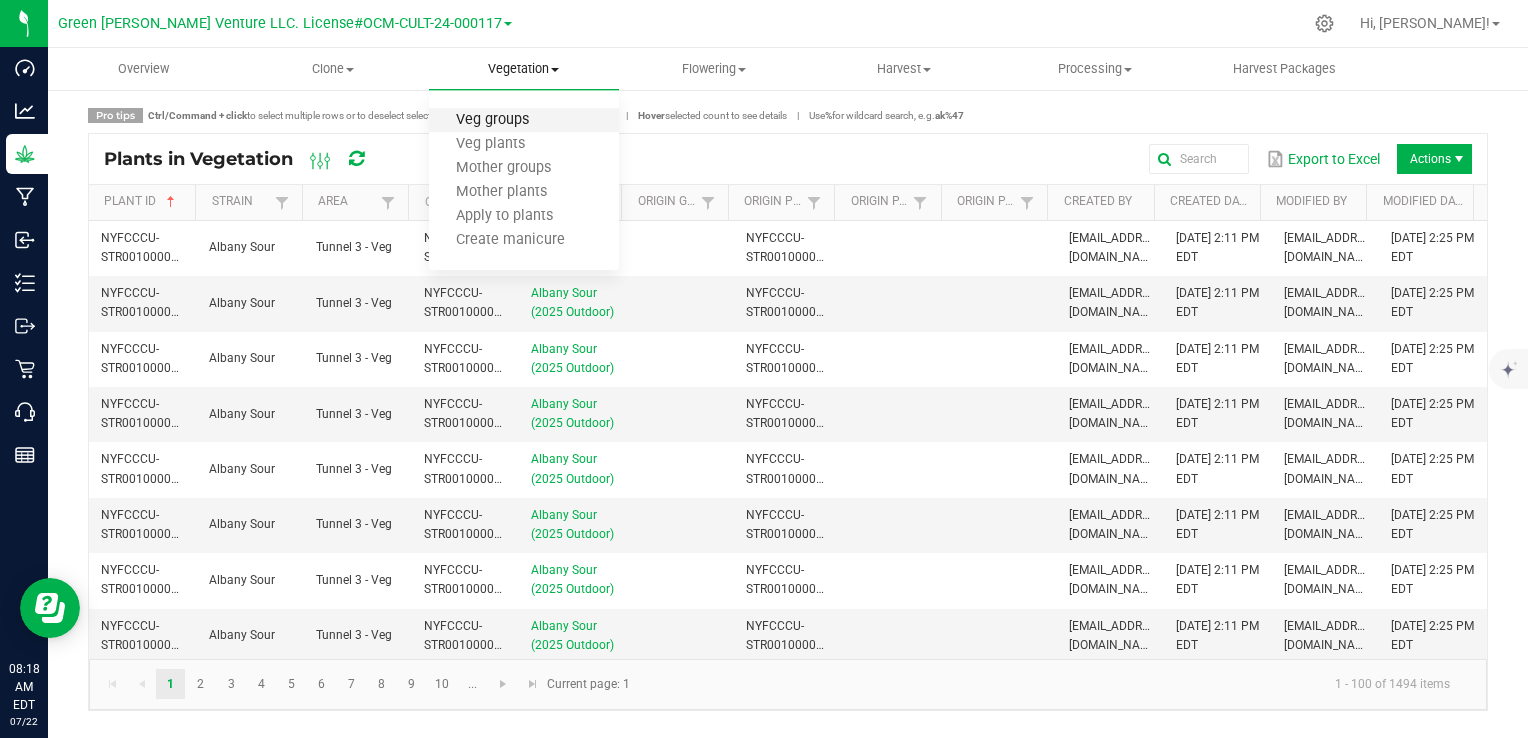 click on "Veg groups" at bounding box center [492, 120] 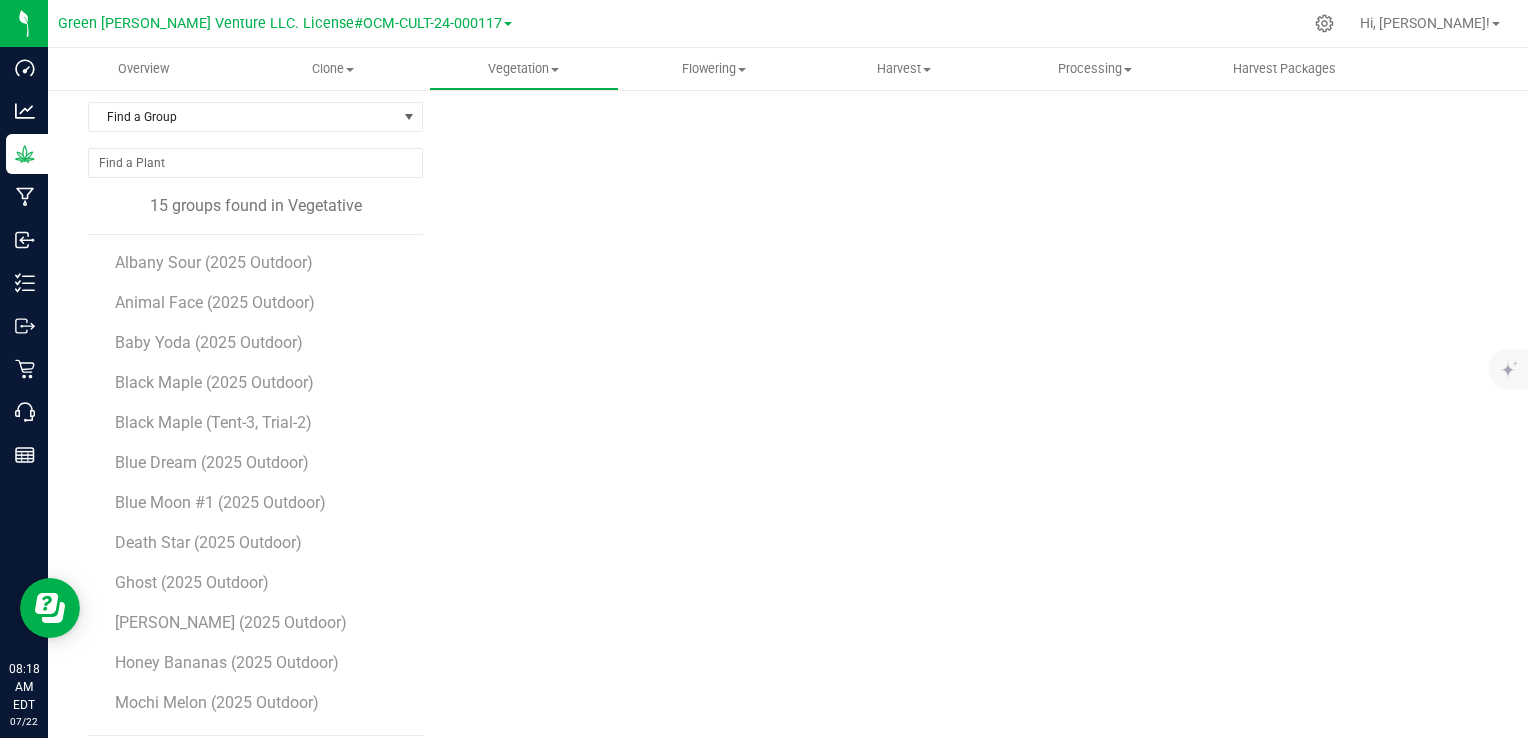 scroll, scrollTop: 113, scrollLeft: 0, axis: vertical 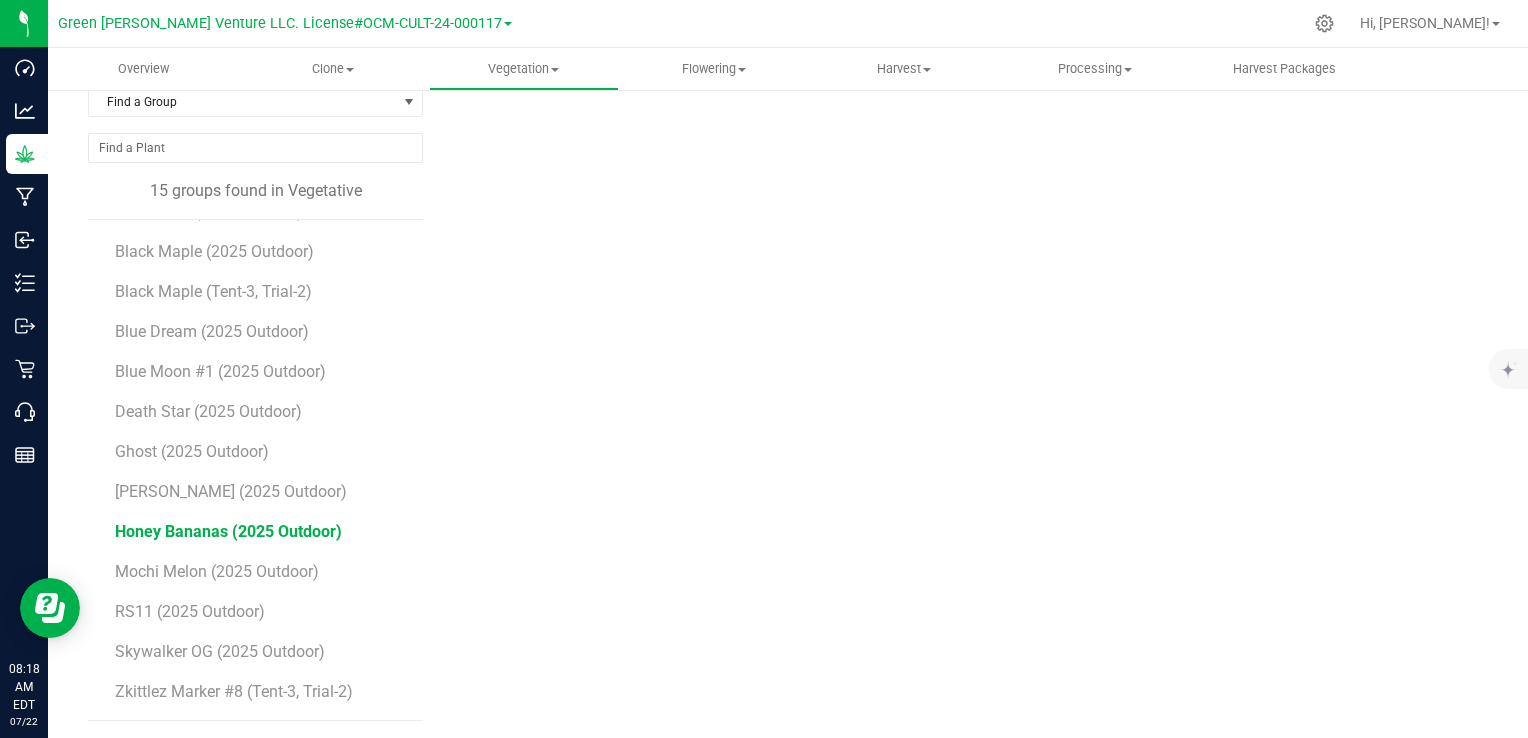 click on "Honey Bananas (2025 Outdoor)" at bounding box center [228, 531] 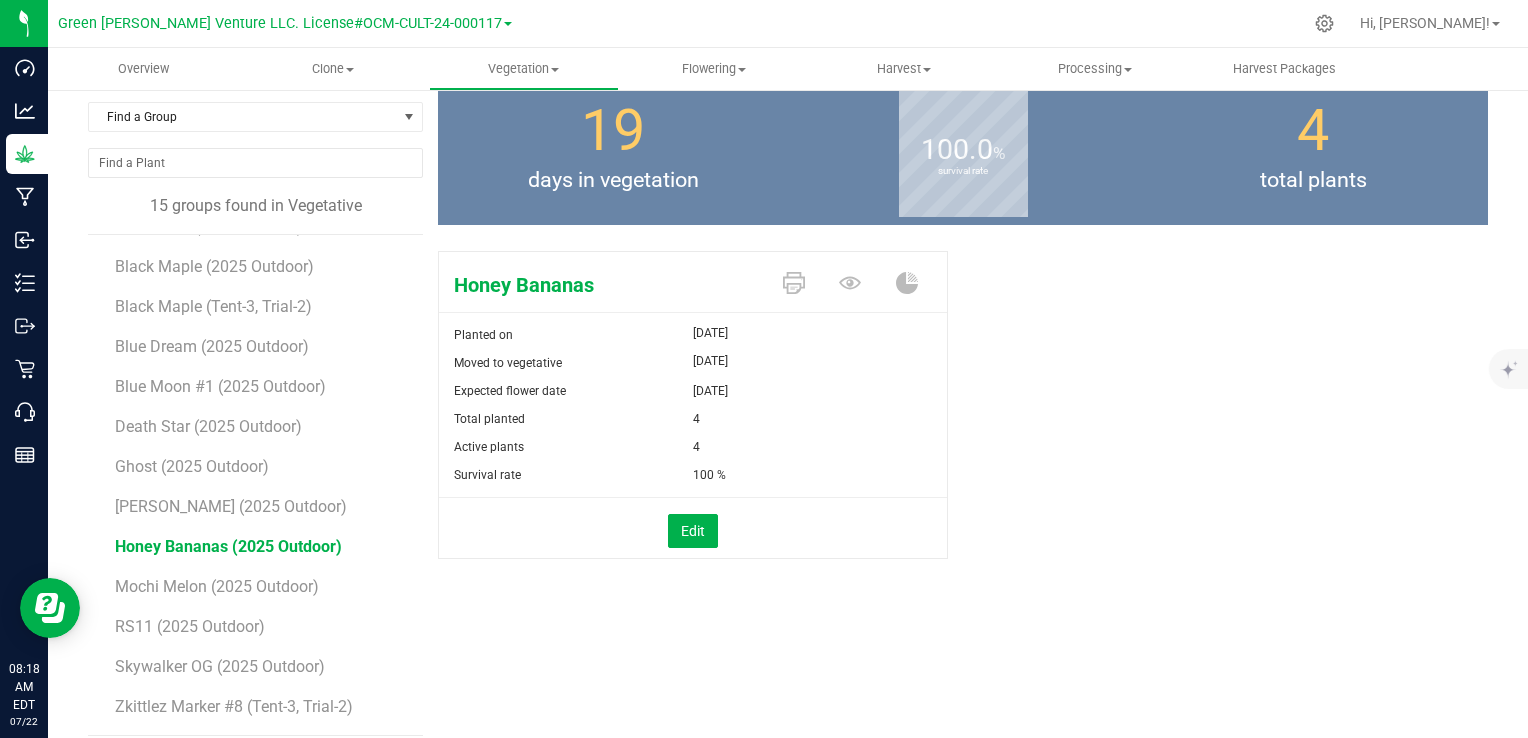scroll, scrollTop: 113, scrollLeft: 0, axis: vertical 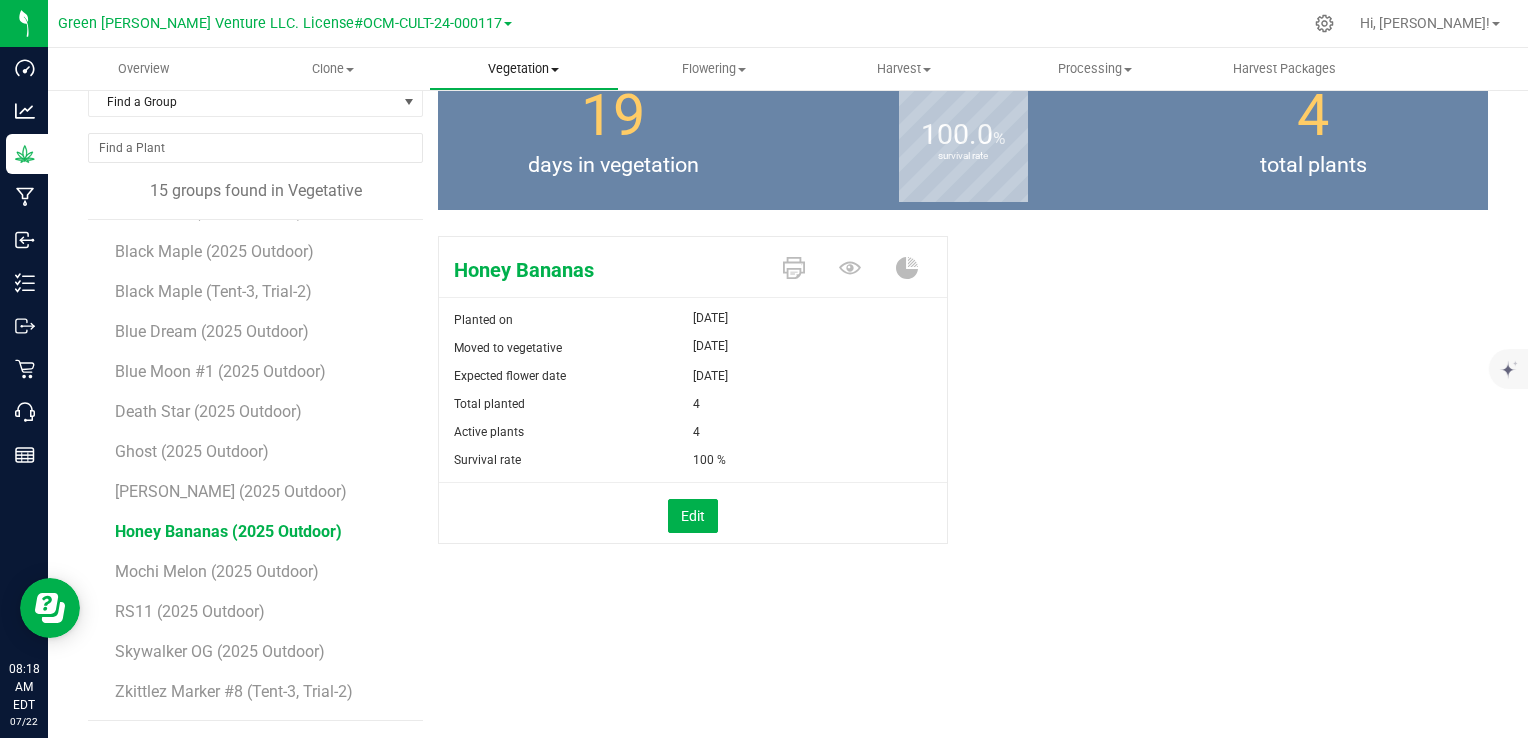 click on "Vegetation" at bounding box center [524, 69] 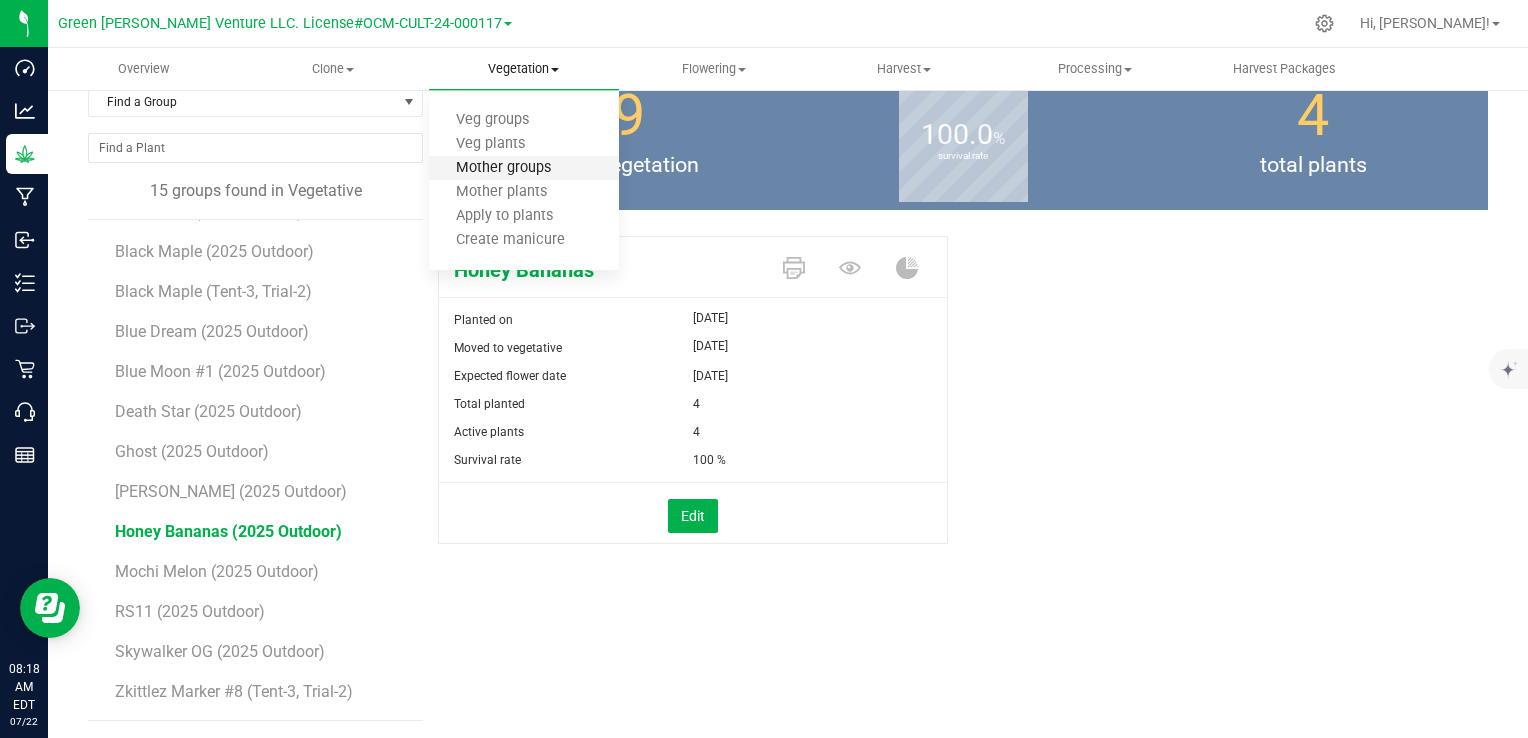 click on "Mother groups" at bounding box center (503, 168) 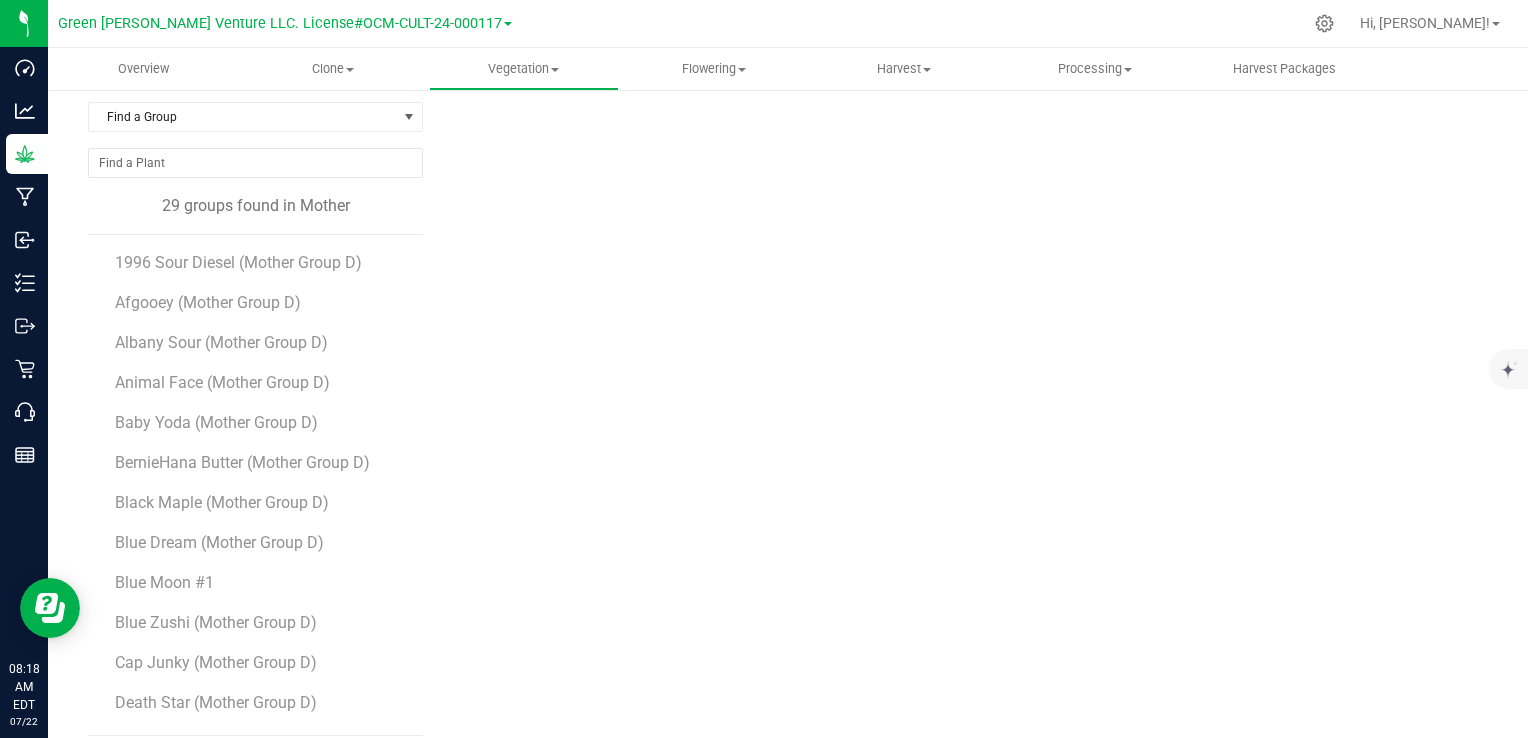 scroll, scrollTop: 113, scrollLeft: 0, axis: vertical 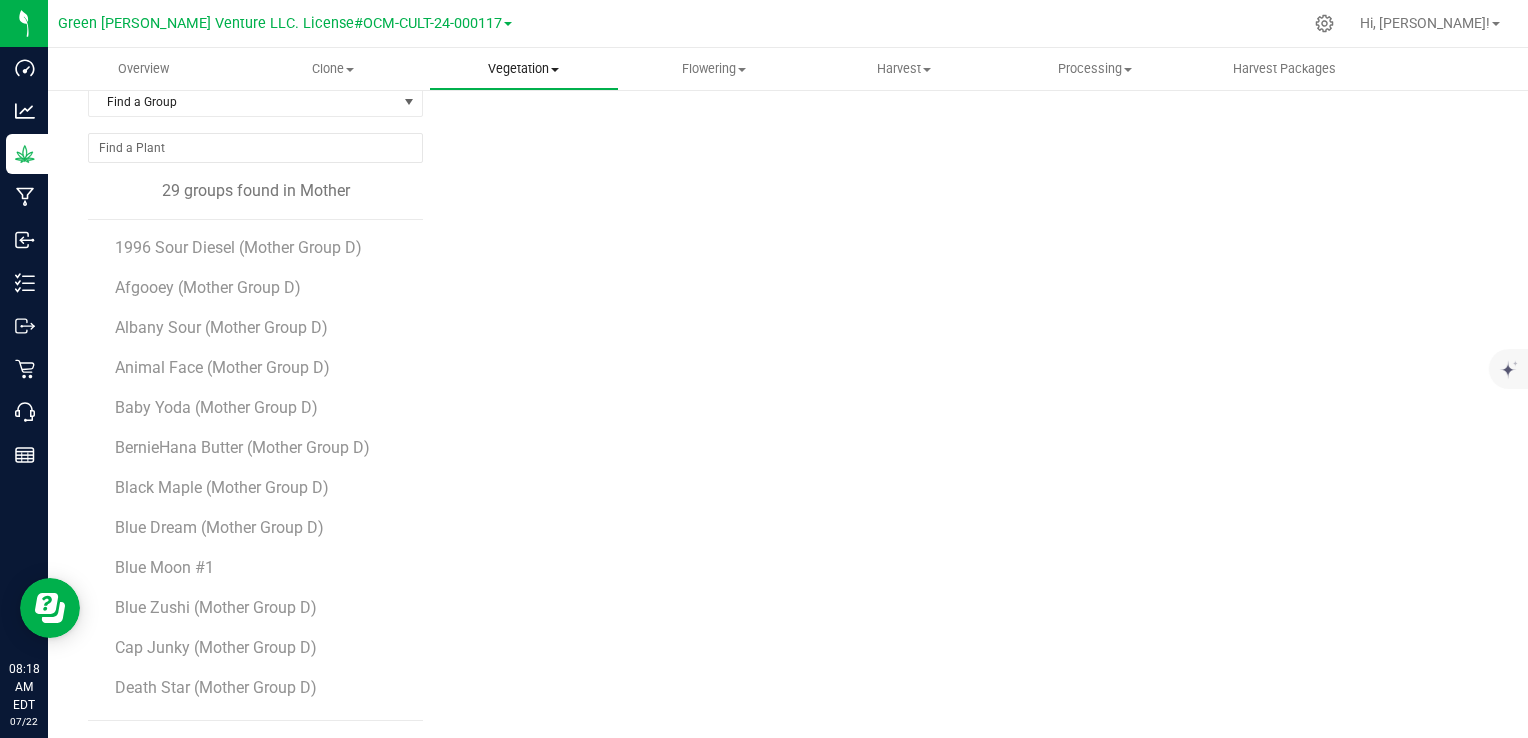click on "Vegetation" at bounding box center (524, 69) 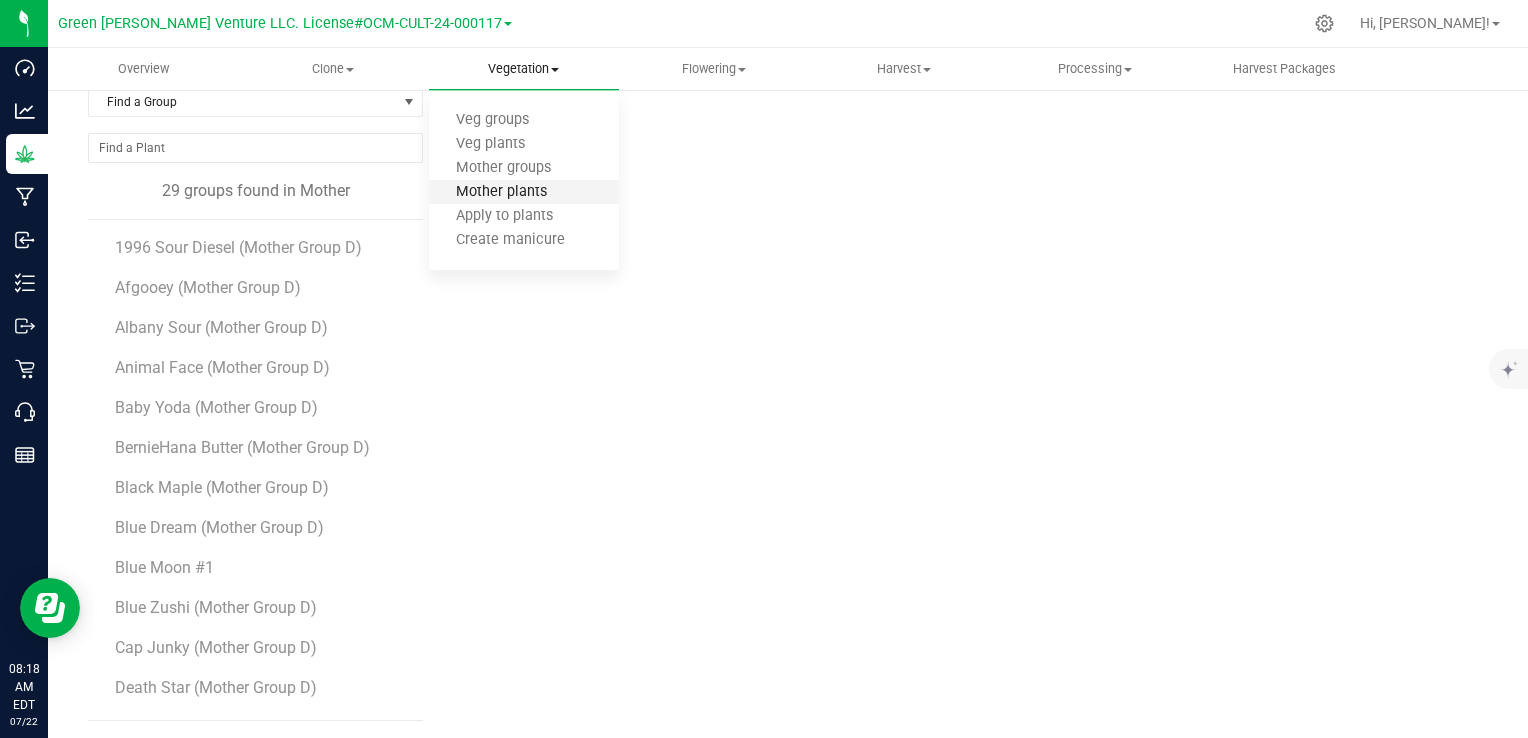 click on "Mother plants" at bounding box center (501, 192) 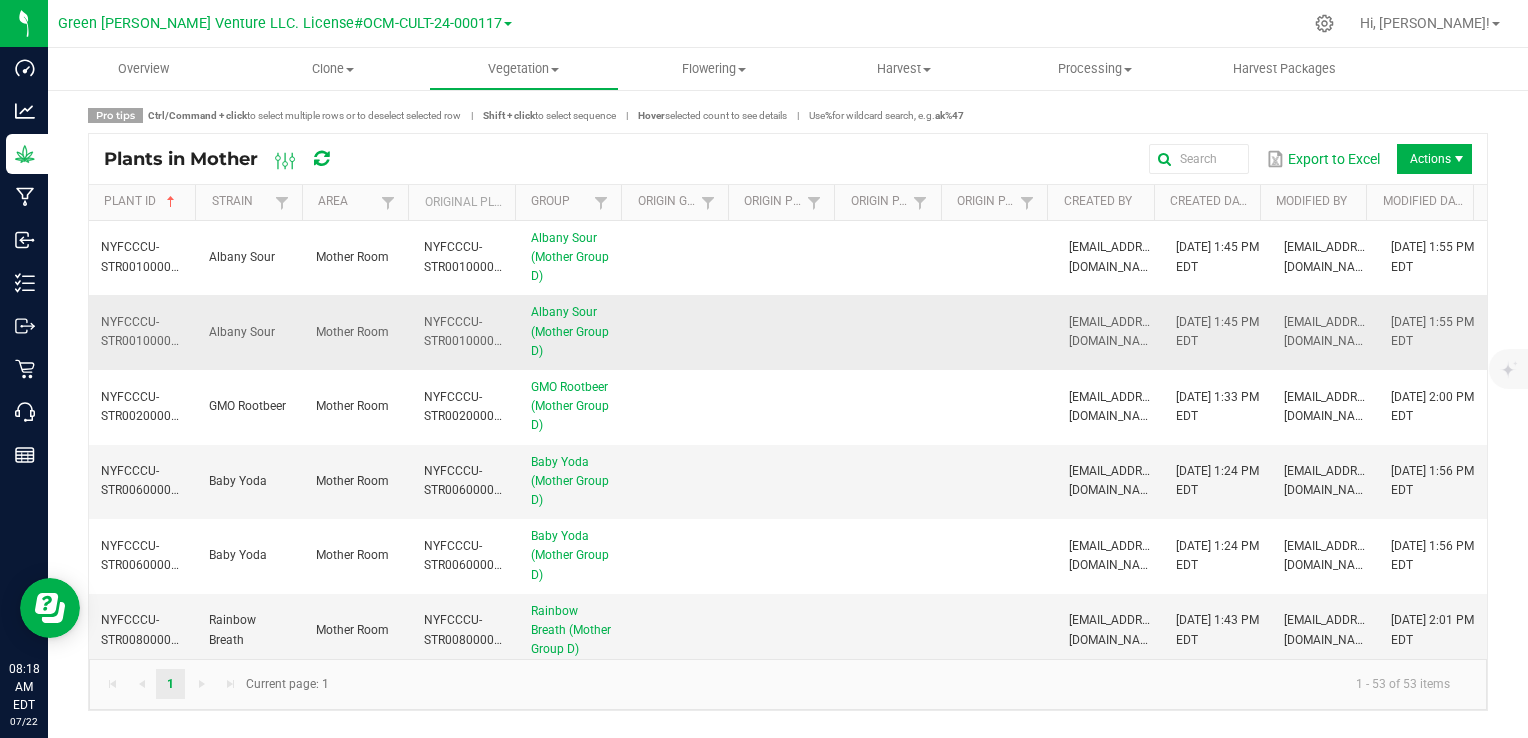 scroll, scrollTop: 0, scrollLeft: 0, axis: both 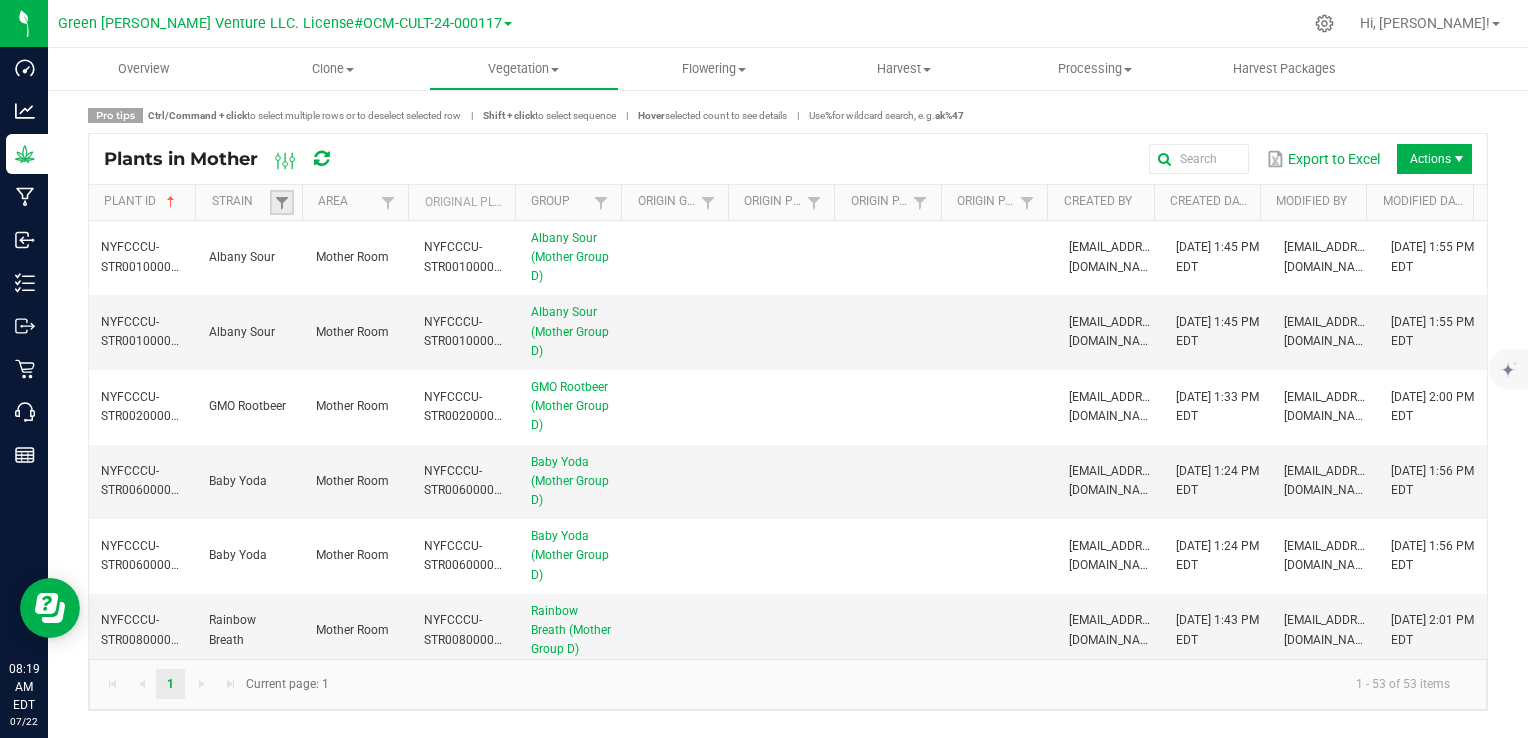 click at bounding box center (282, 202) 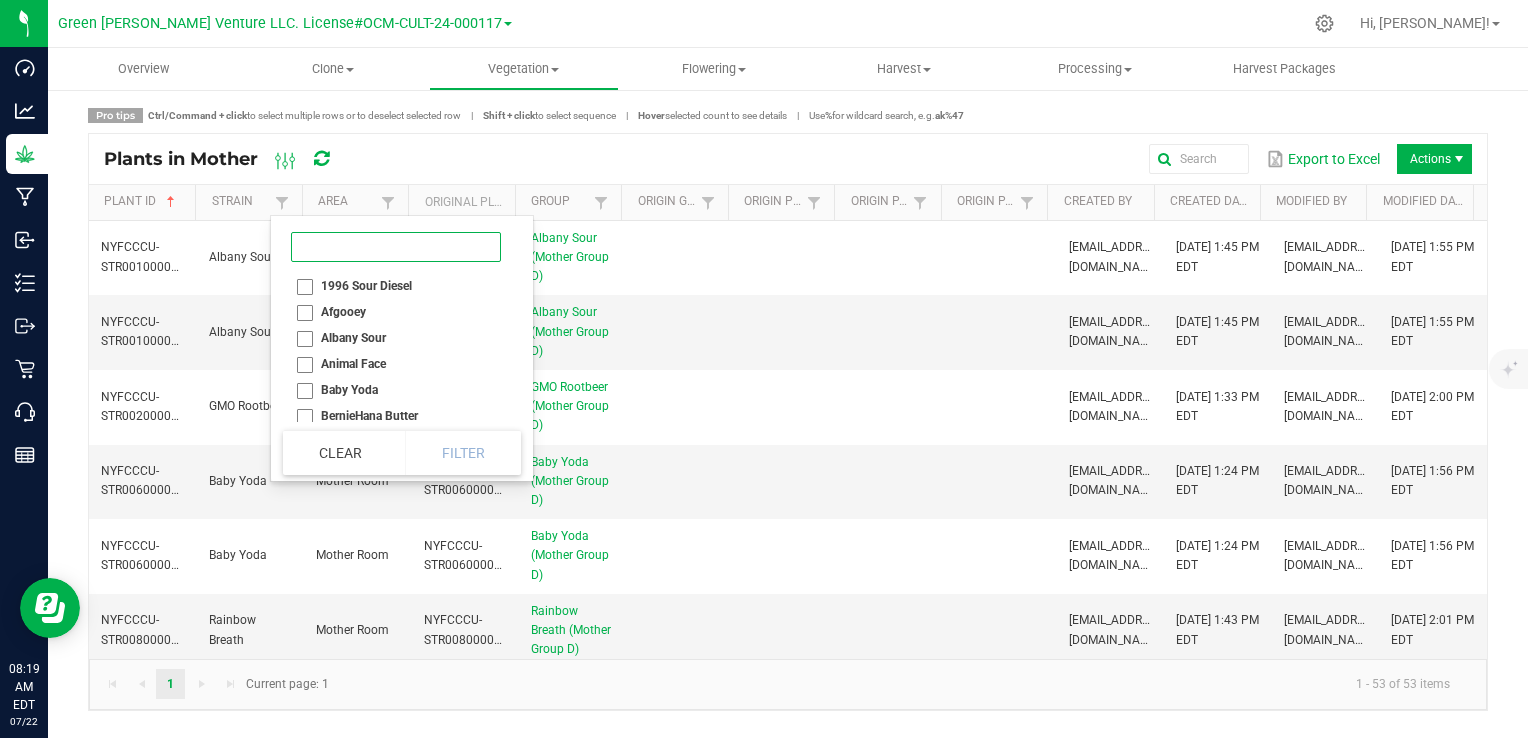 click at bounding box center (396, 247) 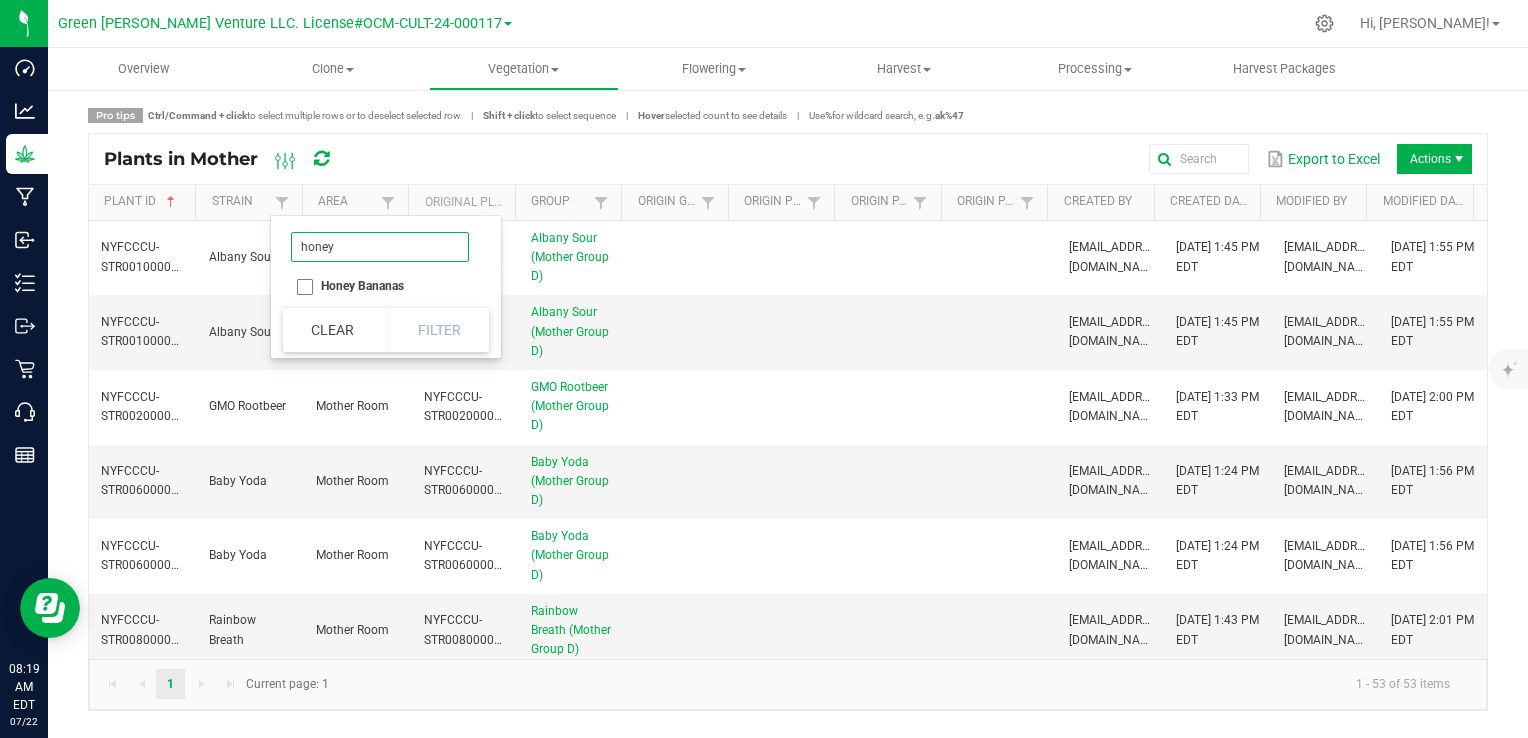 type on "honey" 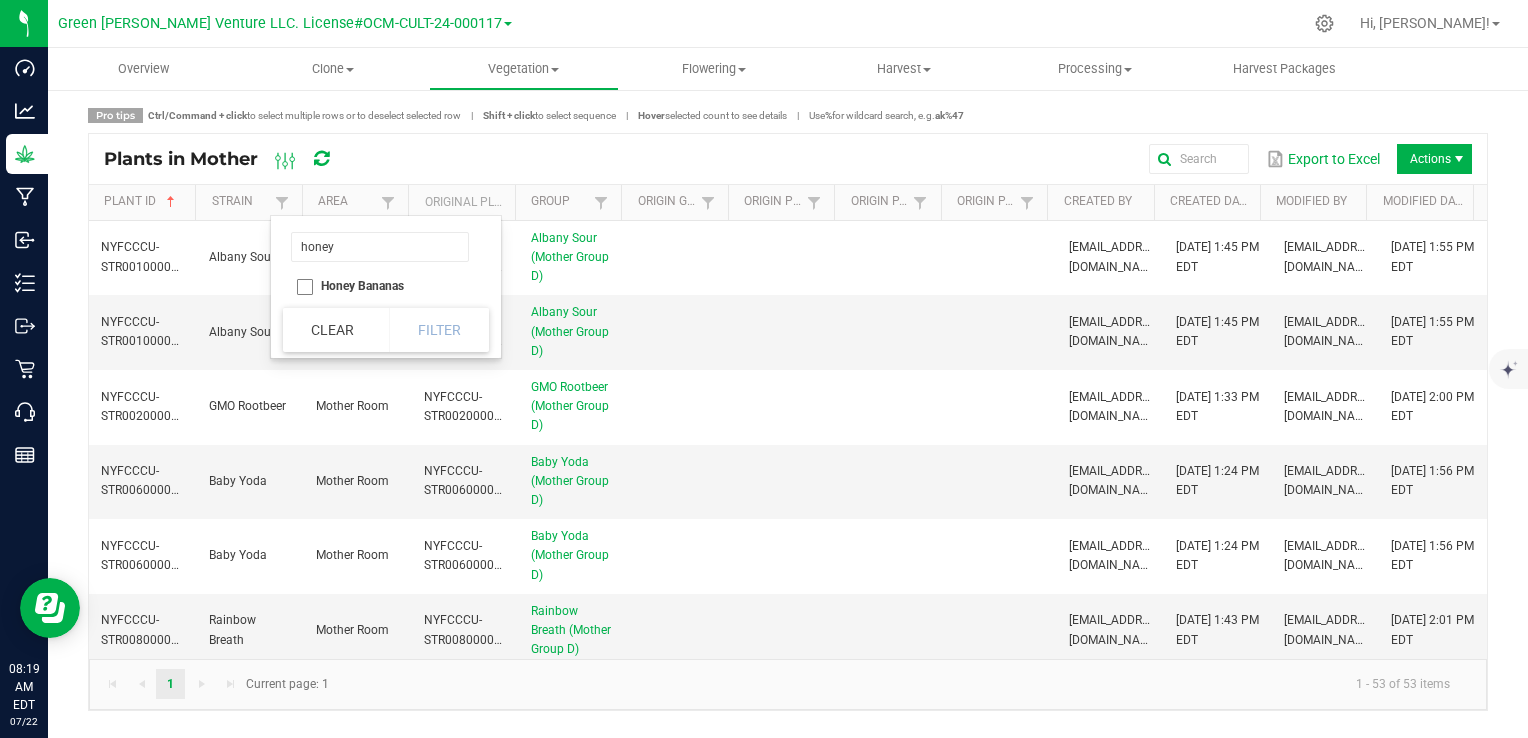 click on "Honey Bananas" at bounding box center [380, 286] 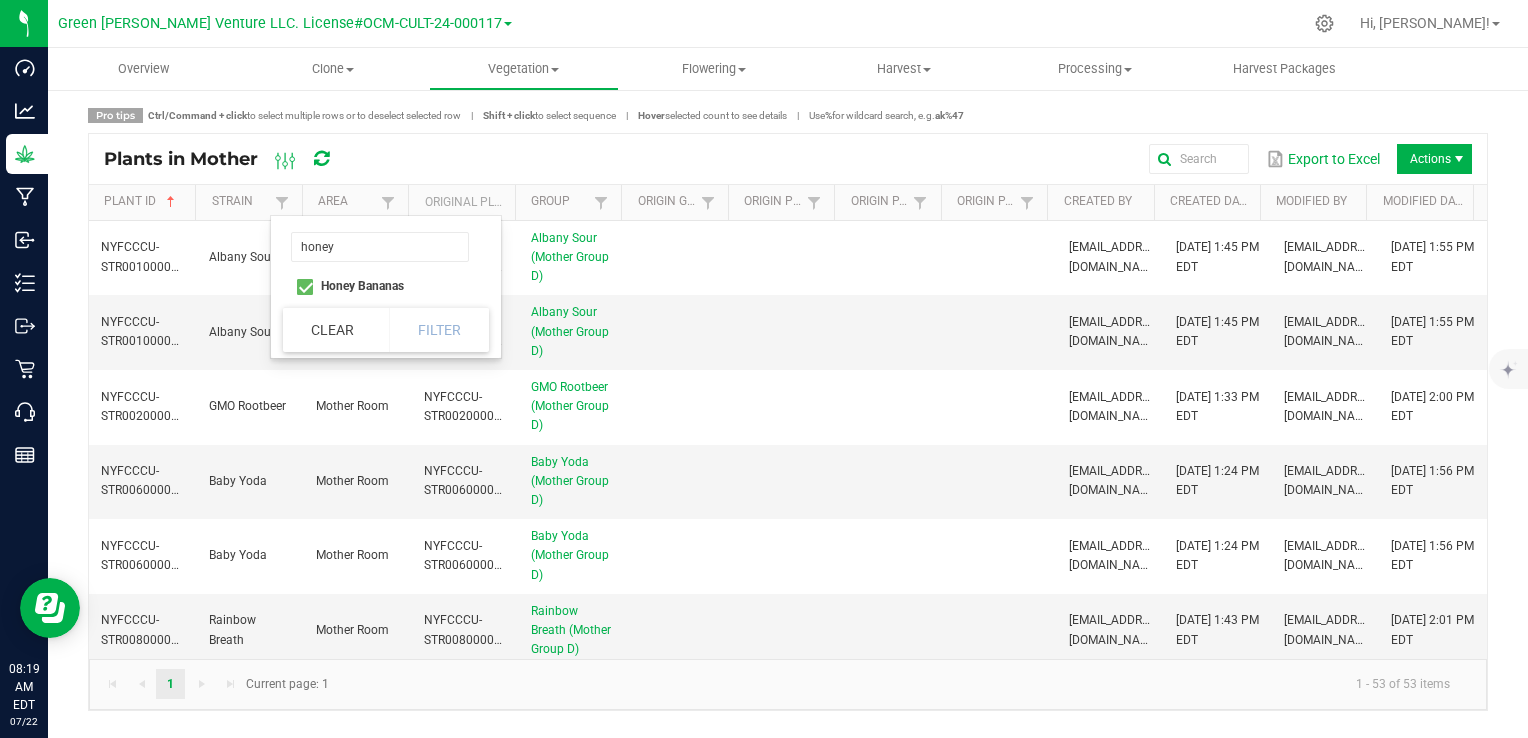 checkbox on "true" 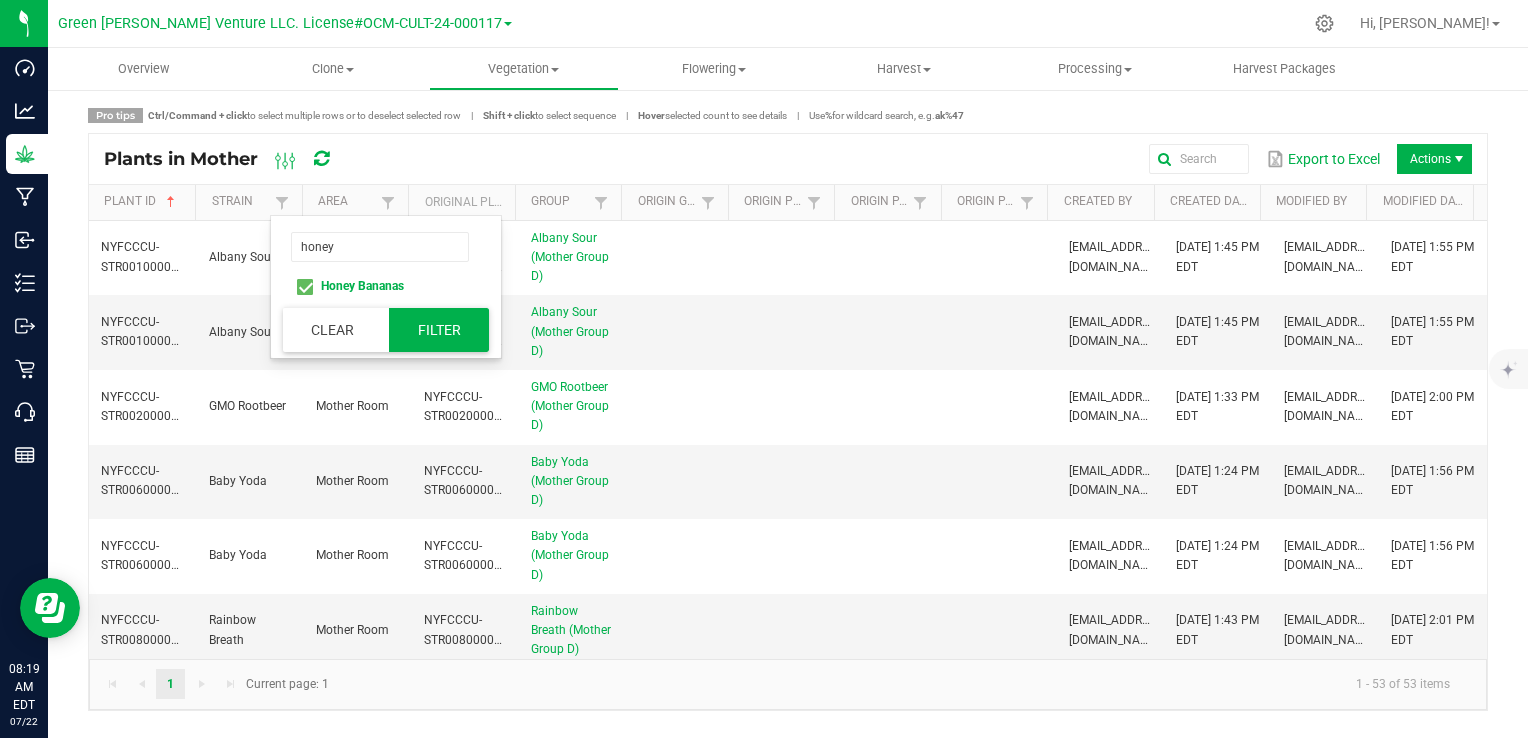 click on "Filter" at bounding box center (439, 330) 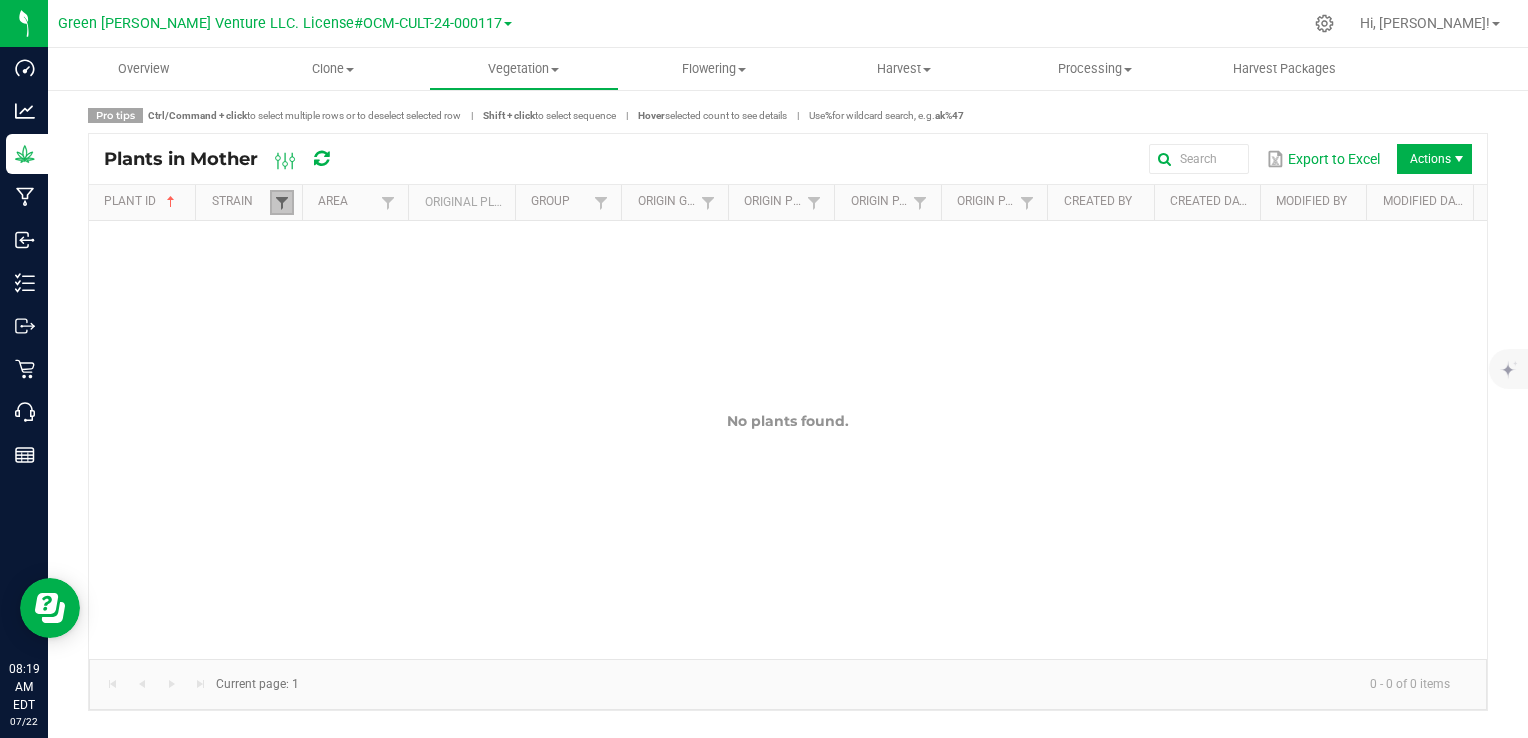 click at bounding box center (282, 203) 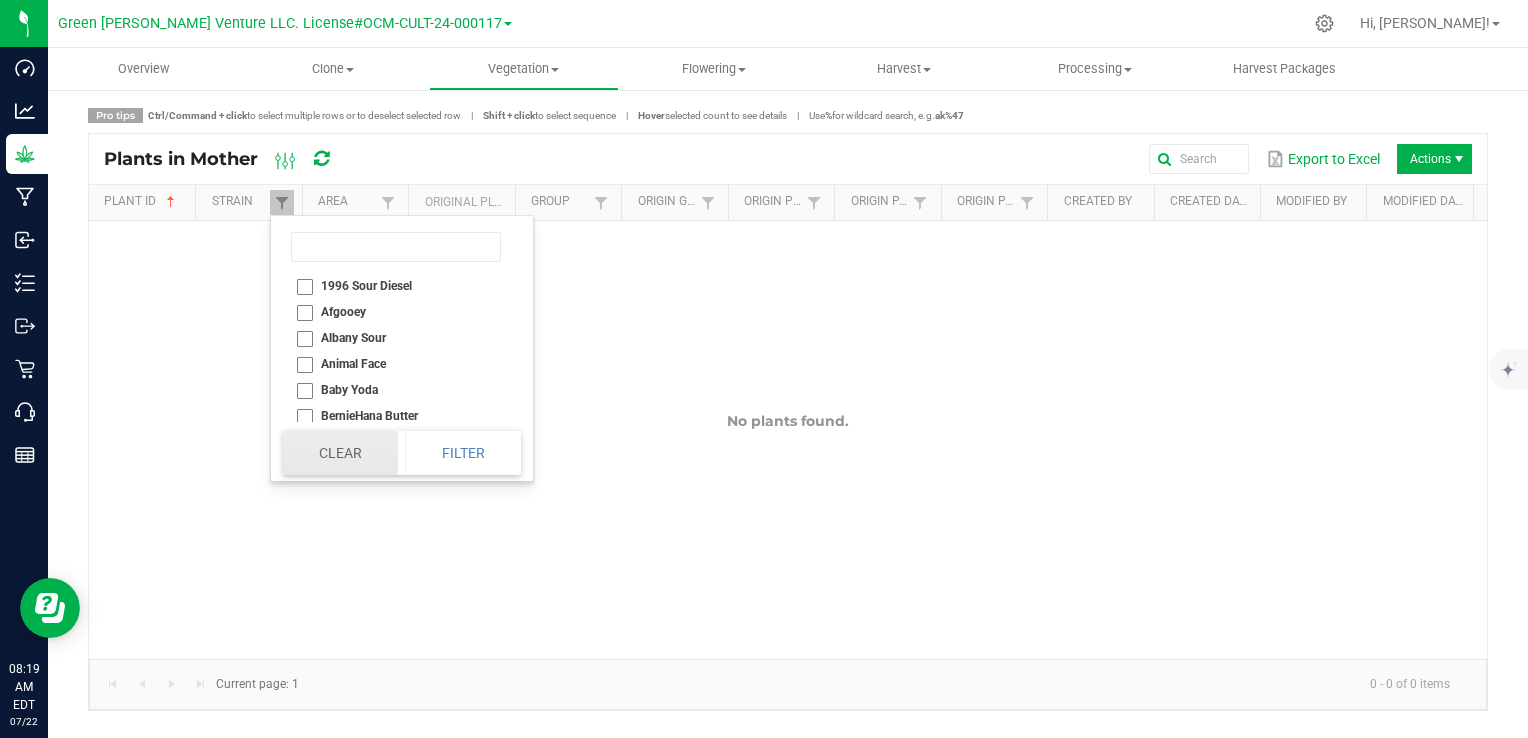 click on "Clear" at bounding box center [340, 453] 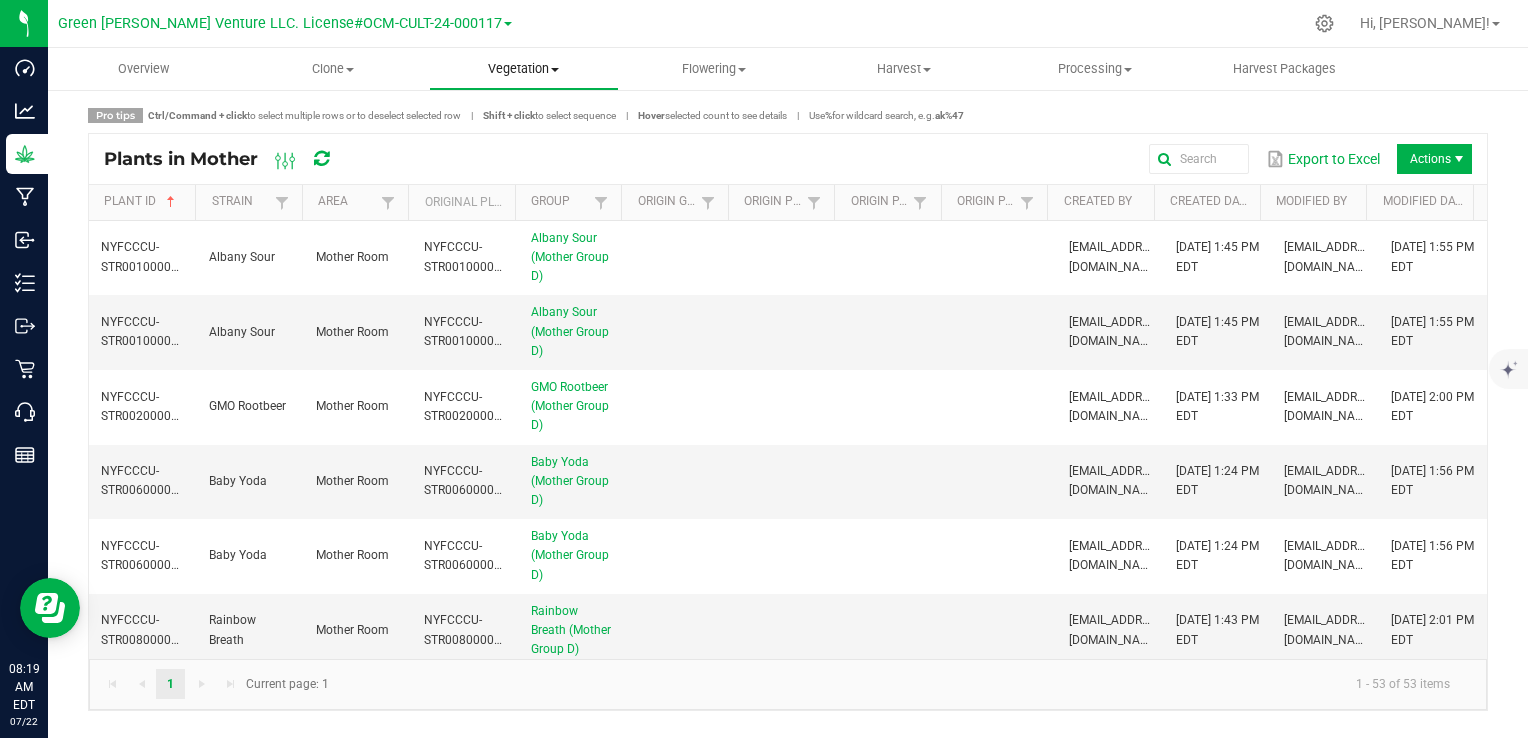 click on "Vegetation" at bounding box center [524, 69] 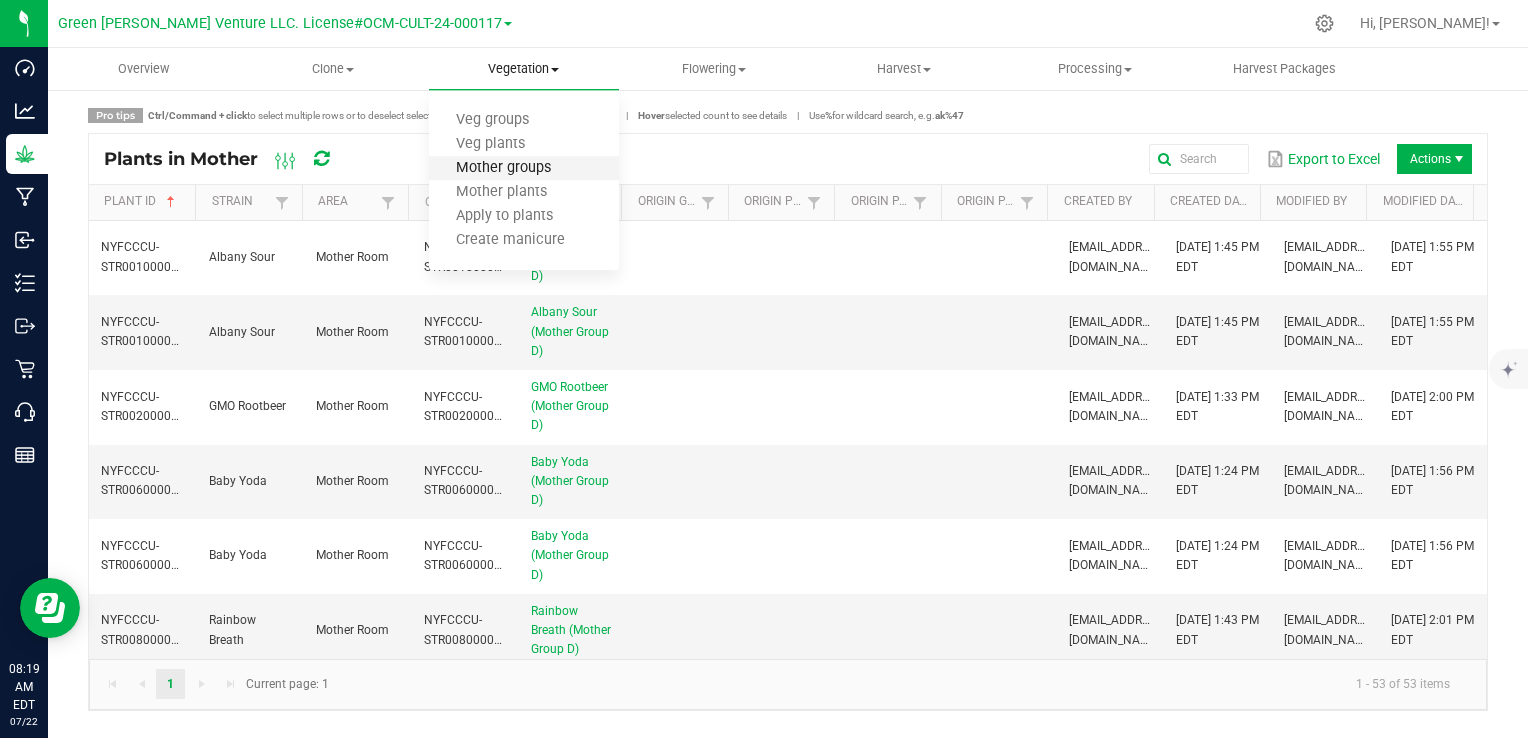 click on "Mother groups" at bounding box center (503, 168) 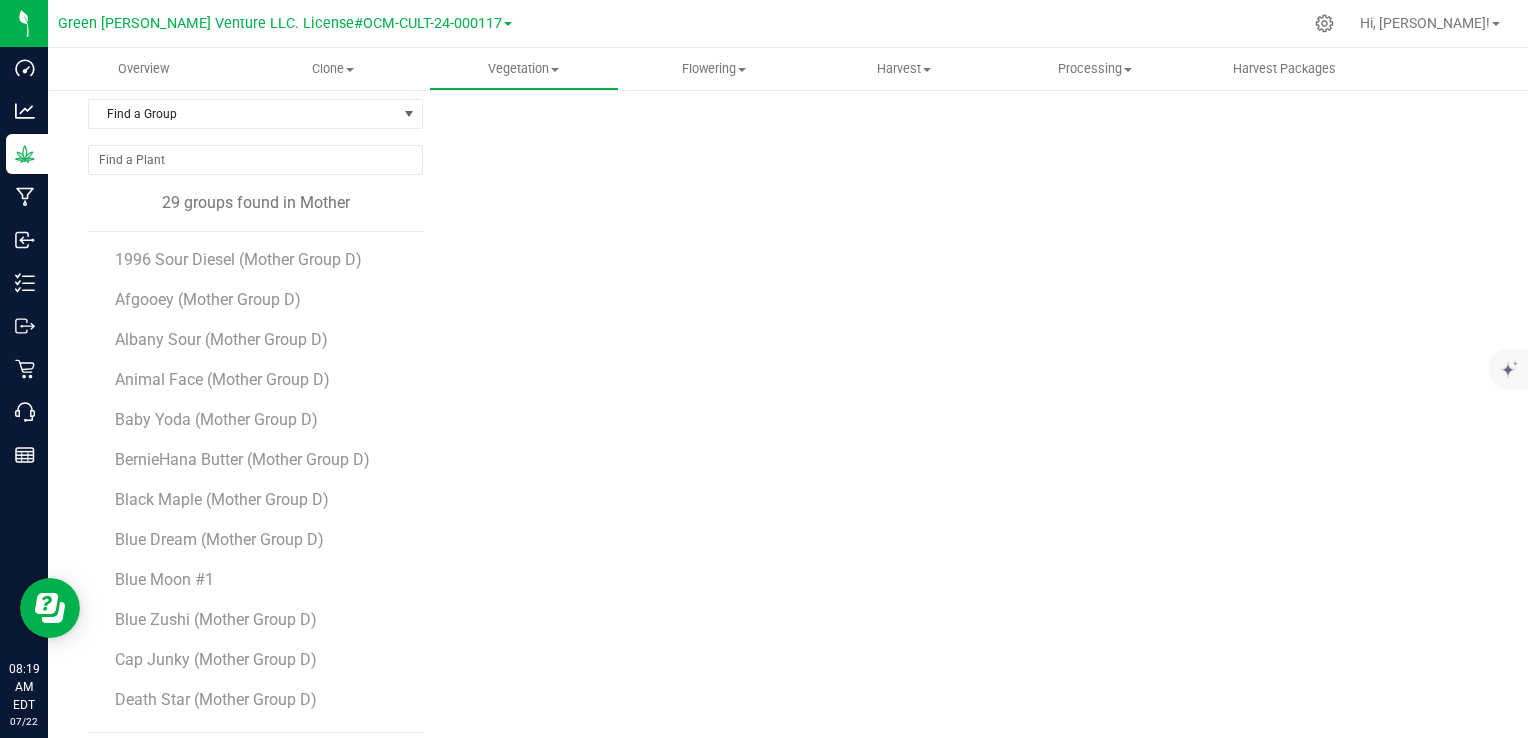 scroll, scrollTop: 113, scrollLeft: 0, axis: vertical 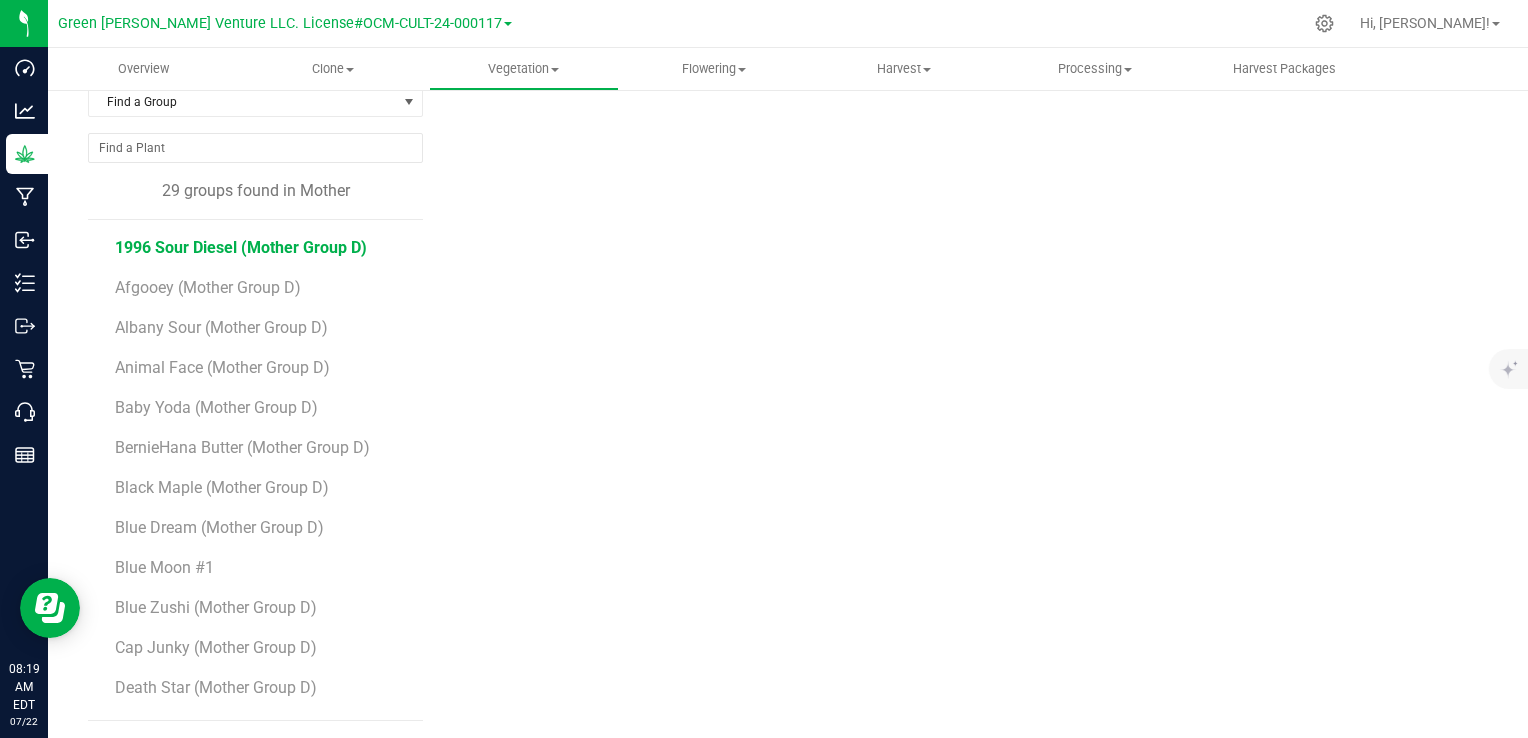 click on "1996 Sour Diesel (Mother Group D)" at bounding box center (241, 247) 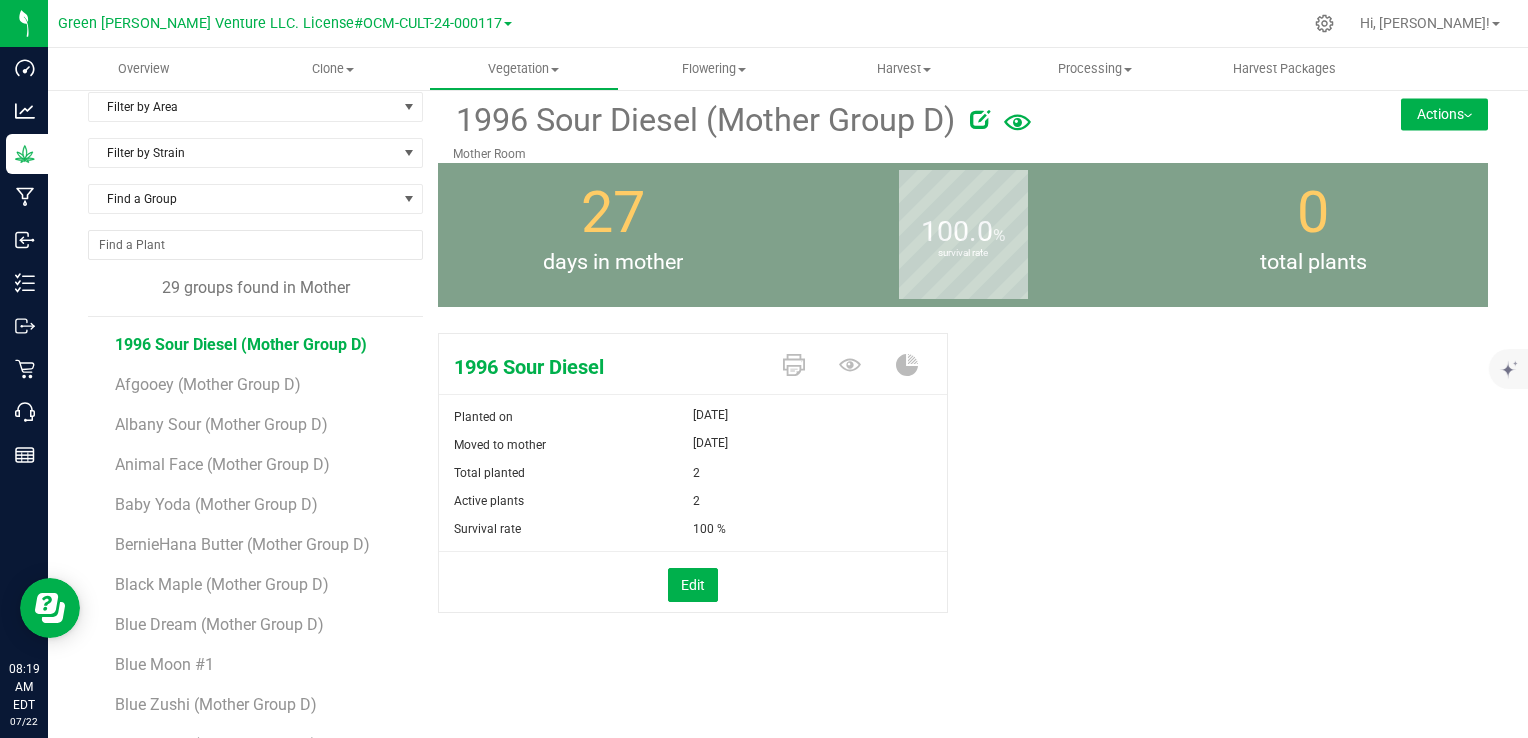 scroll, scrollTop: 0, scrollLeft: 0, axis: both 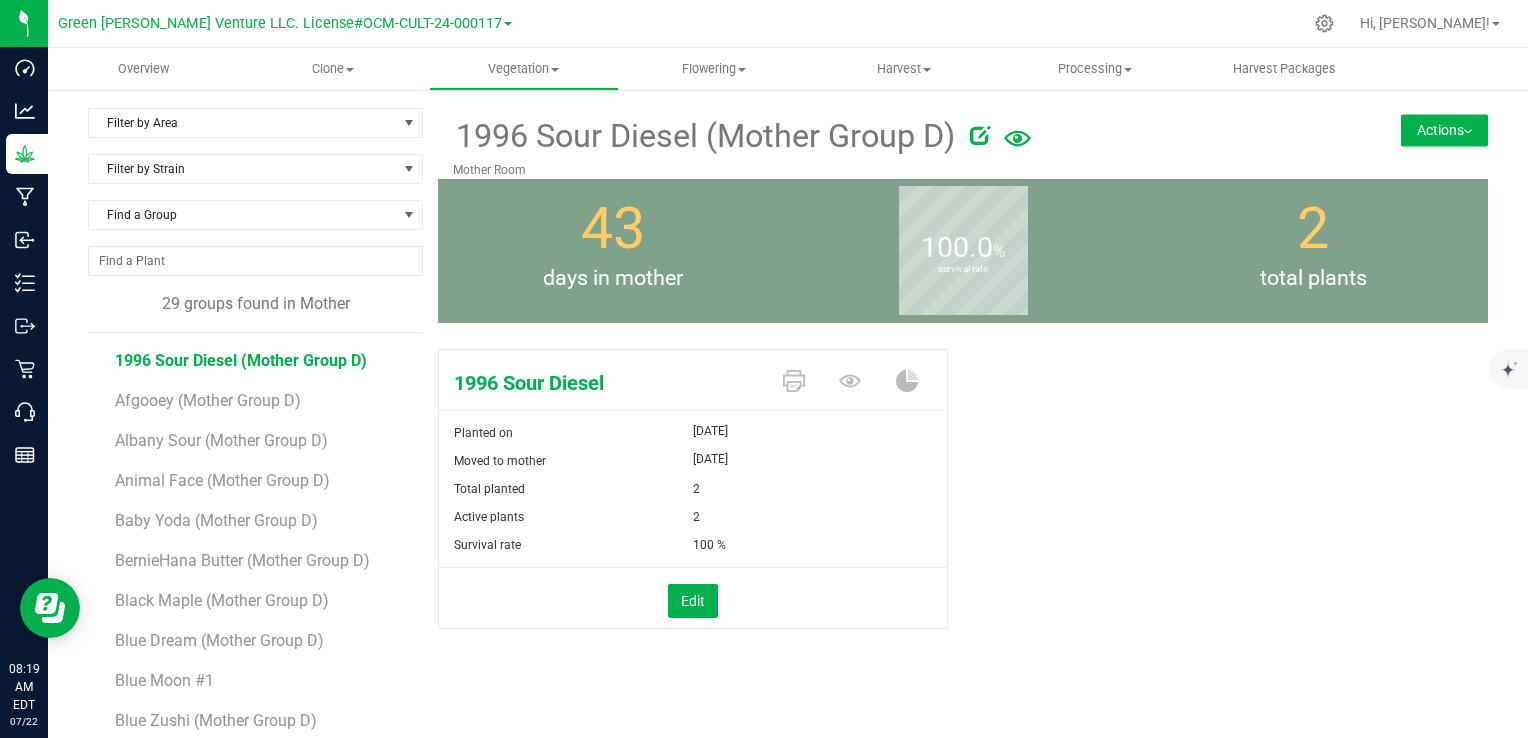 click on "Actions" at bounding box center [1444, 130] 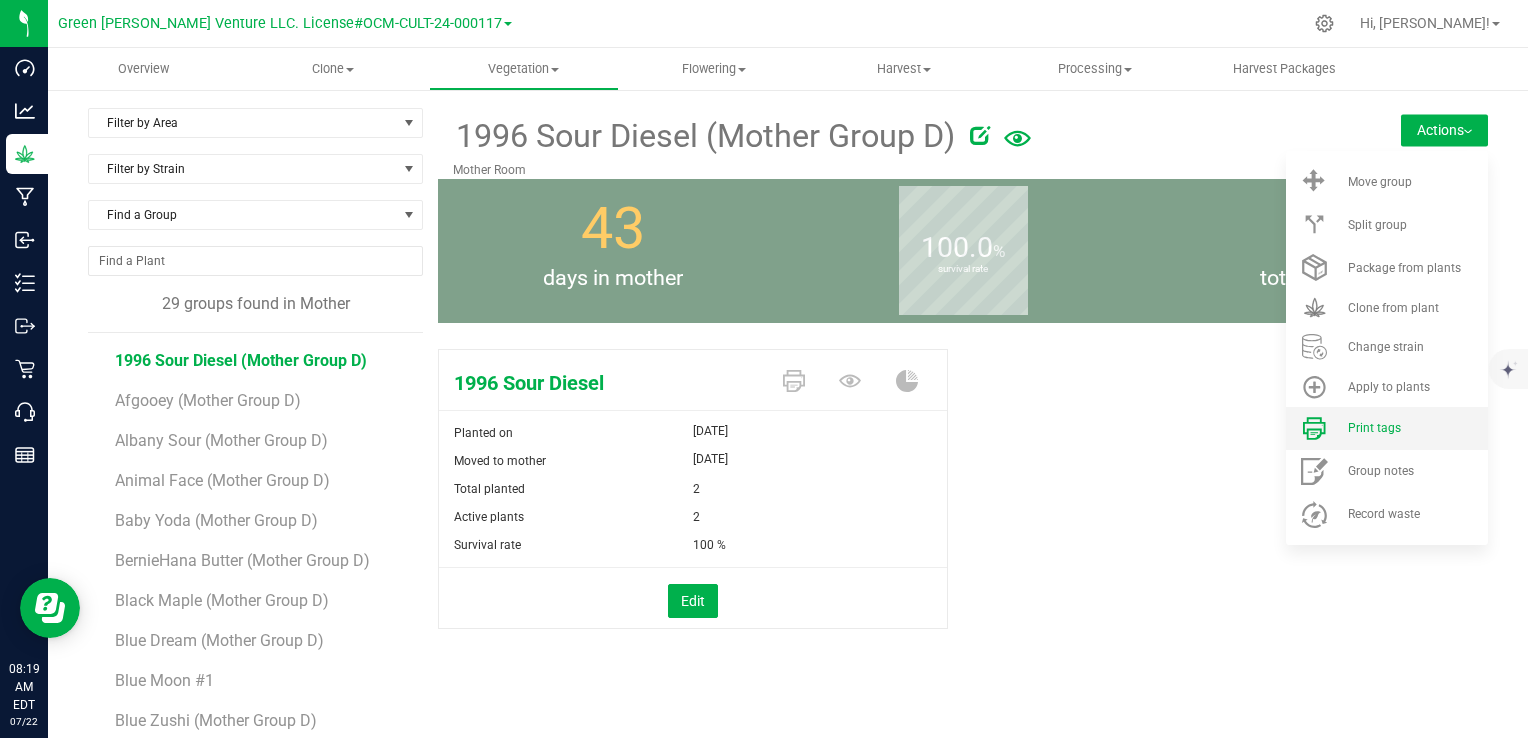 click on "Print tags" at bounding box center [1374, 428] 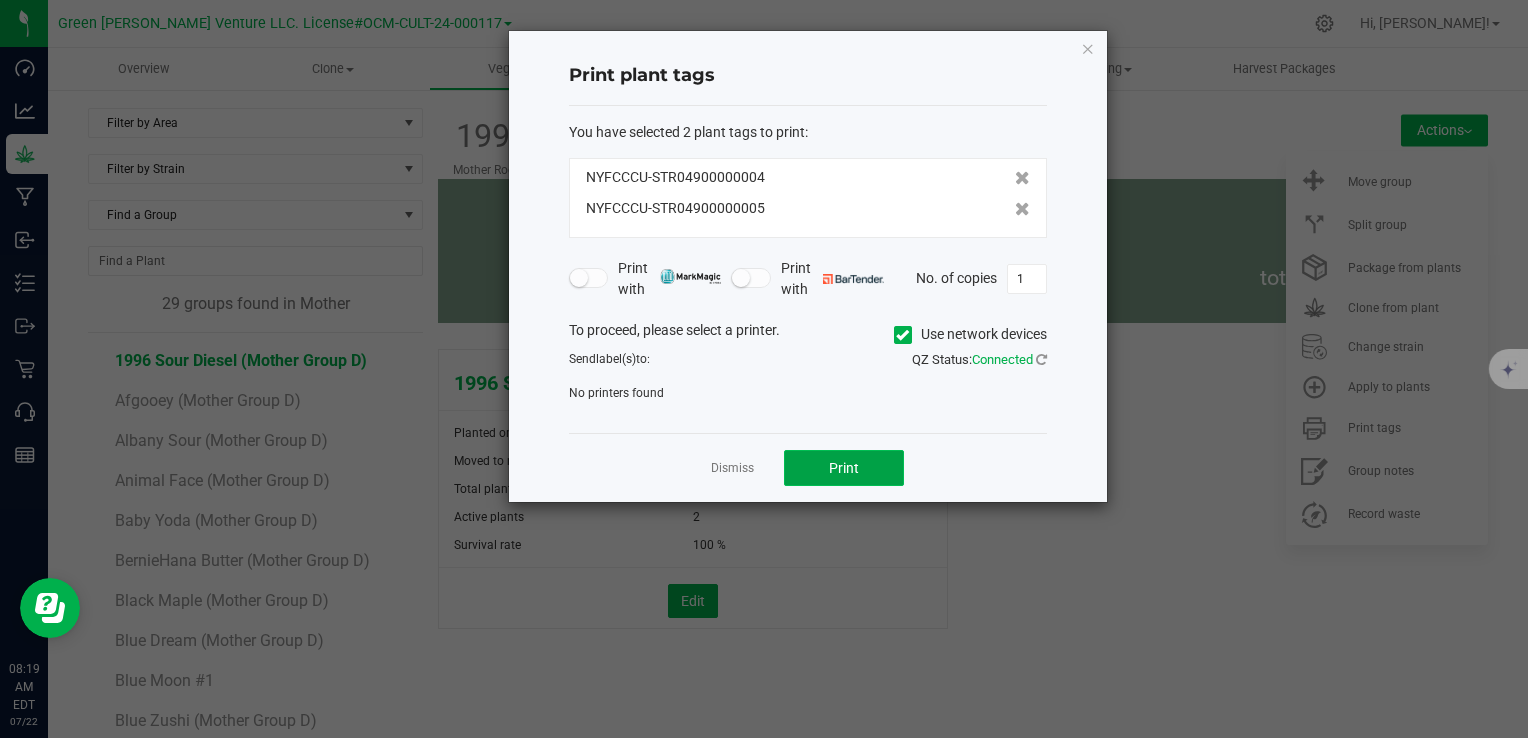 click on "Print" 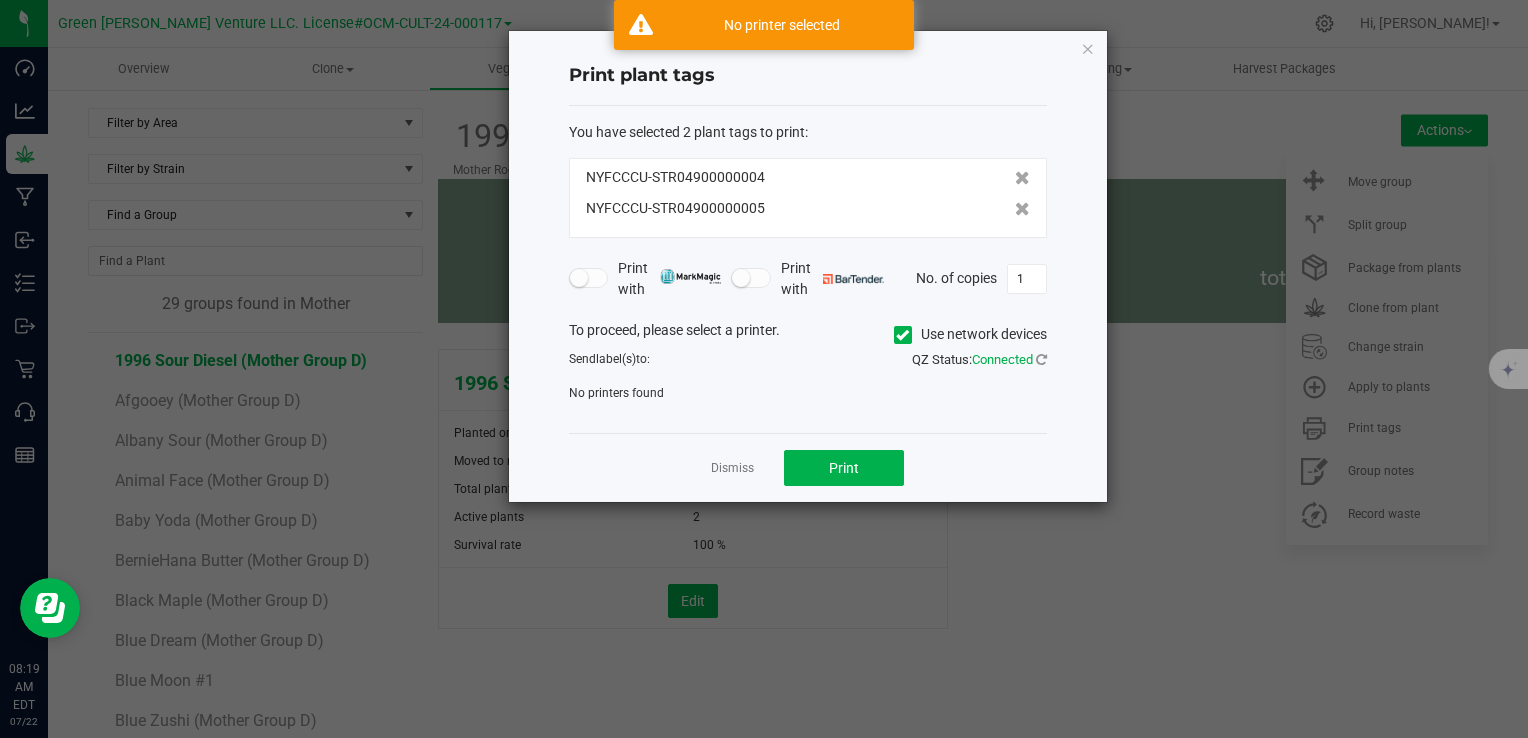 click 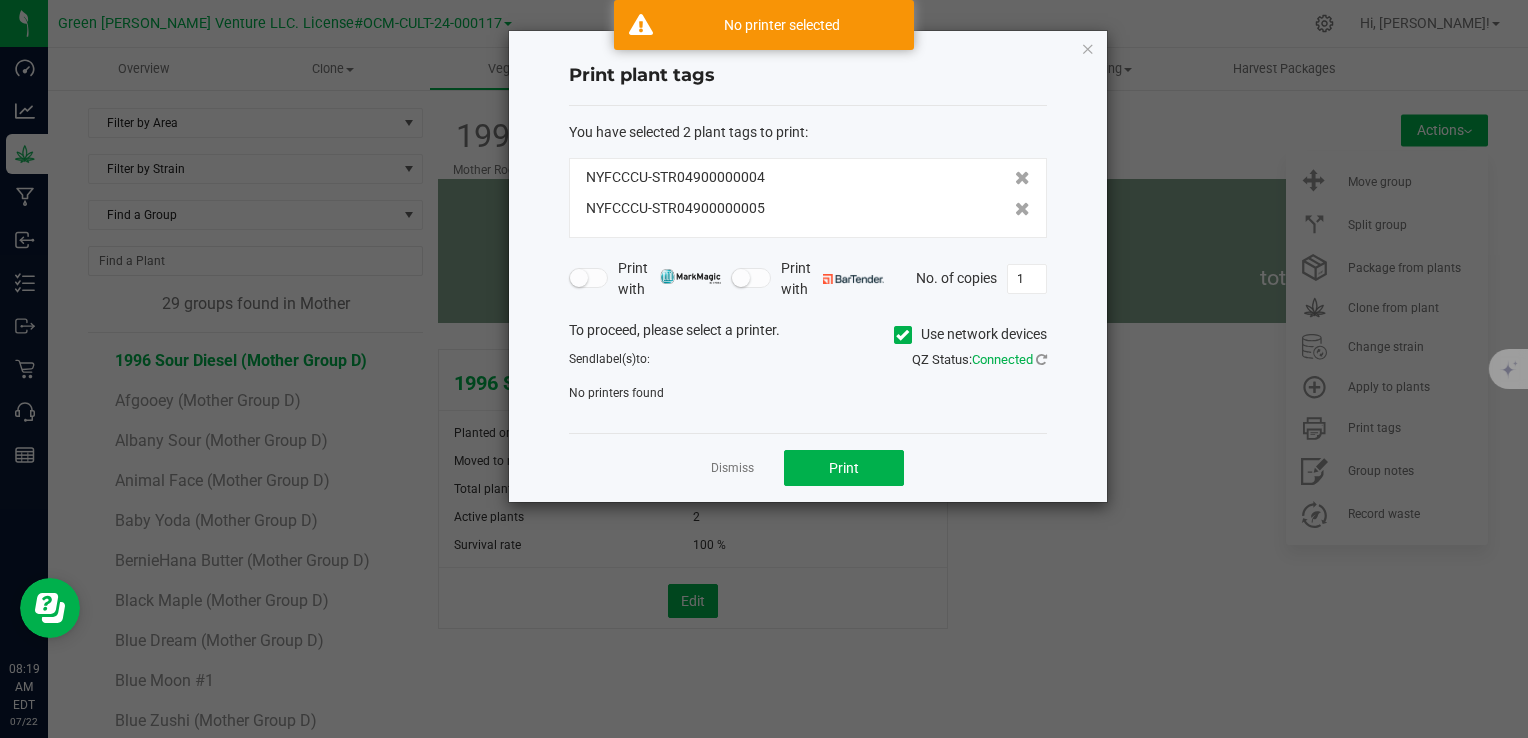 click on "Use network devices" 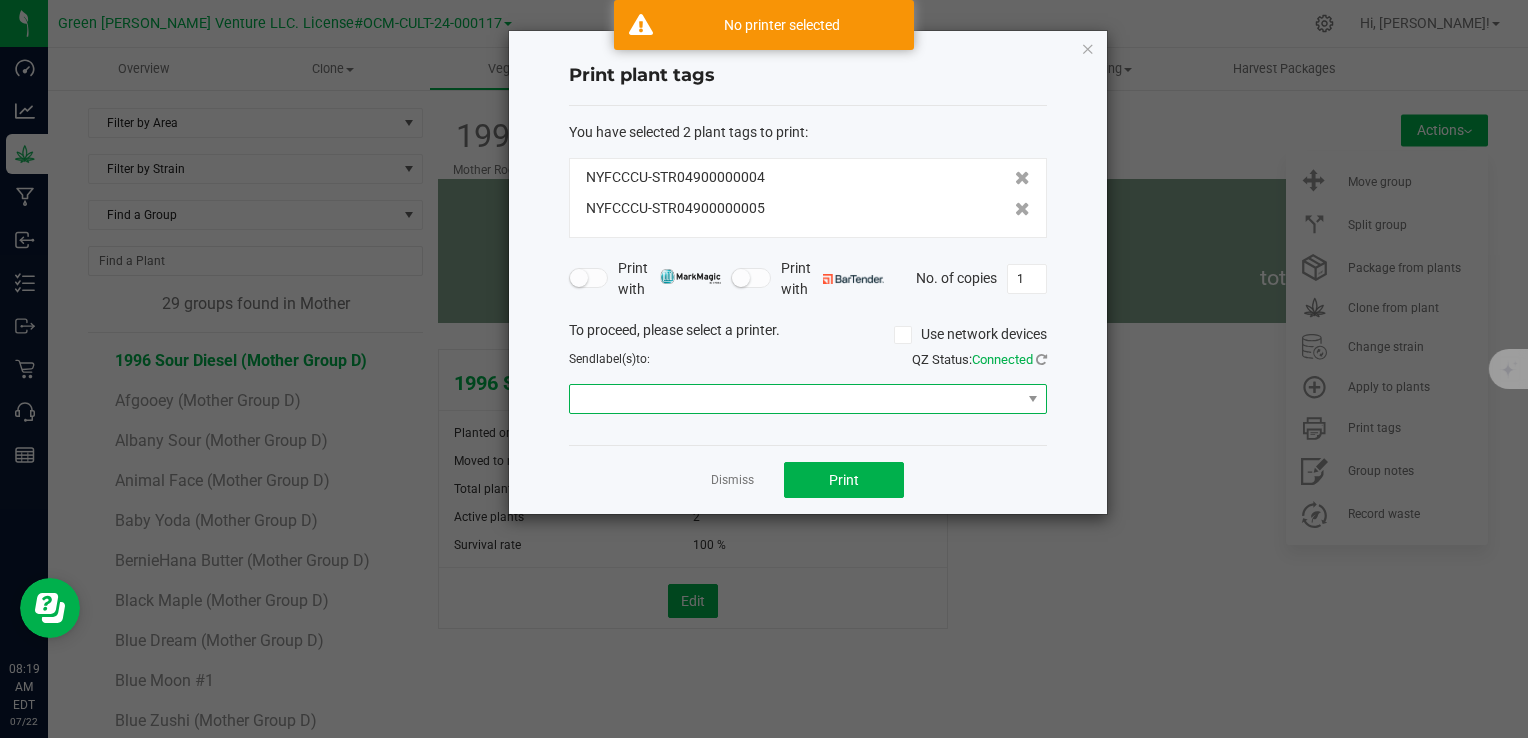 click at bounding box center (795, 399) 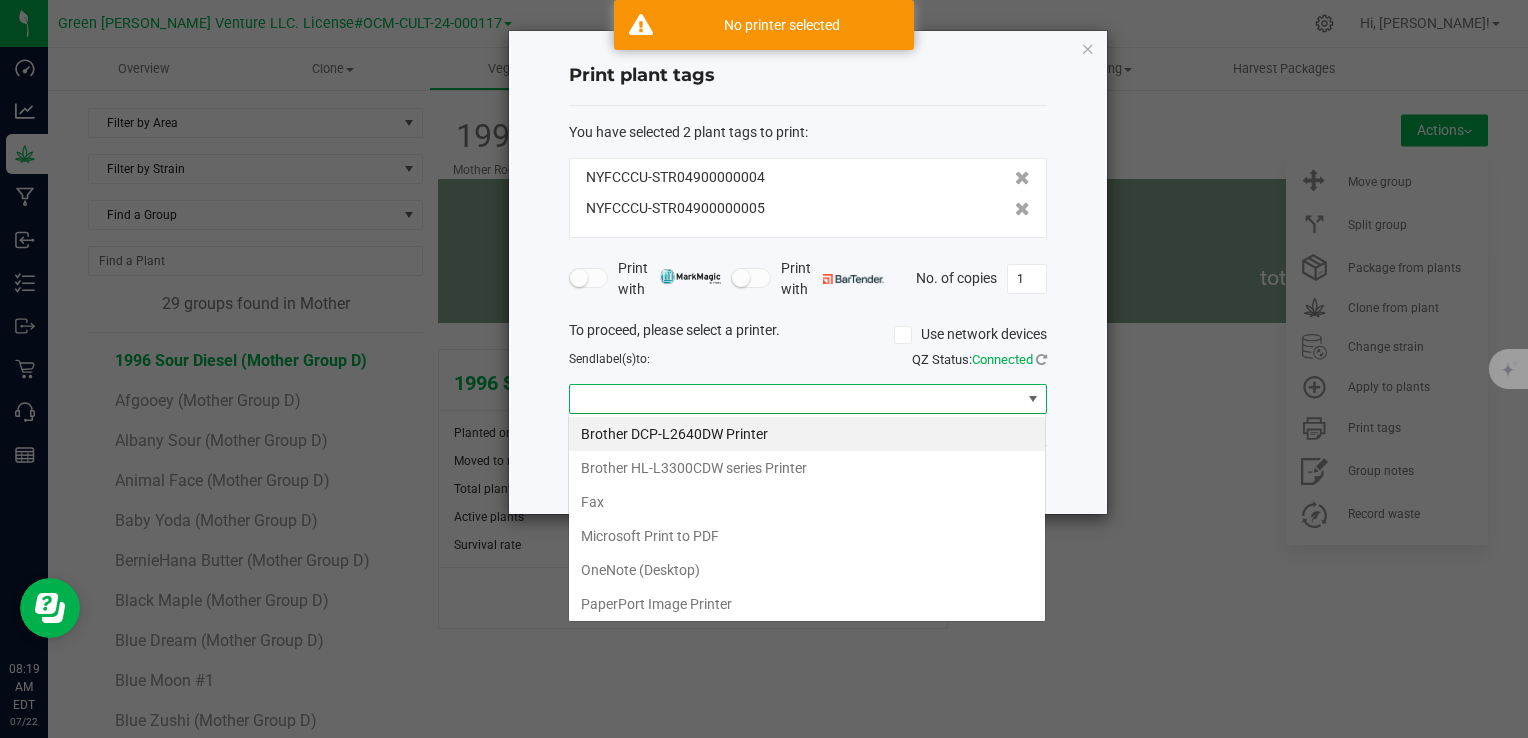 scroll, scrollTop: 99970, scrollLeft: 99521, axis: both 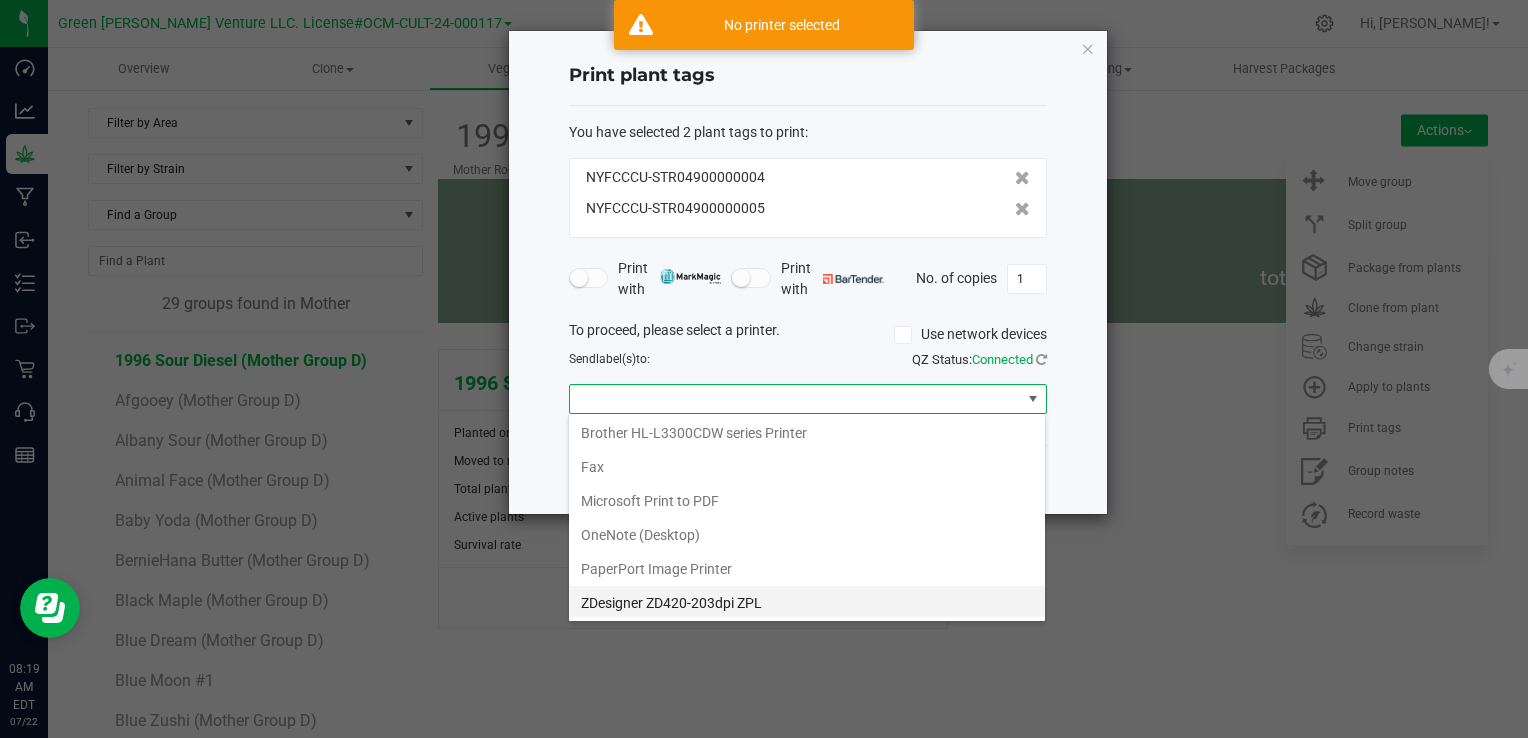 click on "ZDesigner ZD420-203dpi ZPL" at bounding box center [807, 603] 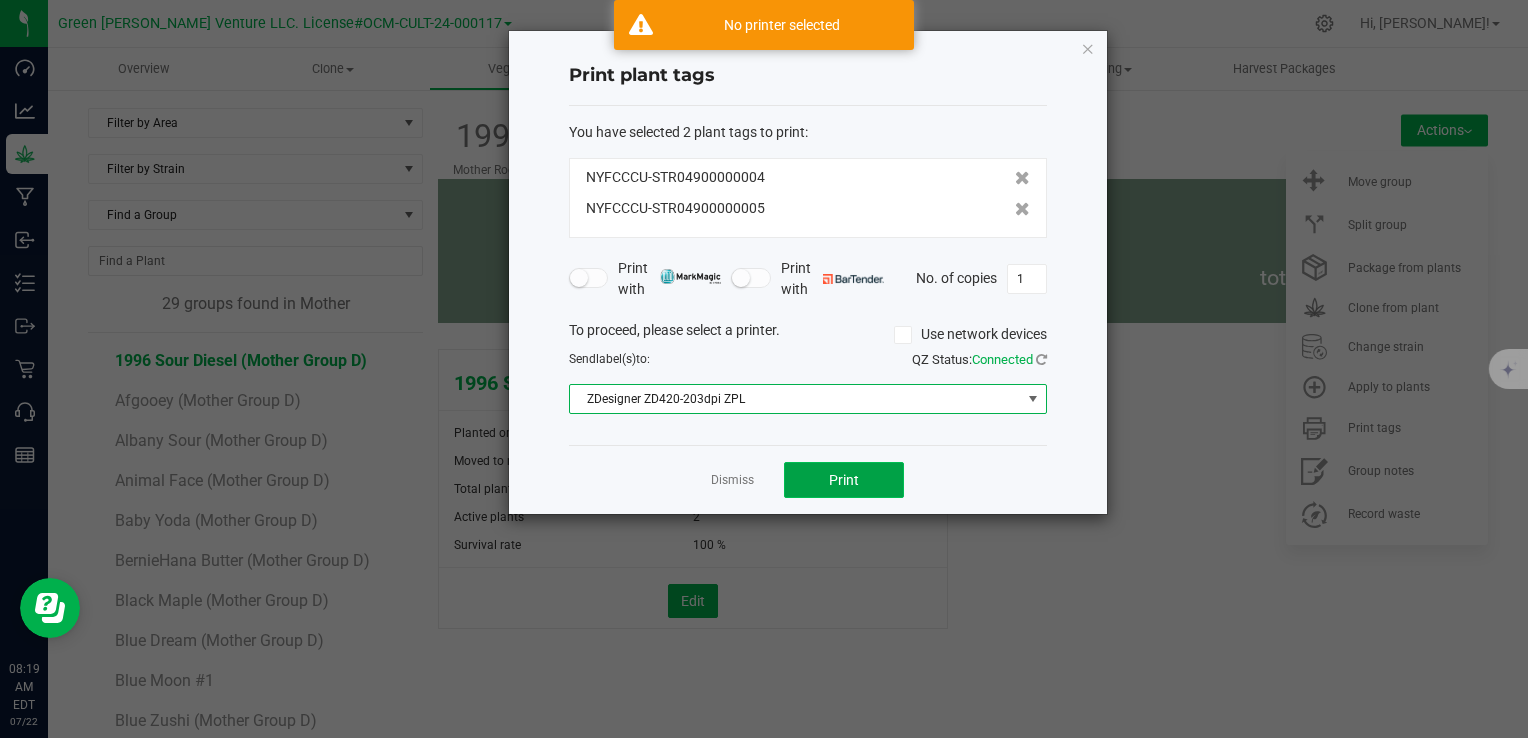 click on "Print" 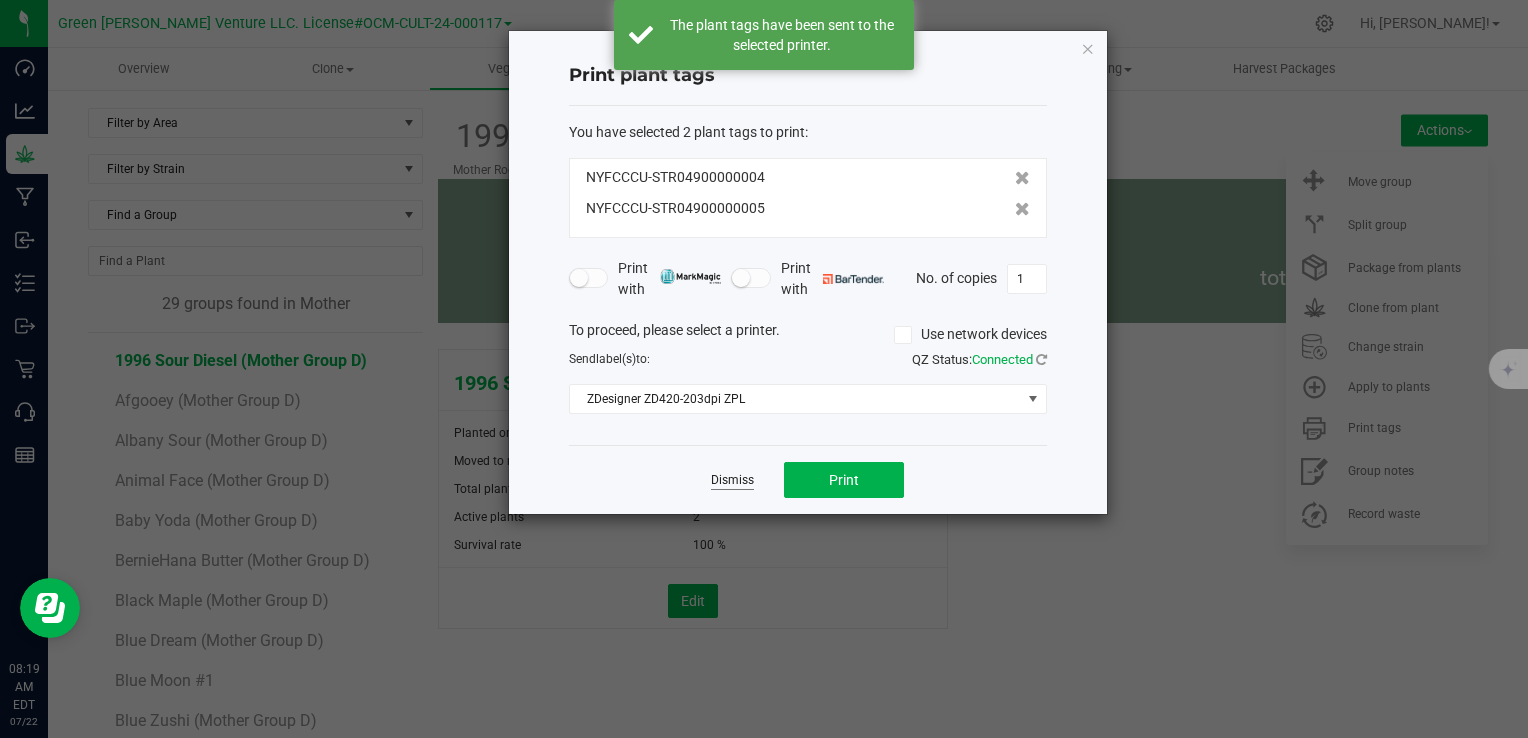 click on "Dismiss" 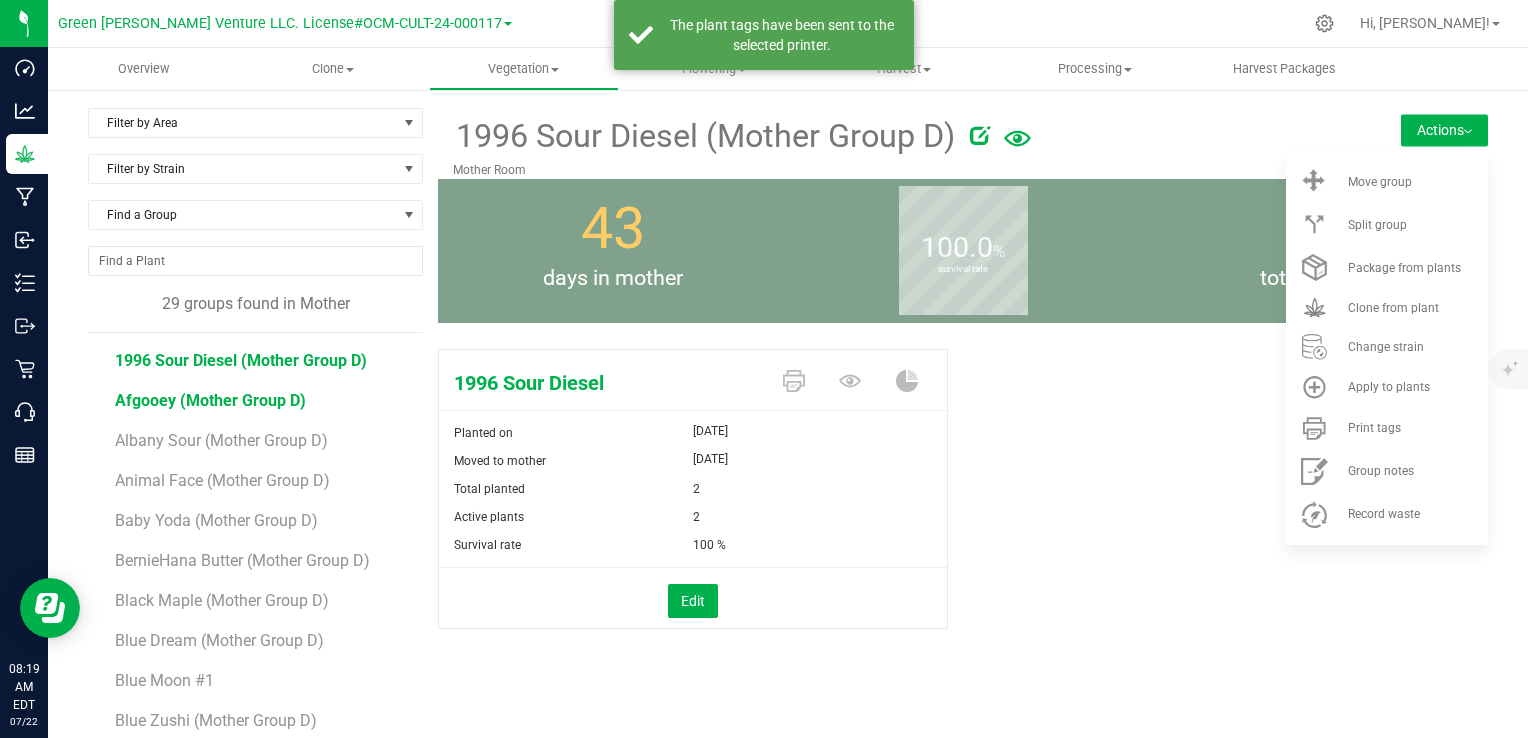 click on "Afgooey (Mother Group D)" at bounding box center [210, 400] 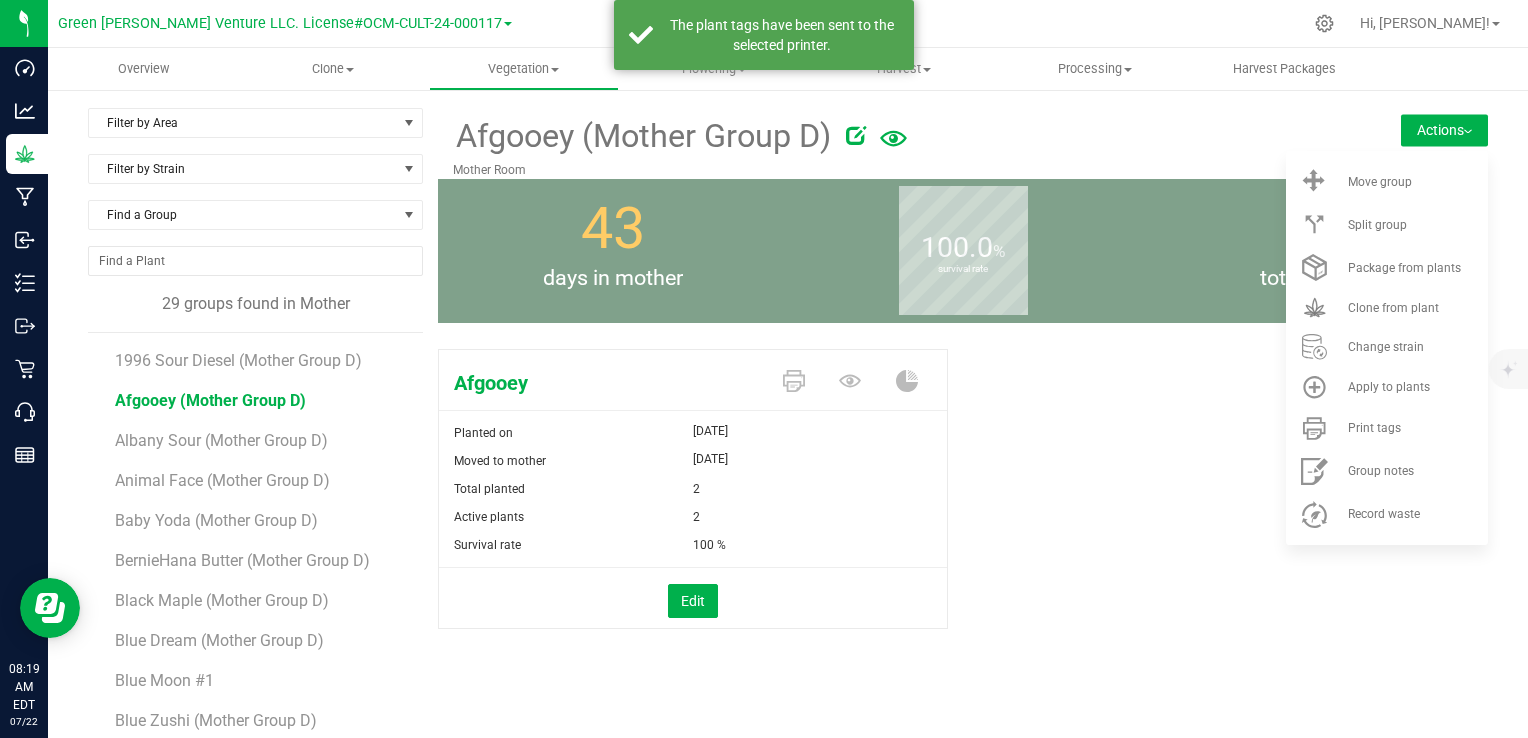 click on "Afgooey
Planted on
[DATE]
Moved to mother
[DATE]
Total planted
2
Active plants
2" at bounding box center (963, 510) 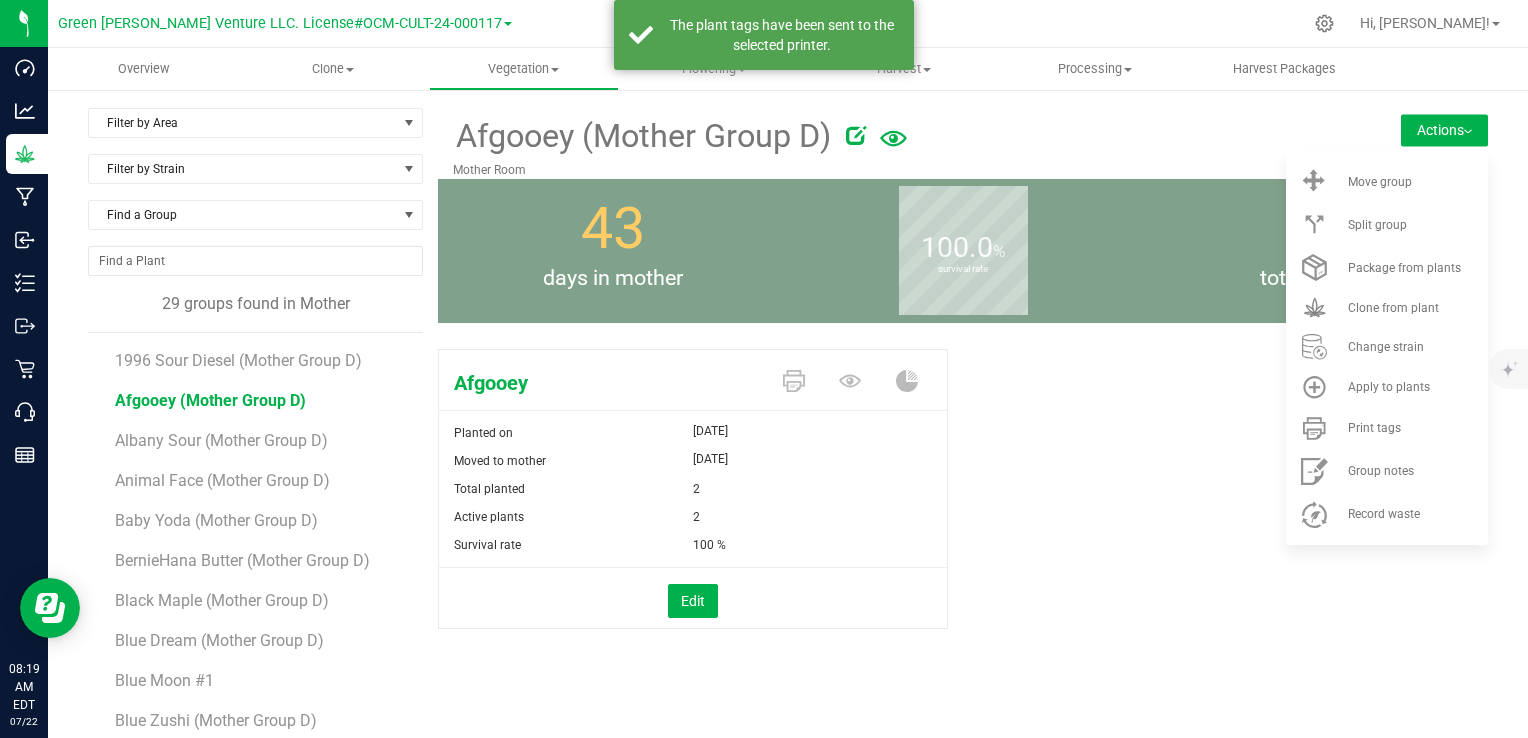 click on "Actions" at bounding box center [1444, 130] 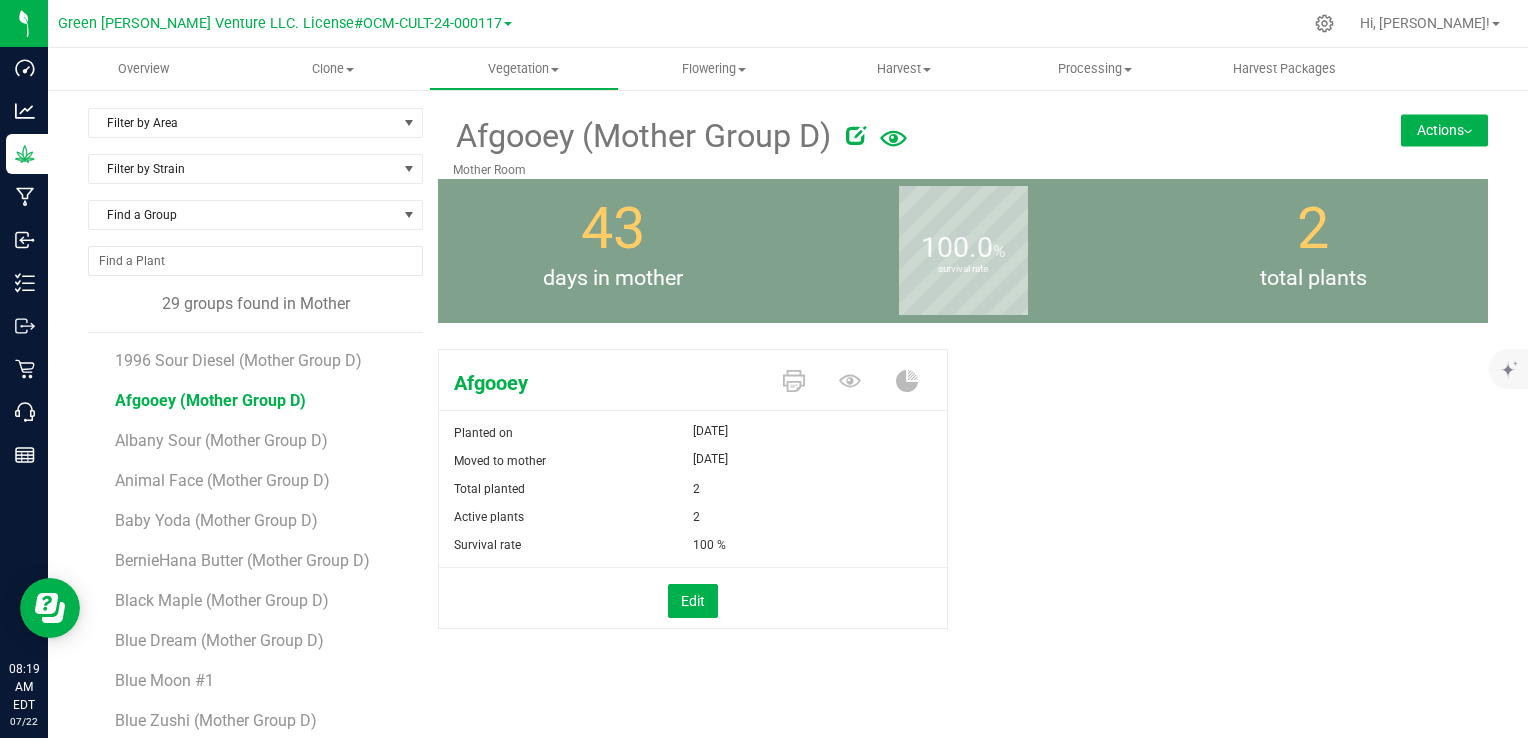 click on "Actions" at bounding box center [1444, 130] 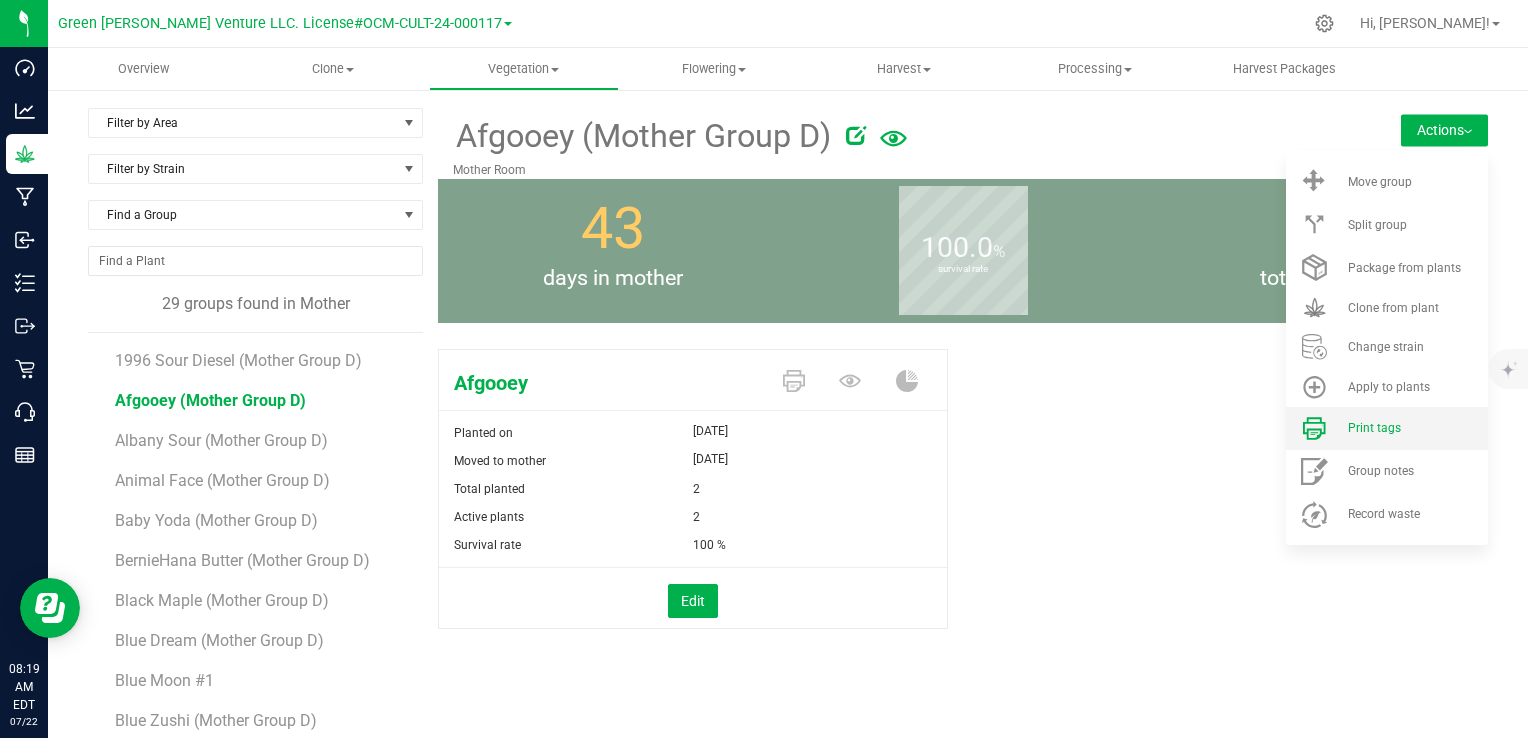 click on "Print tags" at bounding box center [1374, 428] 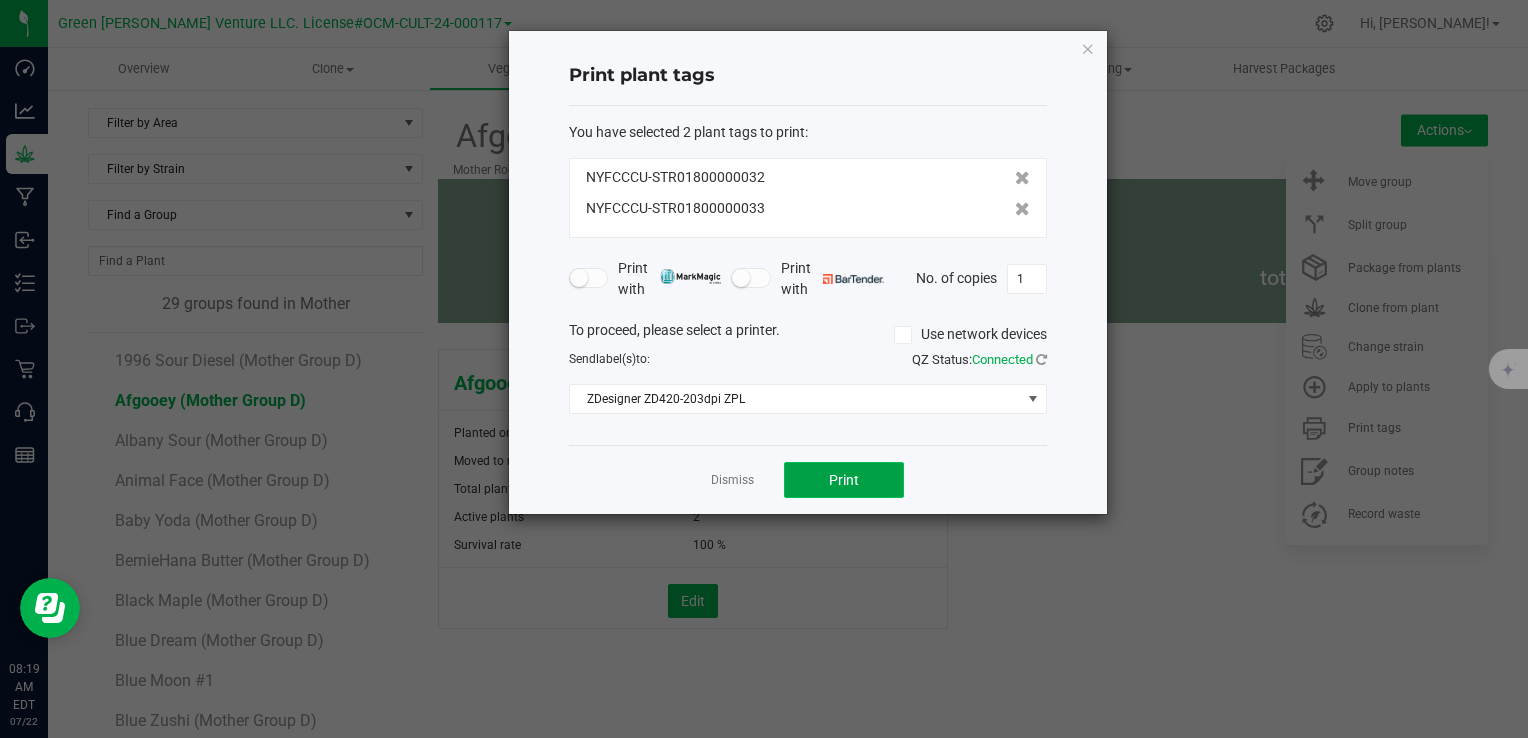 click on "Print" 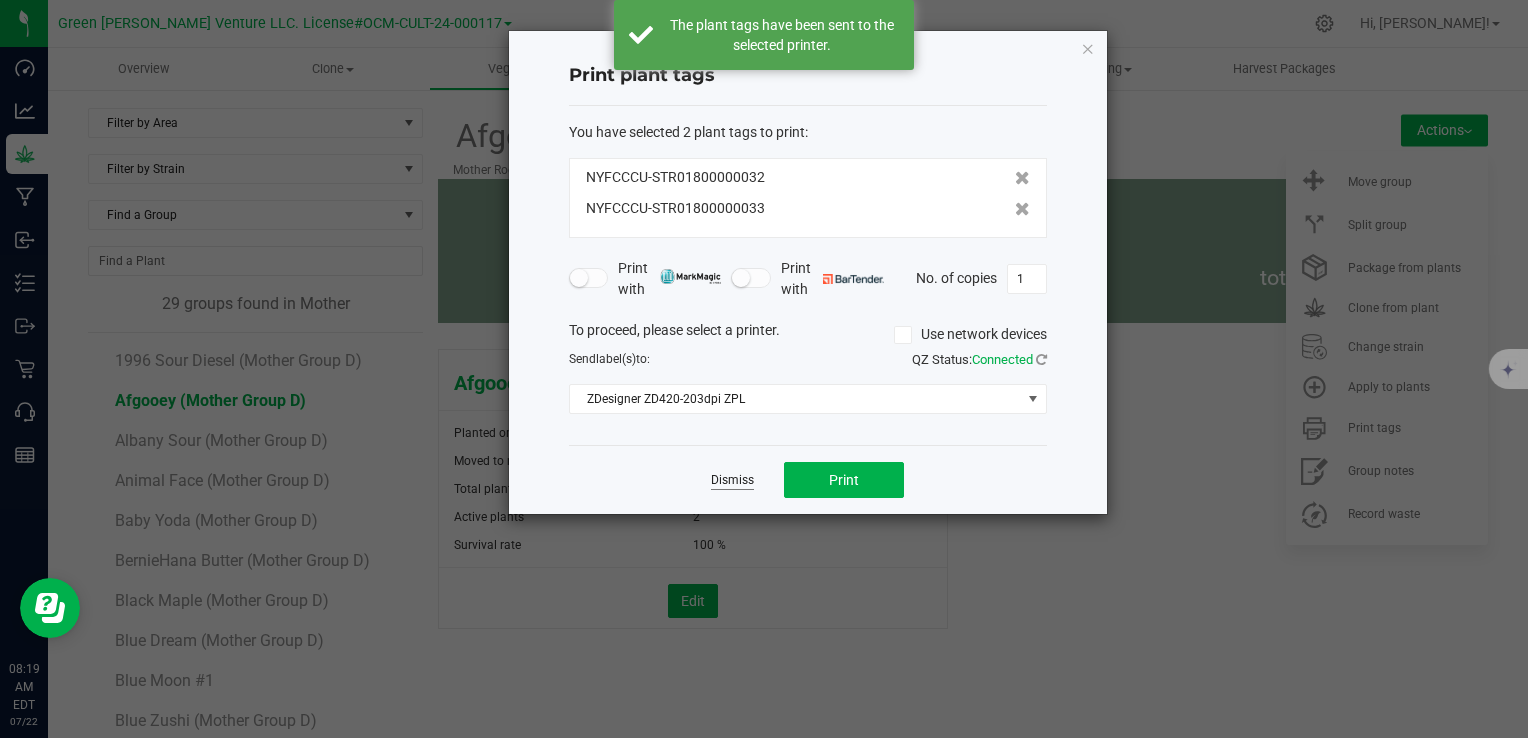 click on "Dismiss" 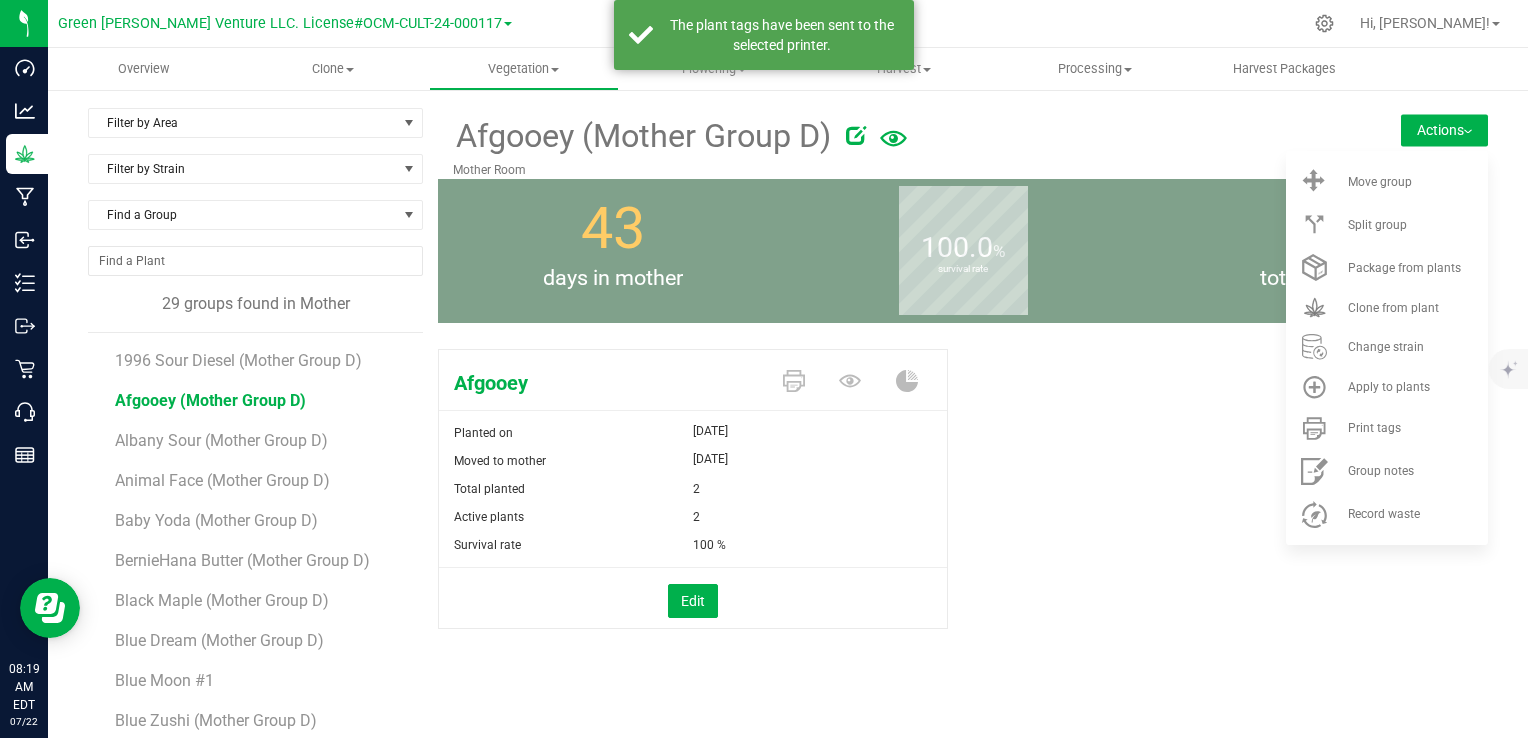 click on "Albany Sour (Mother Group D)" at bounding box center [262, 433] 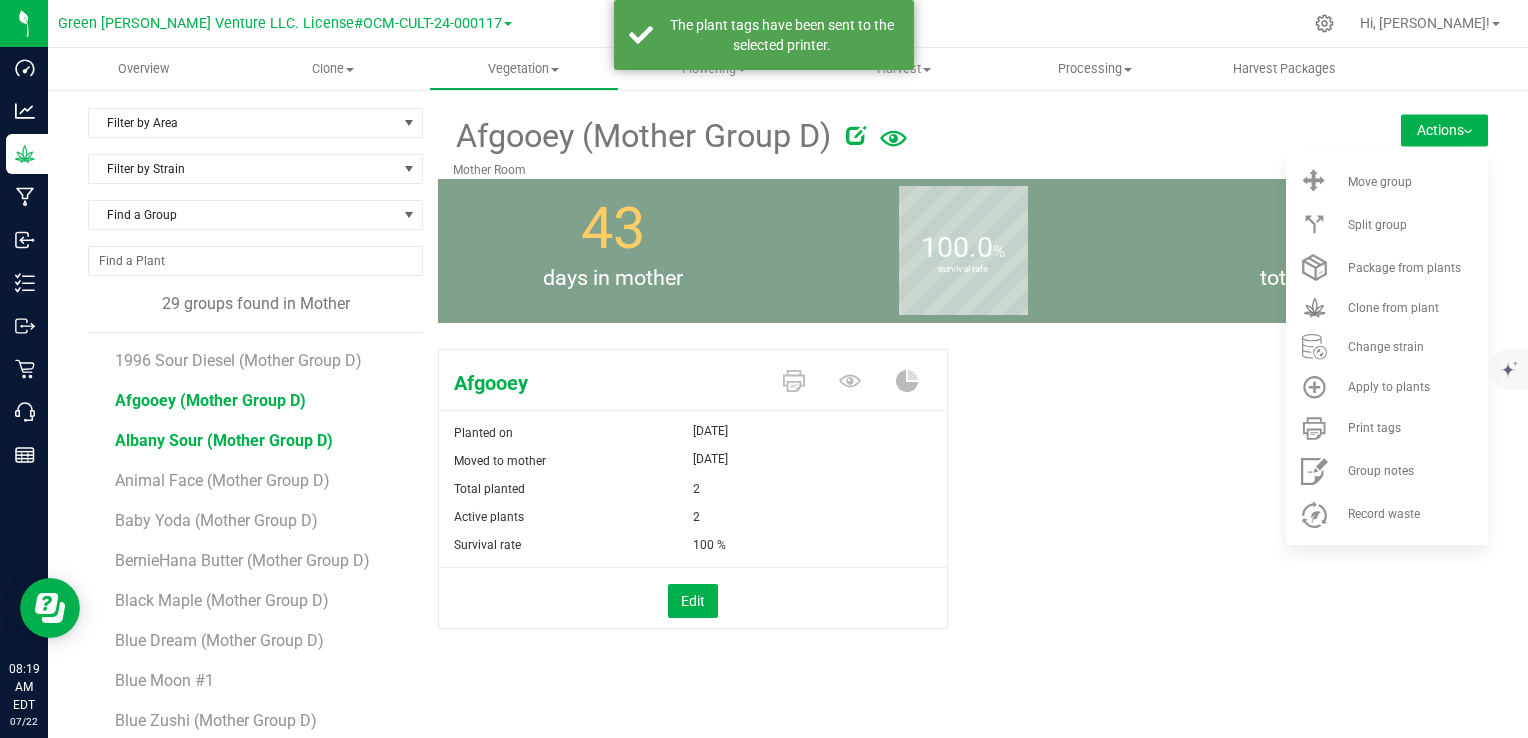 click on "Albany Sour (Mother Group D)" at bounding box center [224, 440] 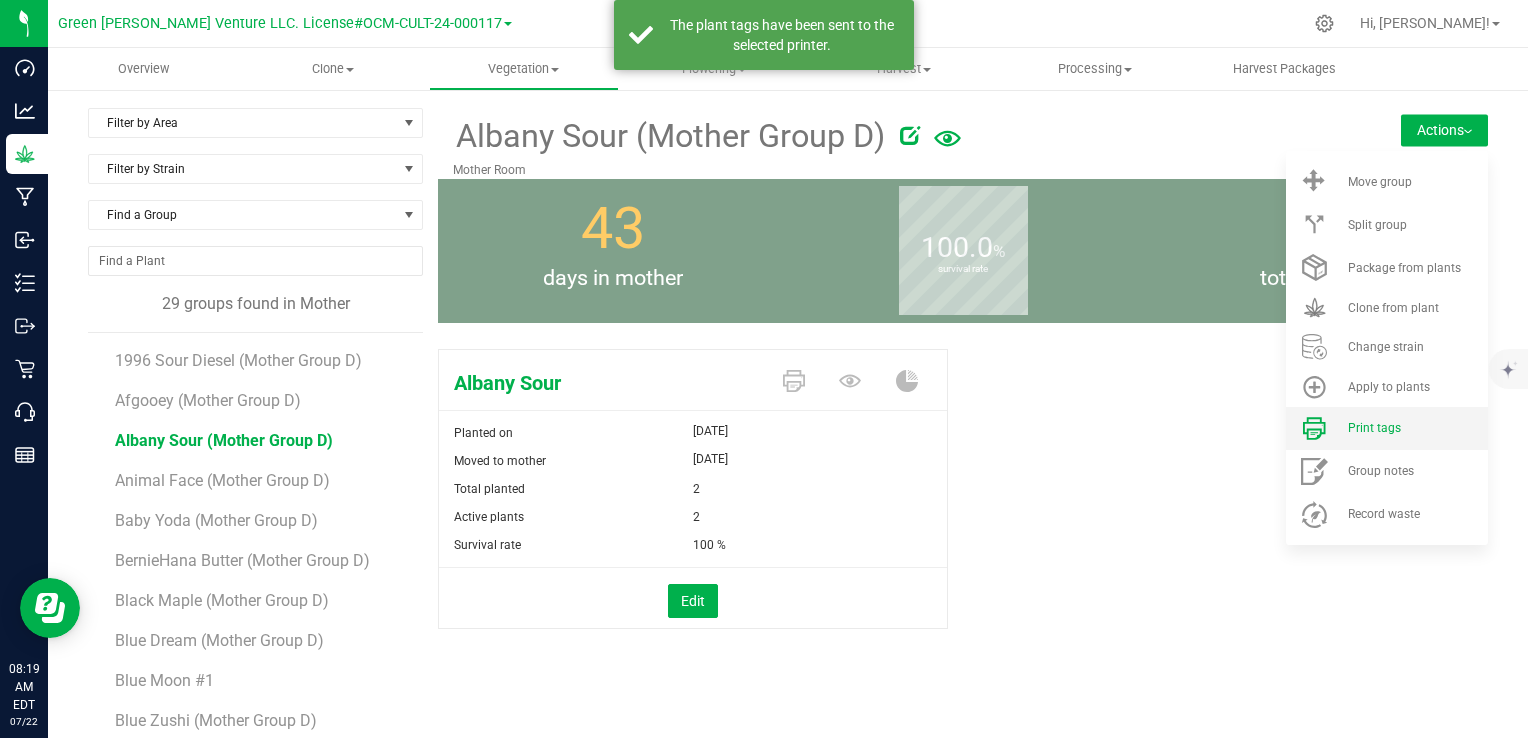 click on "Print tags" at bounding box center (1416, 428) 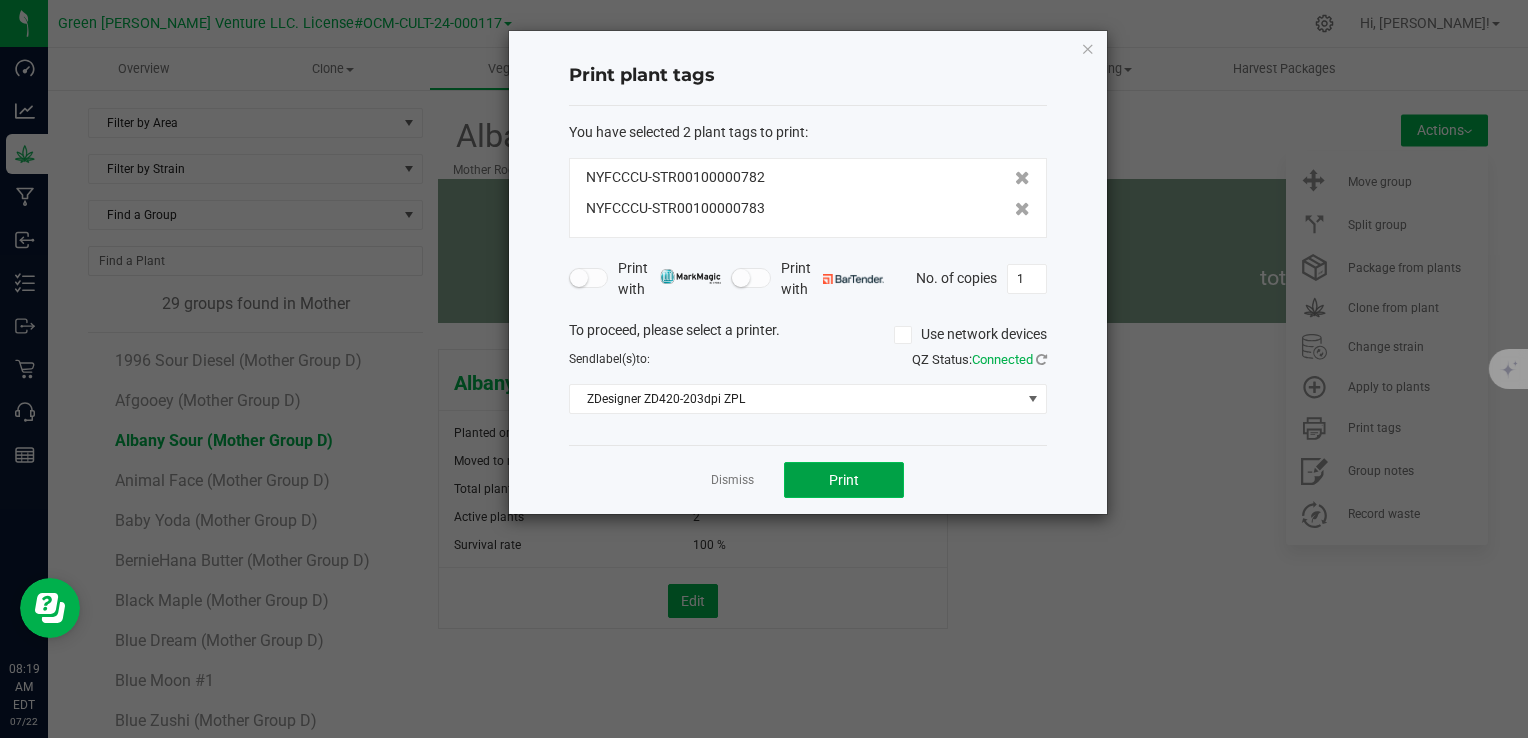 click on "Print" 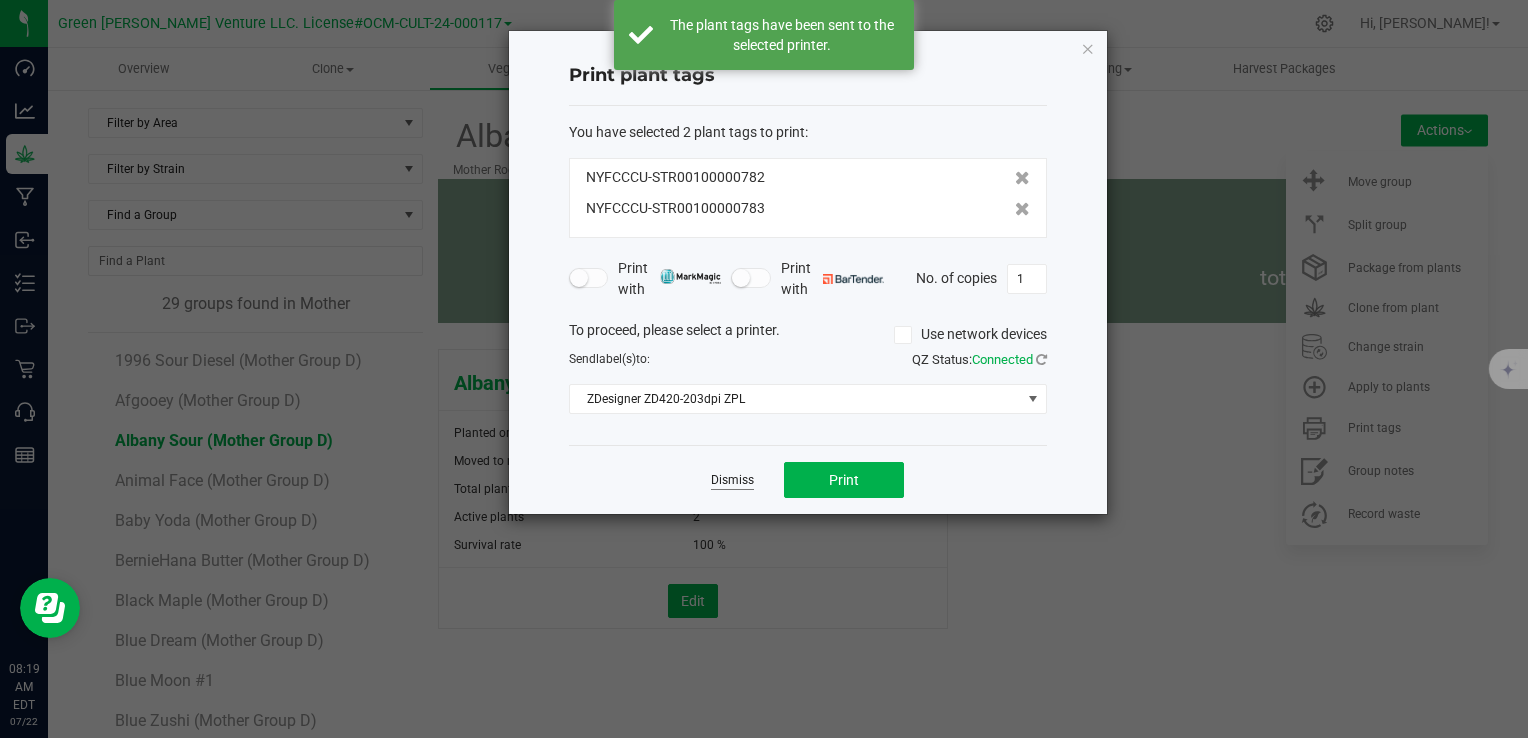 click on "Dismiss" 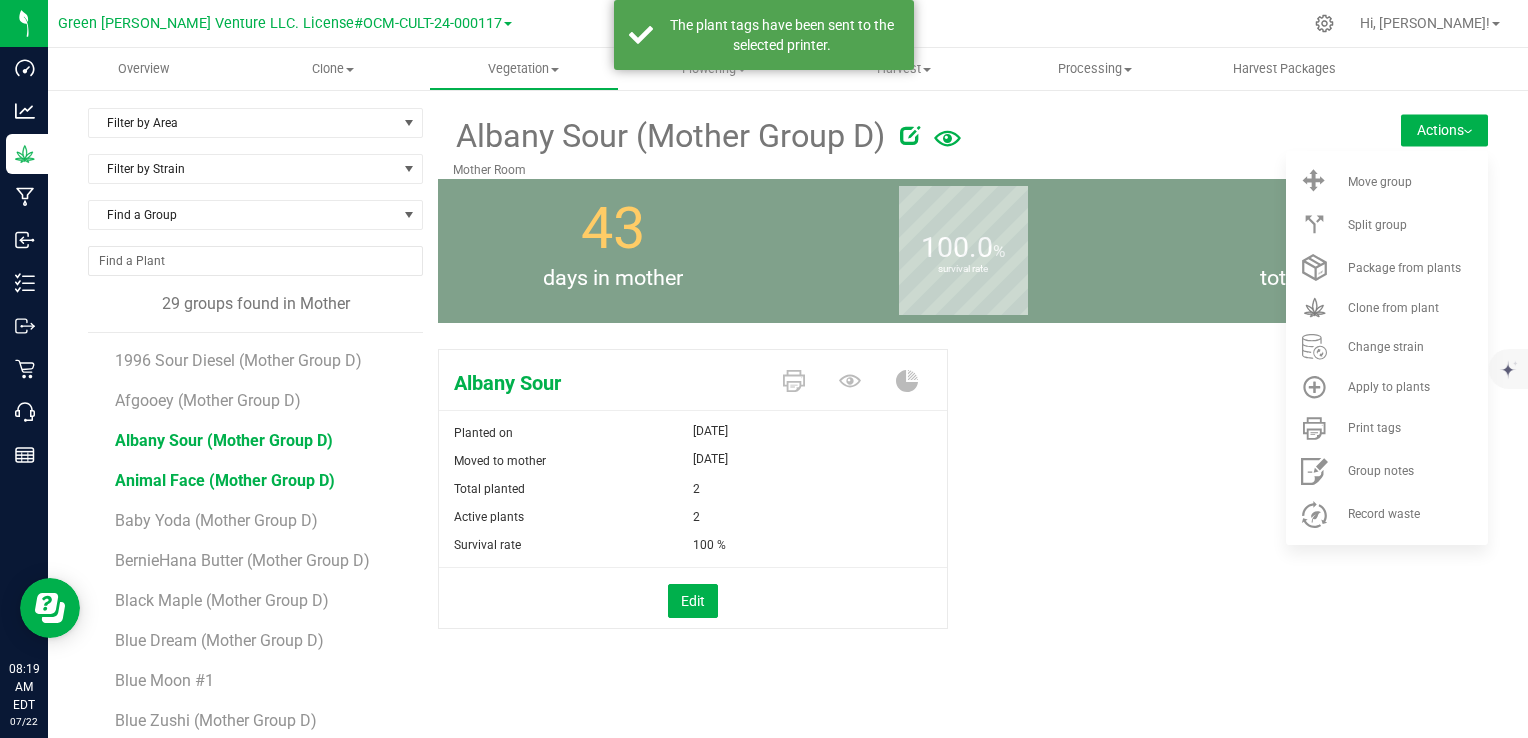 click on "Animal Face (Mother Group D)" at bounding box center [225, 480] 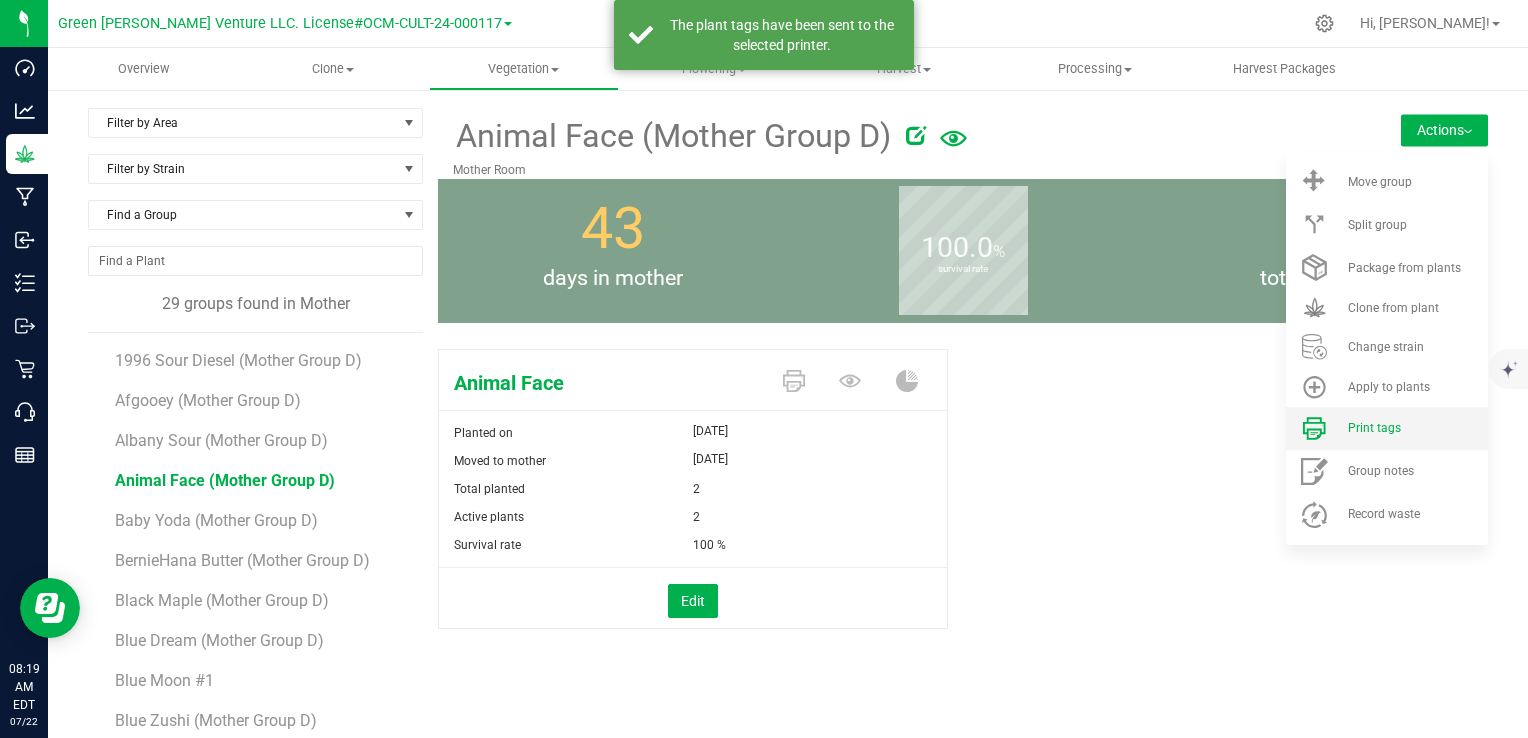 click on "Print tags" at bounding box center [1374, 428] 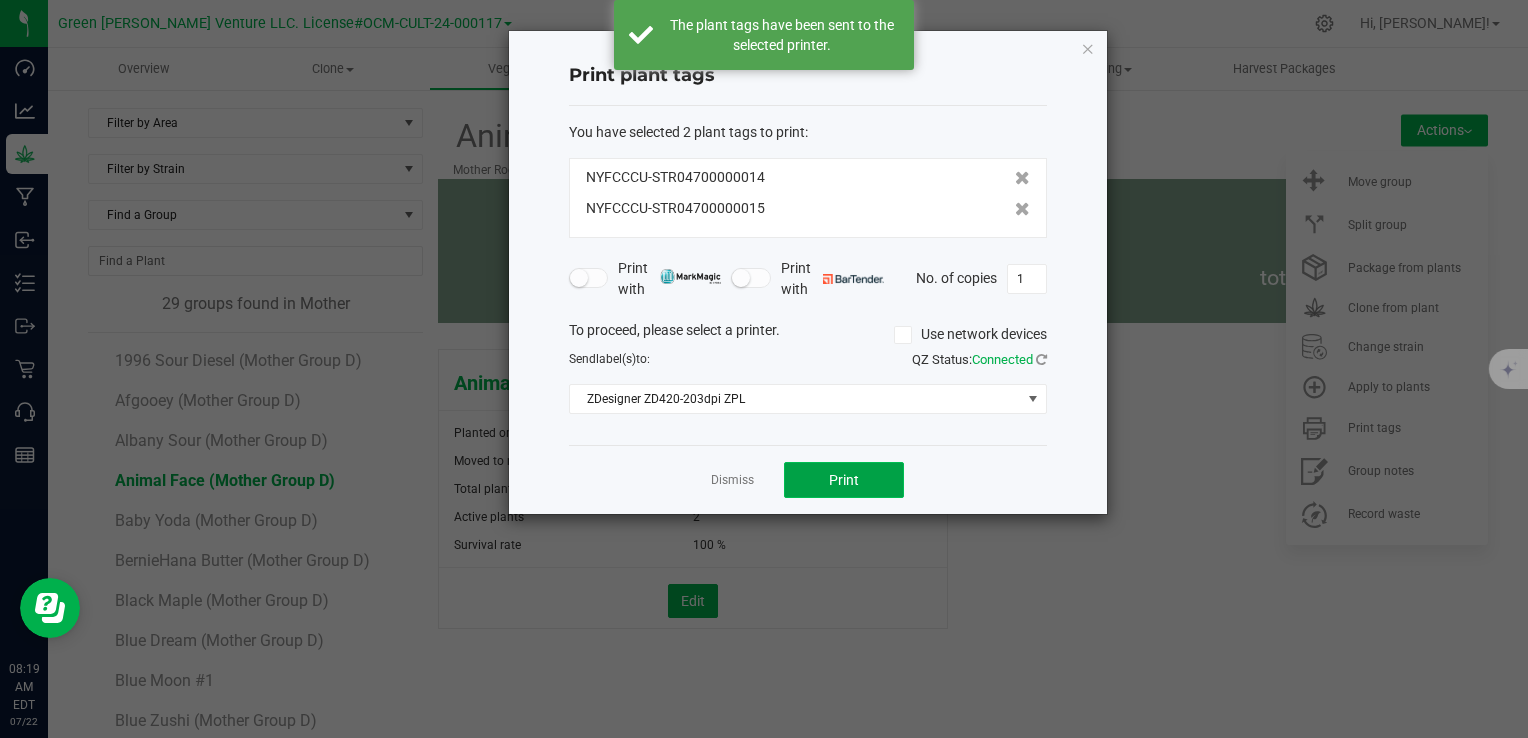 click on "Print" 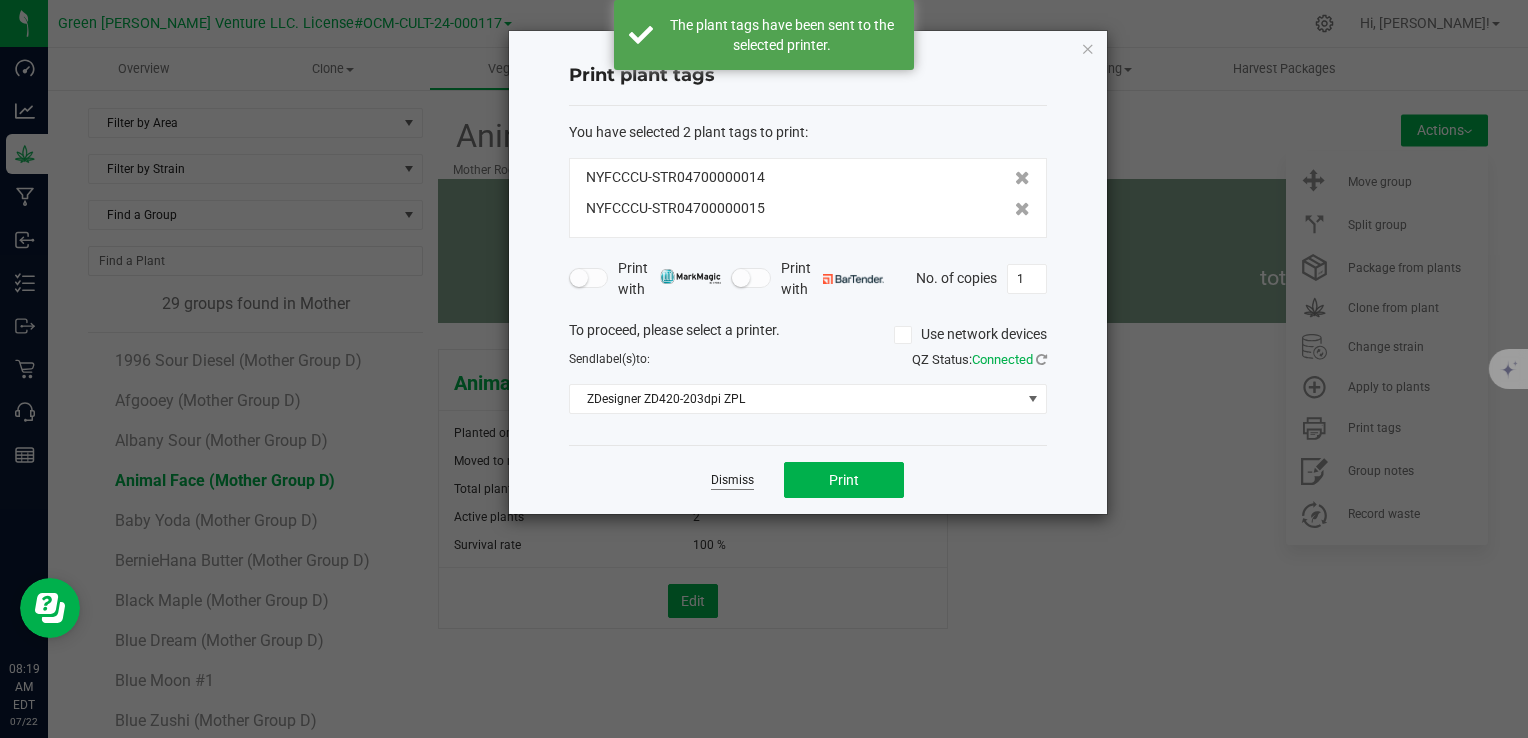 click on "Dismiss" 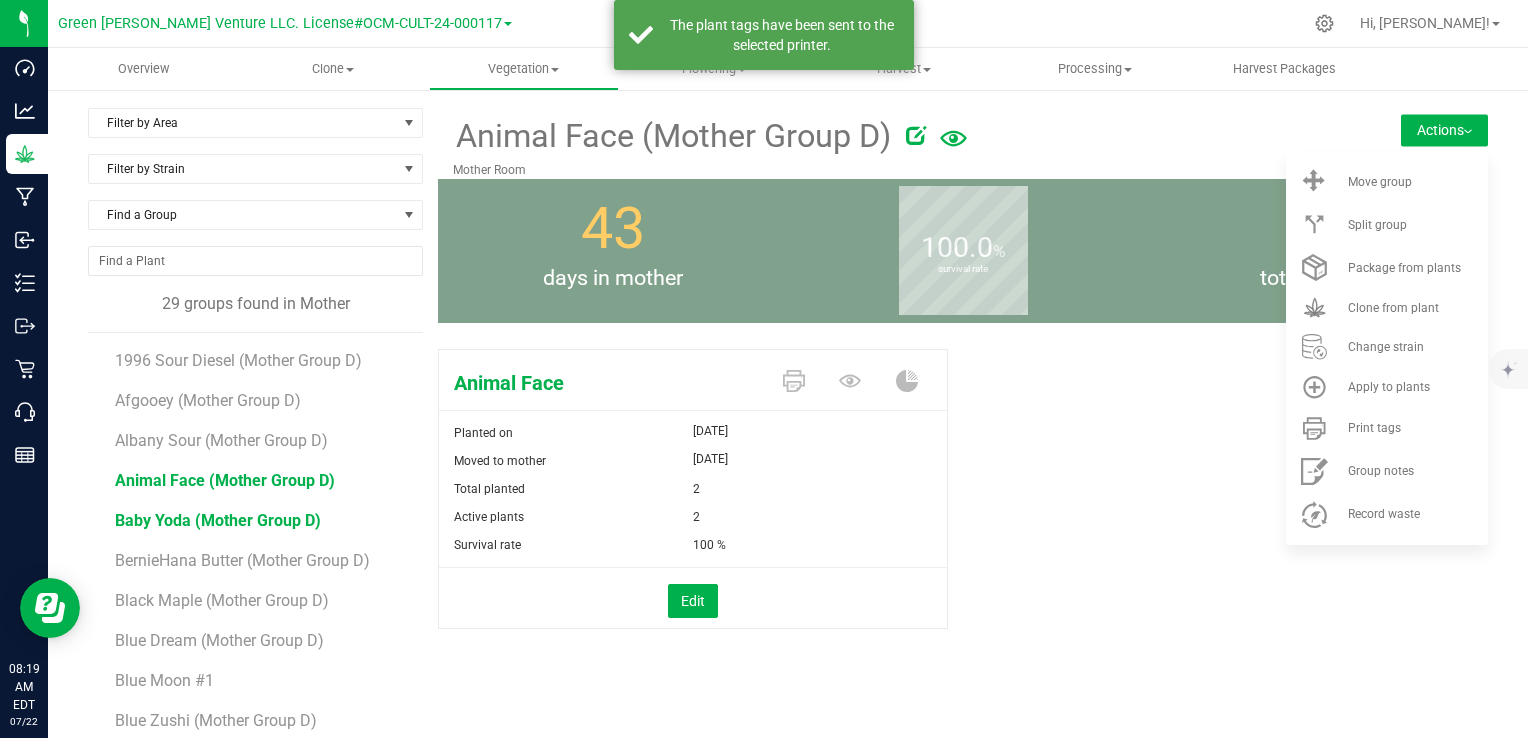 click on "Baby Yoda (Mother Group D)" at bounding box center (218, 520) 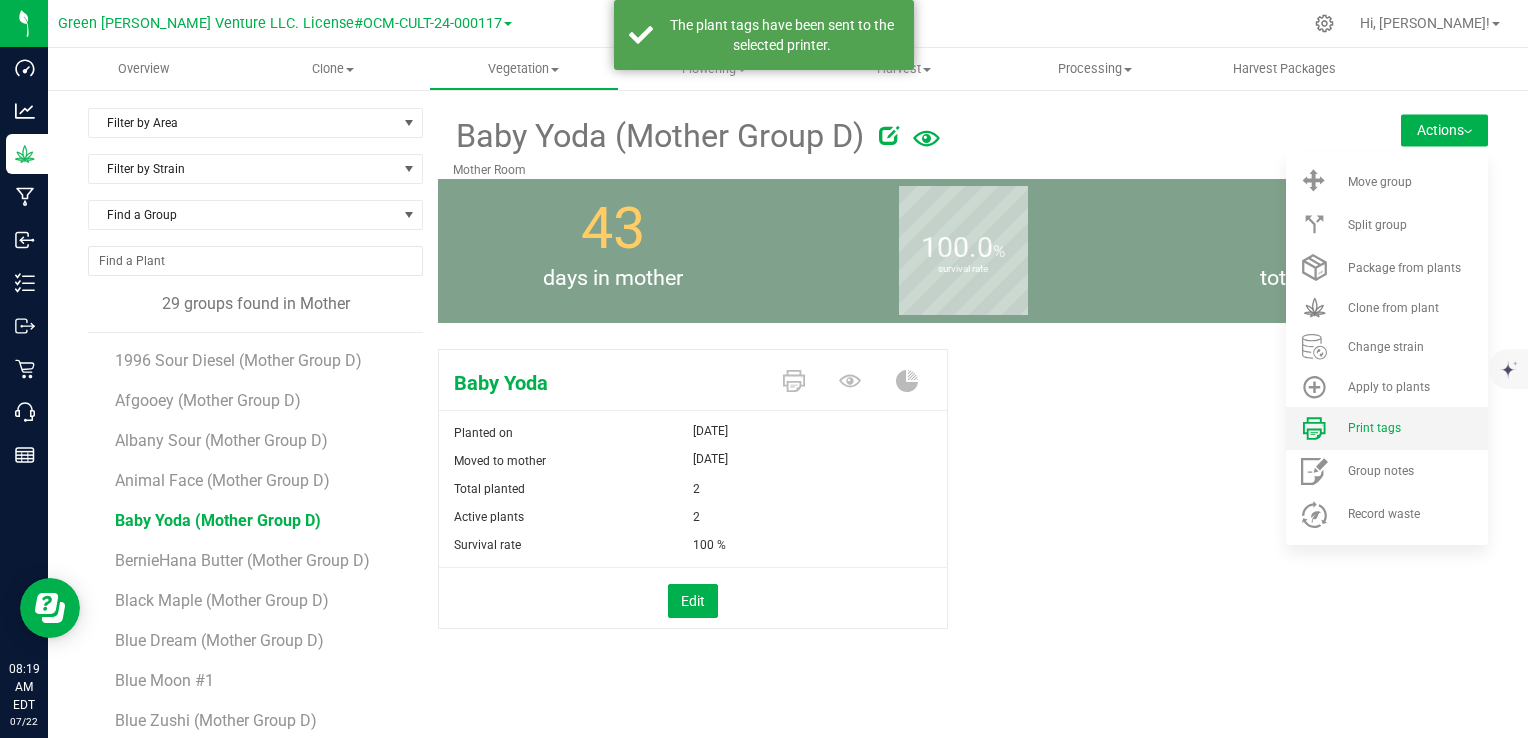 click on "Print tags" at bounding box center [1374, 428] 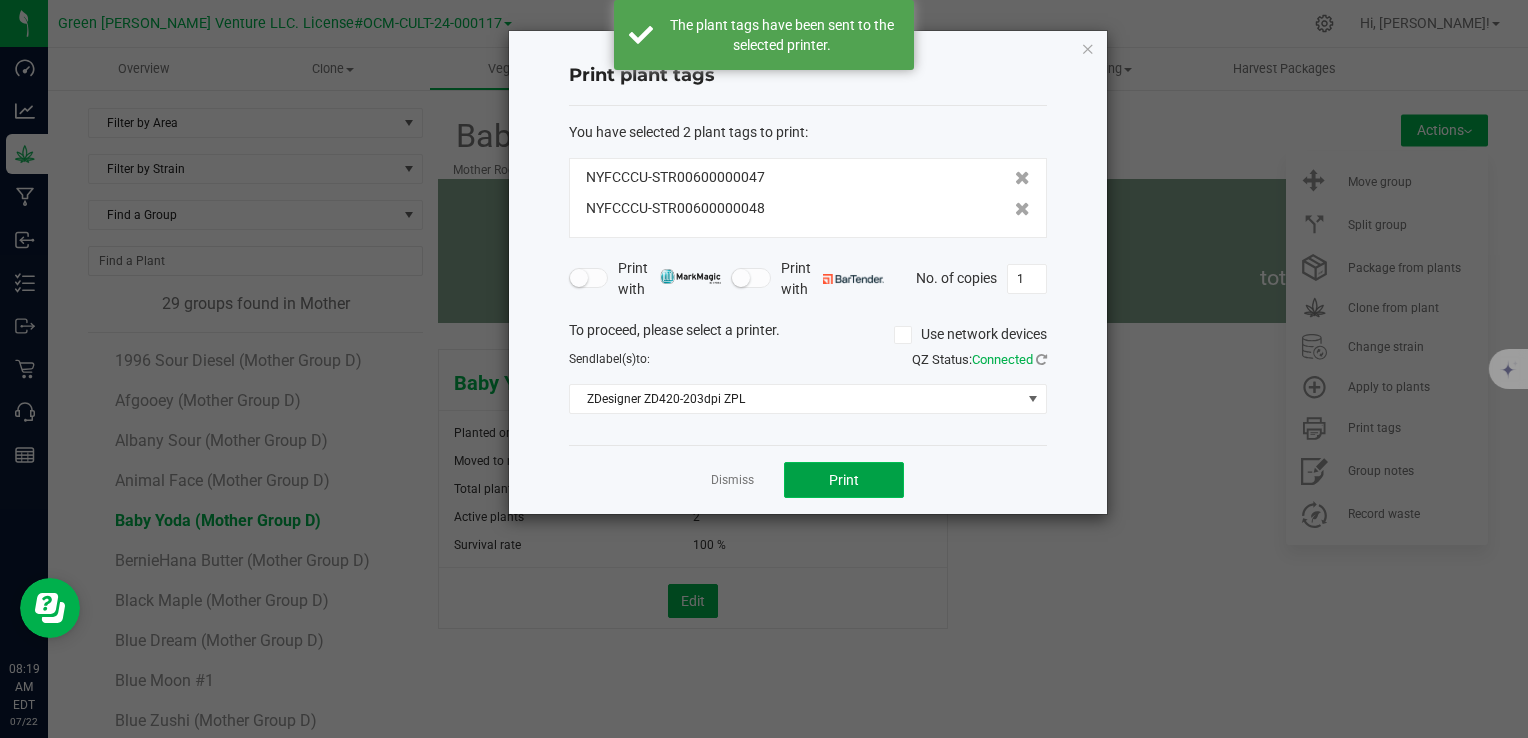 click on "Print" 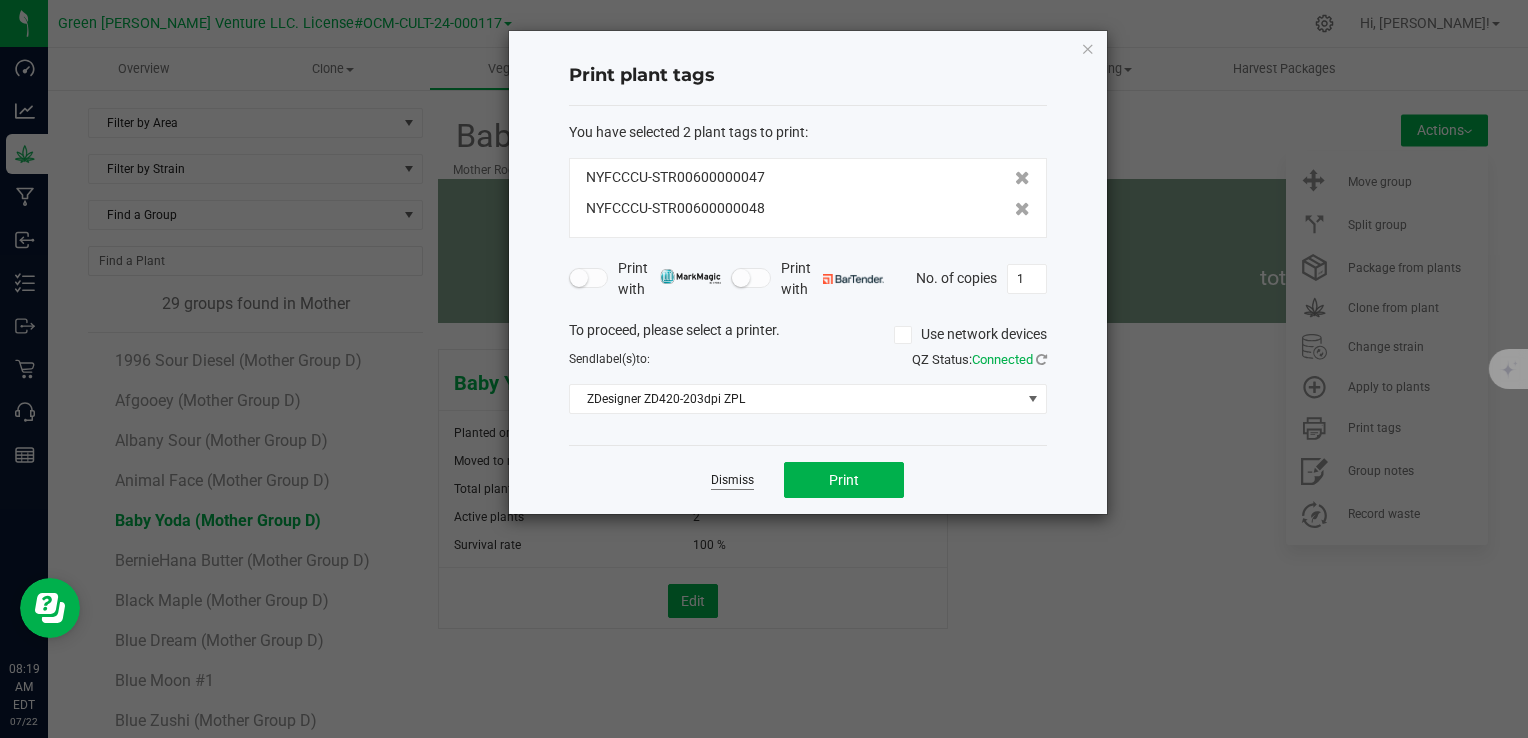click on "Dismiss" 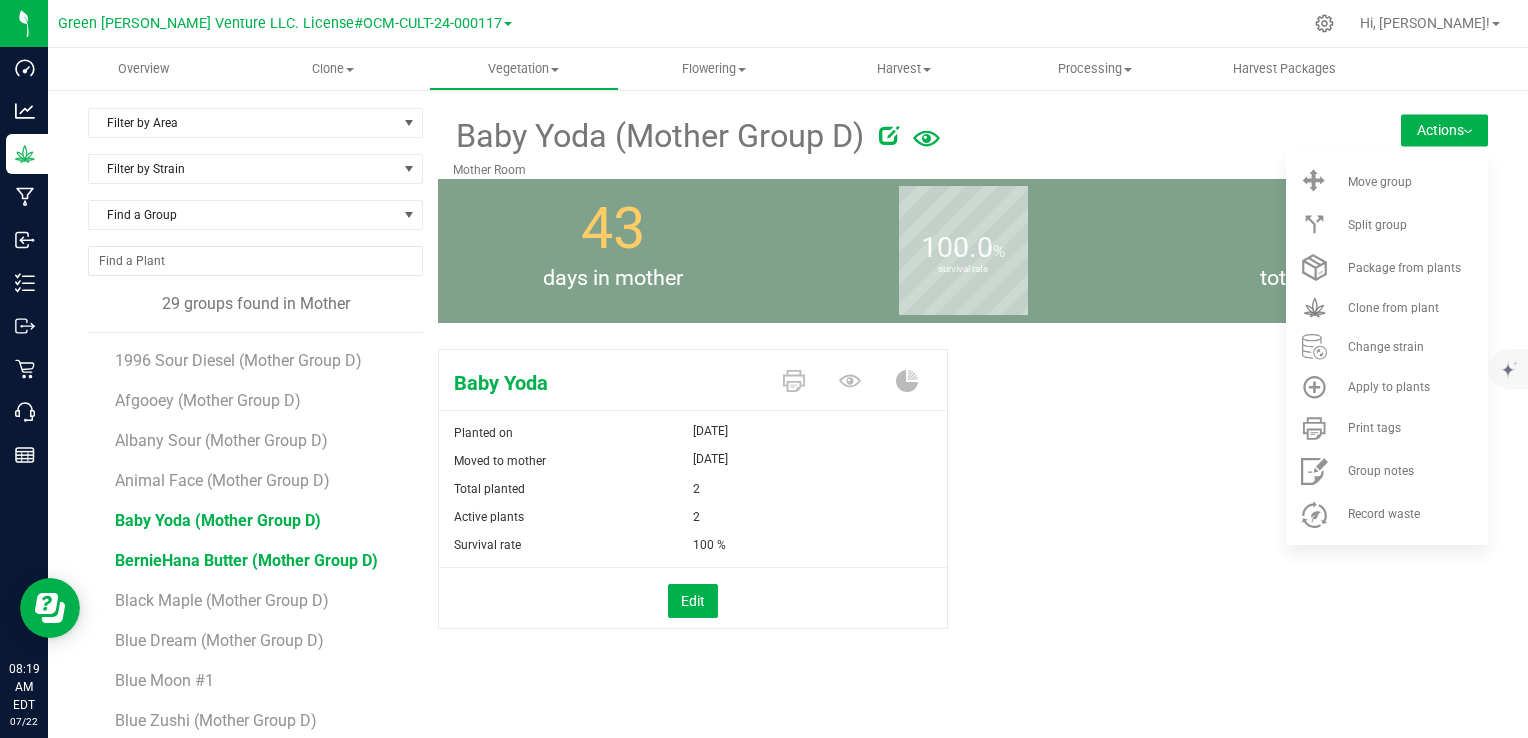 click on "BernieHana Butter (Mother Group D)" at bounding box center (246, 560) 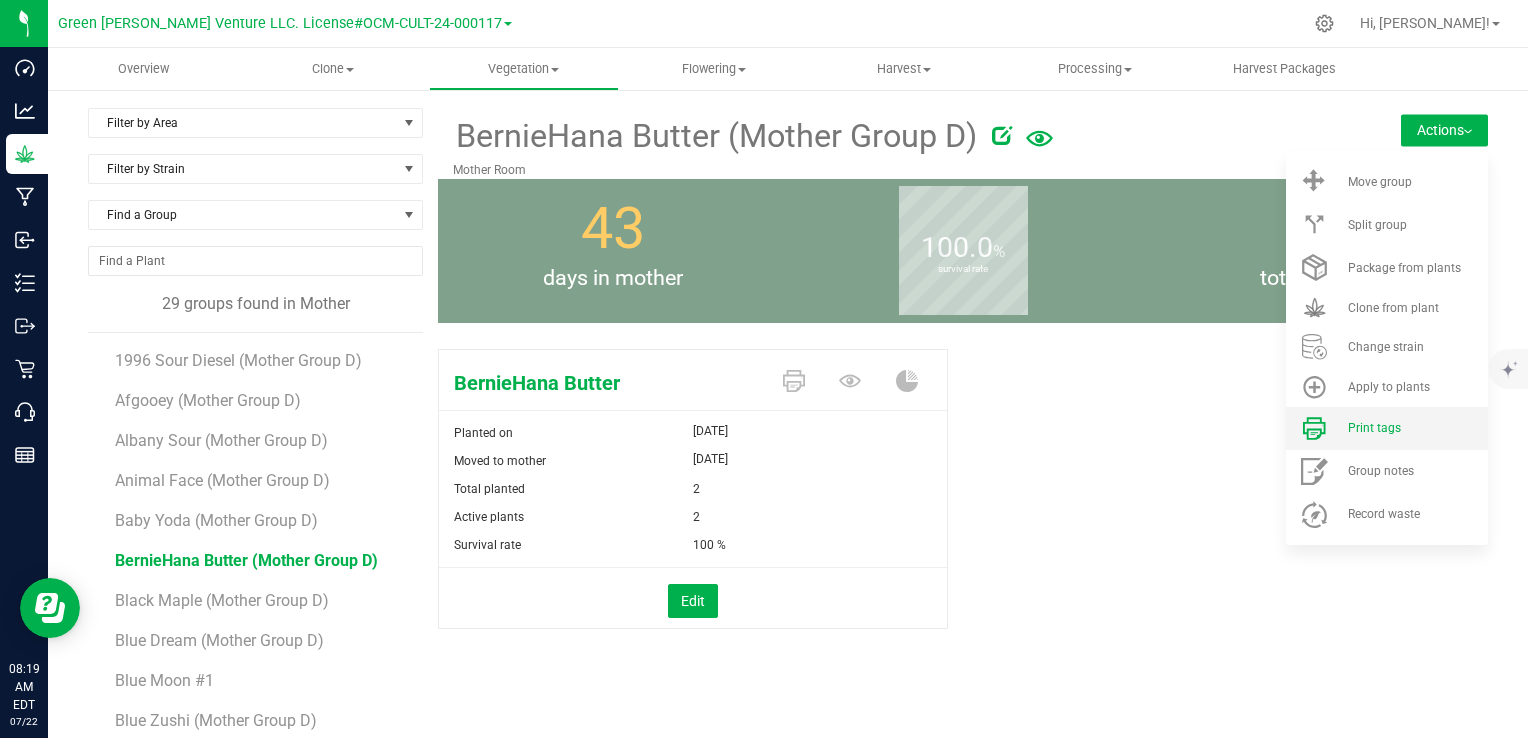 click on "Print tags" at bounding box center (1416, 428) 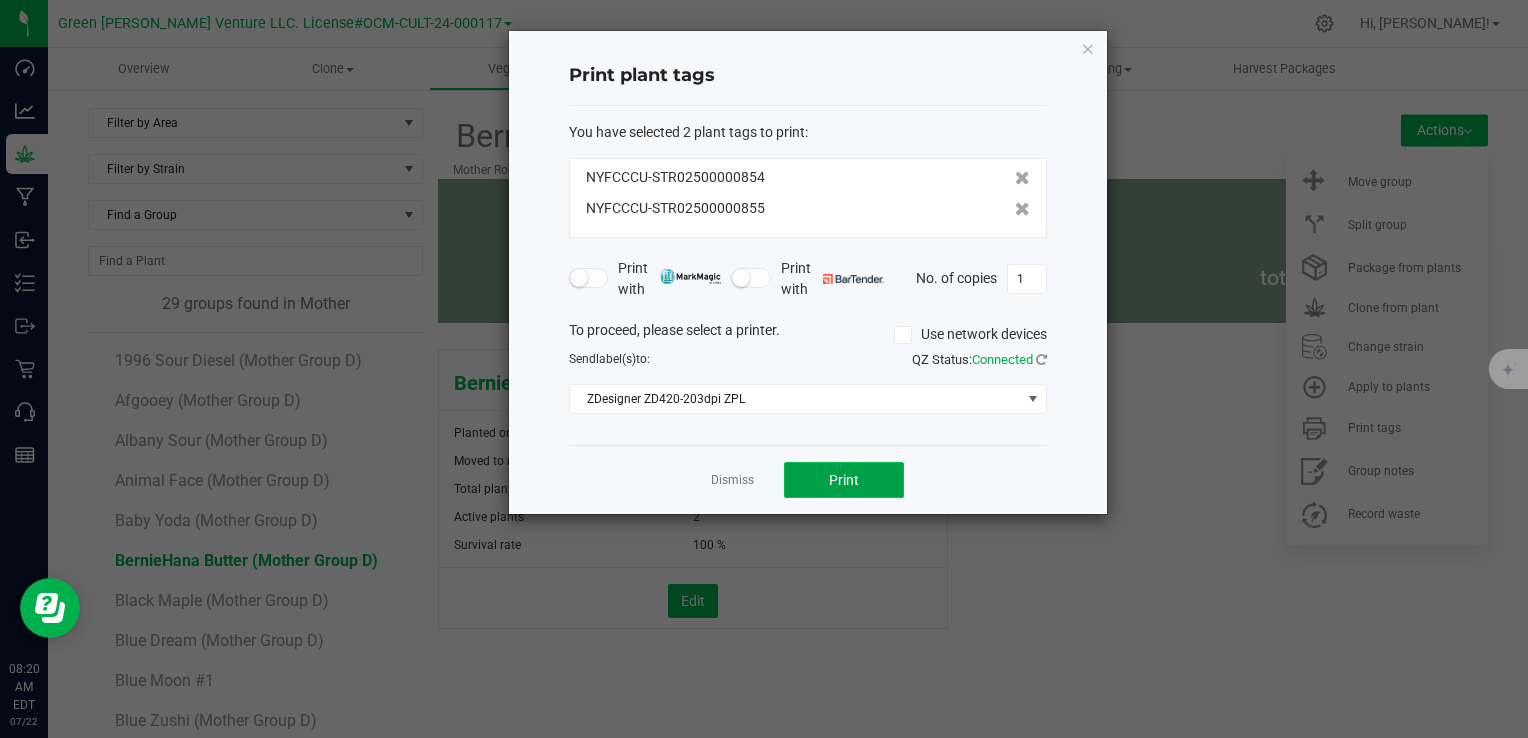 click on "Print" 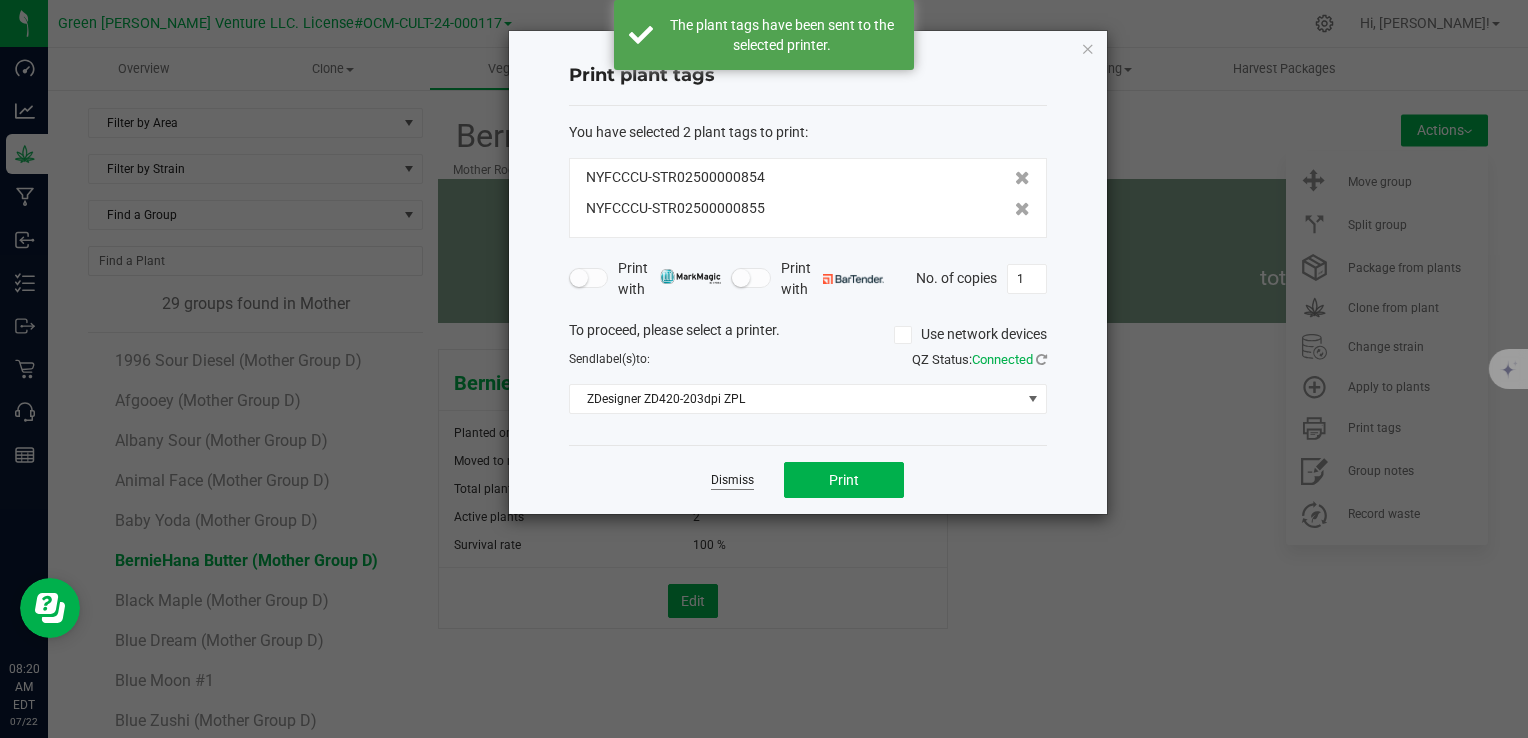 click on "Dismiss" 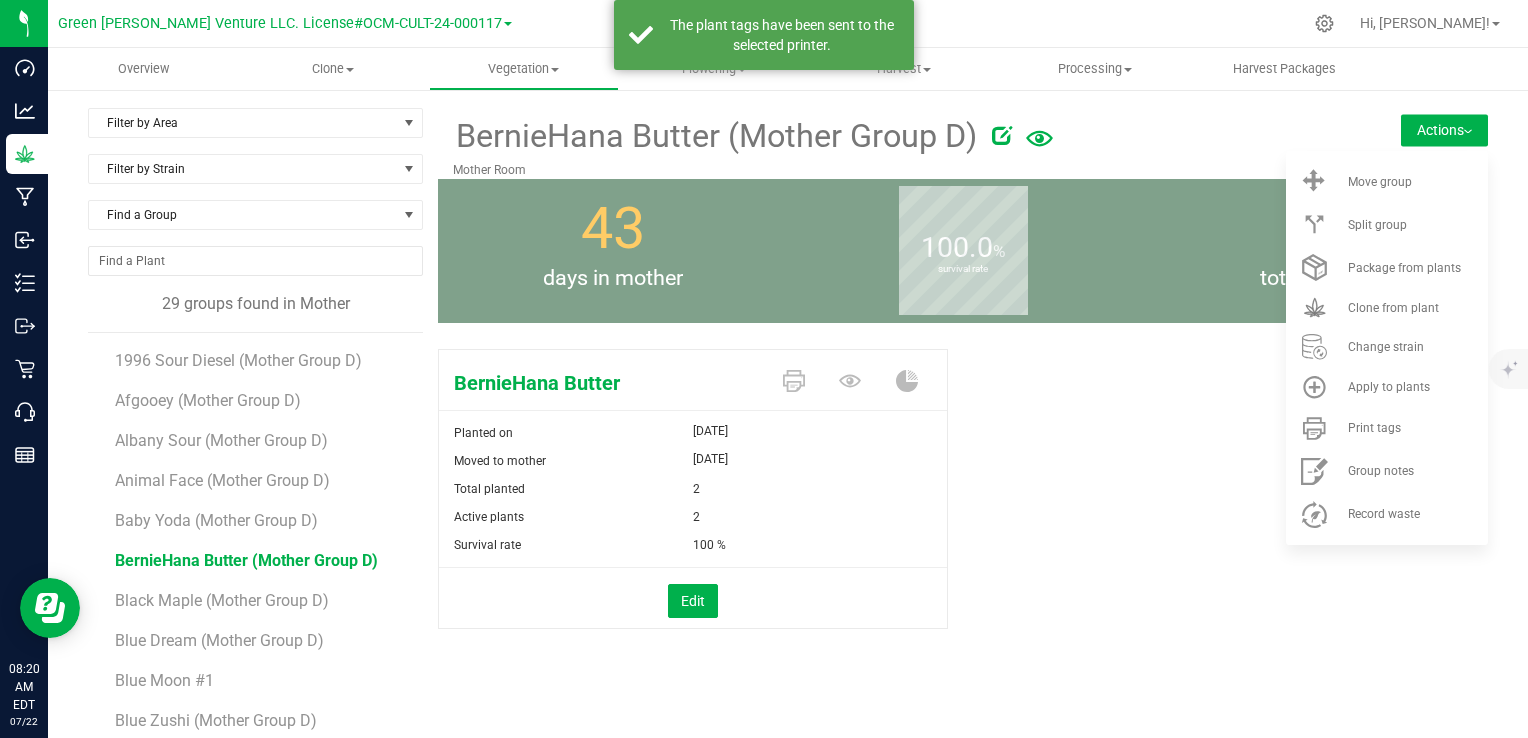 click on "Blue Dream (Mother Group D)" at bounding box center [262, 633] 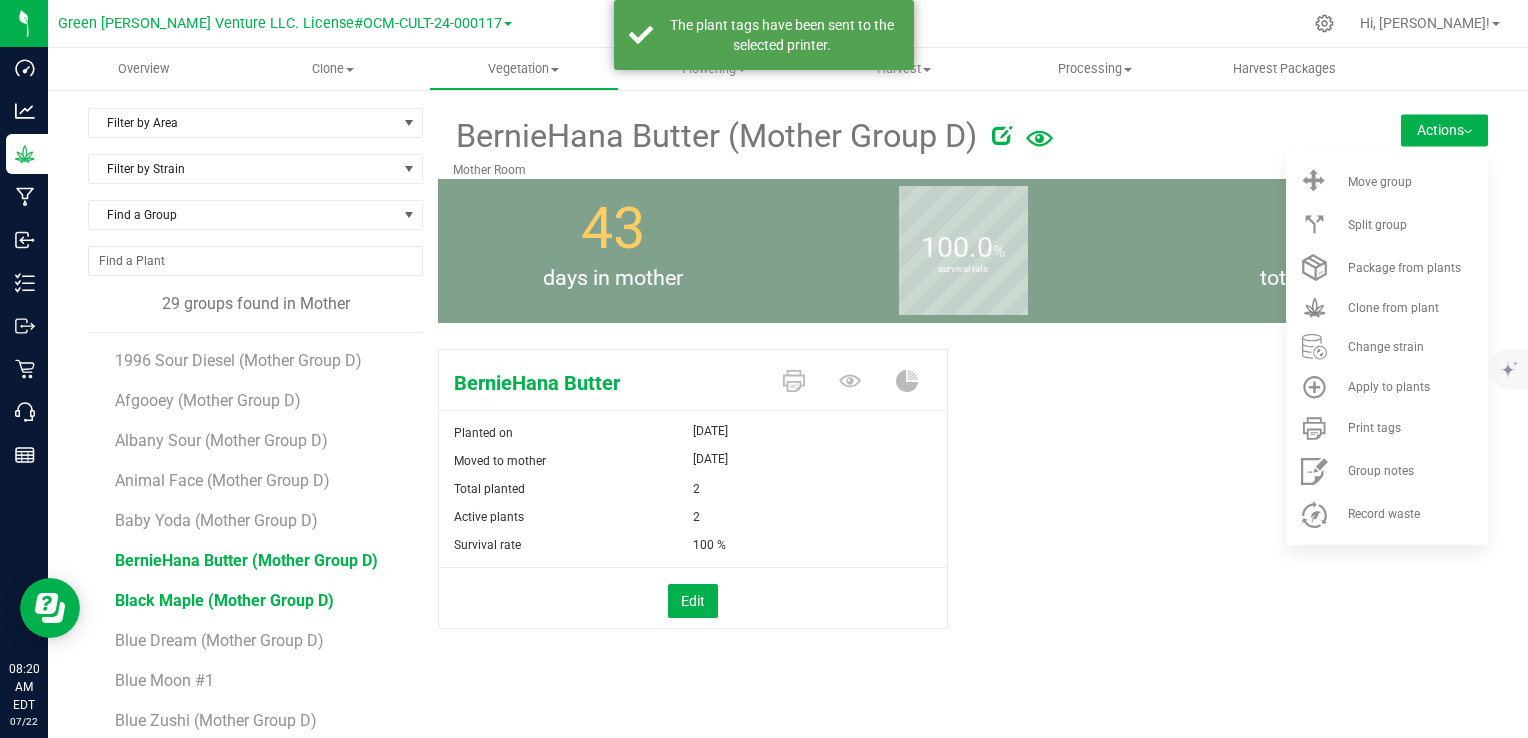 click on "Black Maple (Mother Group D)" at bounding box center (224, 600) 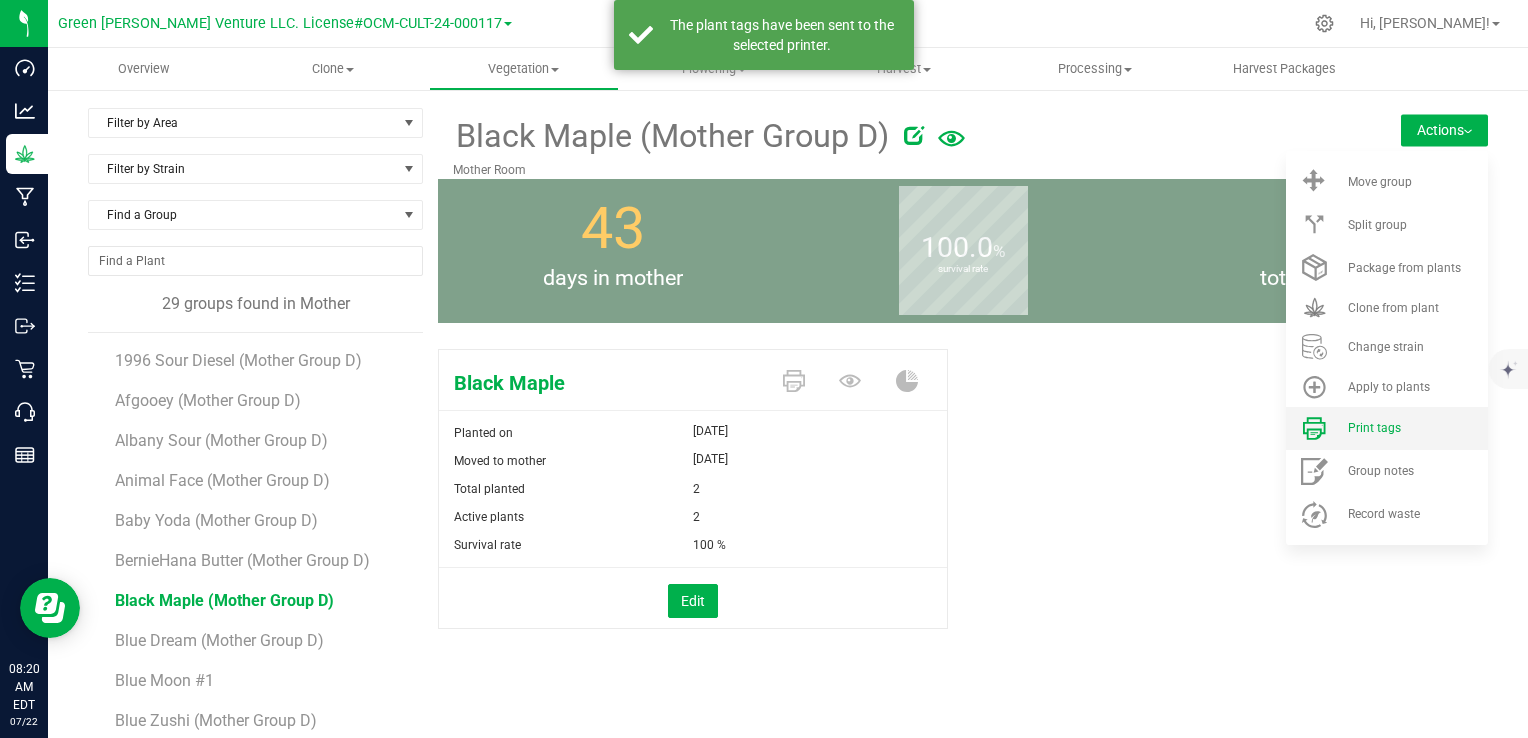 click on "Print tags" at bounding box center (1374, 428) 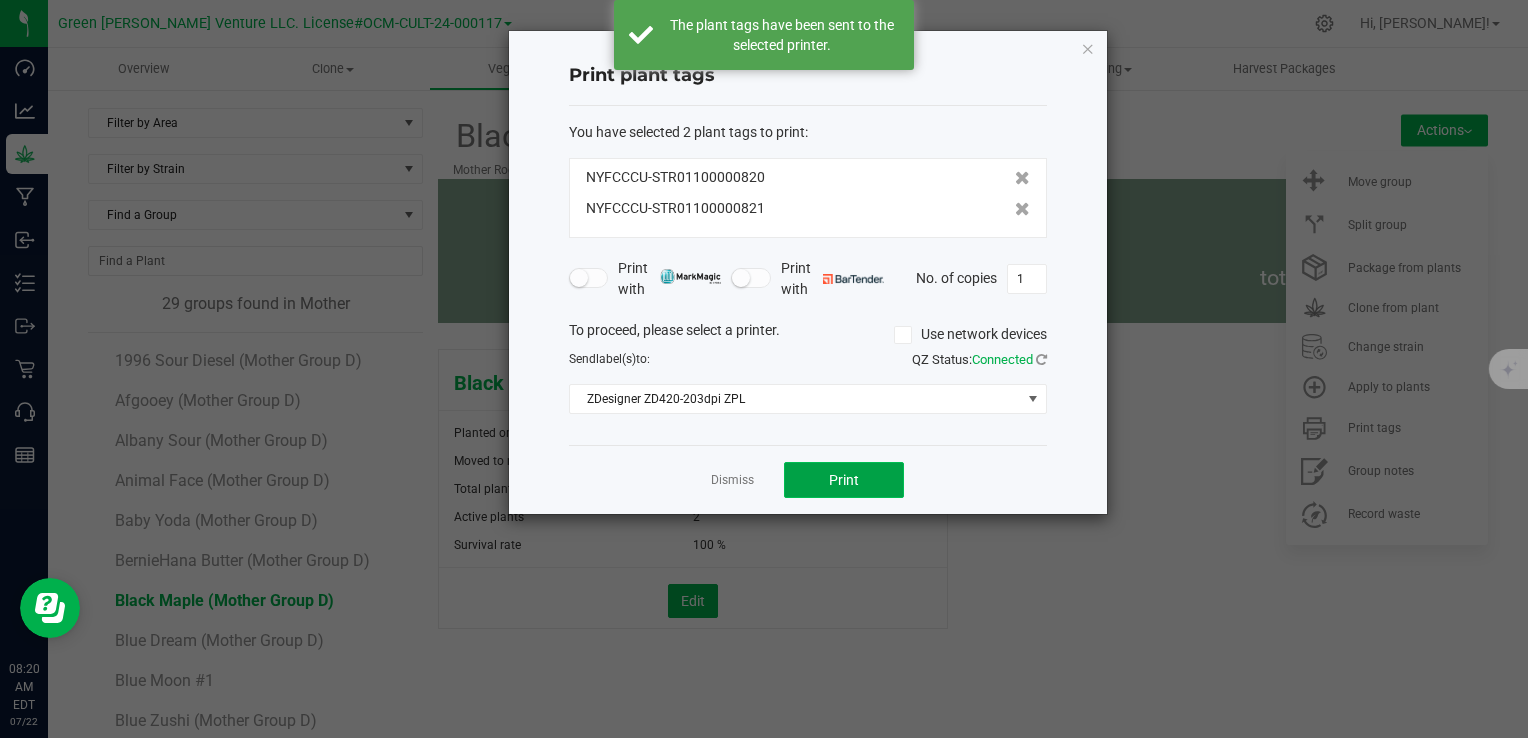 click on "Print" 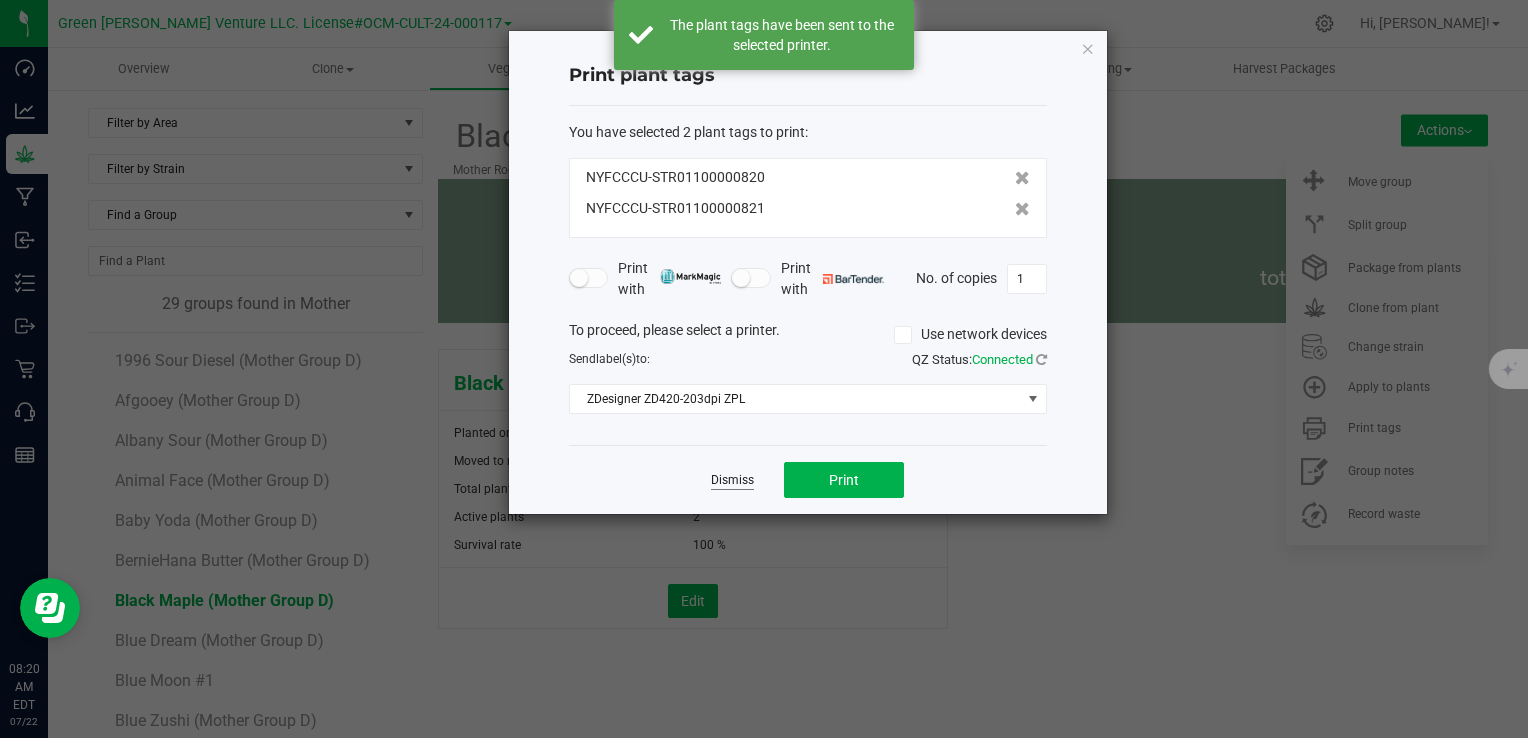 click on "Dismiss" 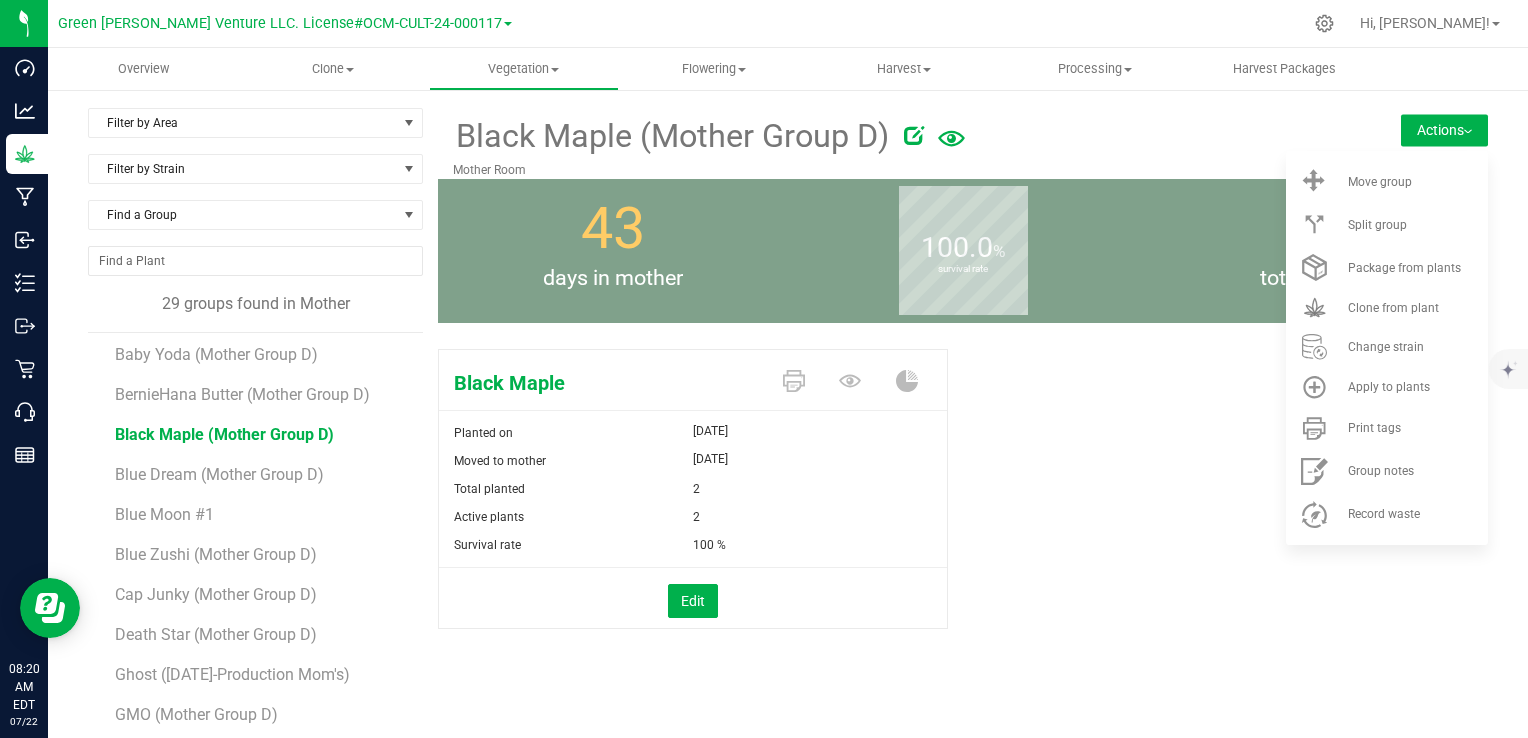 scroll, scrollTop: 200, scrollLeft: 0, axis: vertical 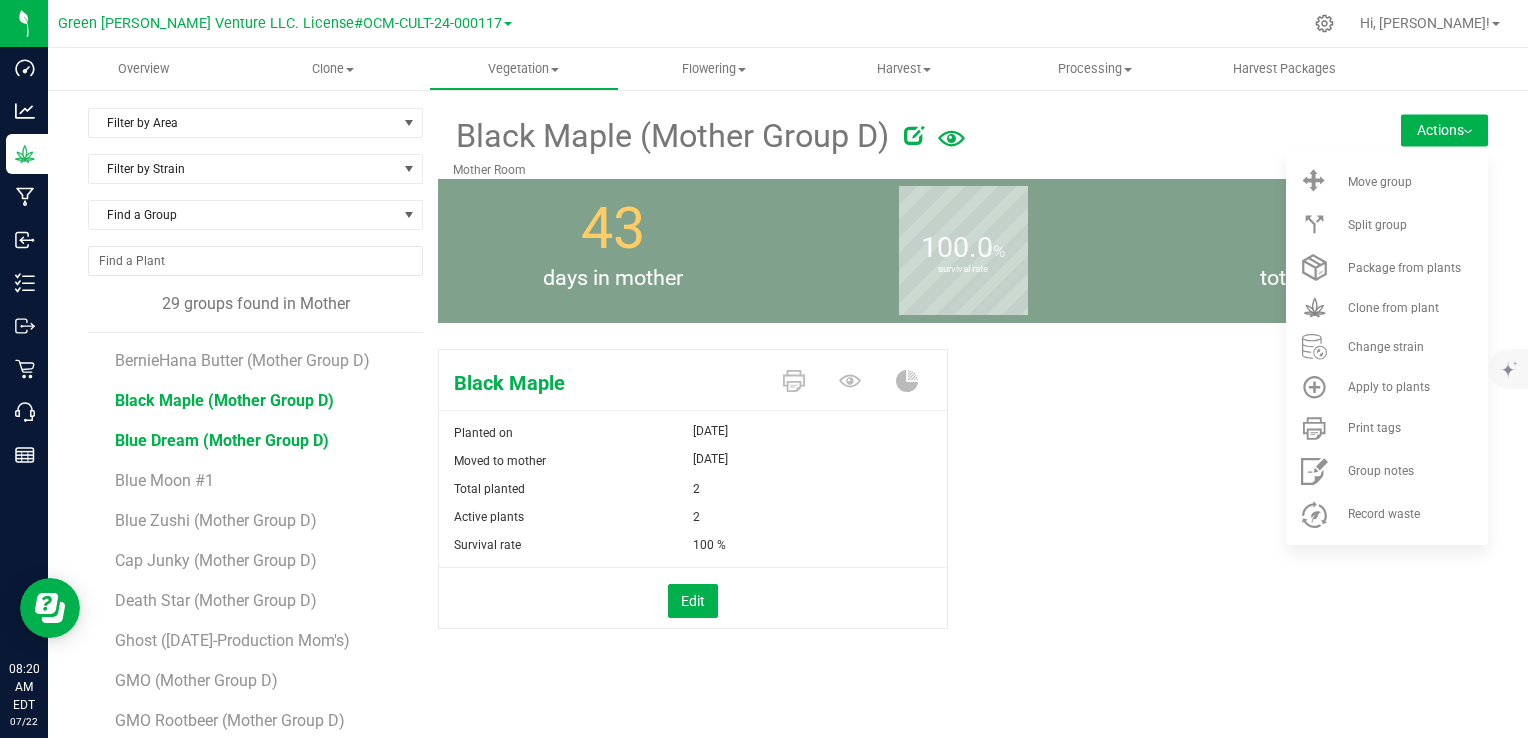 click on "Blue Dream (Mother Group D)" at bounding box center [222, 440] 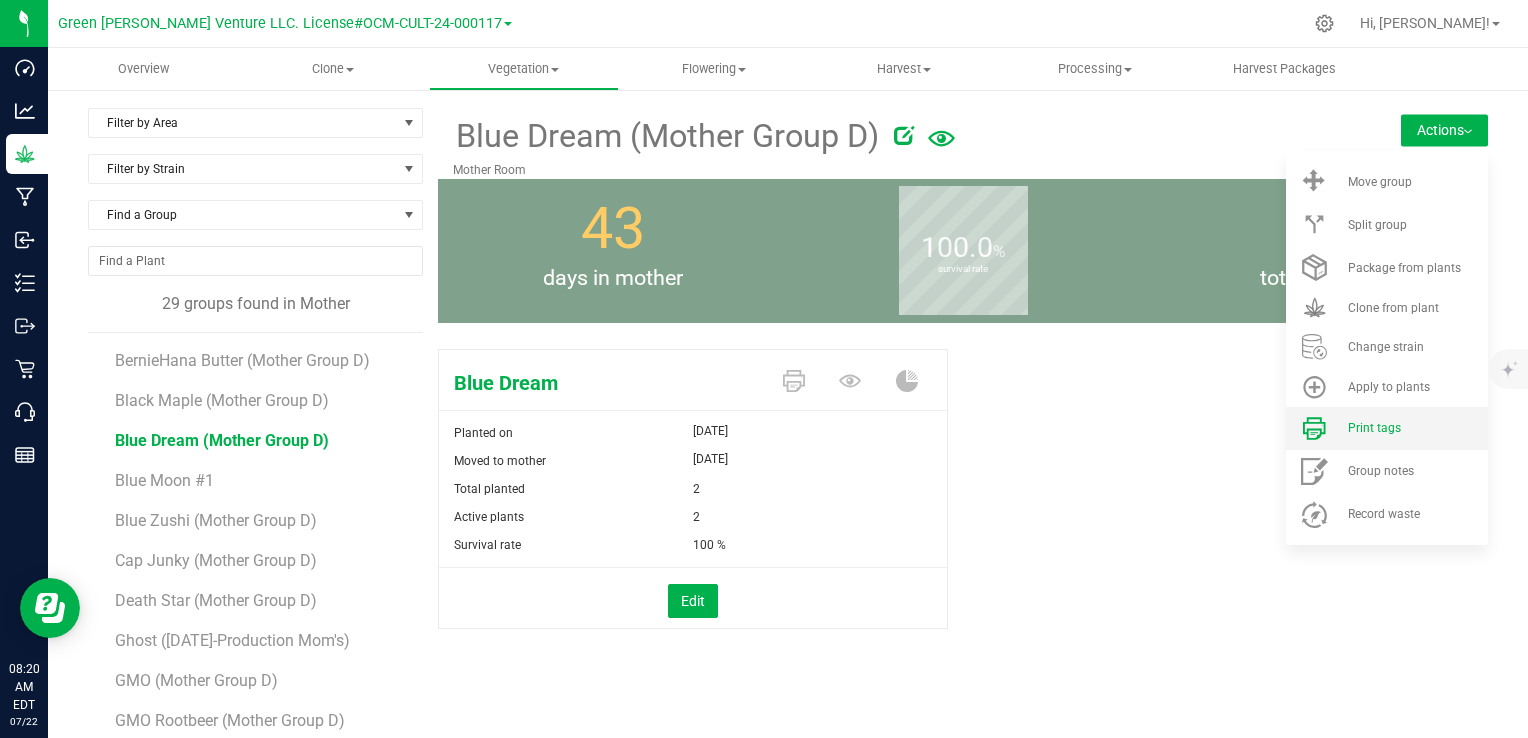 click at bounding box center [1314, 428] 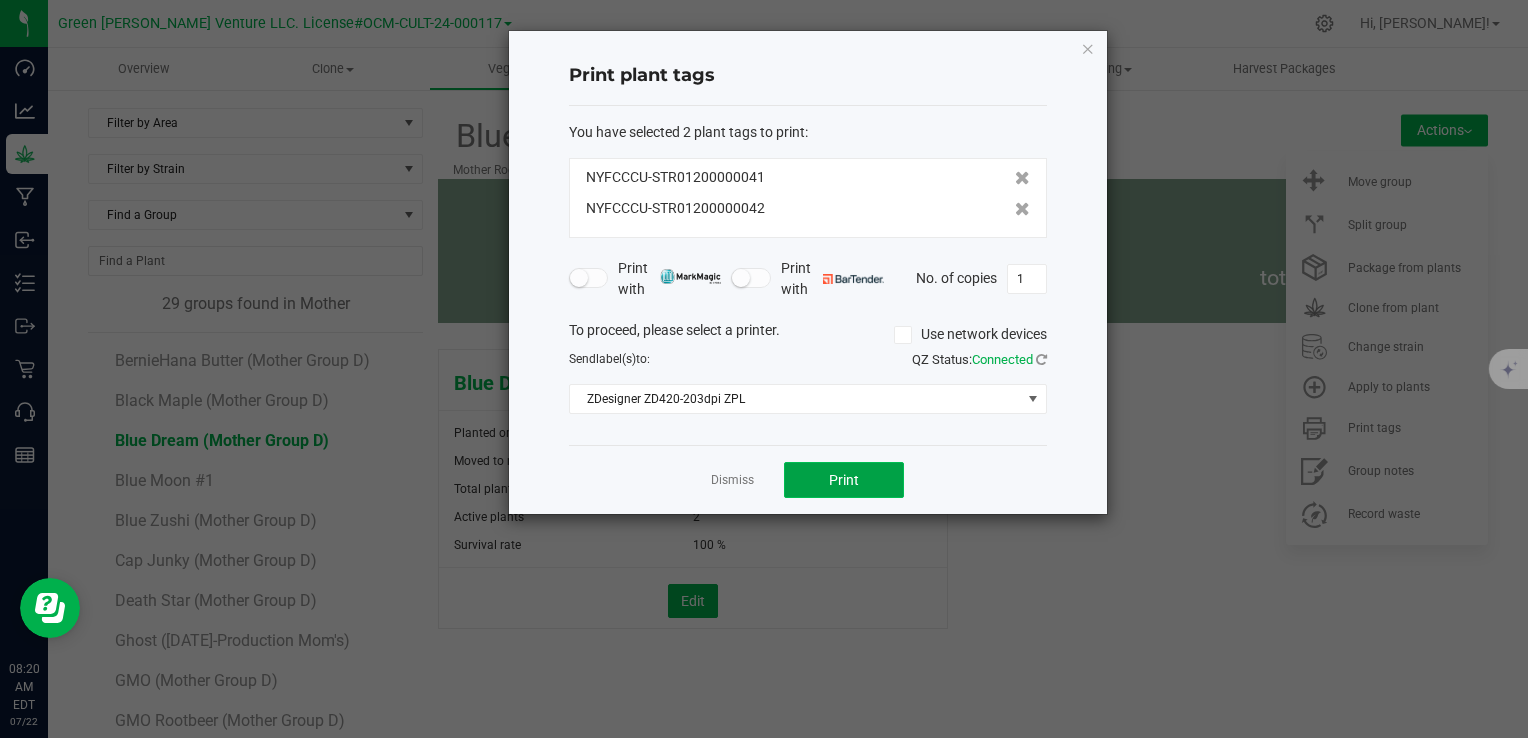 click on "Print" 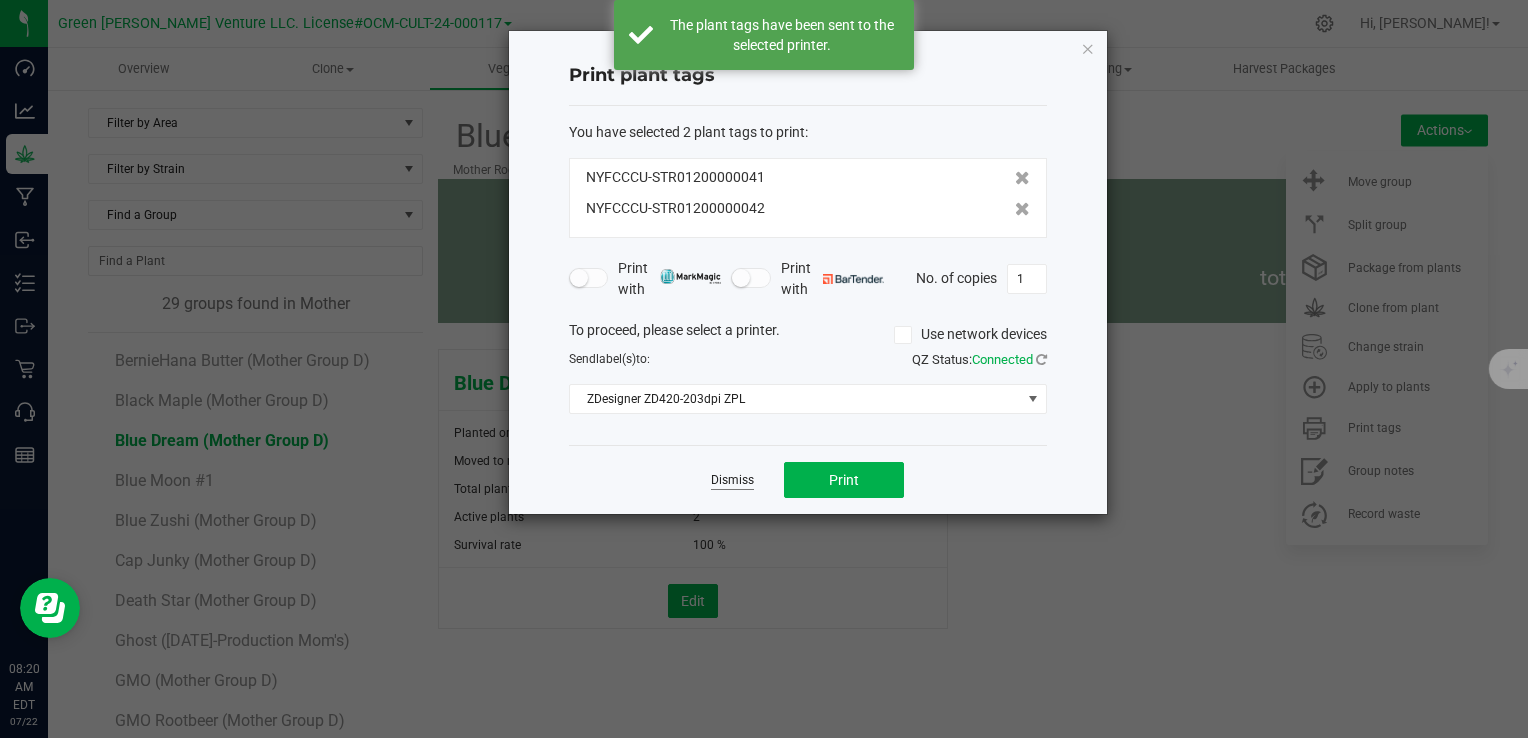 click on "Dismiss" 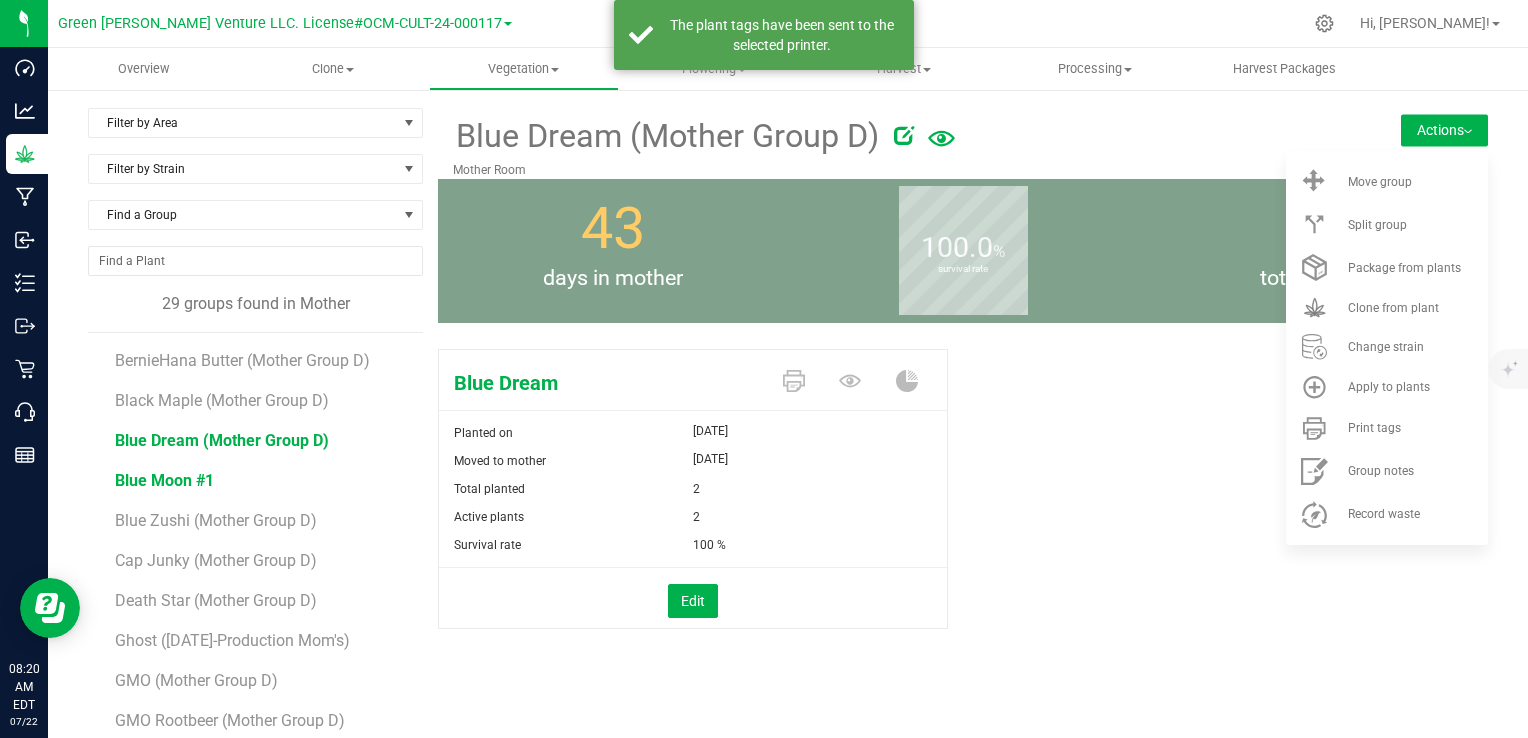 click on "Blue Moon #1" at bounding box center [164, 480] 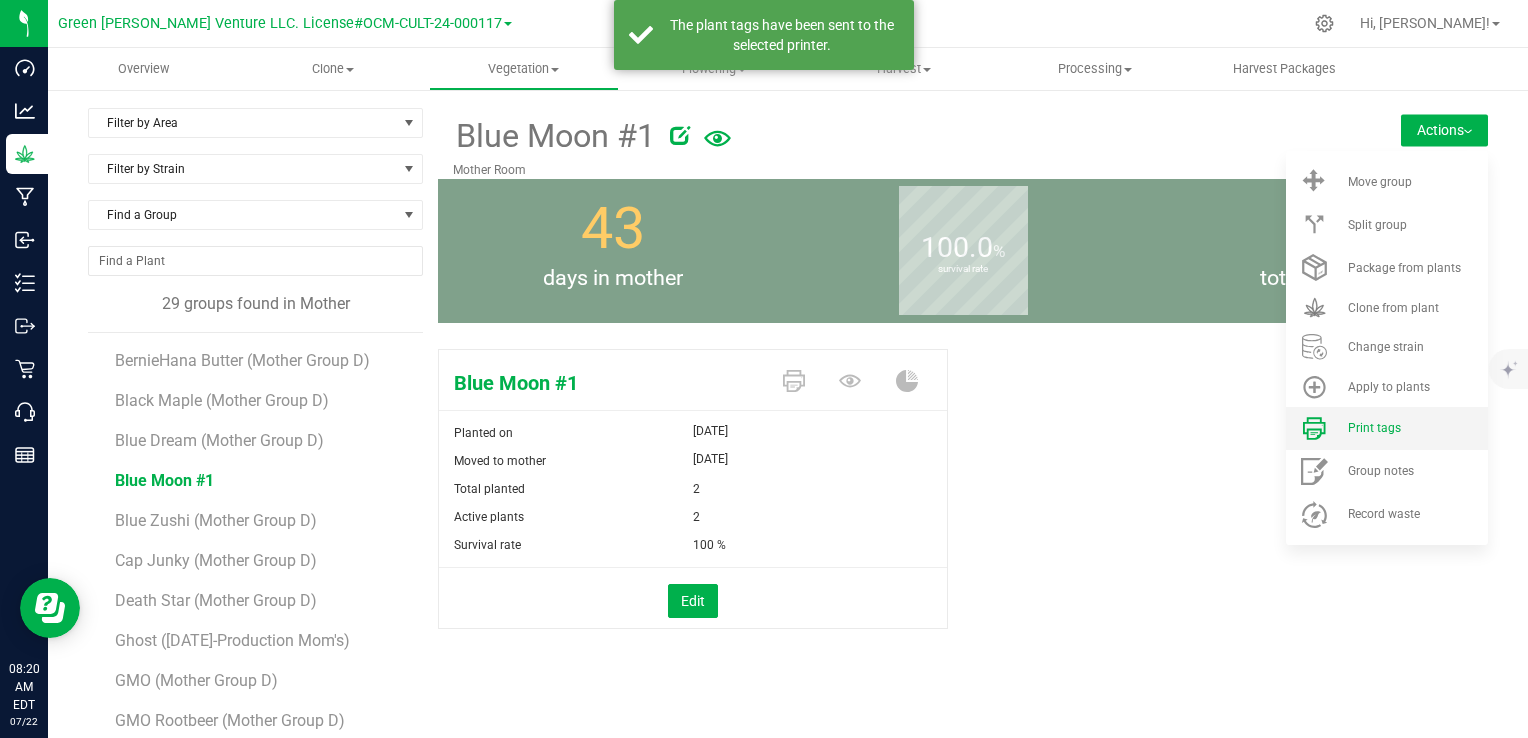 click on "Print tags" at bounding box center [1387, 428] 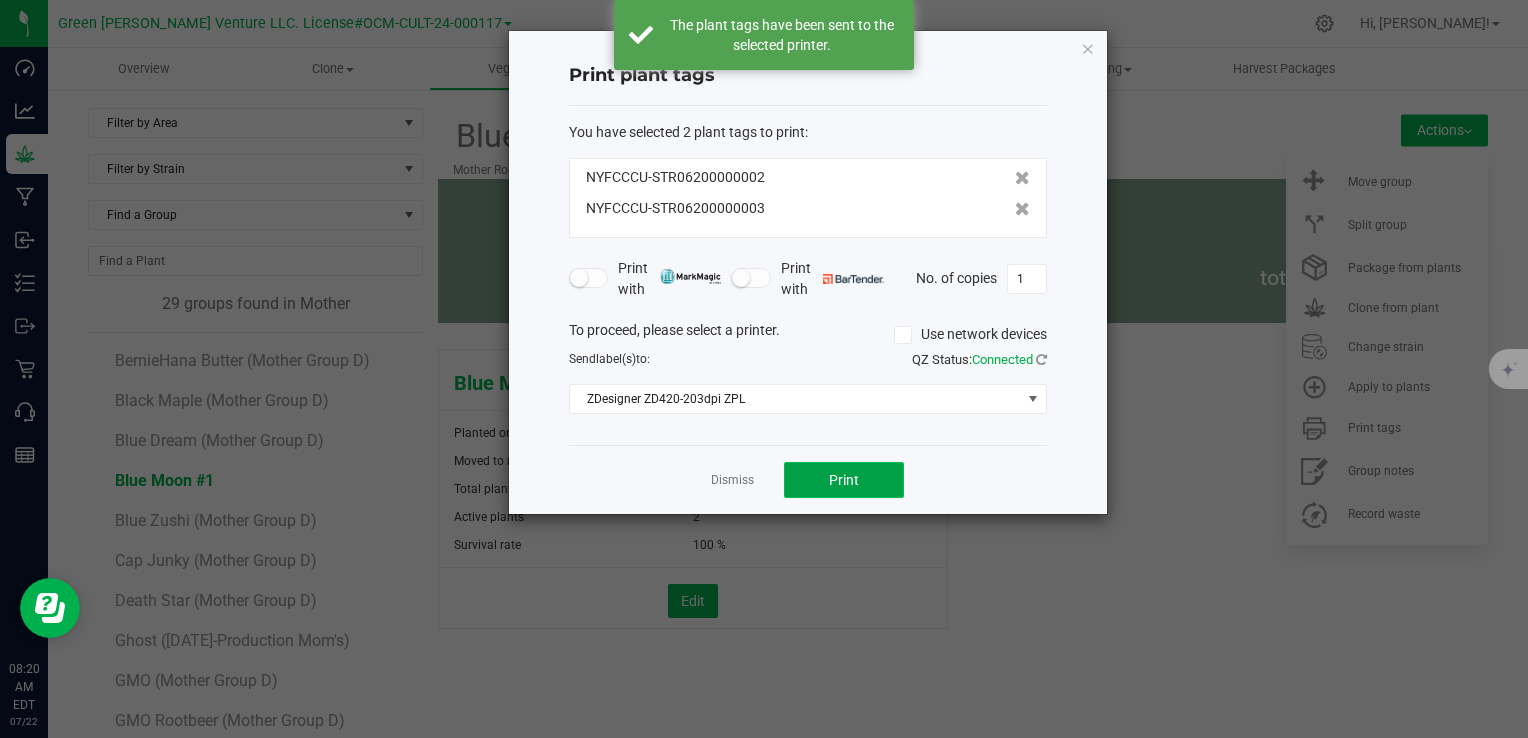 click on "Print" 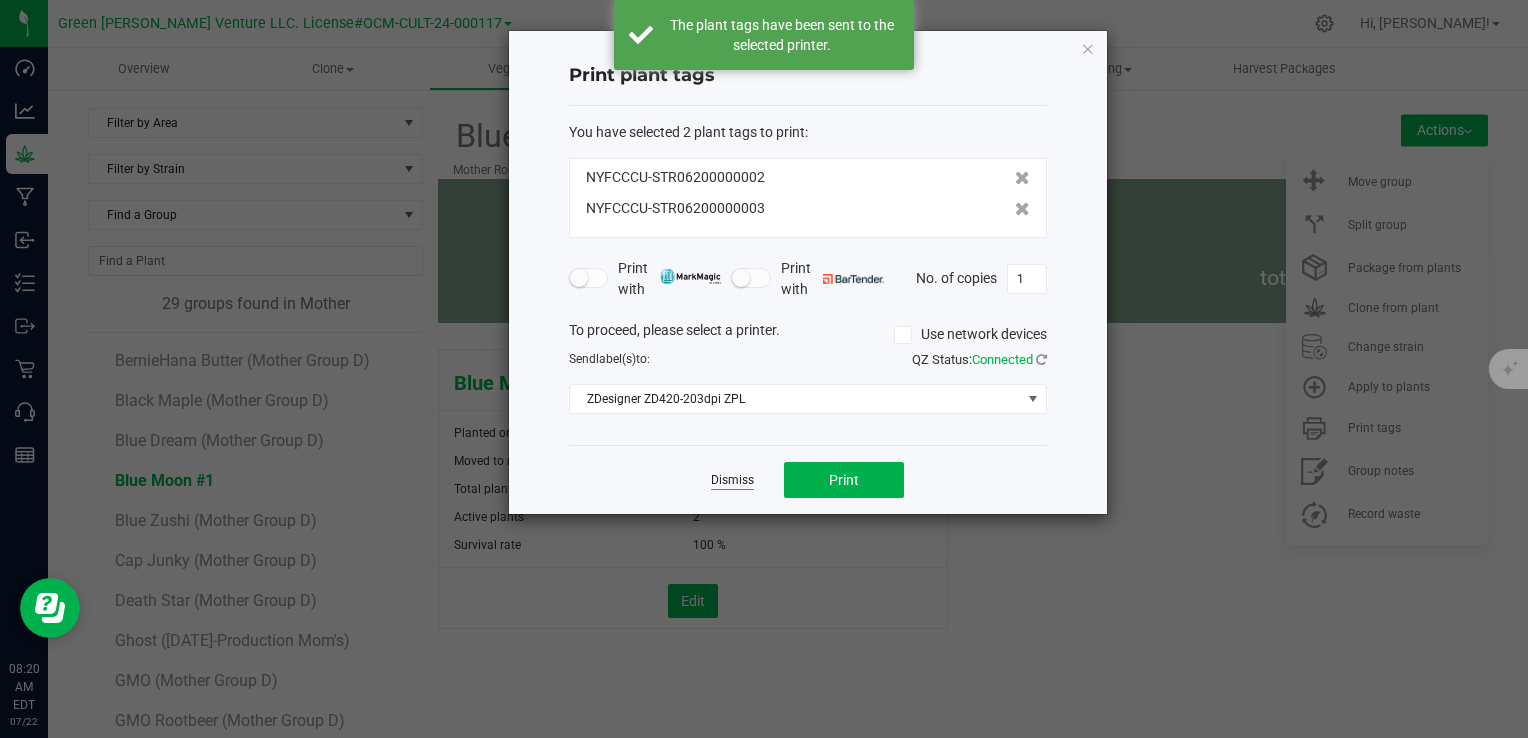 click on "Dismiss" 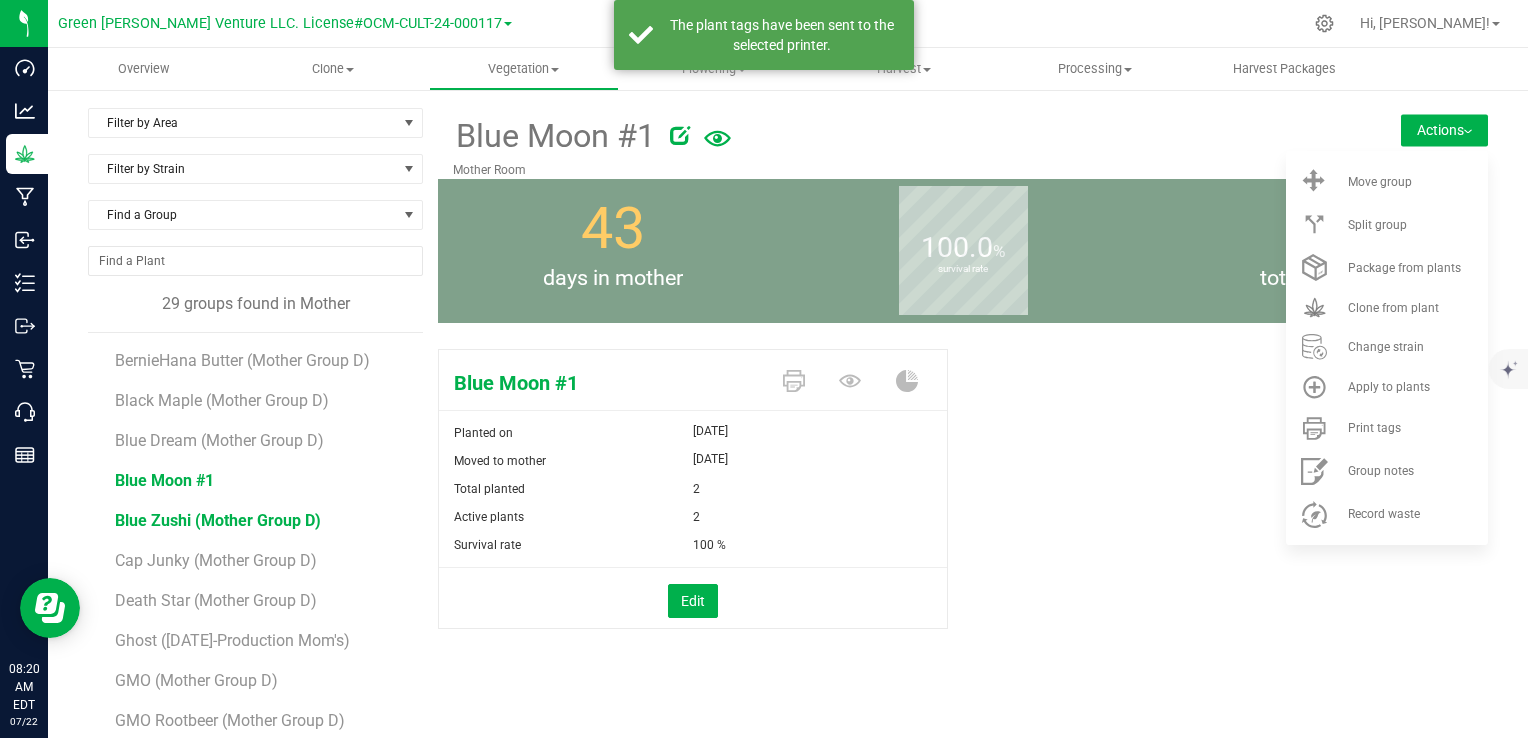 click on "Blue Zushi (Mother Group D)" at bounding box center [218, 520] 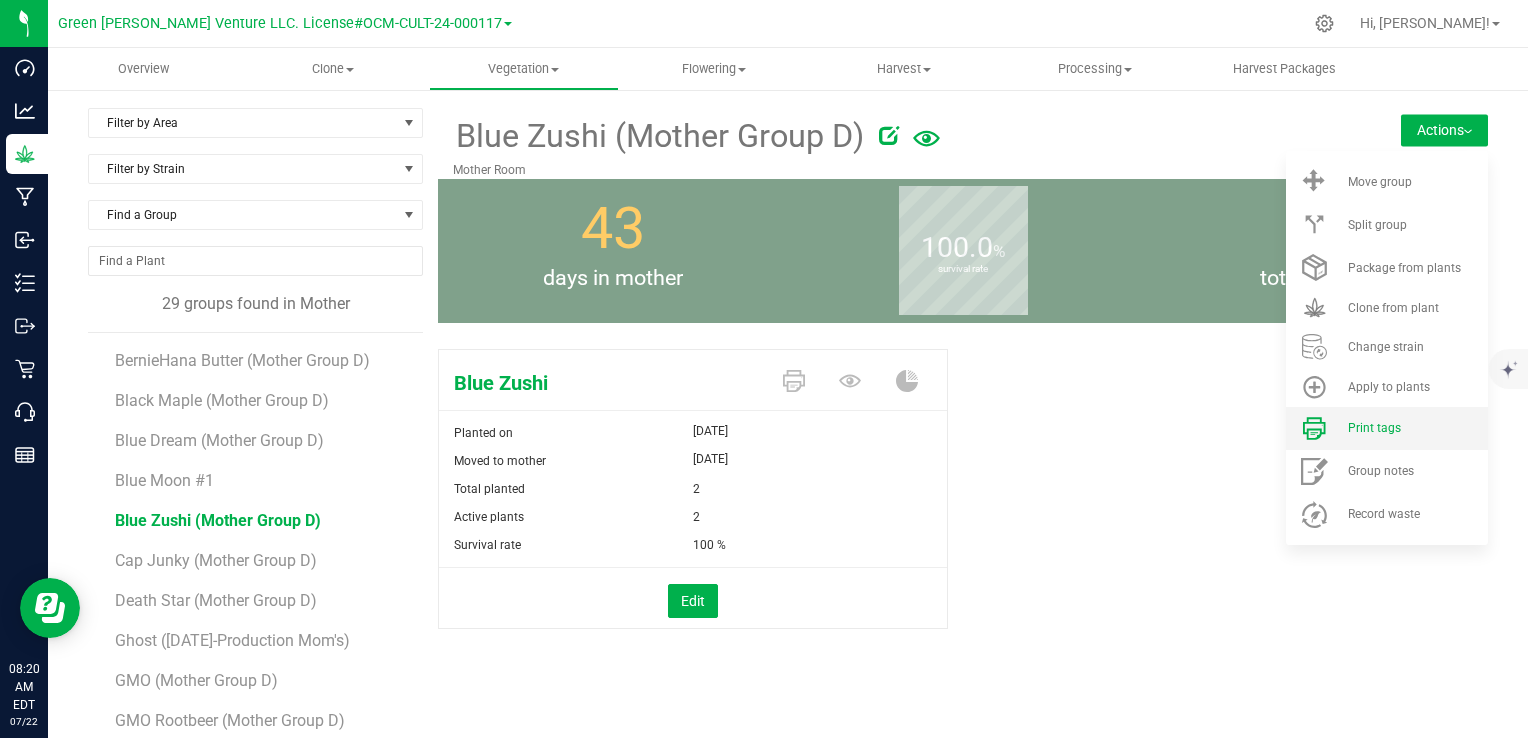 click on "Print tags" at bounding box center (1387, 428) 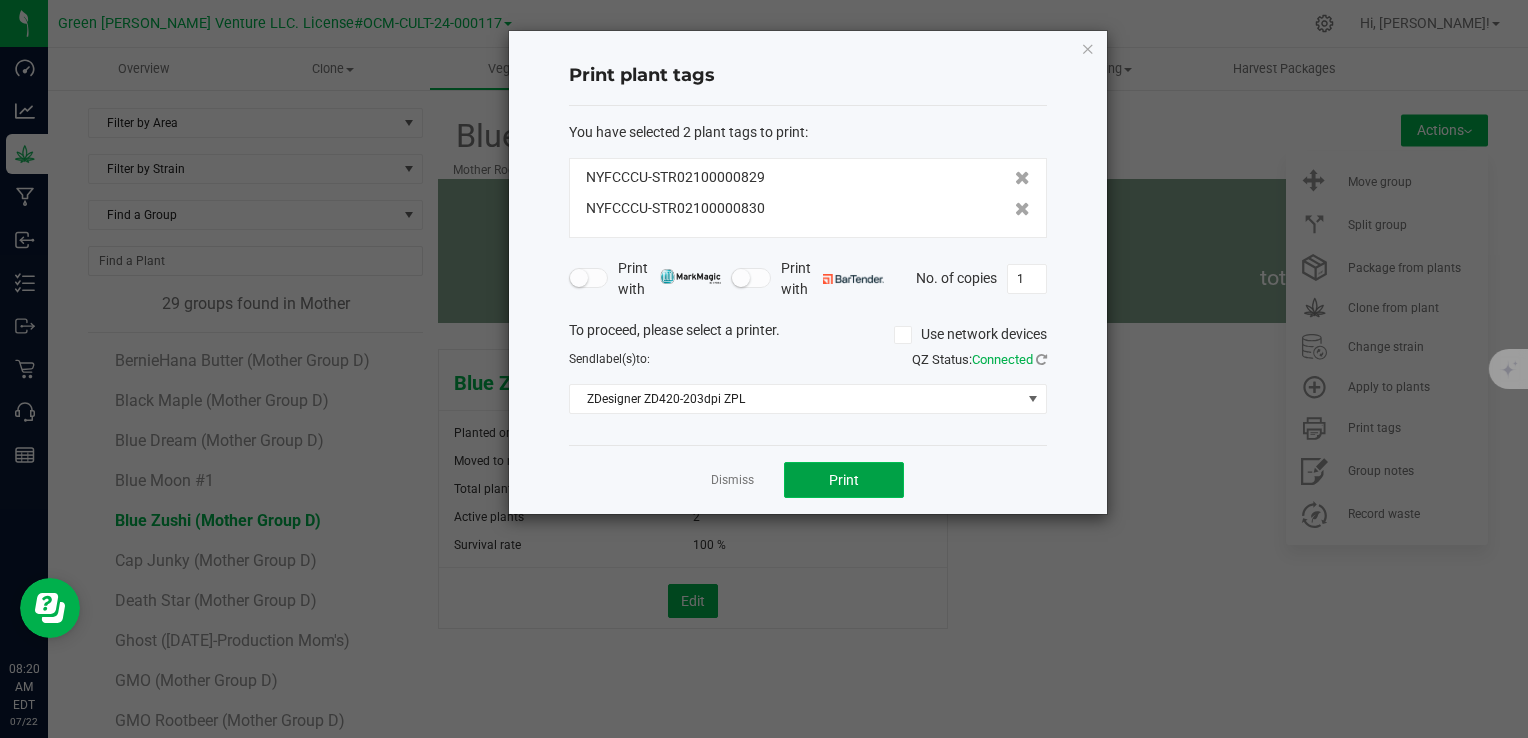 click on "Print" 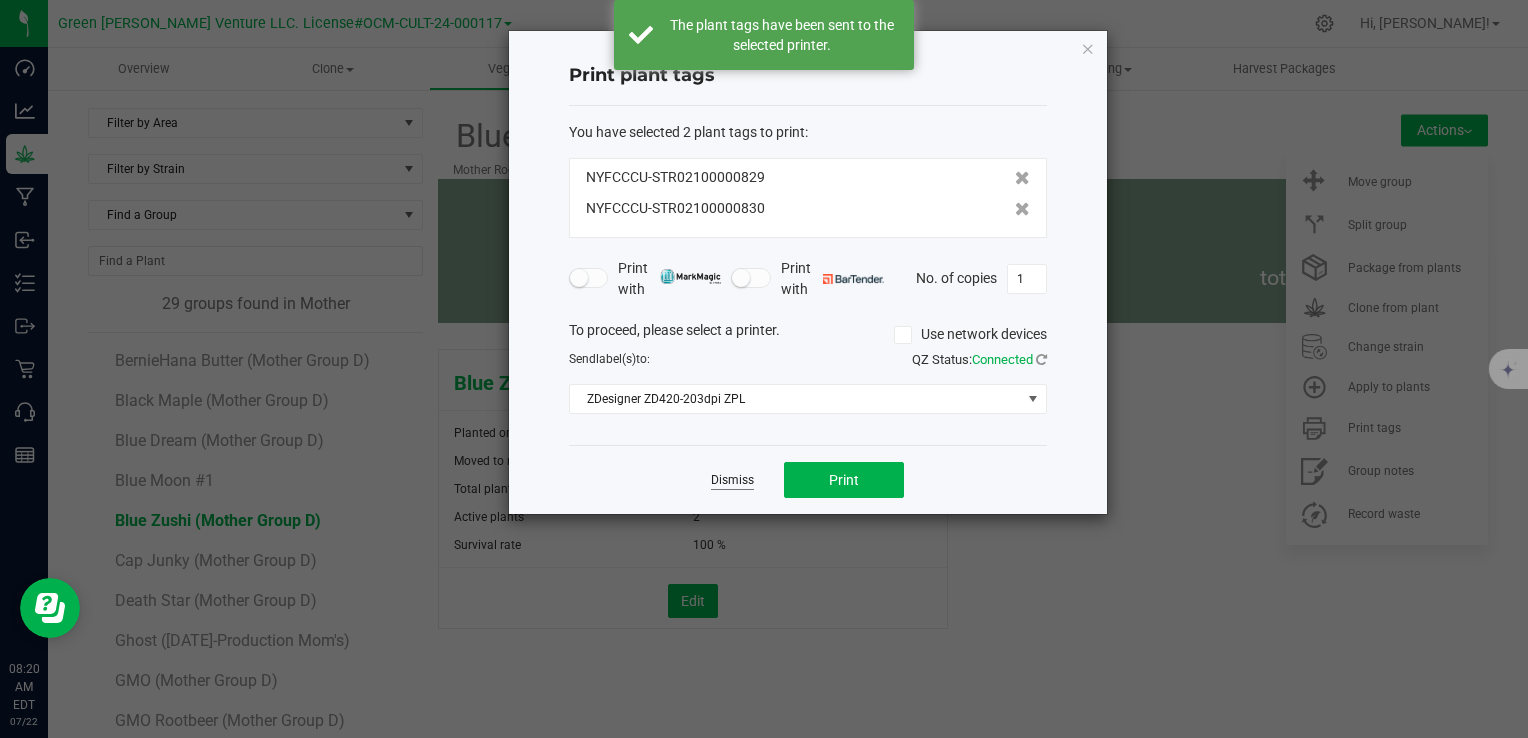 click on "Dismiss" 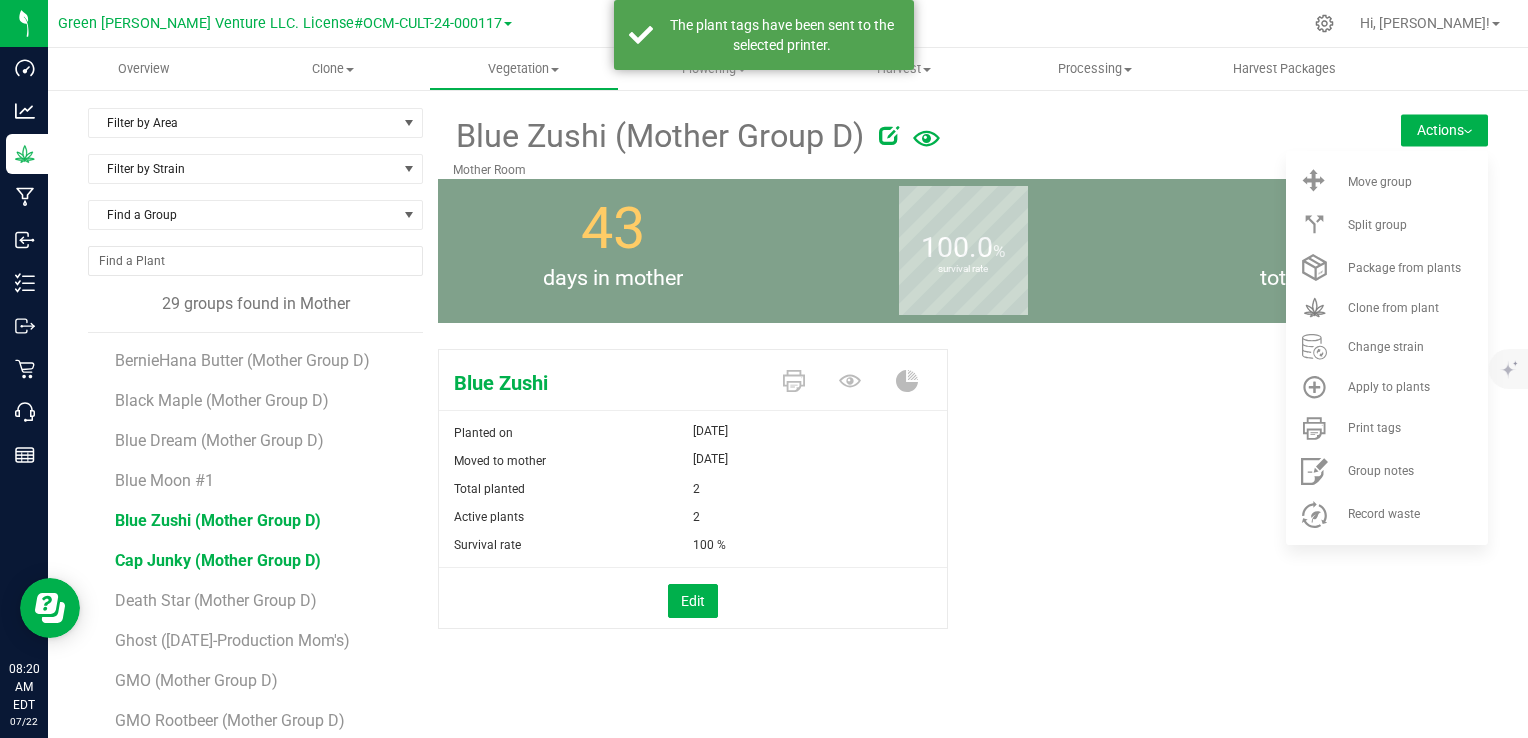 click on "Cap Junky (Mother Group D)" at bounding box center [218, 560] 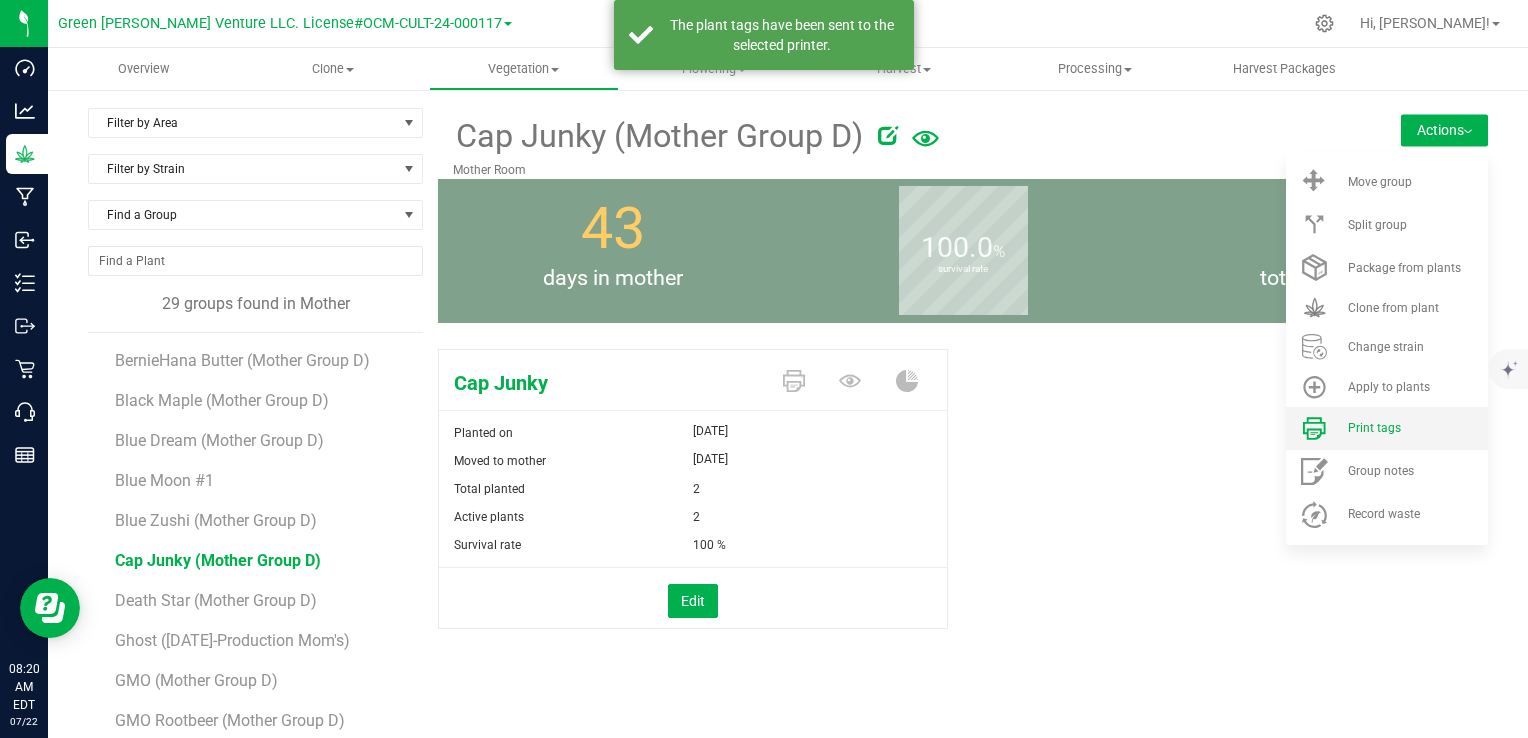 click on "Print tags" at bounding box center [1374, 428] 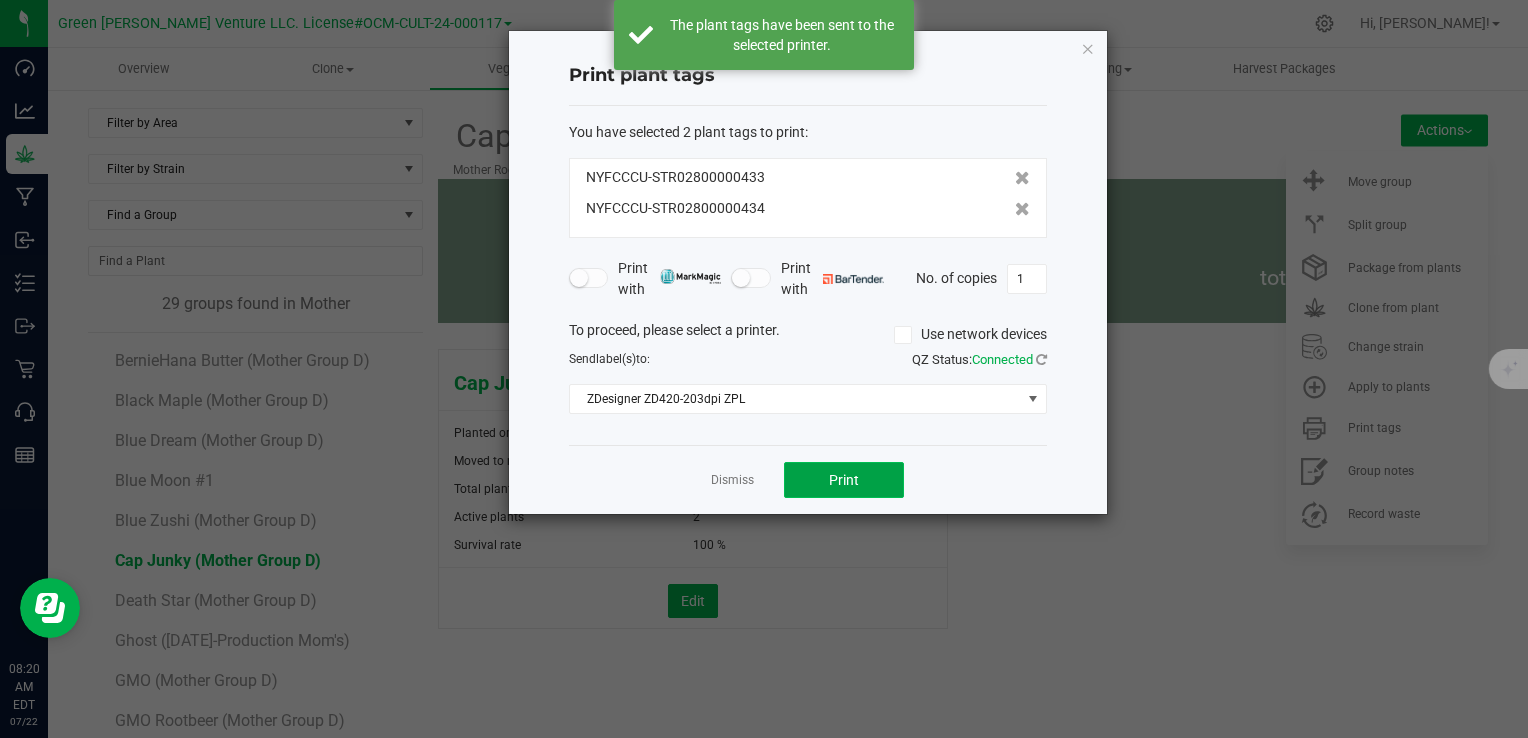 click on "Print" 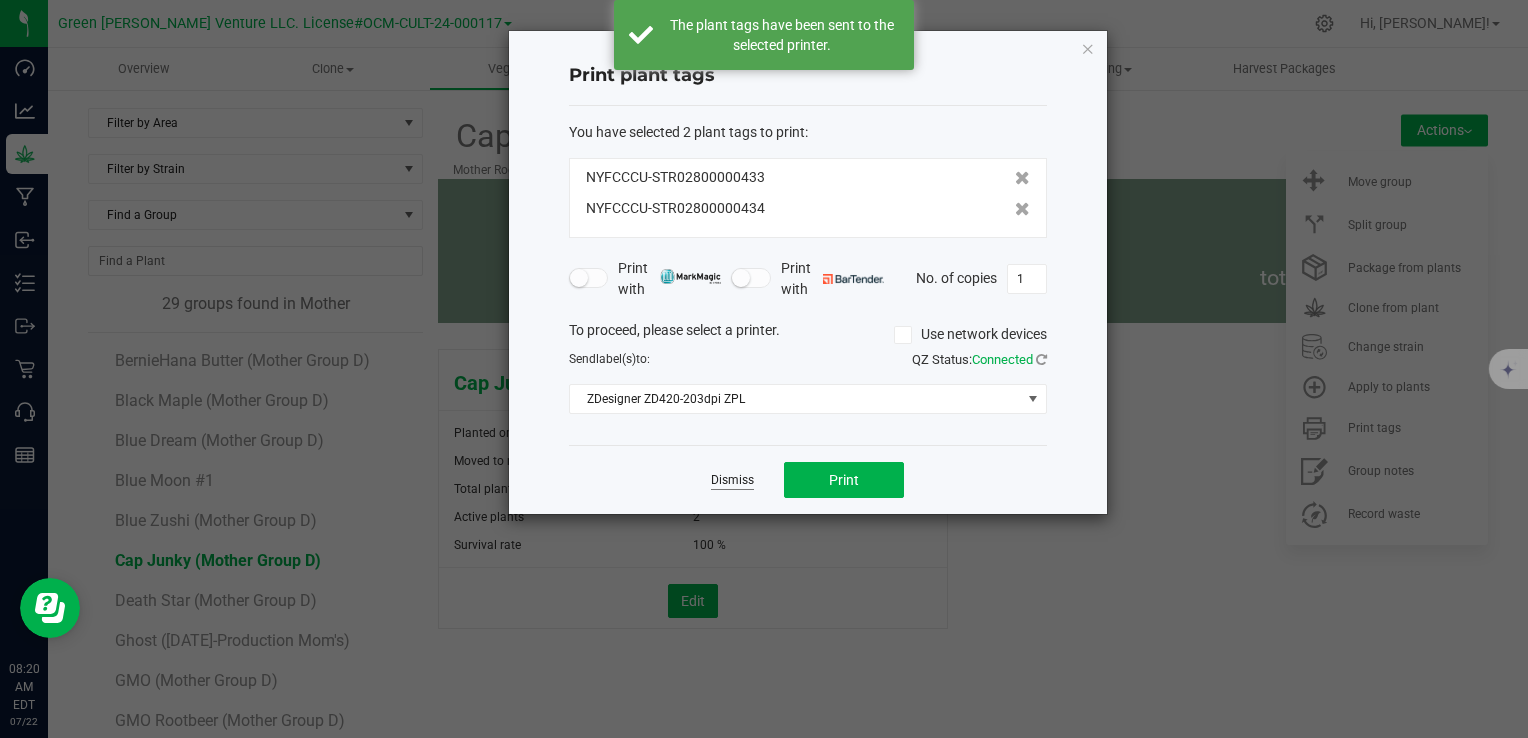 click on "Dismiss" 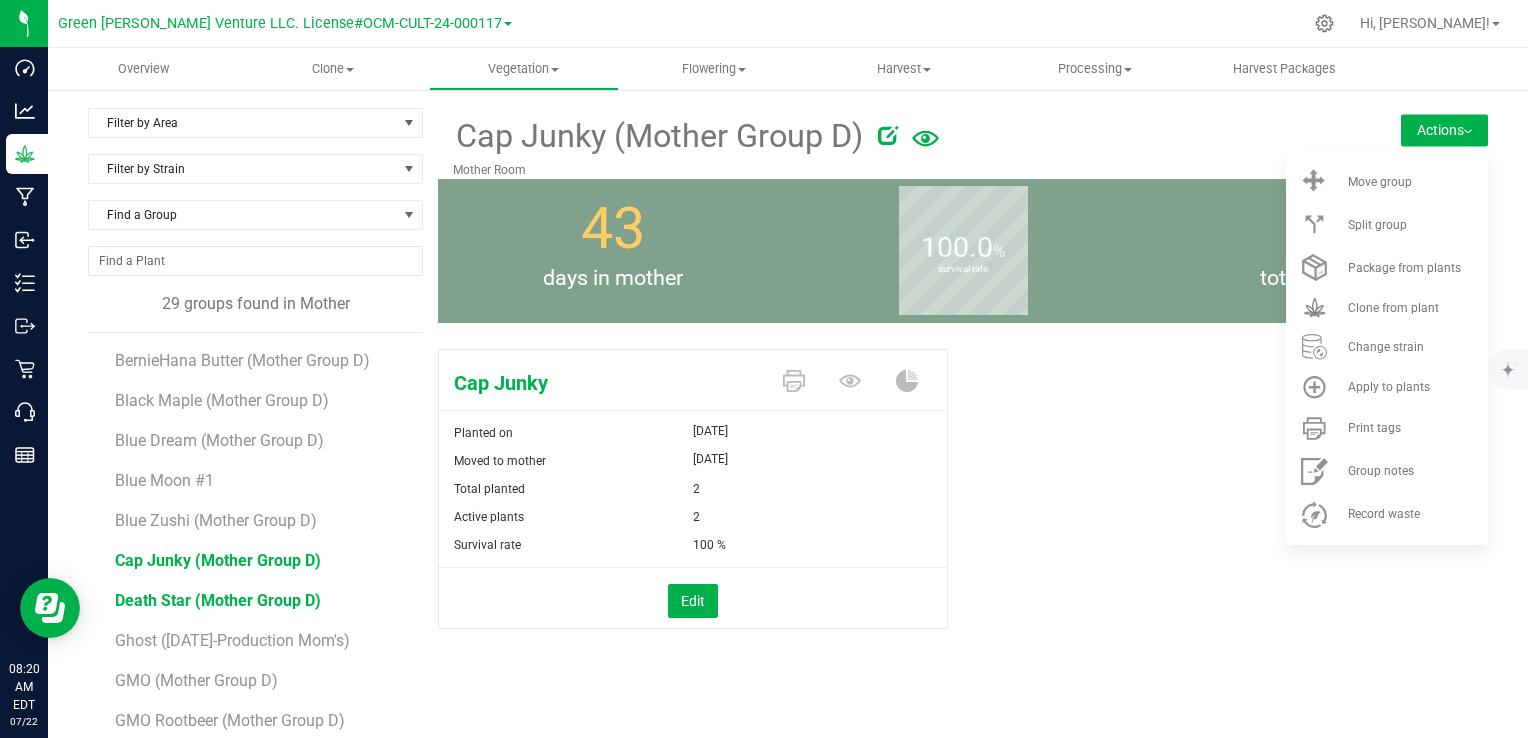 click on "Death Star (Mother Group D)" at bounding box center [218, 600] 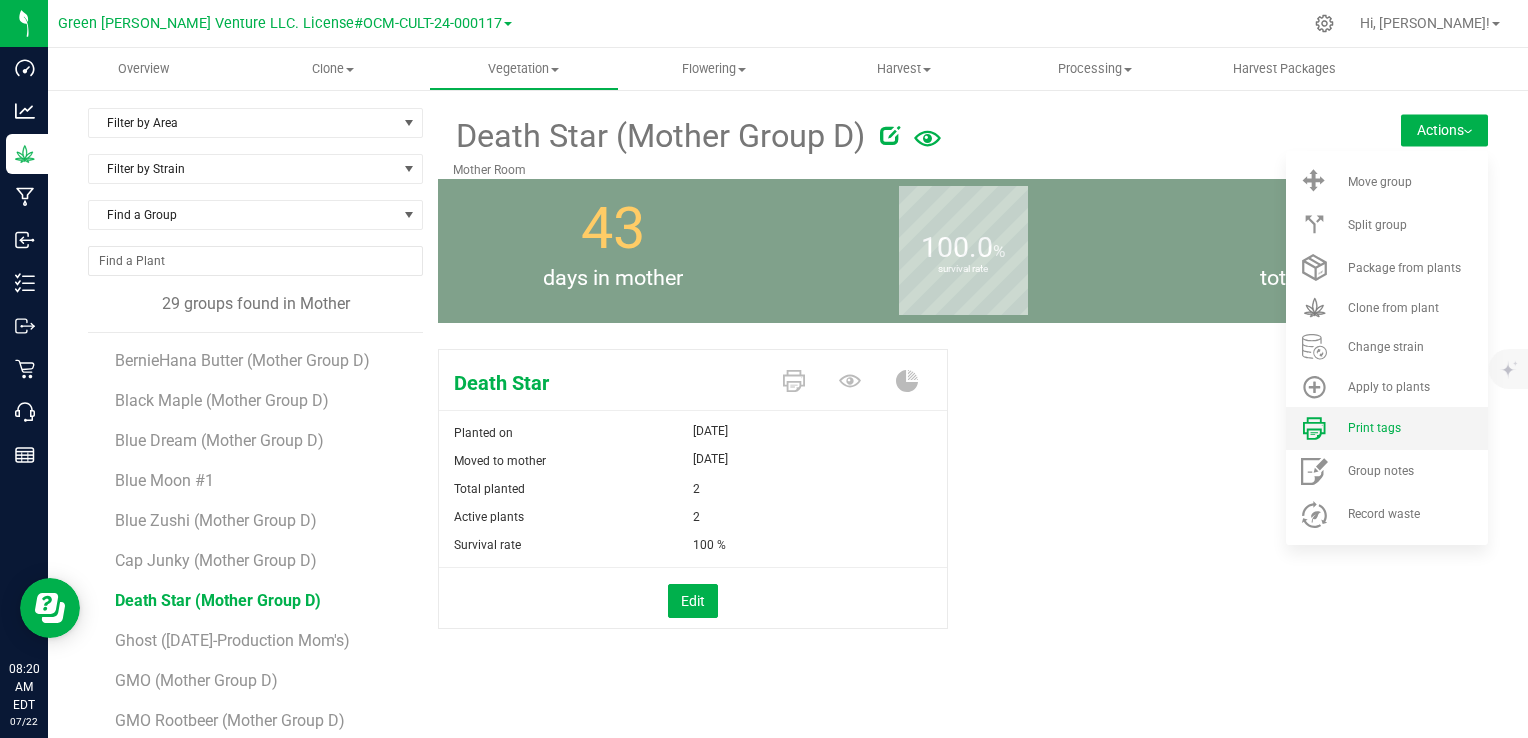 click at bounding box center [1314, 428] 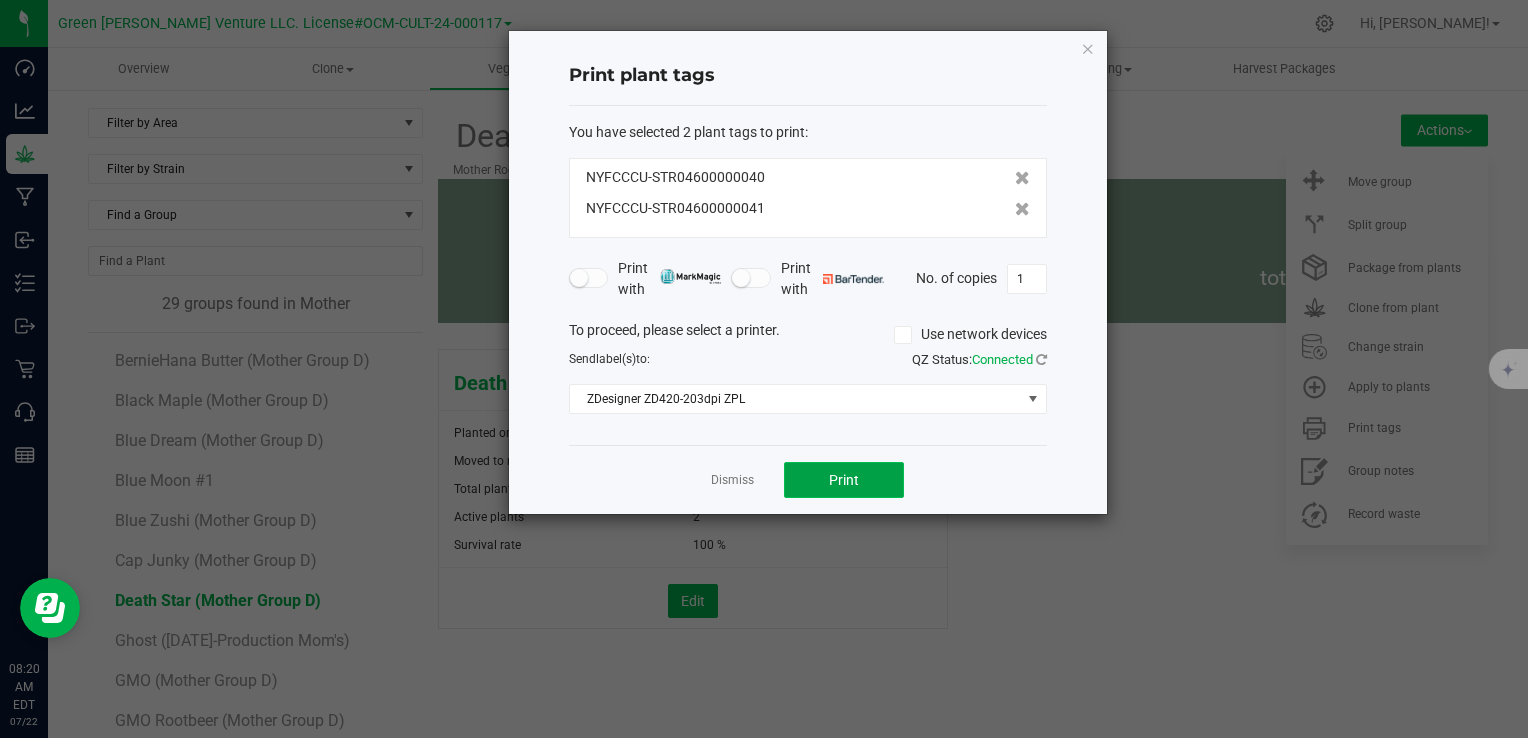 click on "Print" 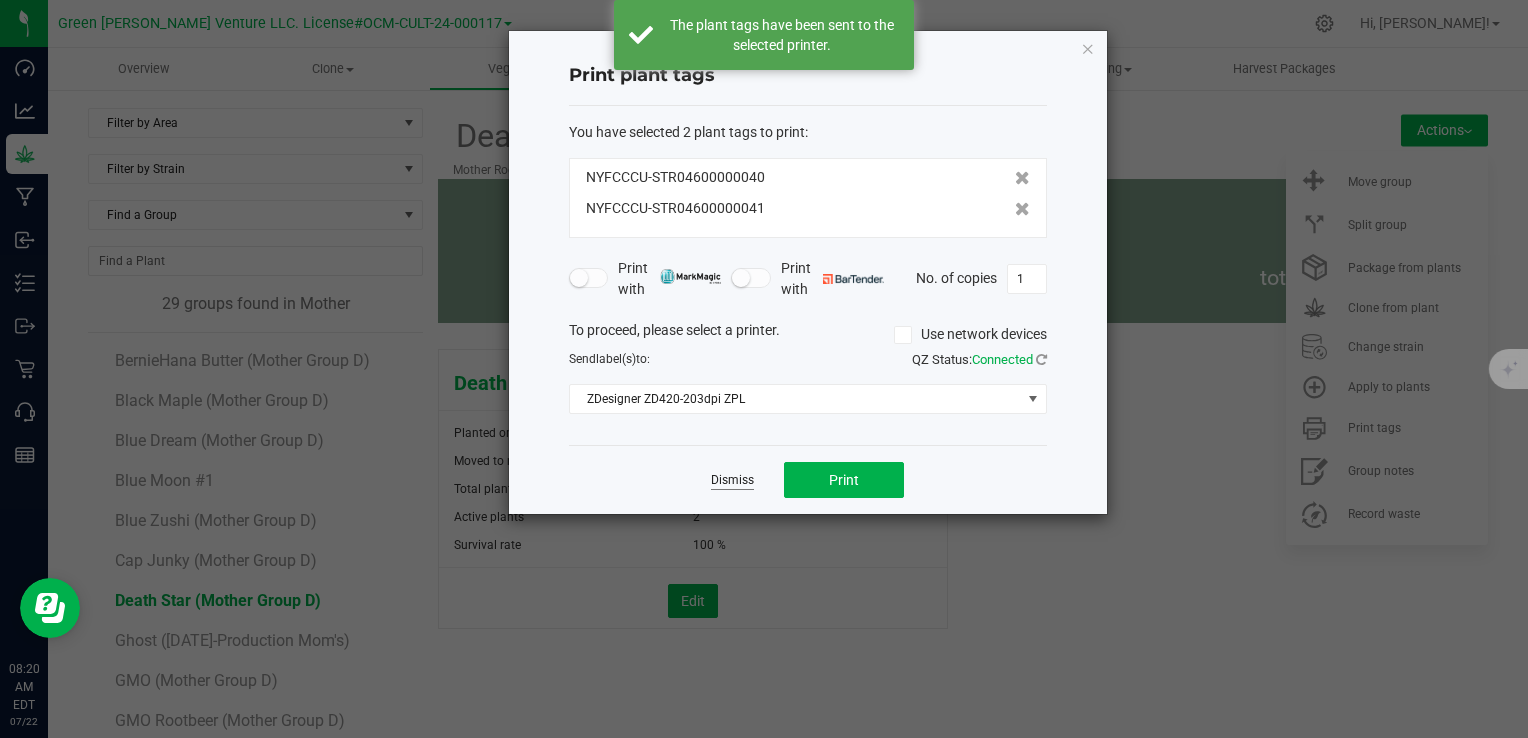 click on "Dismiss" 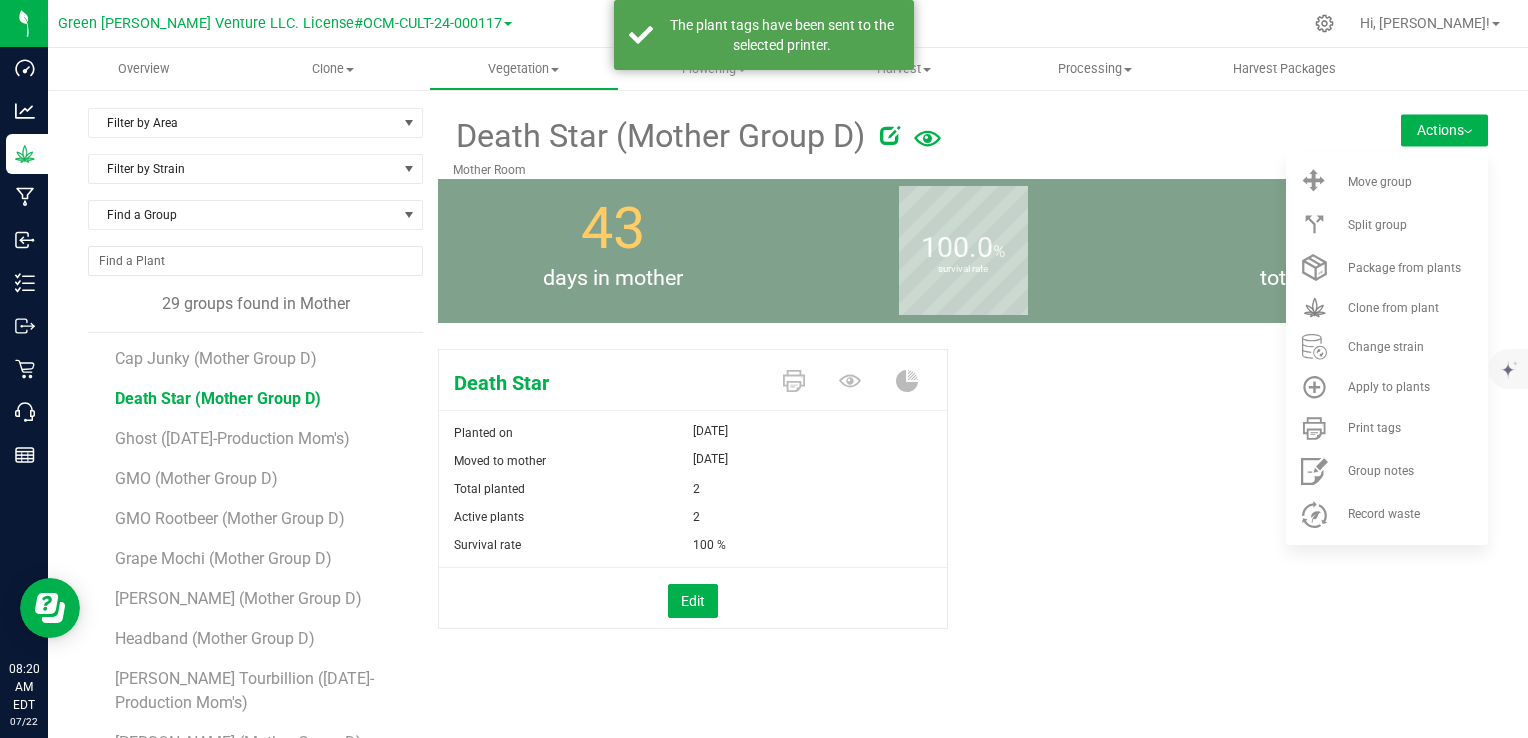 scroll, scrollTop: 400, scrollLeft: 0, axis: vertical 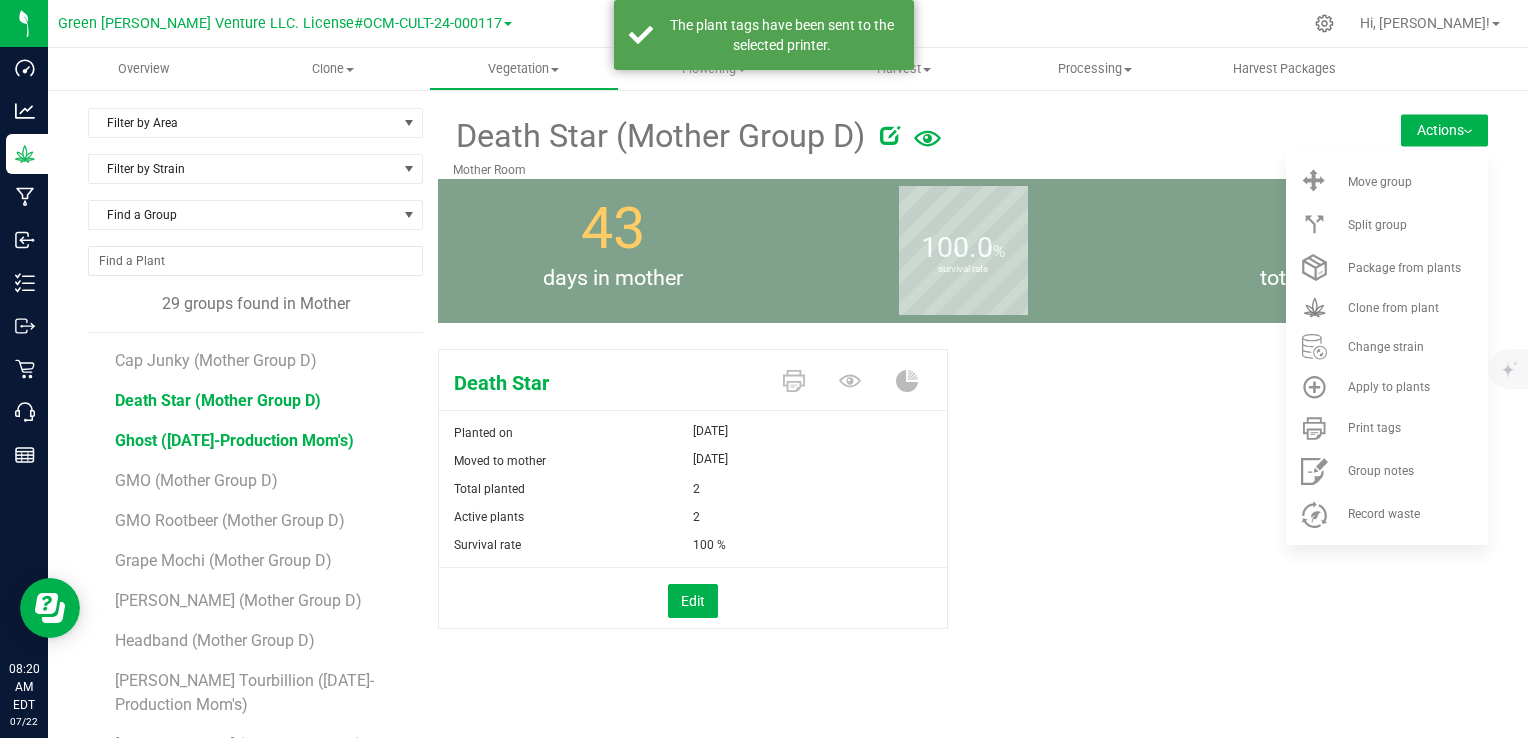 click on "Ghost ([DATE]-Production Mom's)" at bounding box center (234, 440) 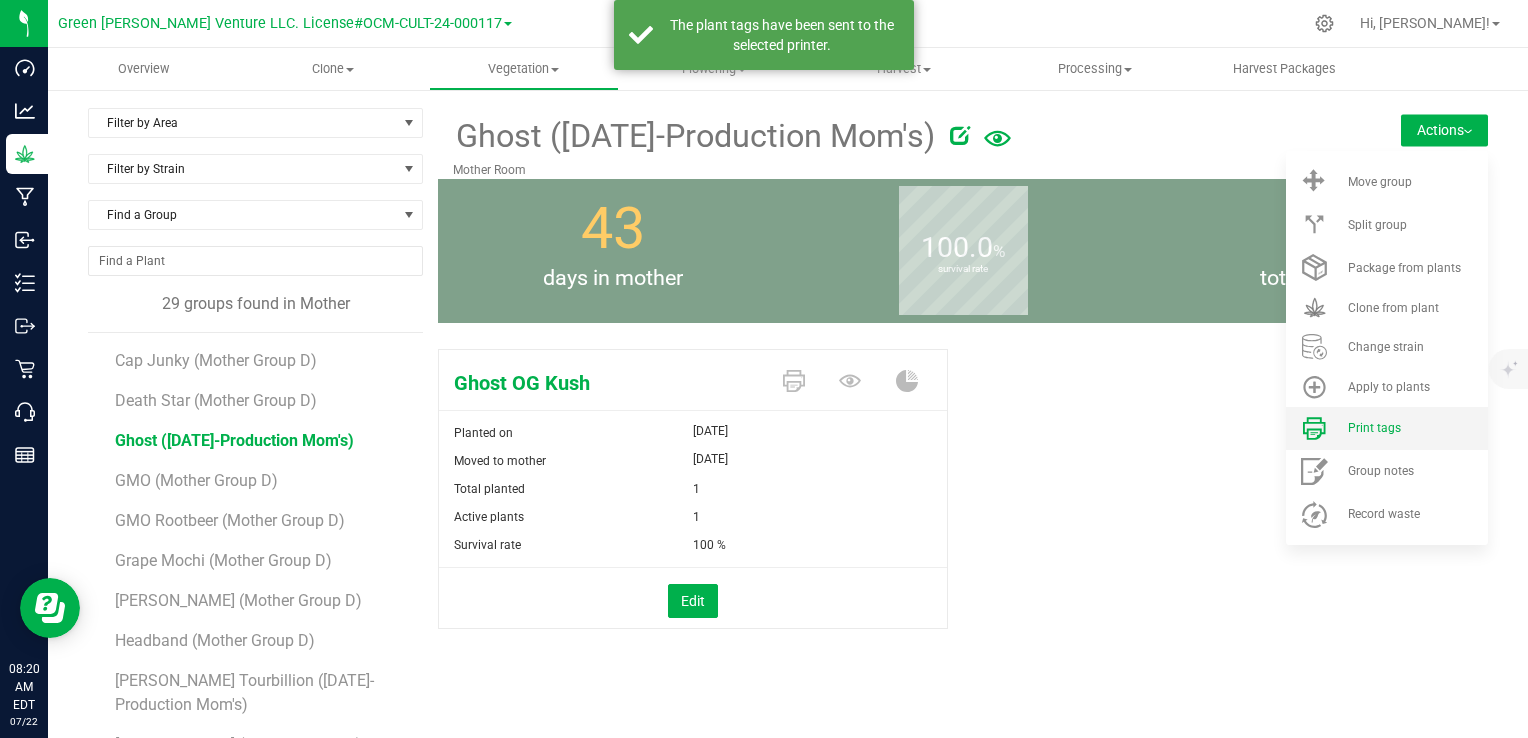 click on "Print tags" at bounding box center [1387, 428] 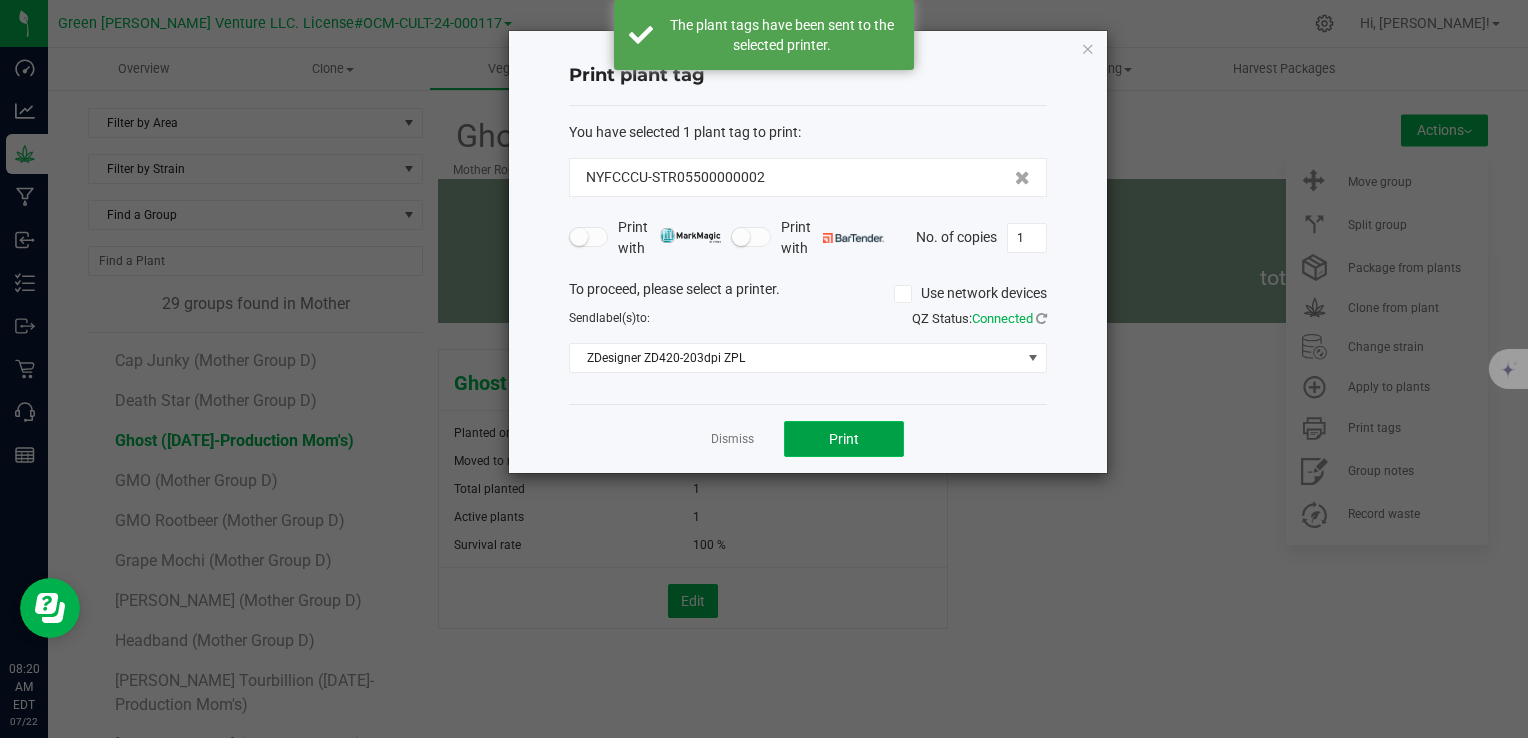 click on "Print" 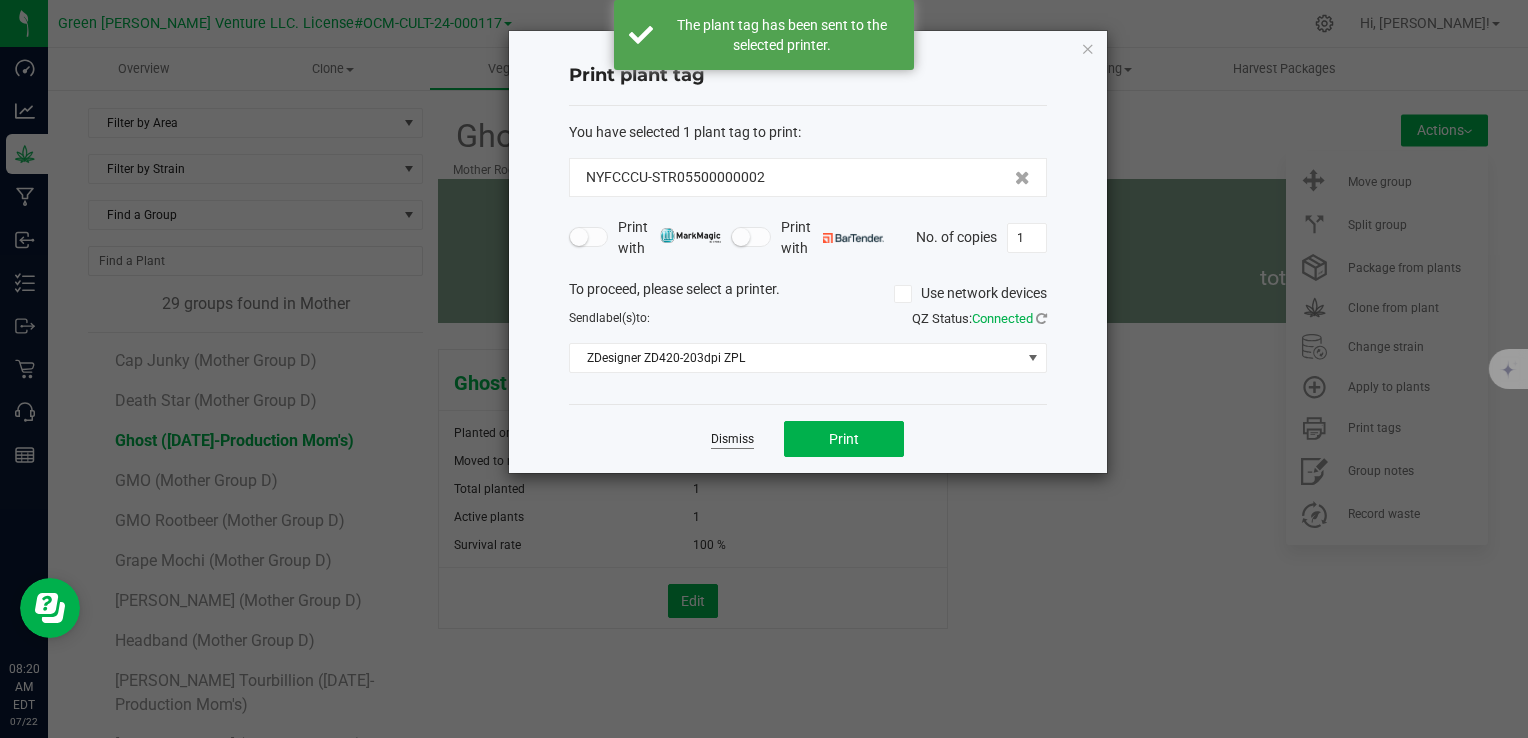click on "Dismiss" 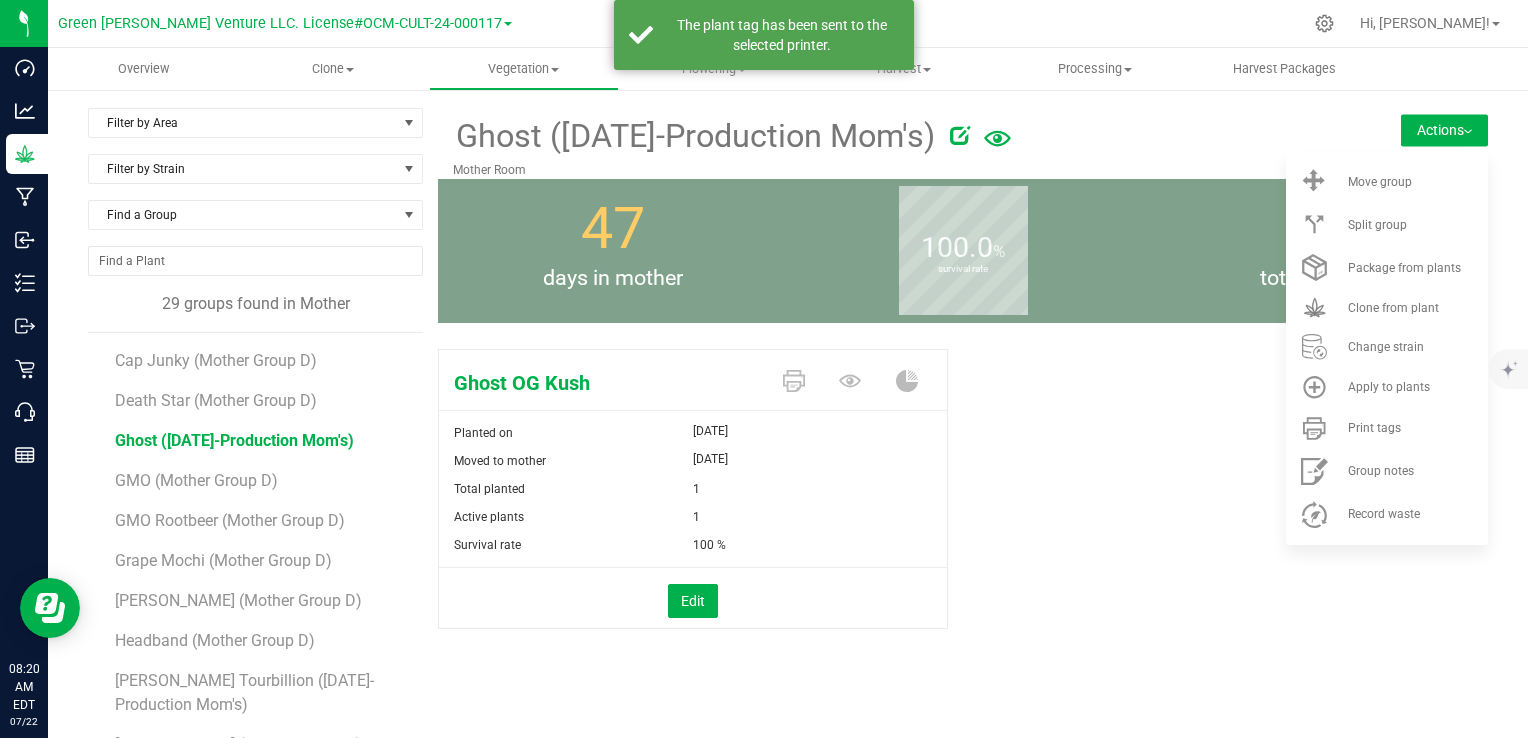 click on "GMO (Mother Group D)" at bounding box center [262, 473] 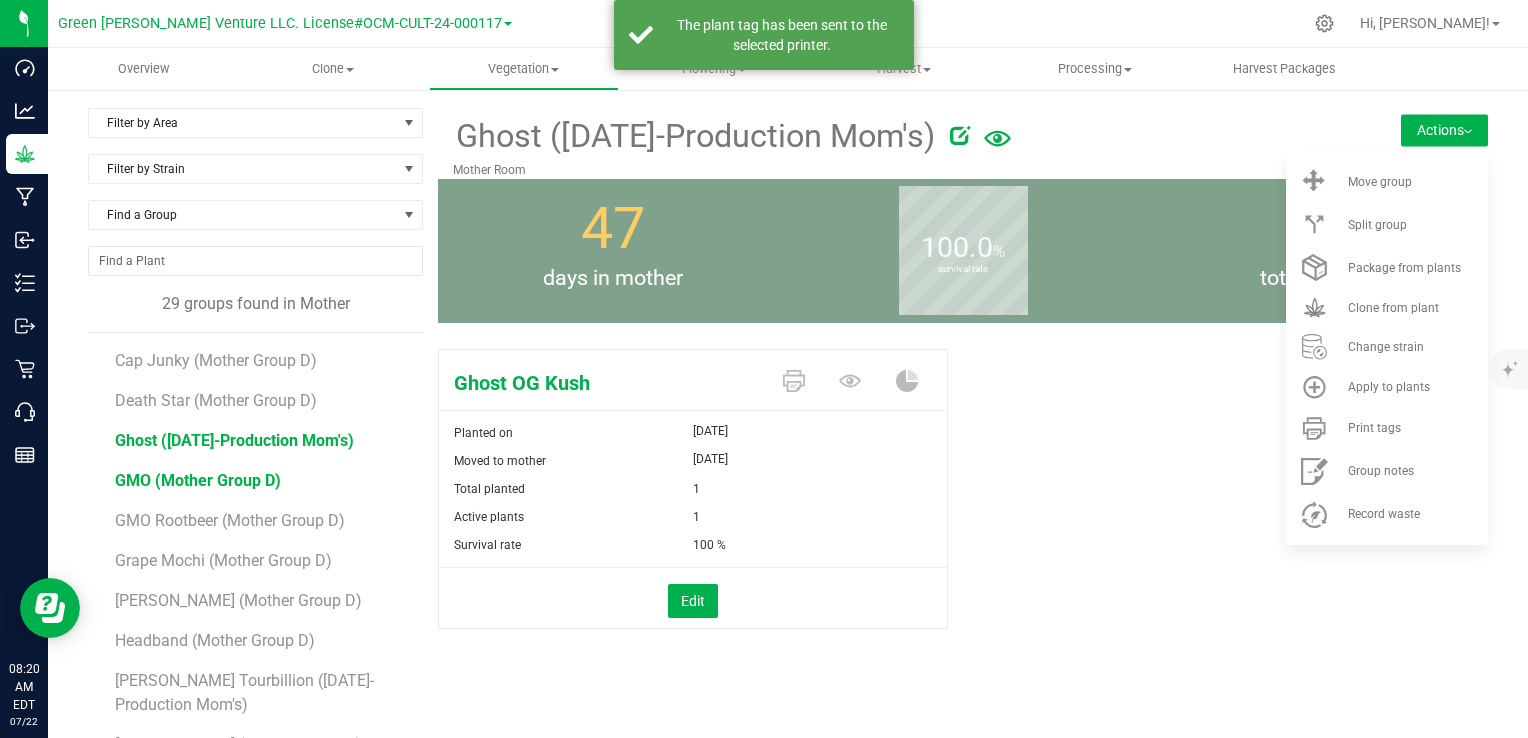 click on "GMO (Mother Group D)" at bounding box center [198, 480] 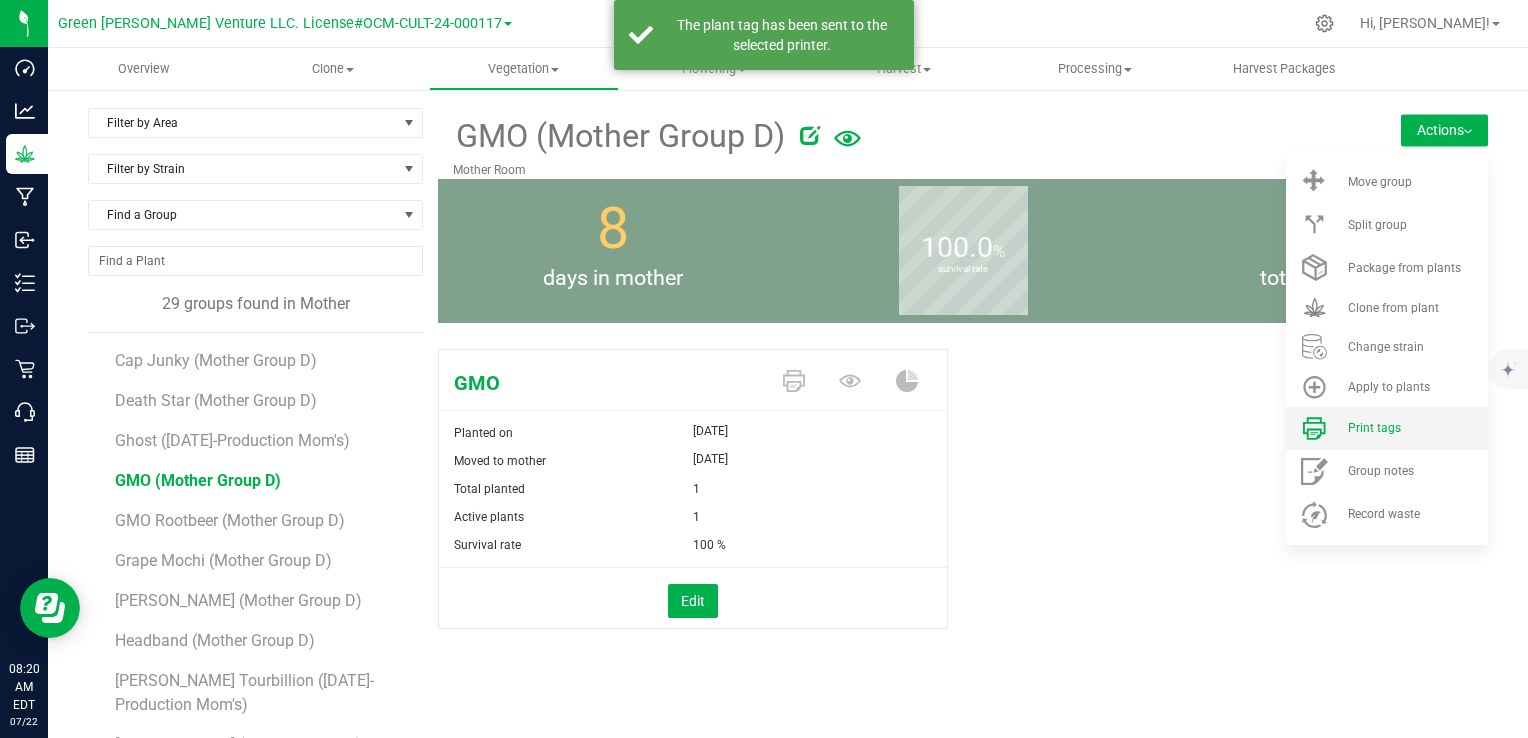 click on "Print tags" at bounding box center (1374, 428) 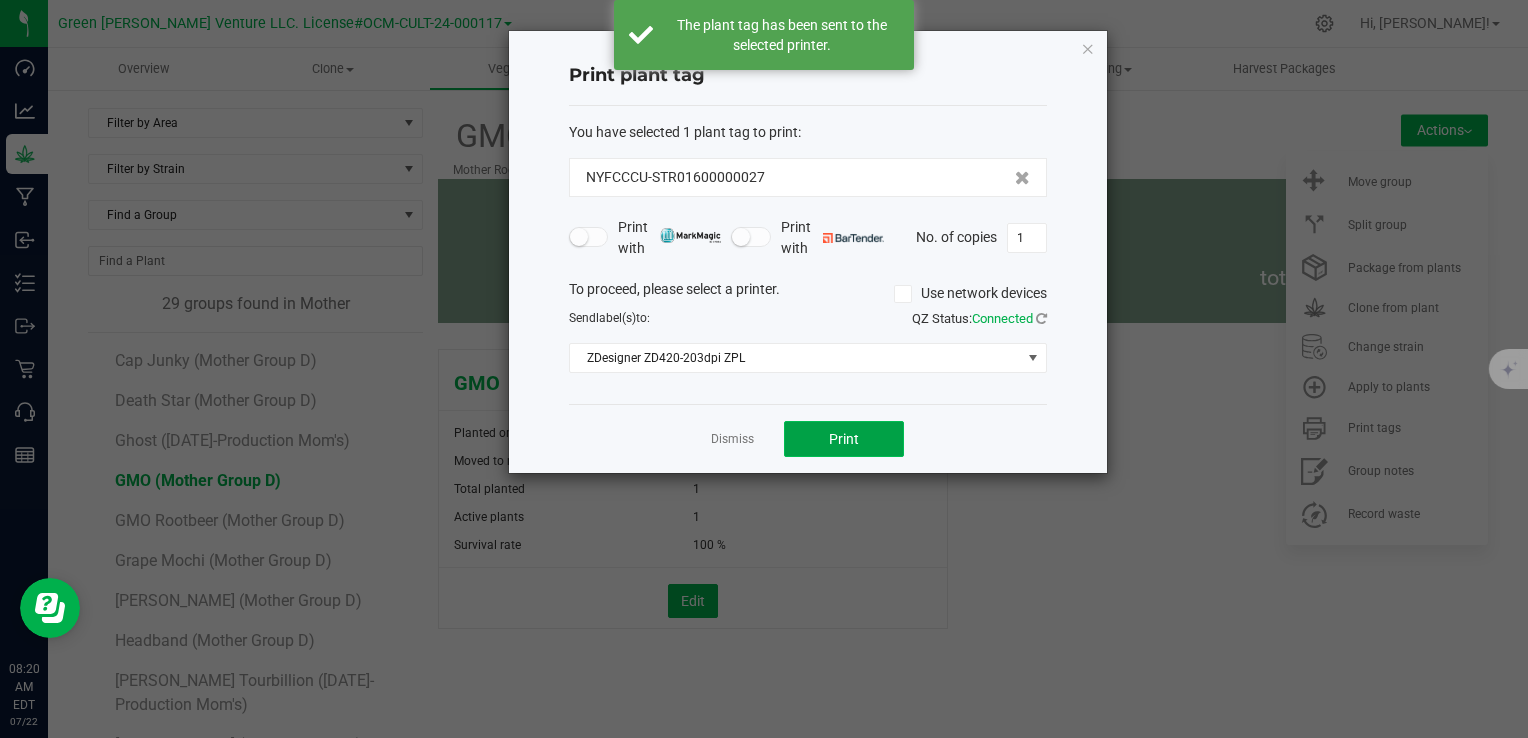 click on "Print" 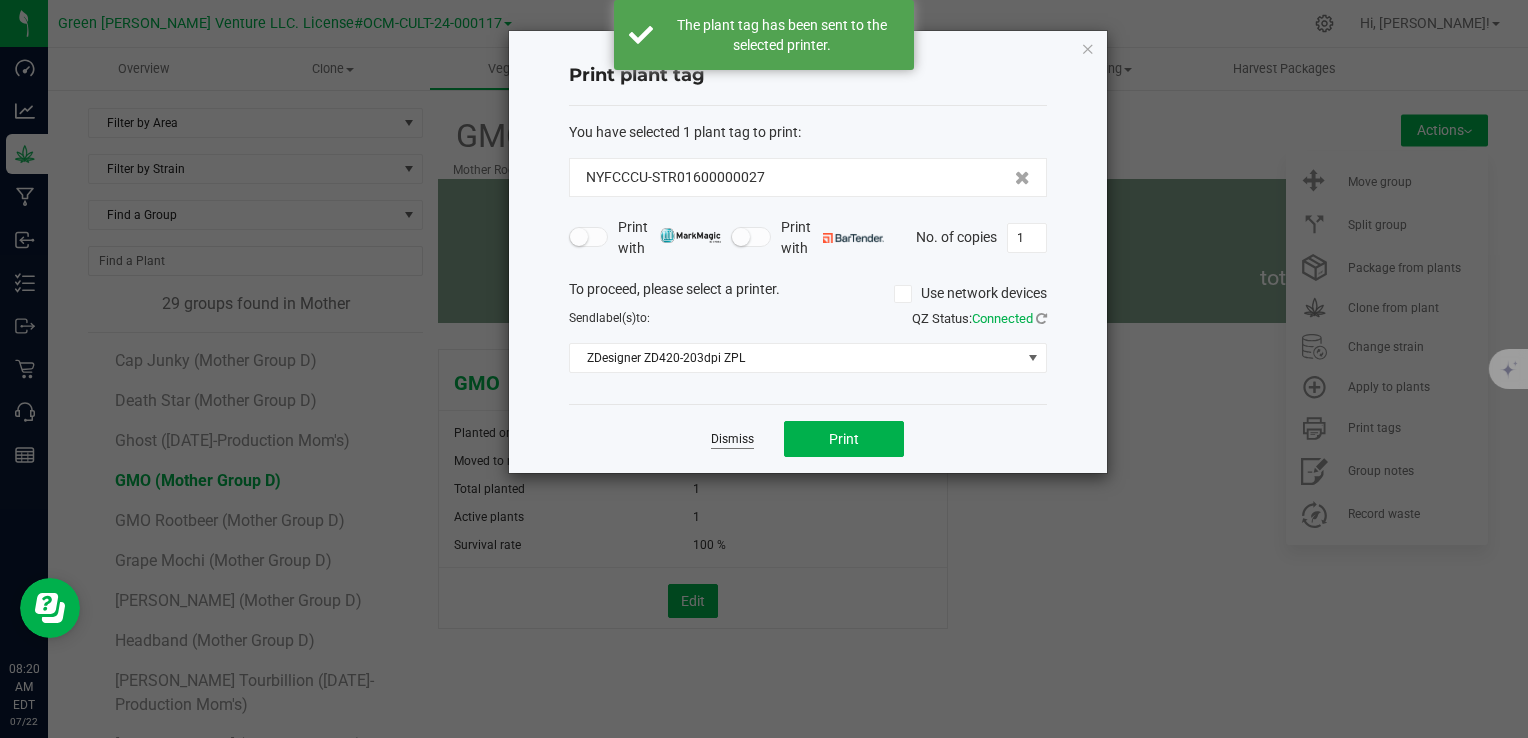 click on "Dismiss" 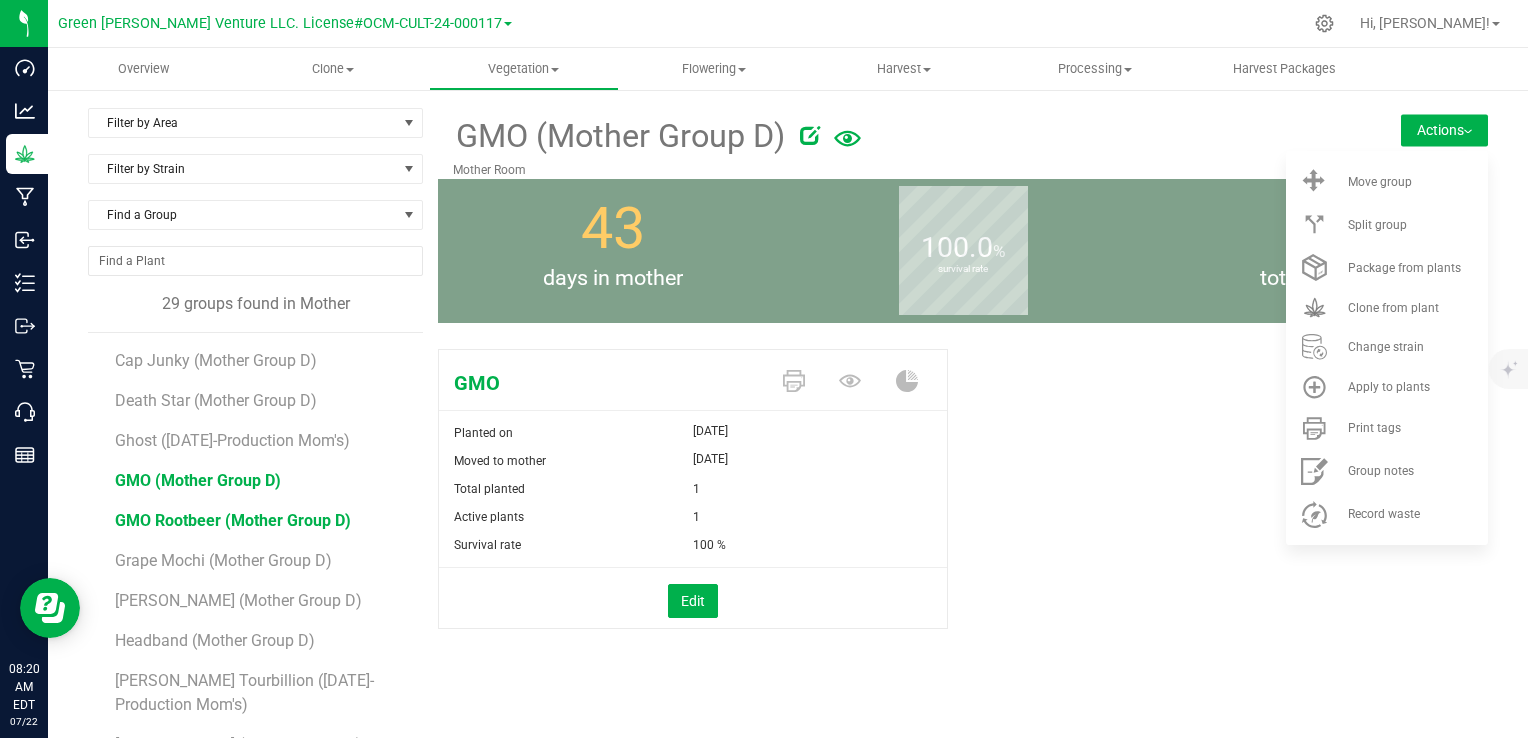 click on "GMO Rootbeer (Mother Group D)" at bounding box center [233, 520] 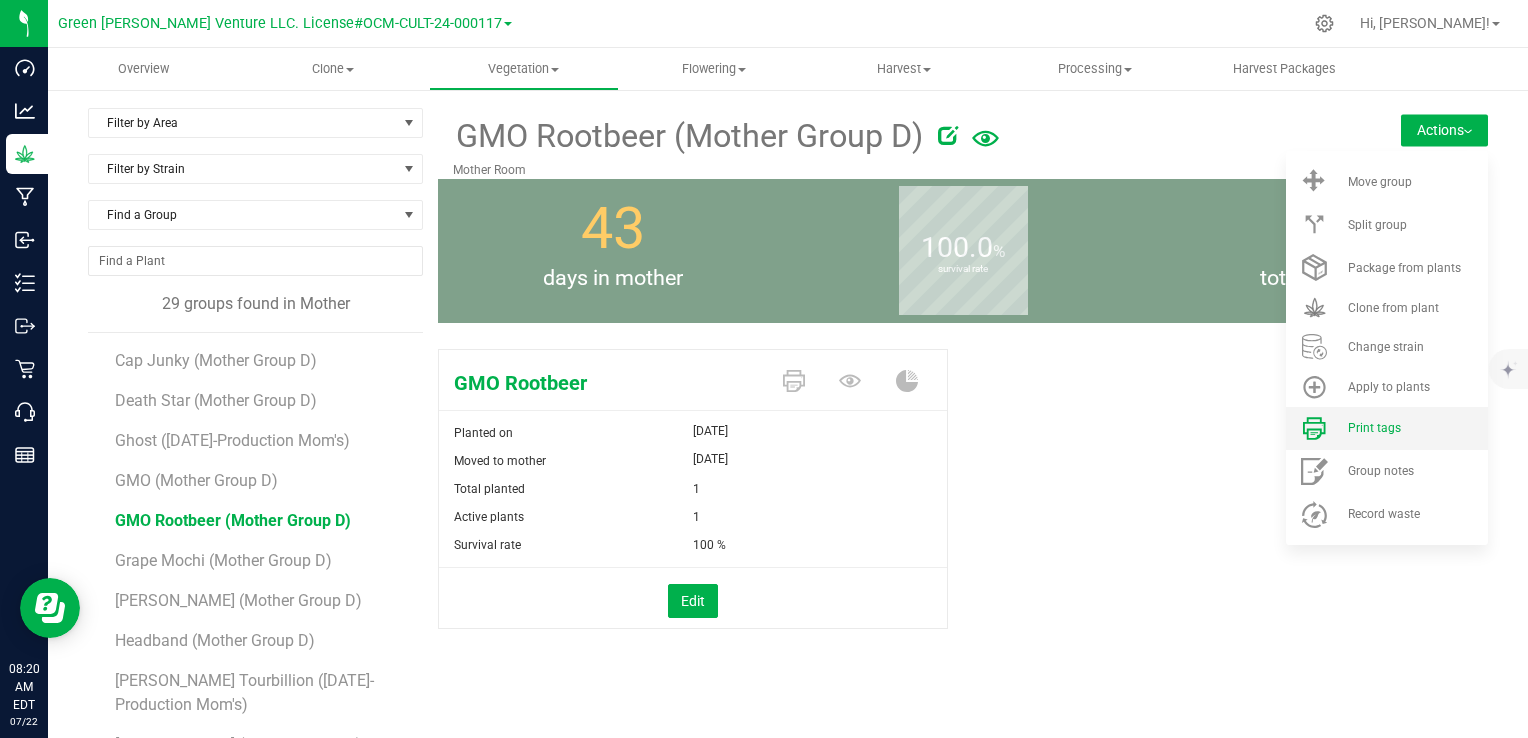 click on "Print tags" at bounding box center (1416, 428) 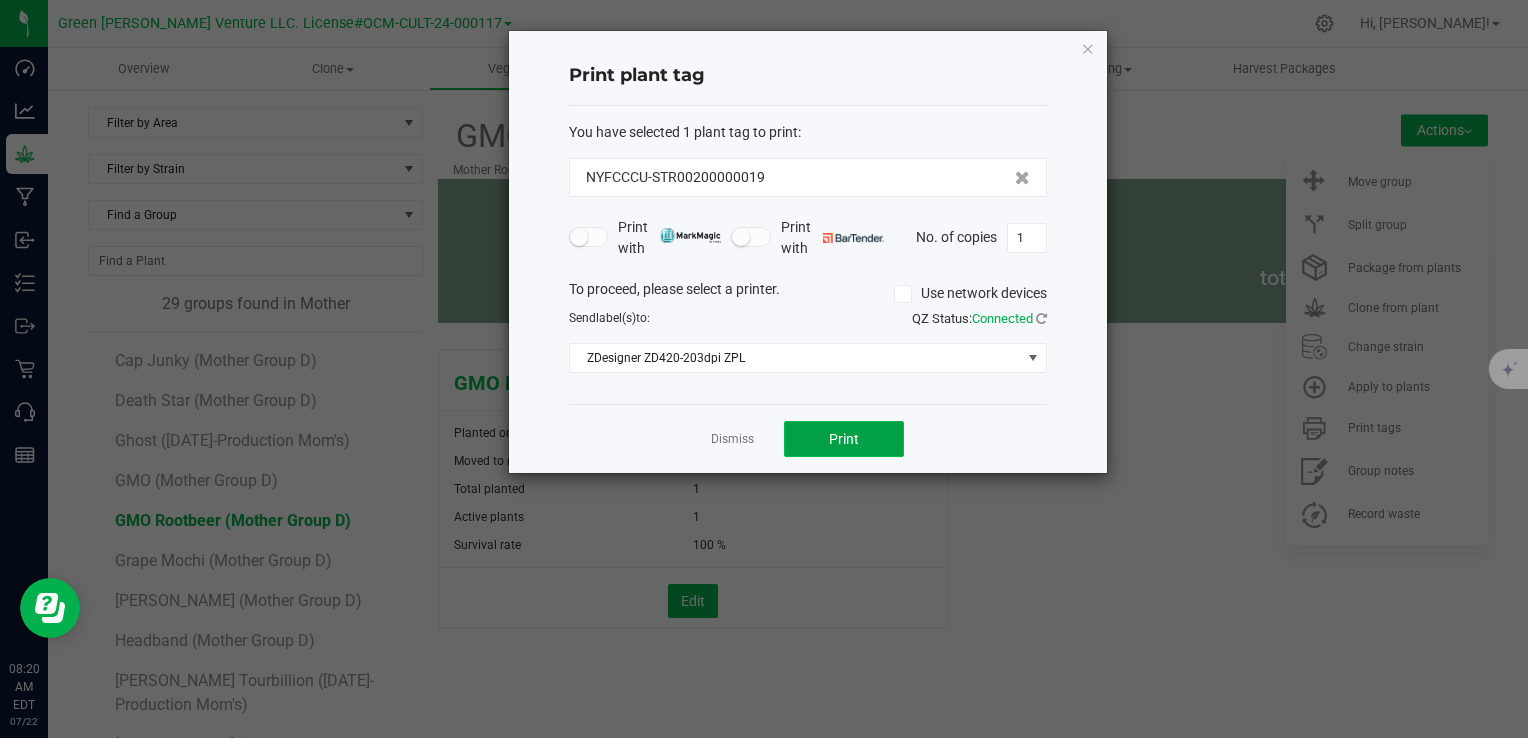 click on "Print" 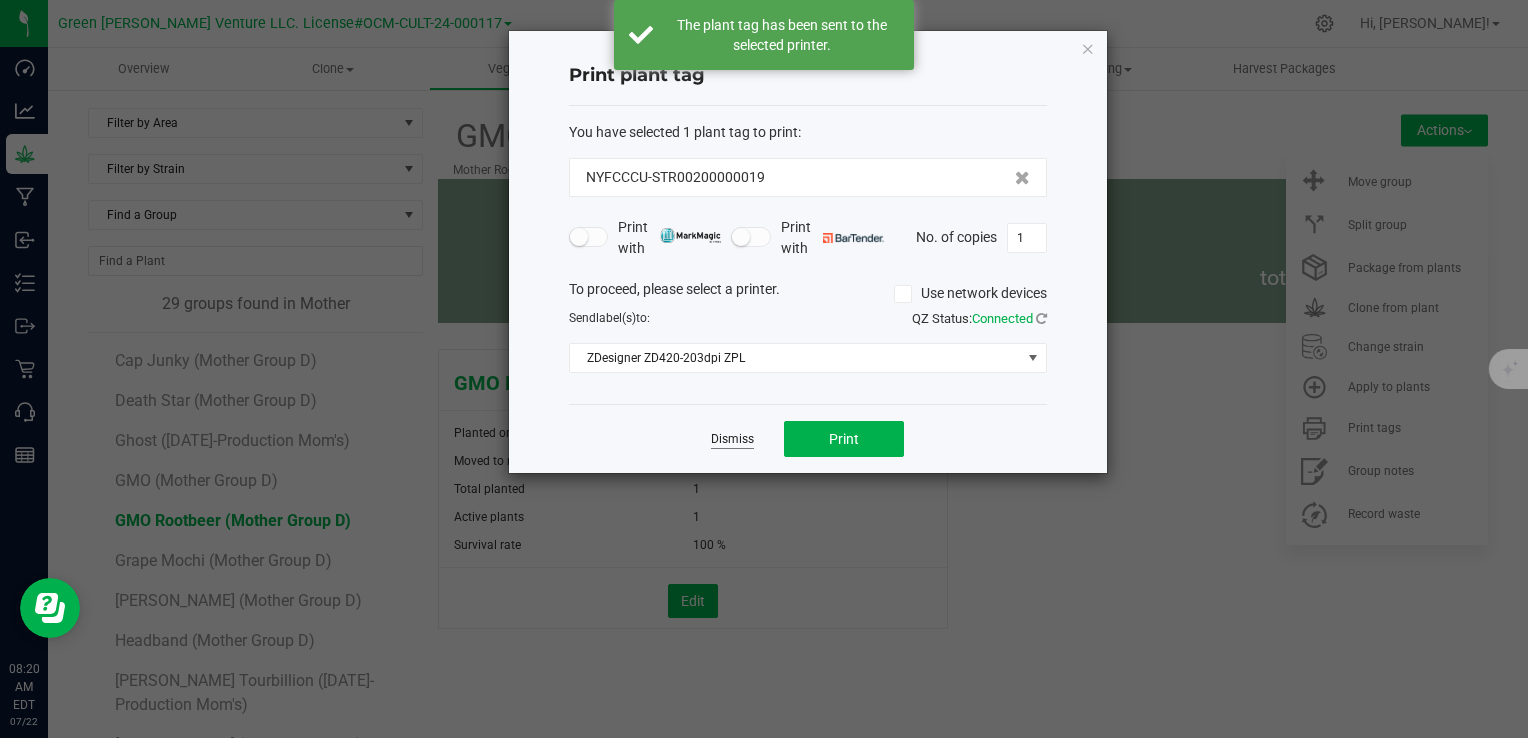 click on "Dismiss" 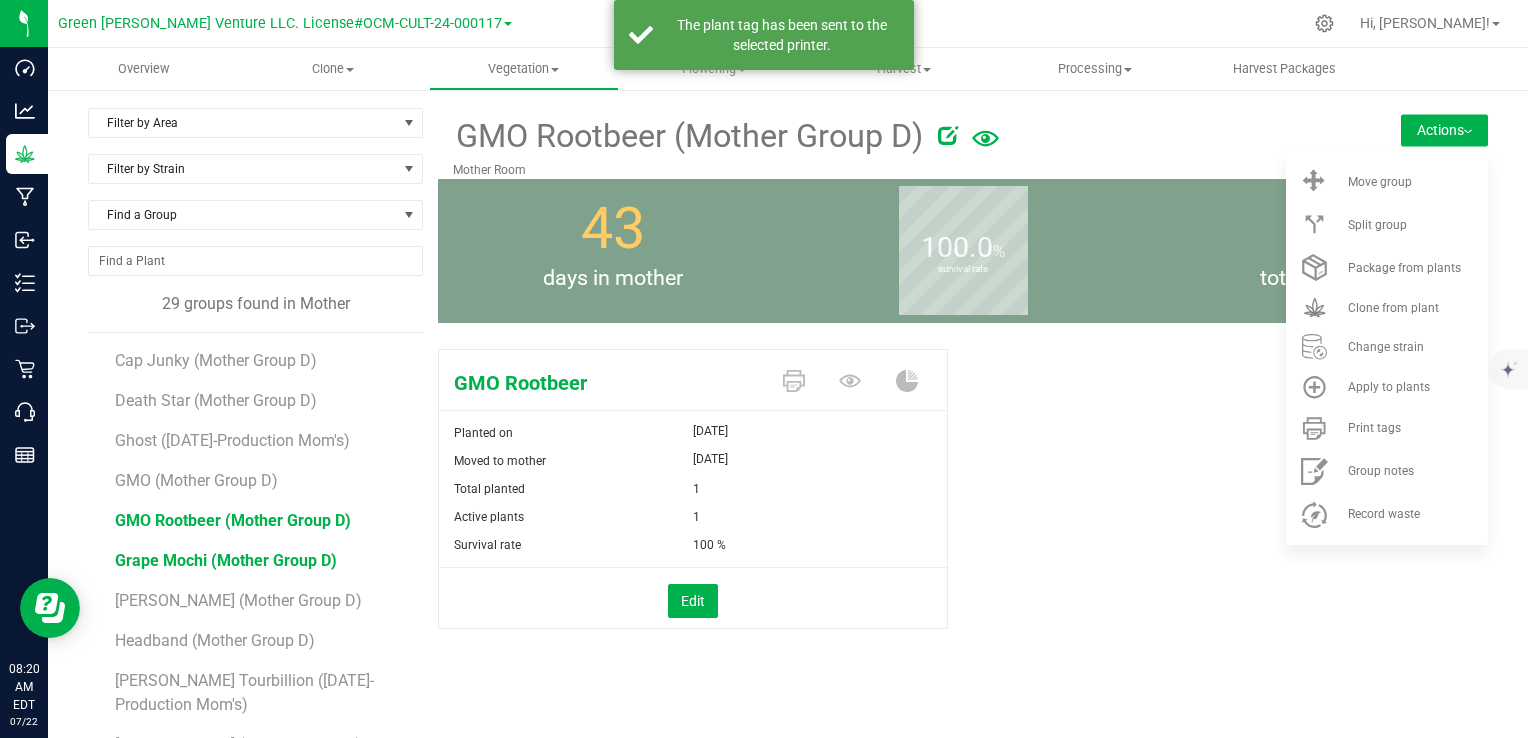 click on "Grape Mochi (Mother Group D)" at bounding box center (226, 560) 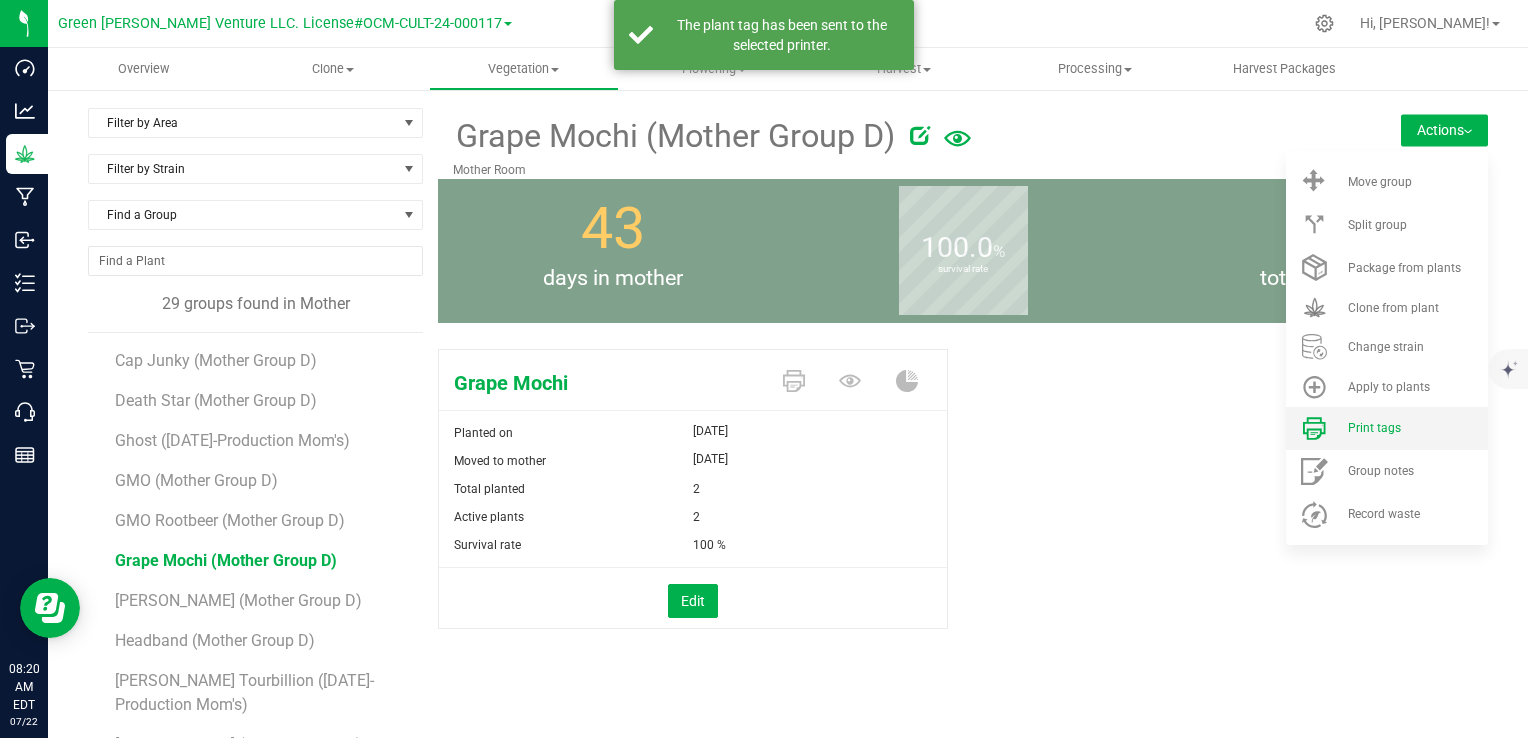 click on "Print tags" at bounding box center [1374, 428] 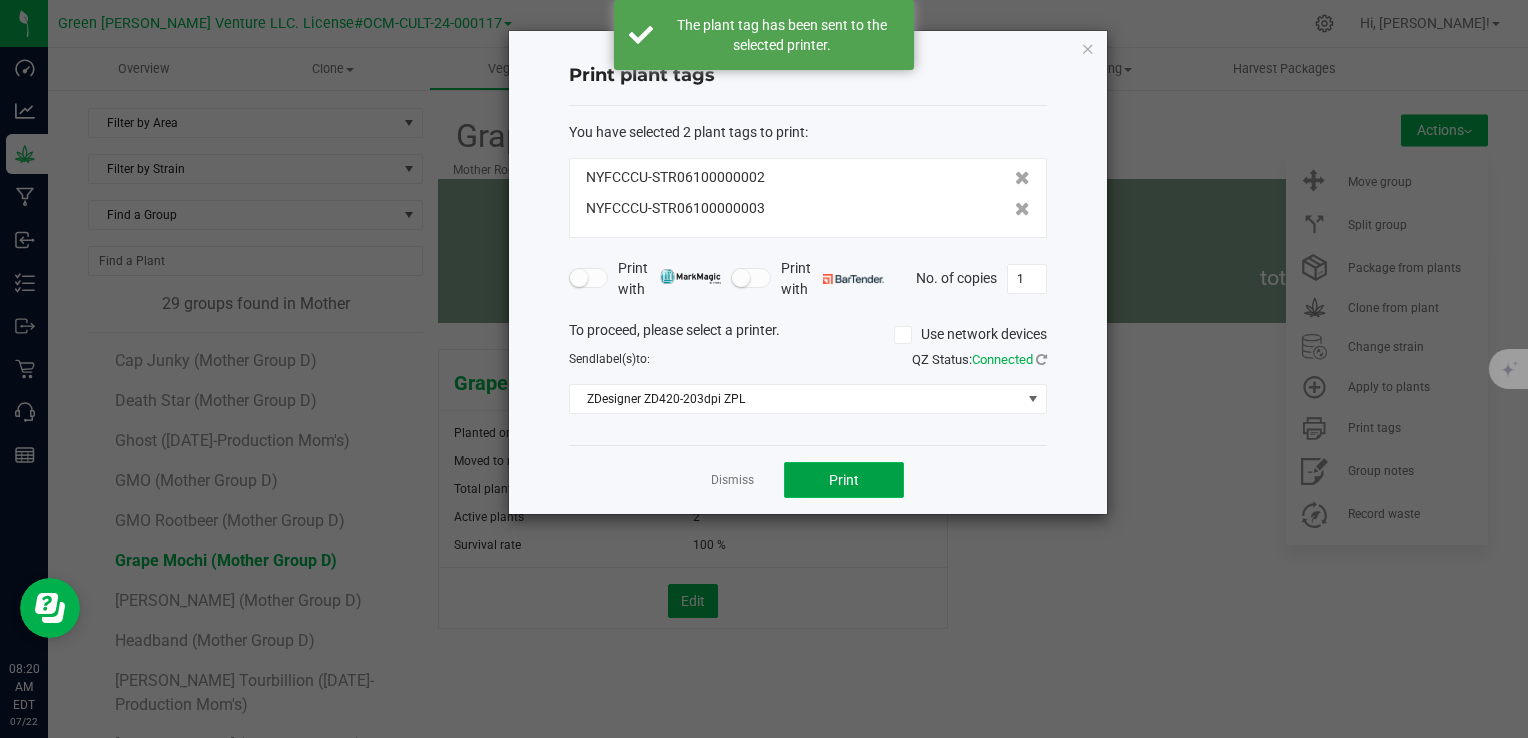 click on "Print" 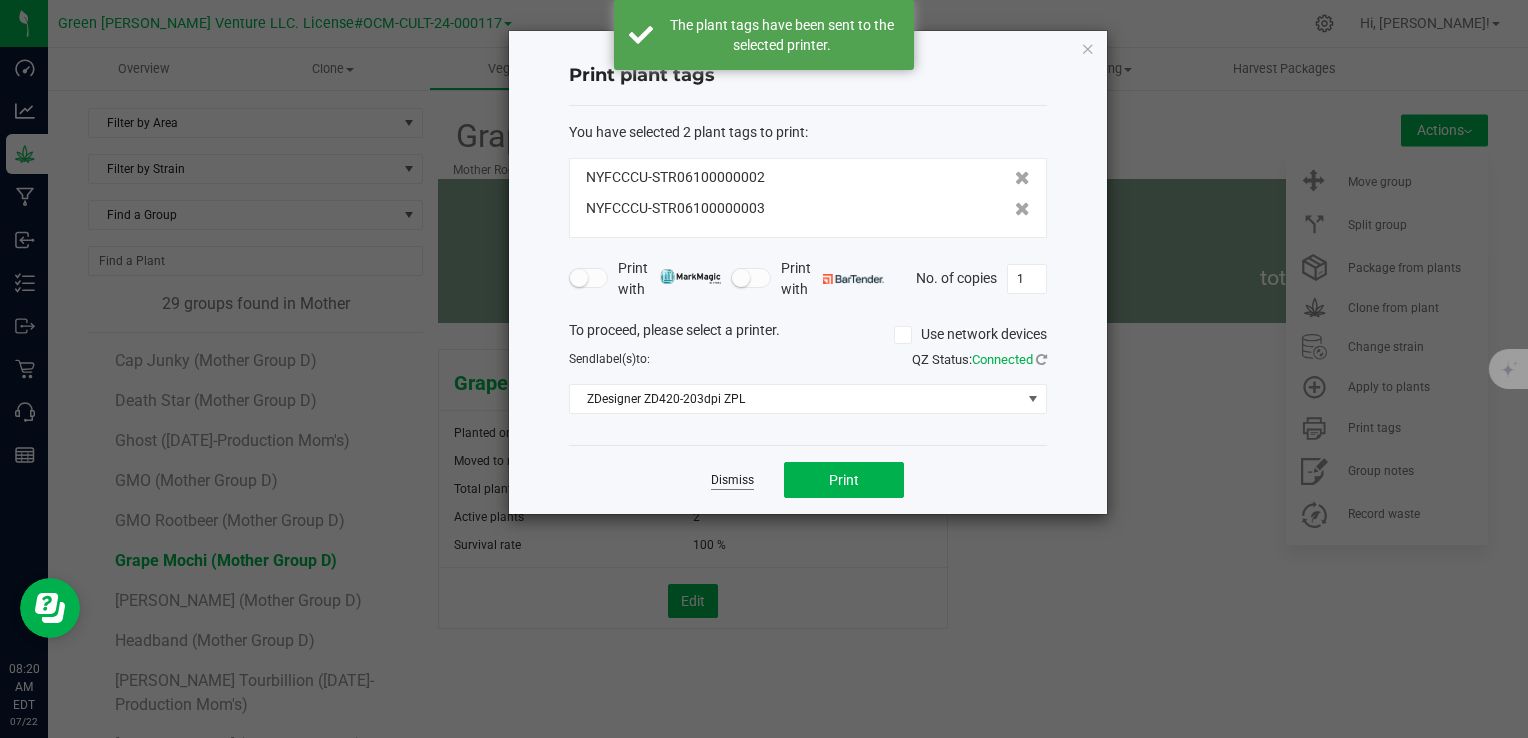 click on "Dismiss" 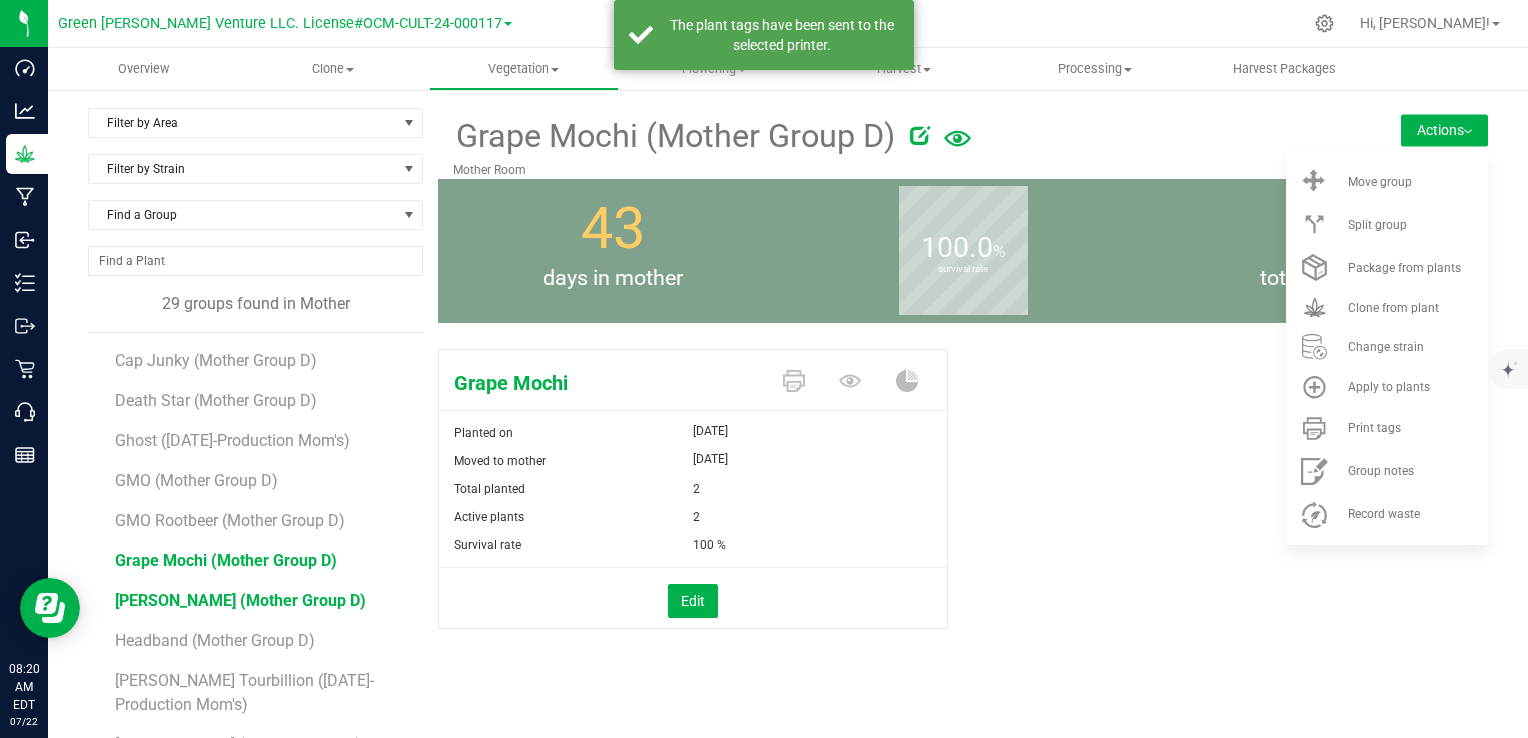 click on "[PERSON_NAME] (Mother Group D)" at bounding box center [240, 600] 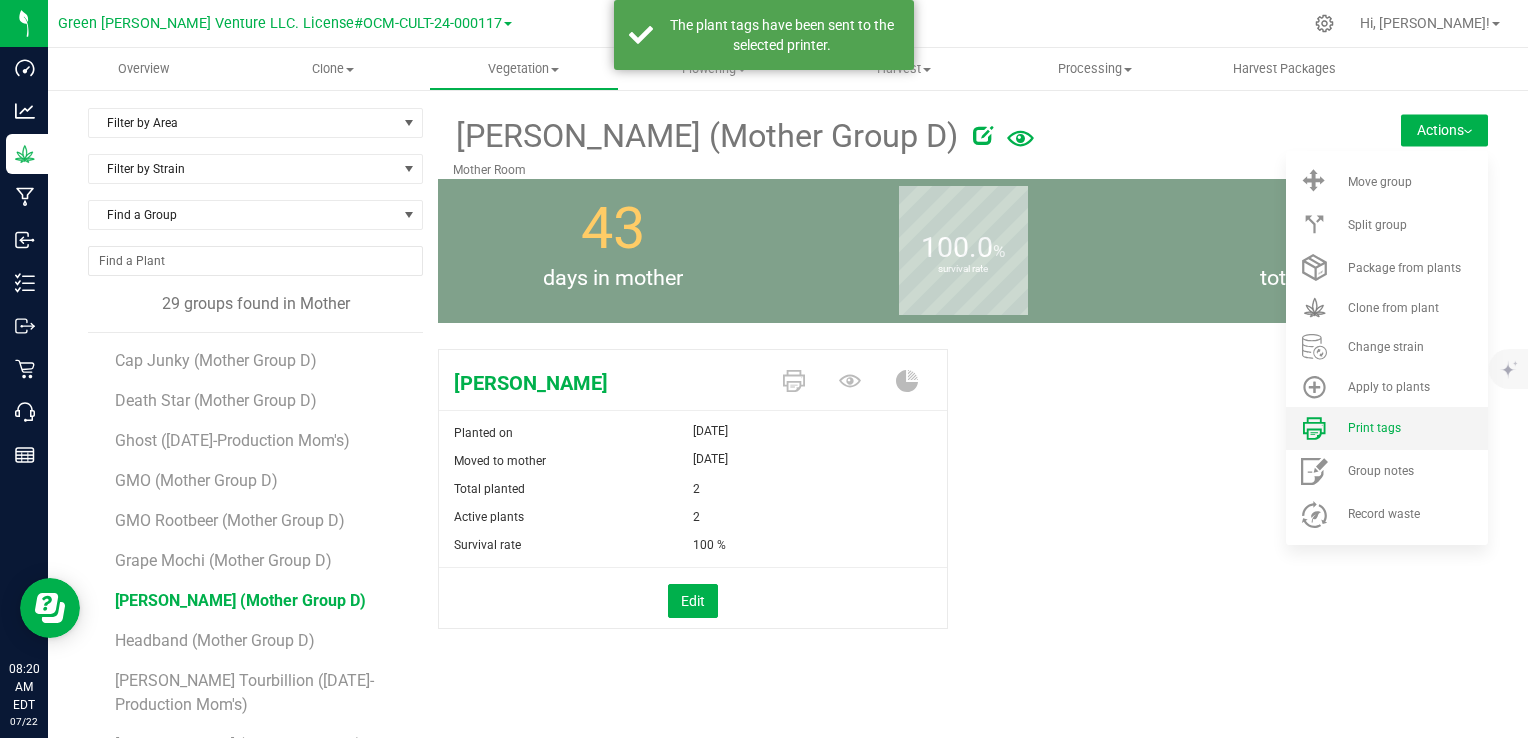 click on "Print tags" at bounding box center (1374, 428) 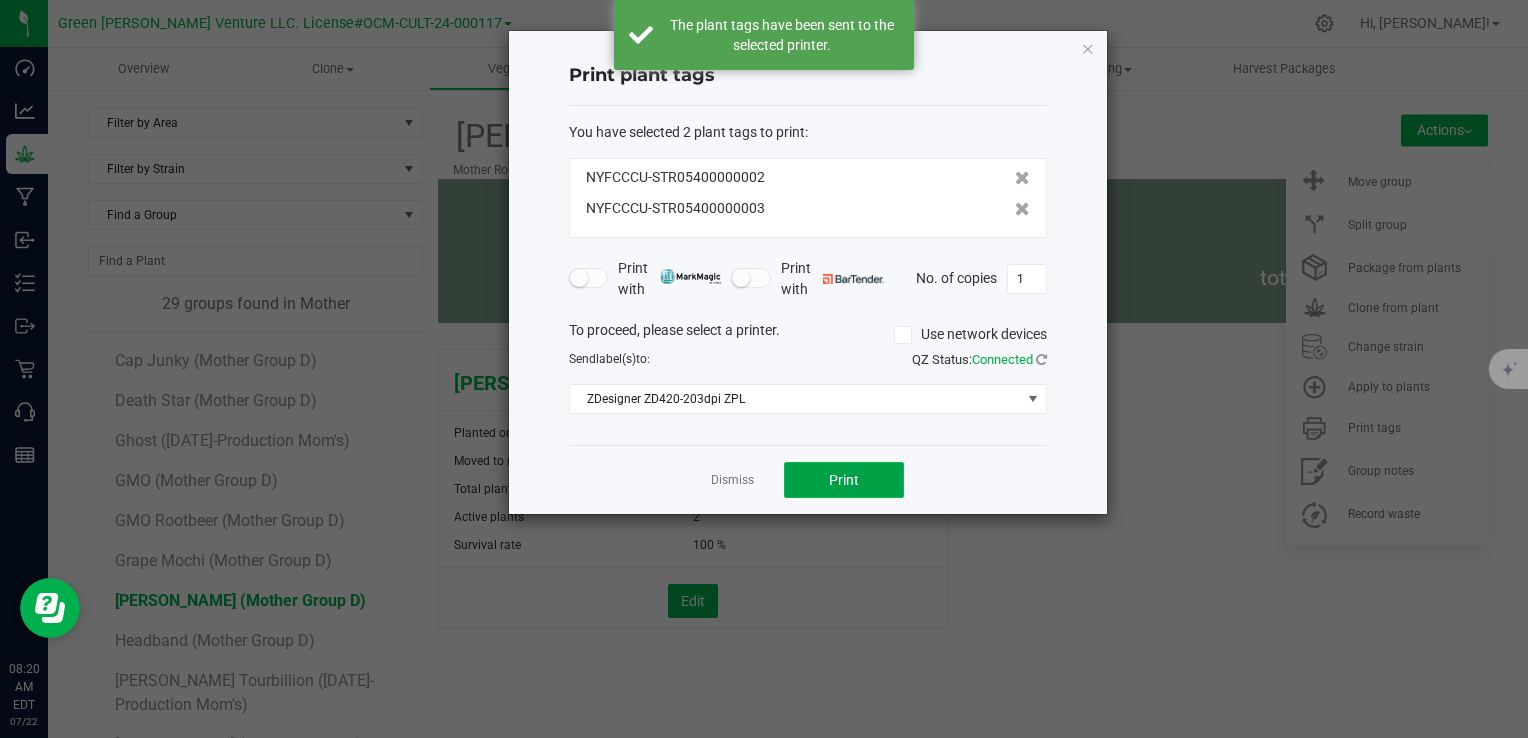 click on "Print" 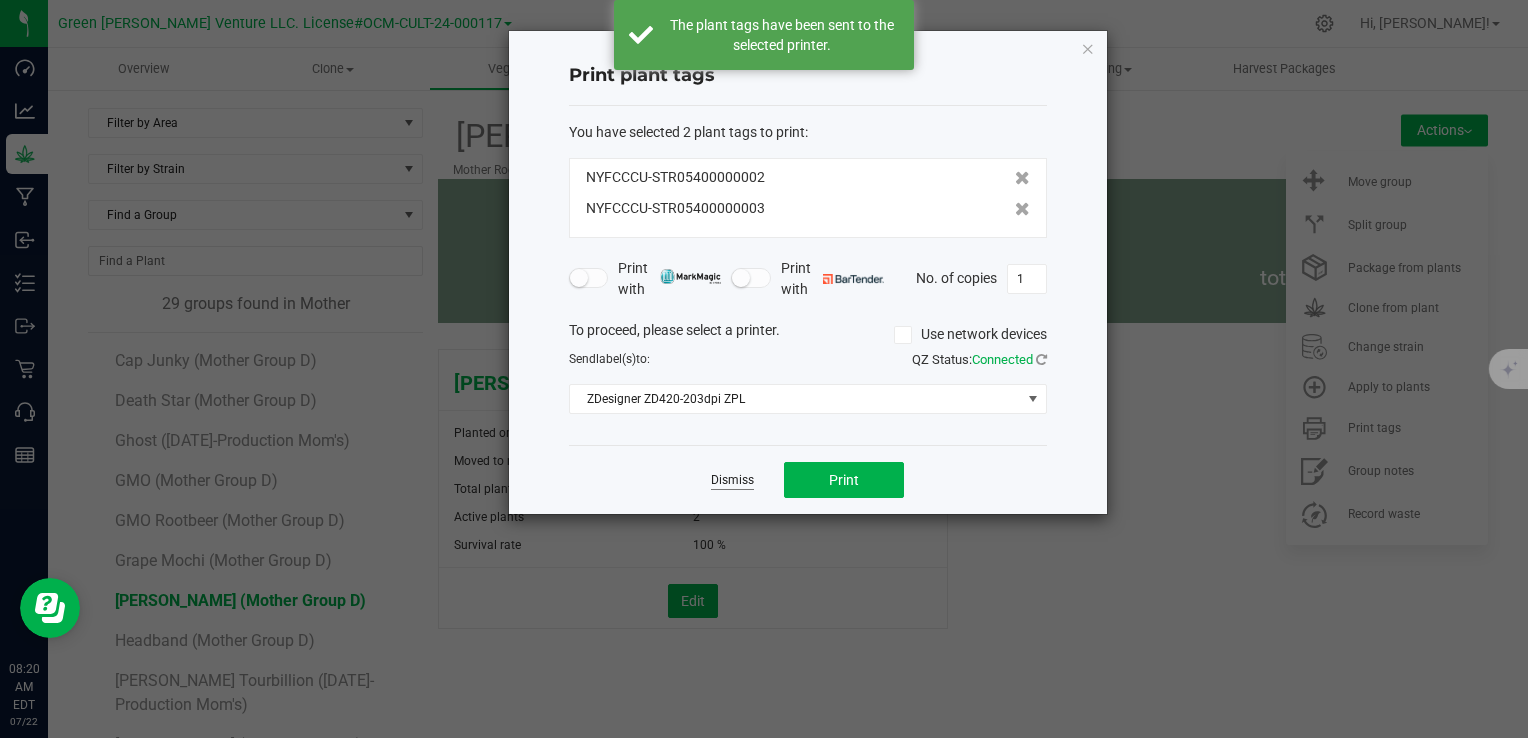 click on "Dismiss" 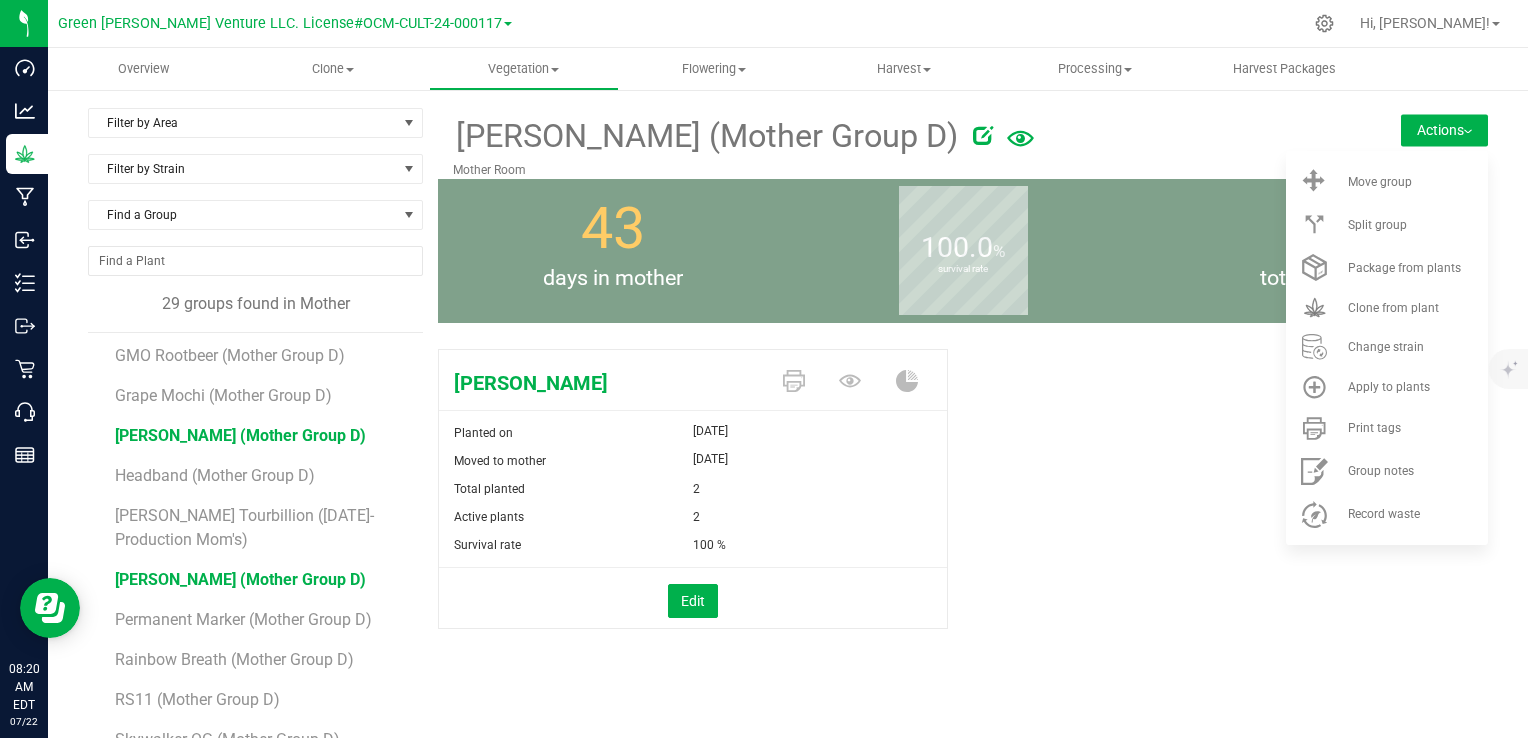 scroll, scrollTop: 600, scrollLeft: 0, axis: vertical 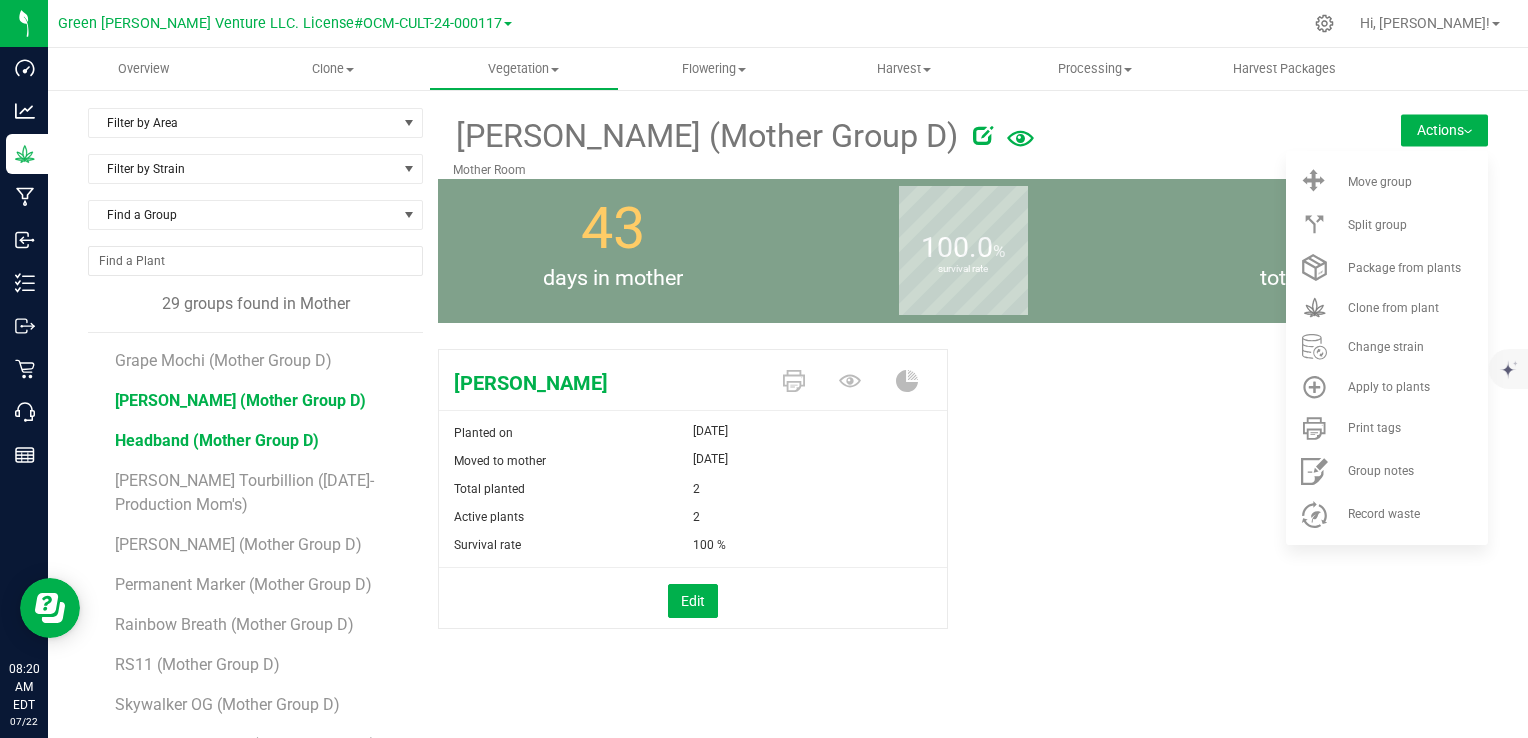 click on "Headband (Mother Group D)" at bounding box center [217, 440] 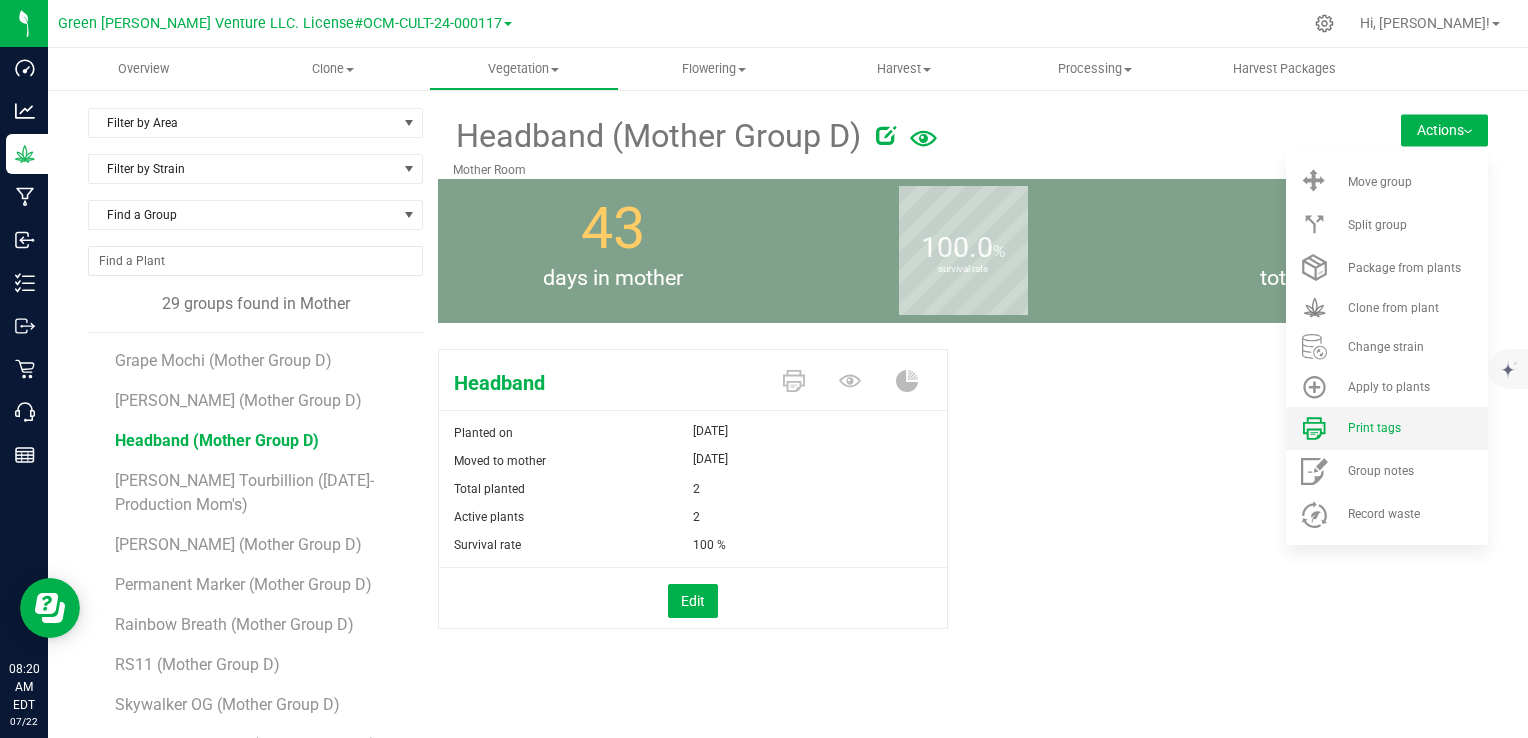 click on "Print tags" at bounding box center [1387, 428] 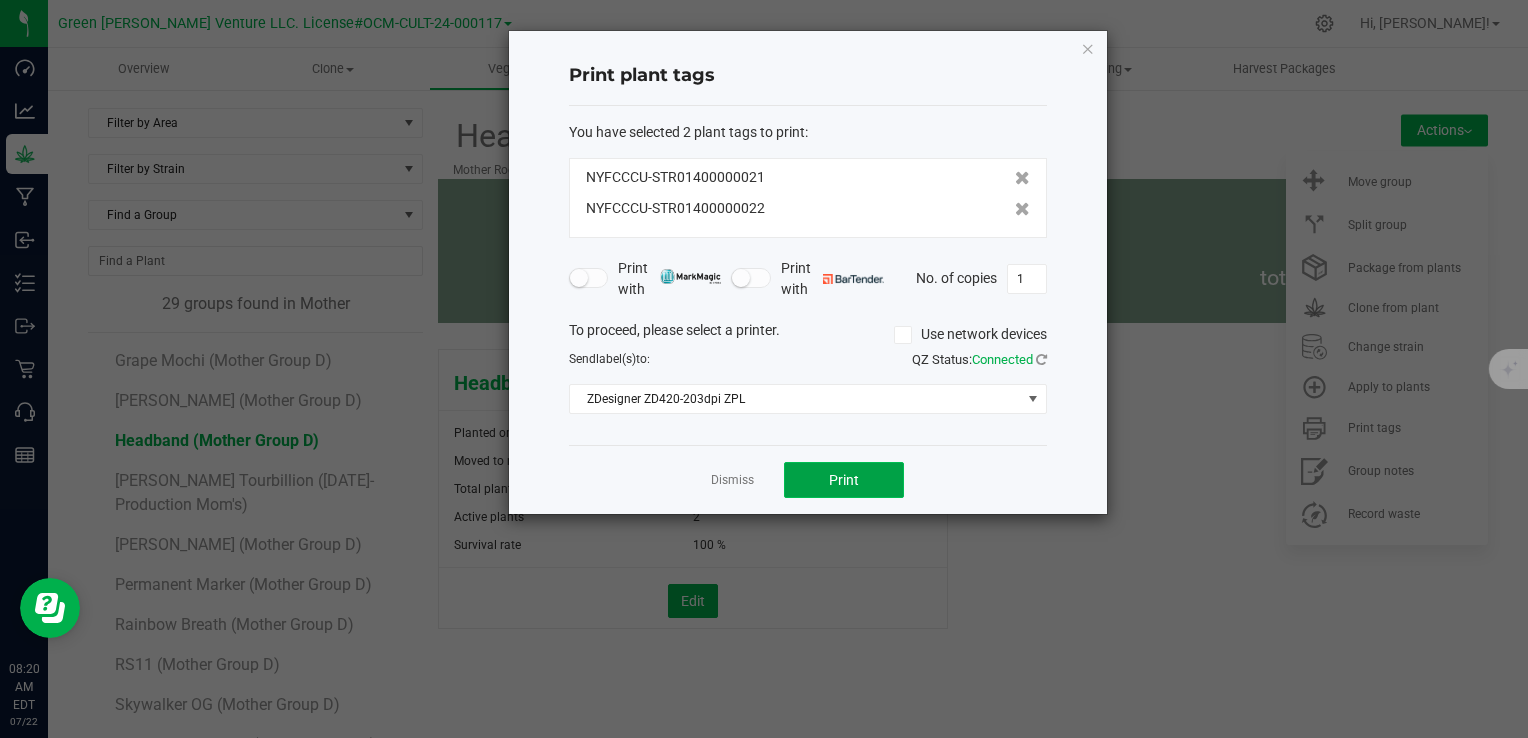 click on "Print" 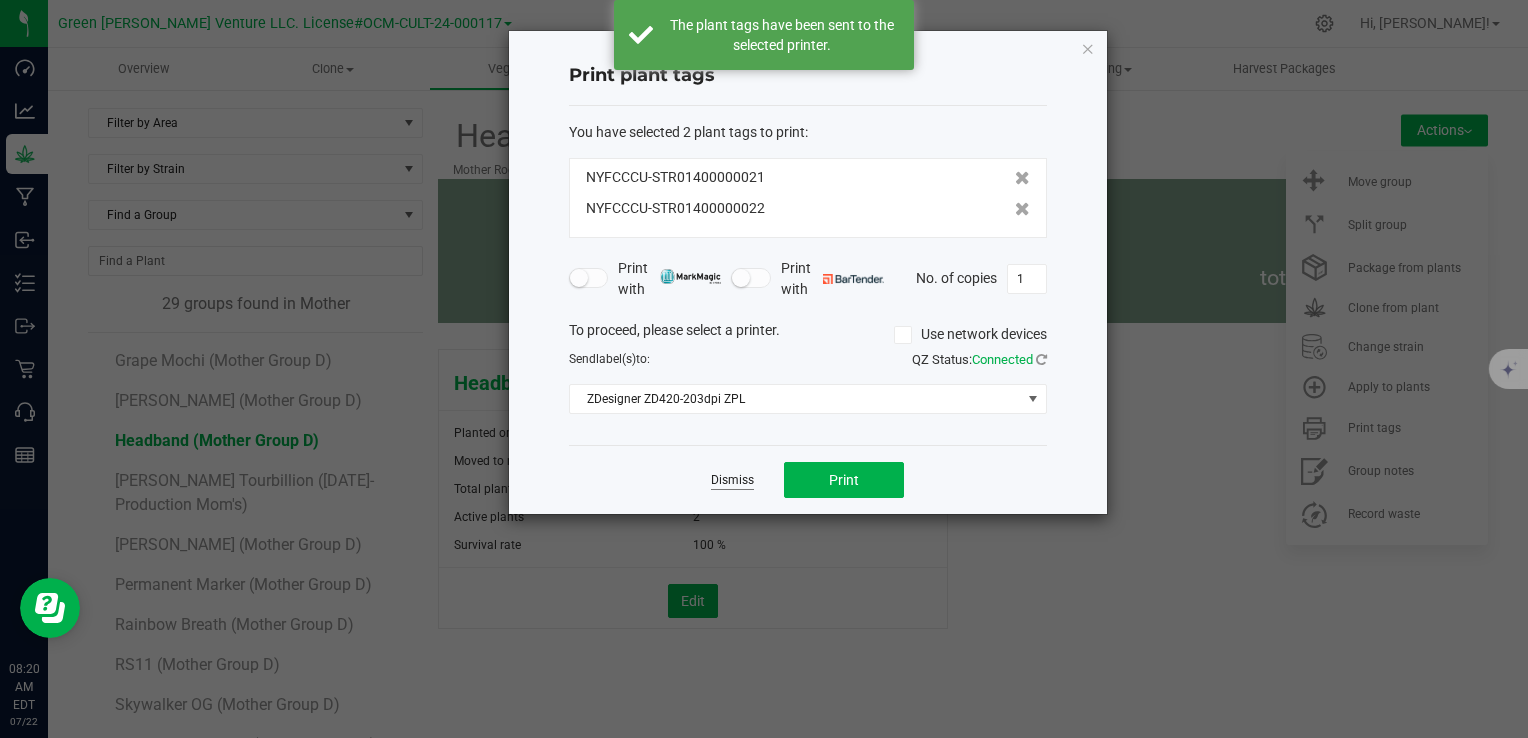 click on "Dismiss" 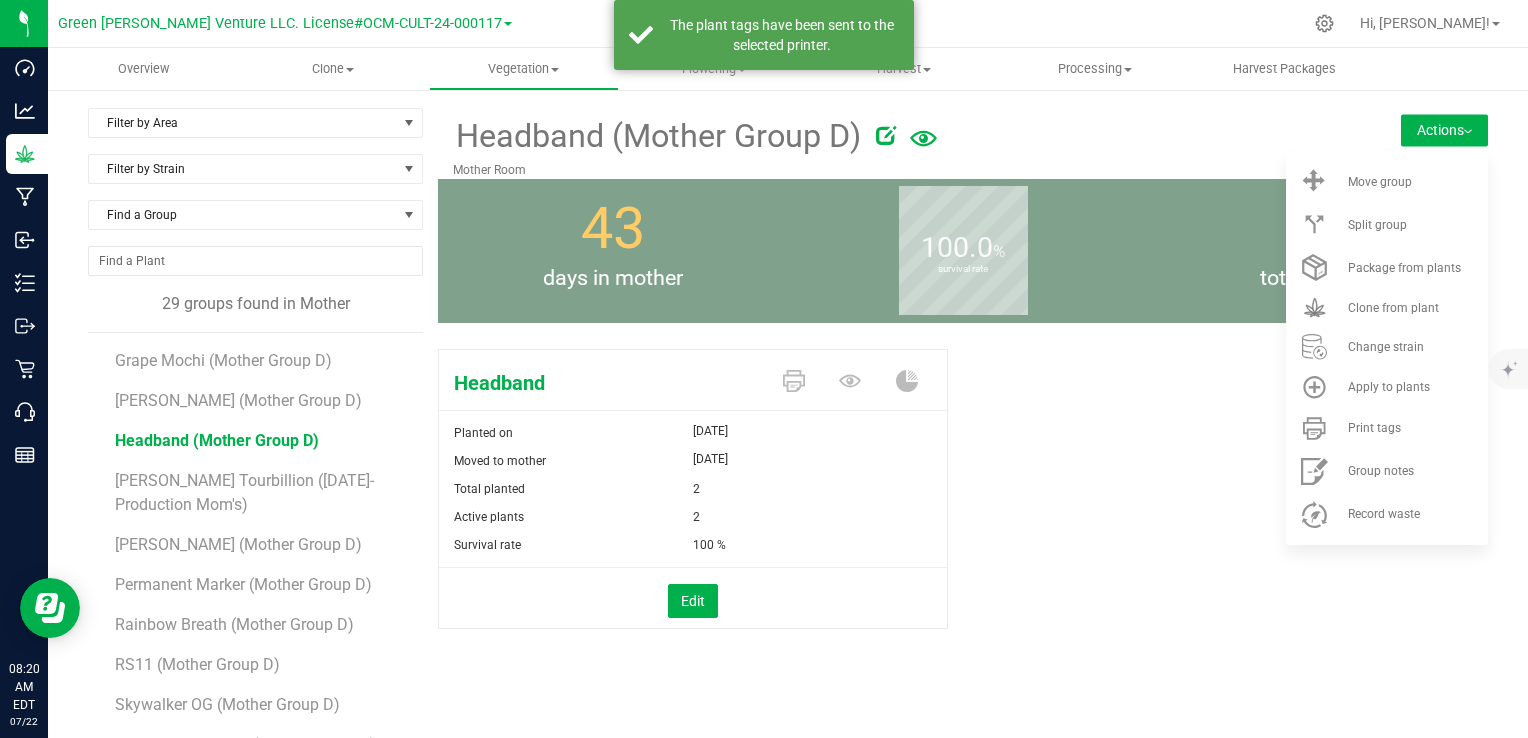 click on "[PERSON_NAME] Tourbillion ([DATE]-Production Mom's)" at bounding box center [262, 485] 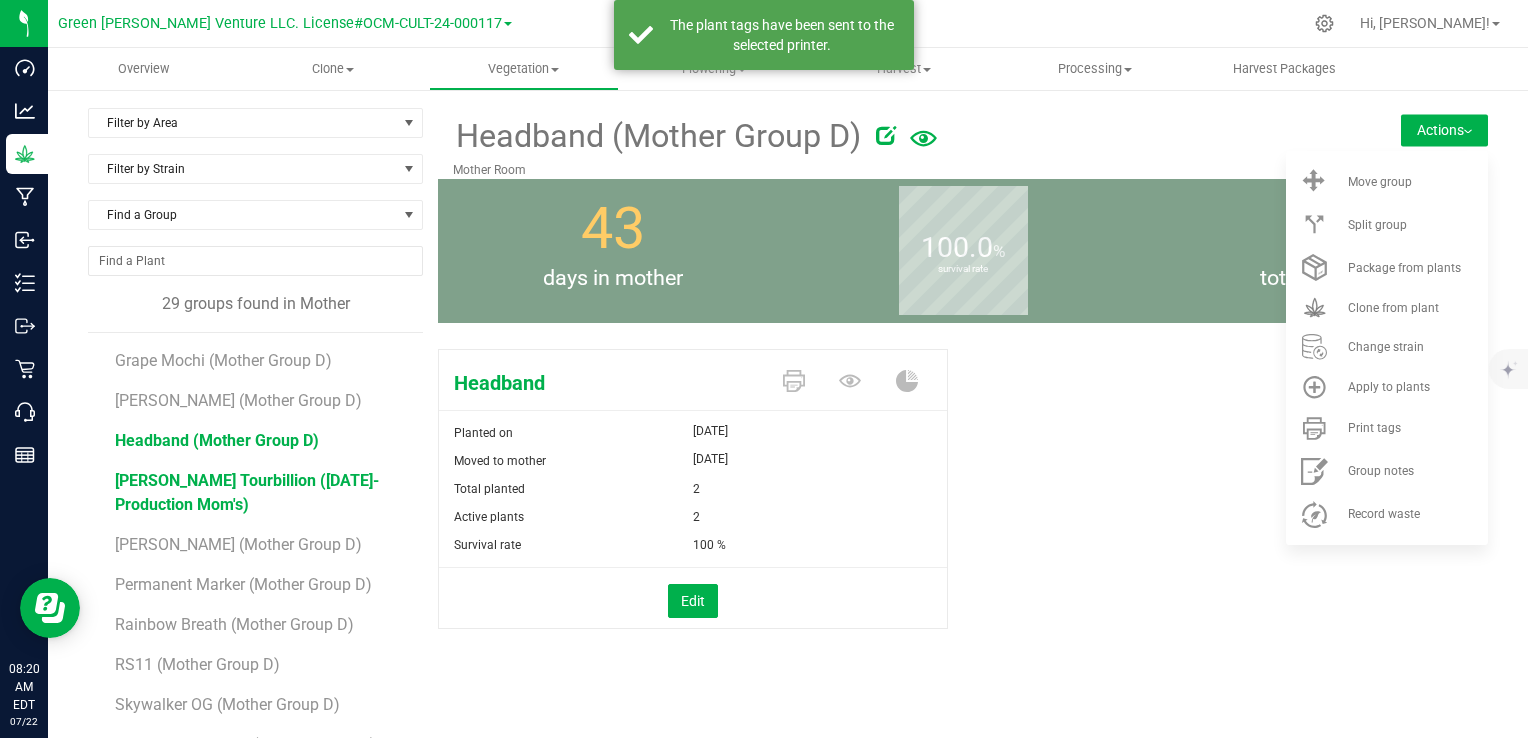 click on "[PERSON_NAME] Tourbillion ([DATE]-Production Mom's)" at bounding box center (247, 492) 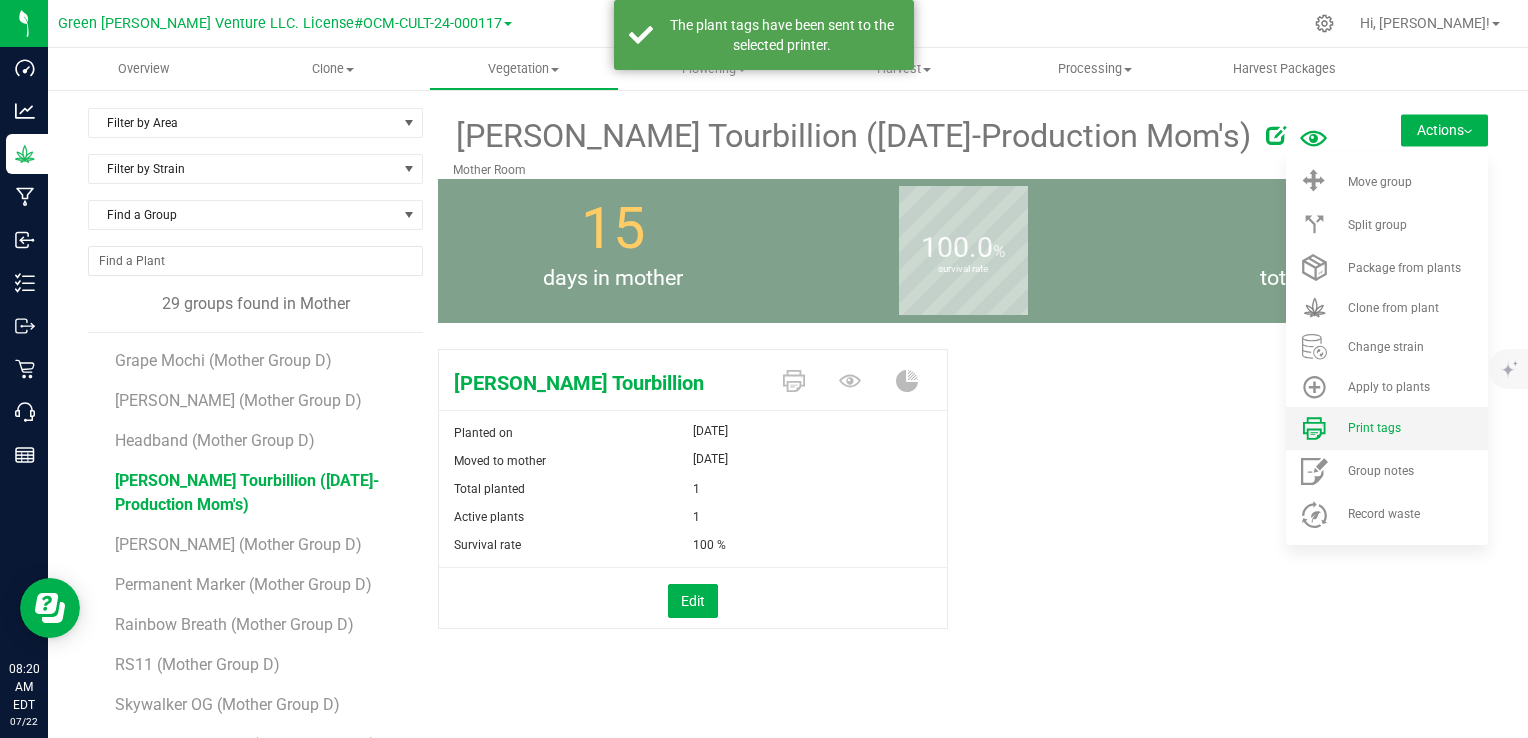 click on "Print tags" at bounding box center [1387, 428] 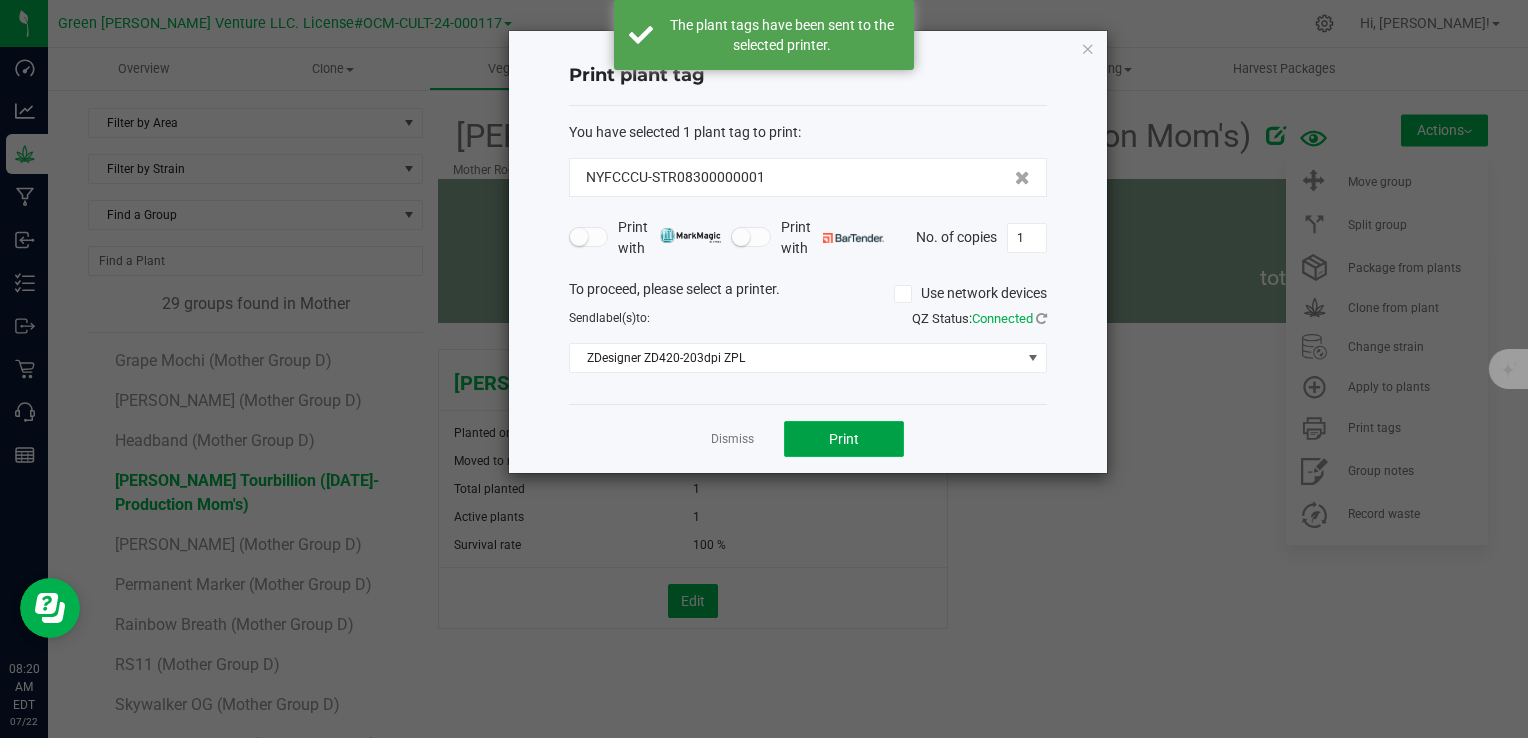 click on "Print" 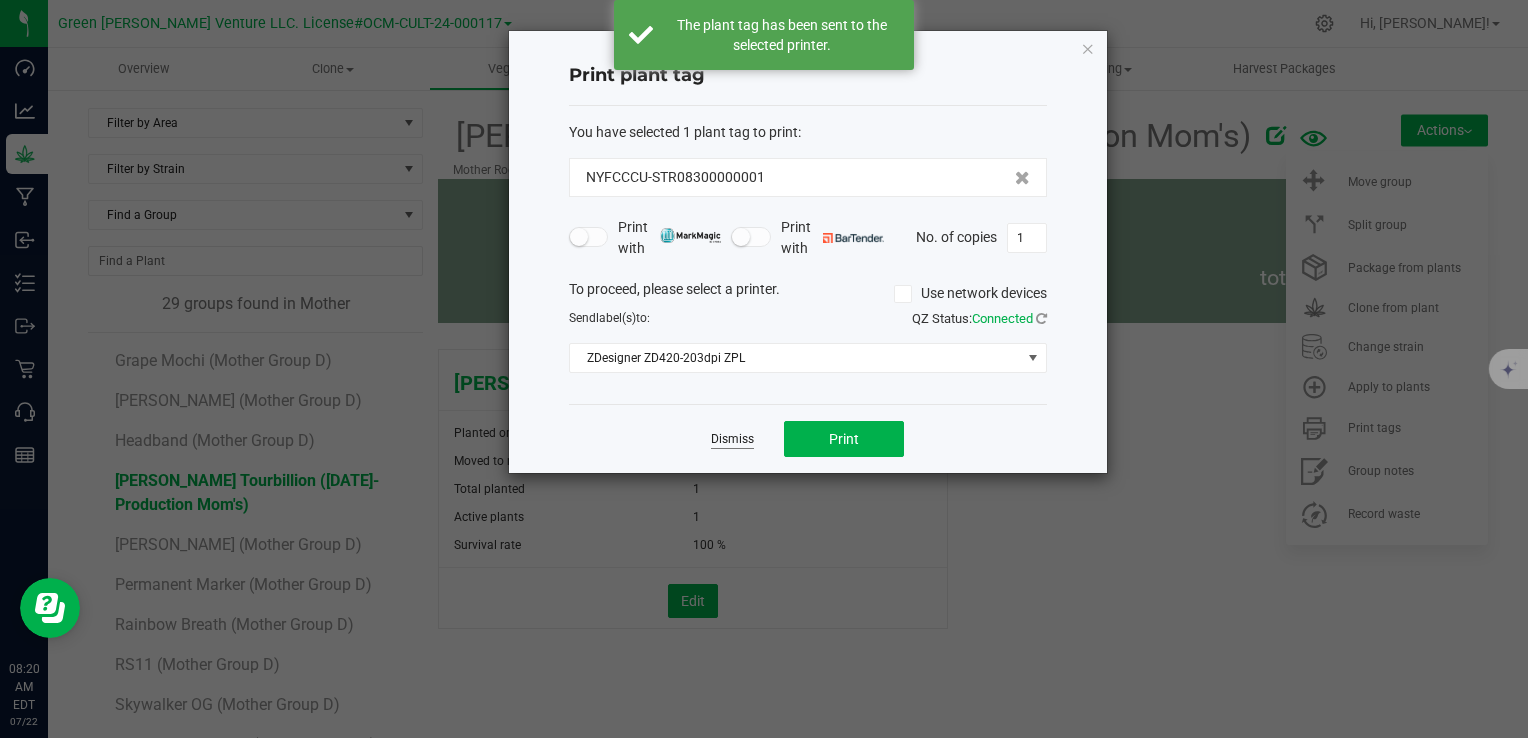 click on "Dismiss" 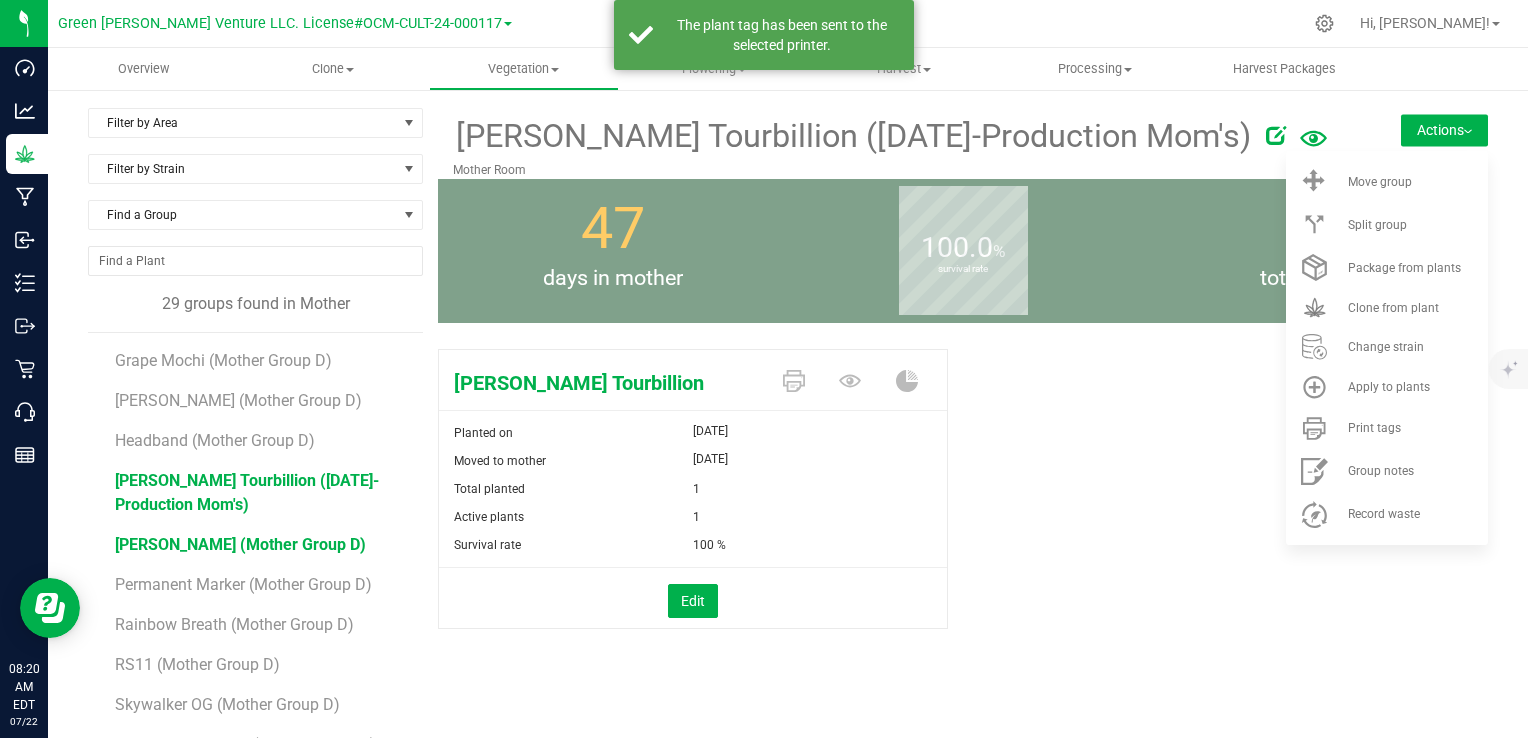 click on "[PERSON_NAME] (Mother Group D)" at bounding box center [240, 544] 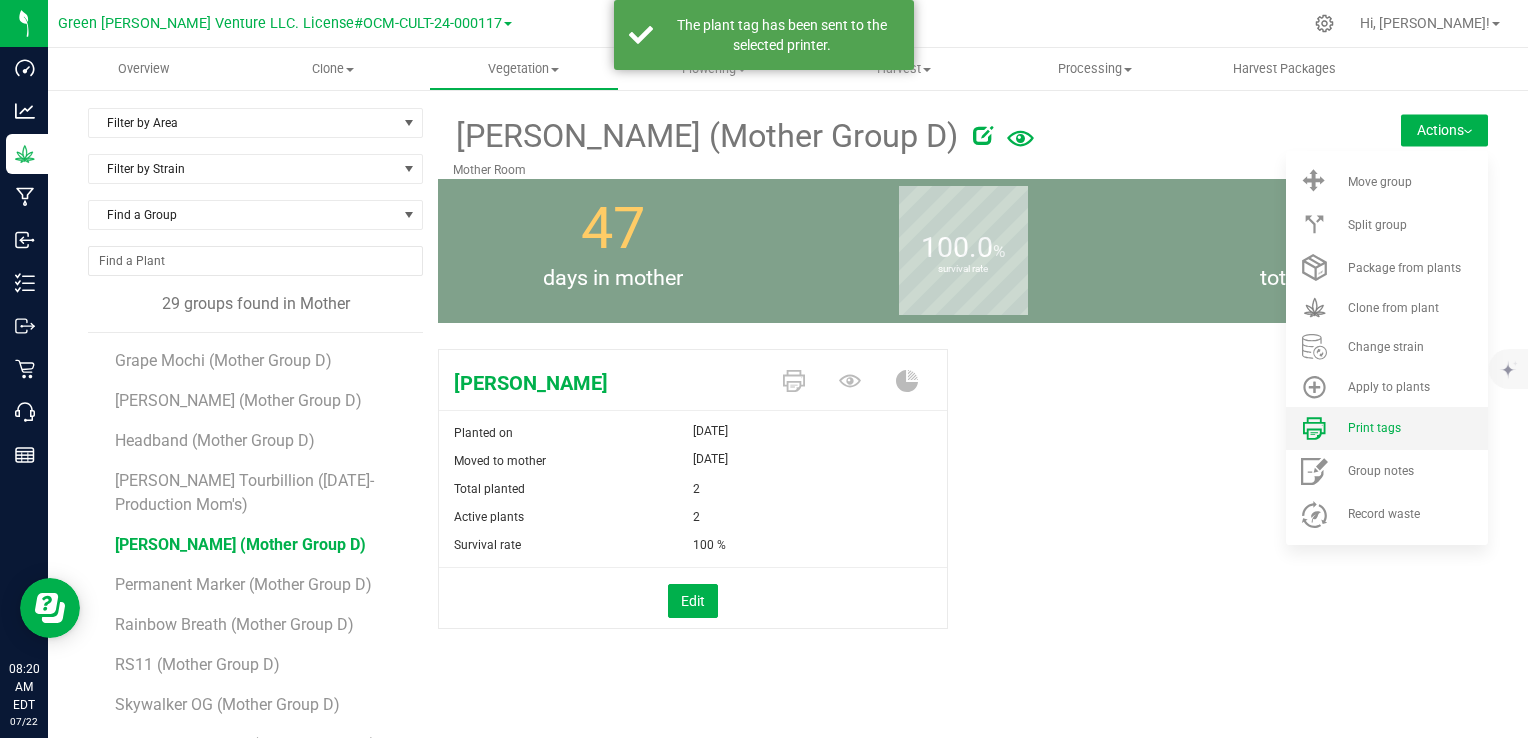 click on "Print tags" at bounding box center [1387, 428] 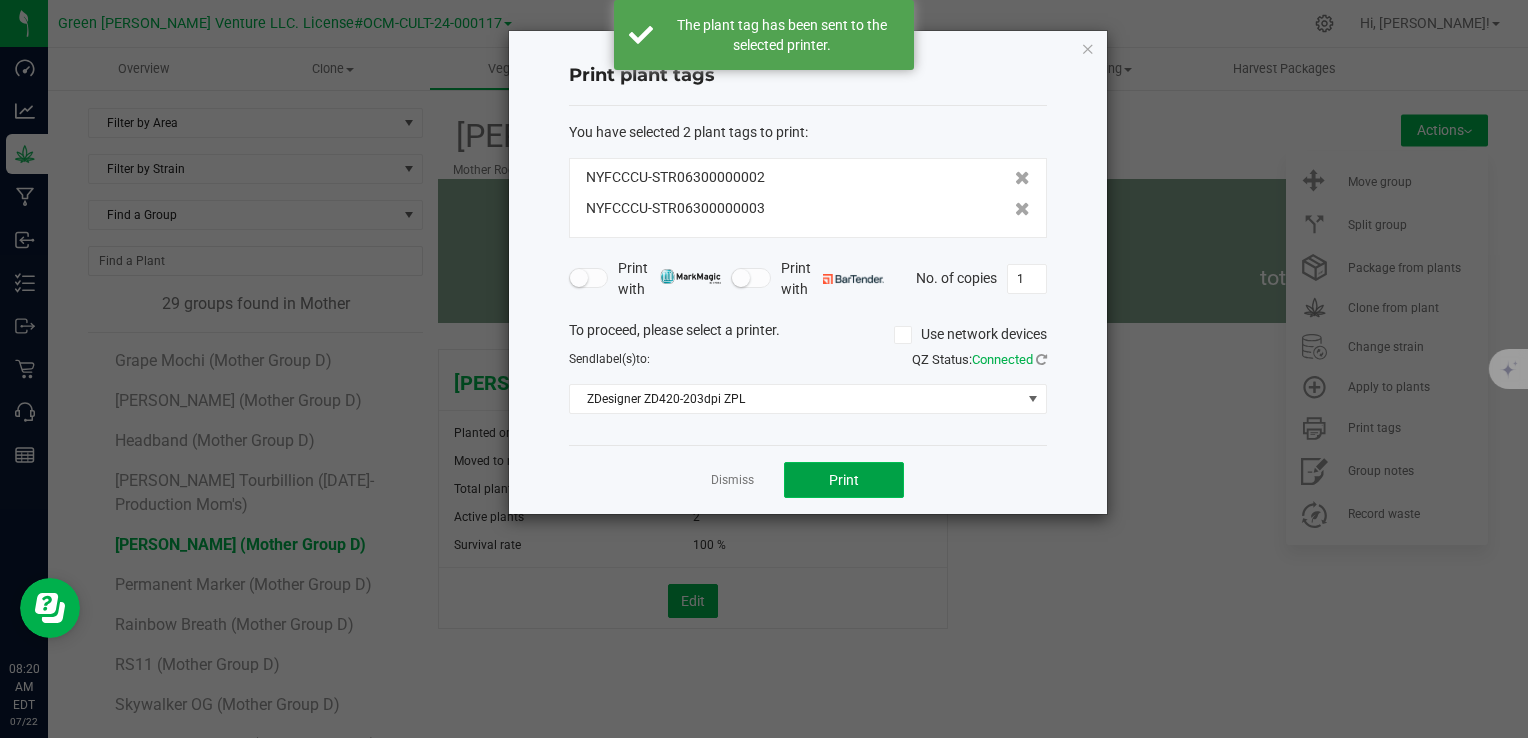 click on "Print" 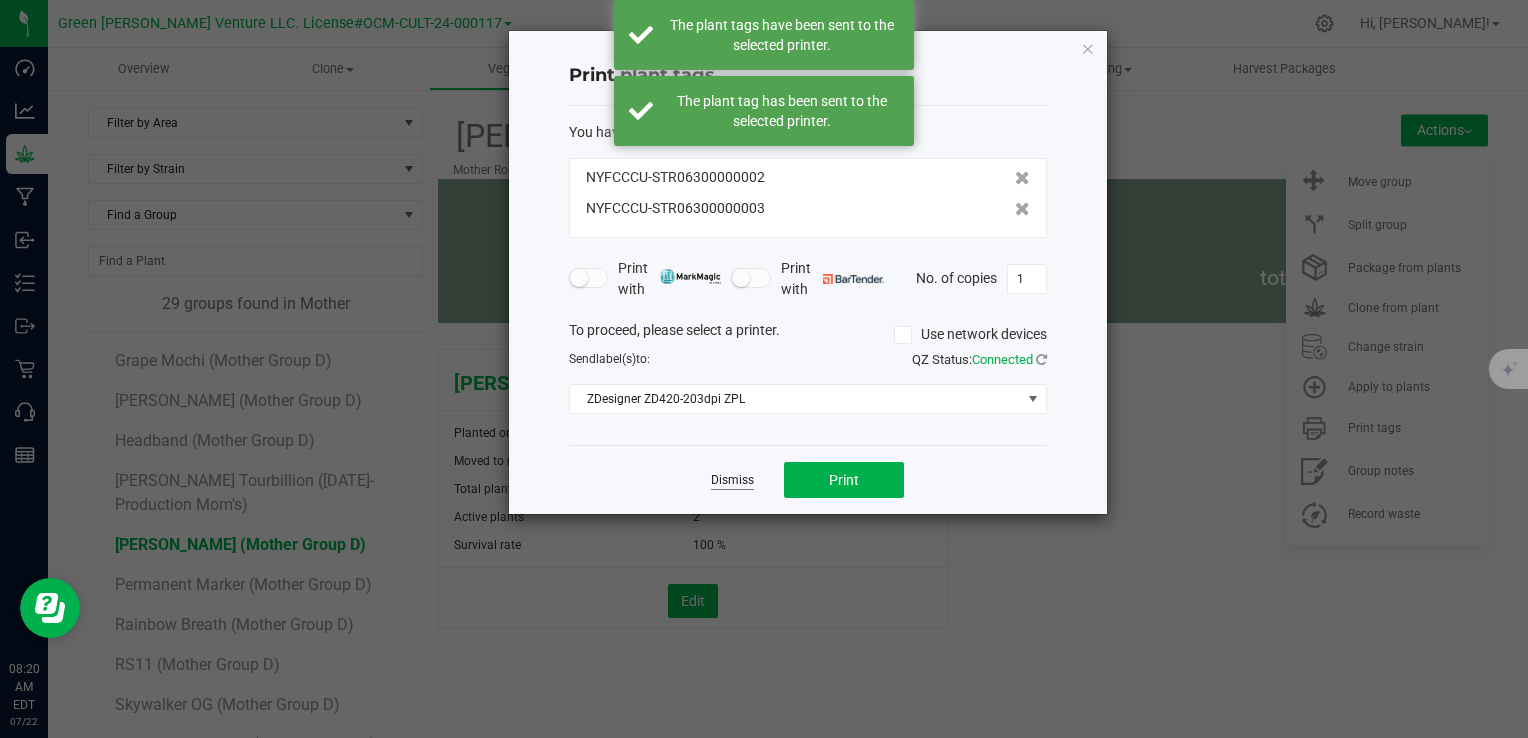 click on "Dismiss" 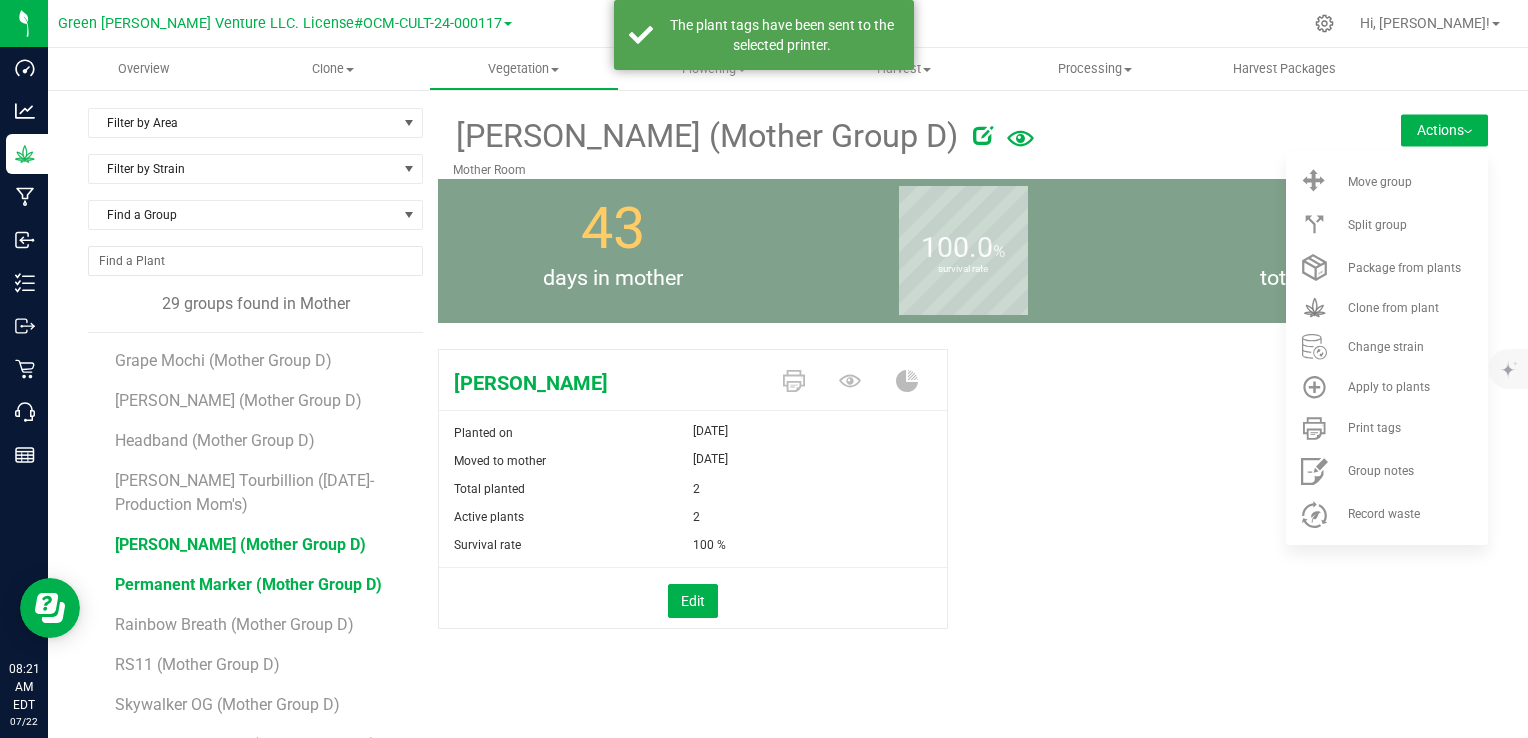 click on "Permanent Marker (Mother Group D)" at bounding box center [248, 584] 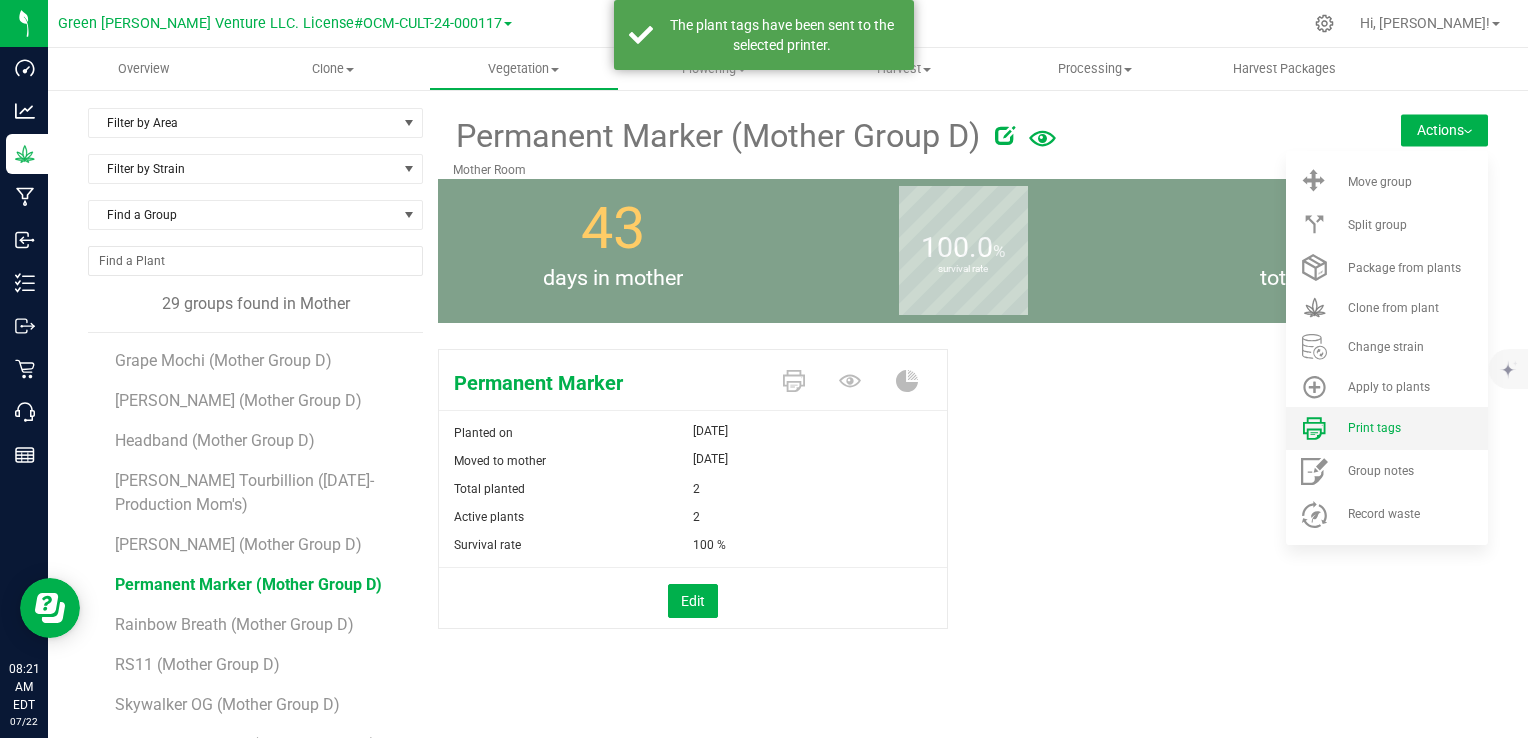 click on "Print tags" at bounding box center (1374, 428) 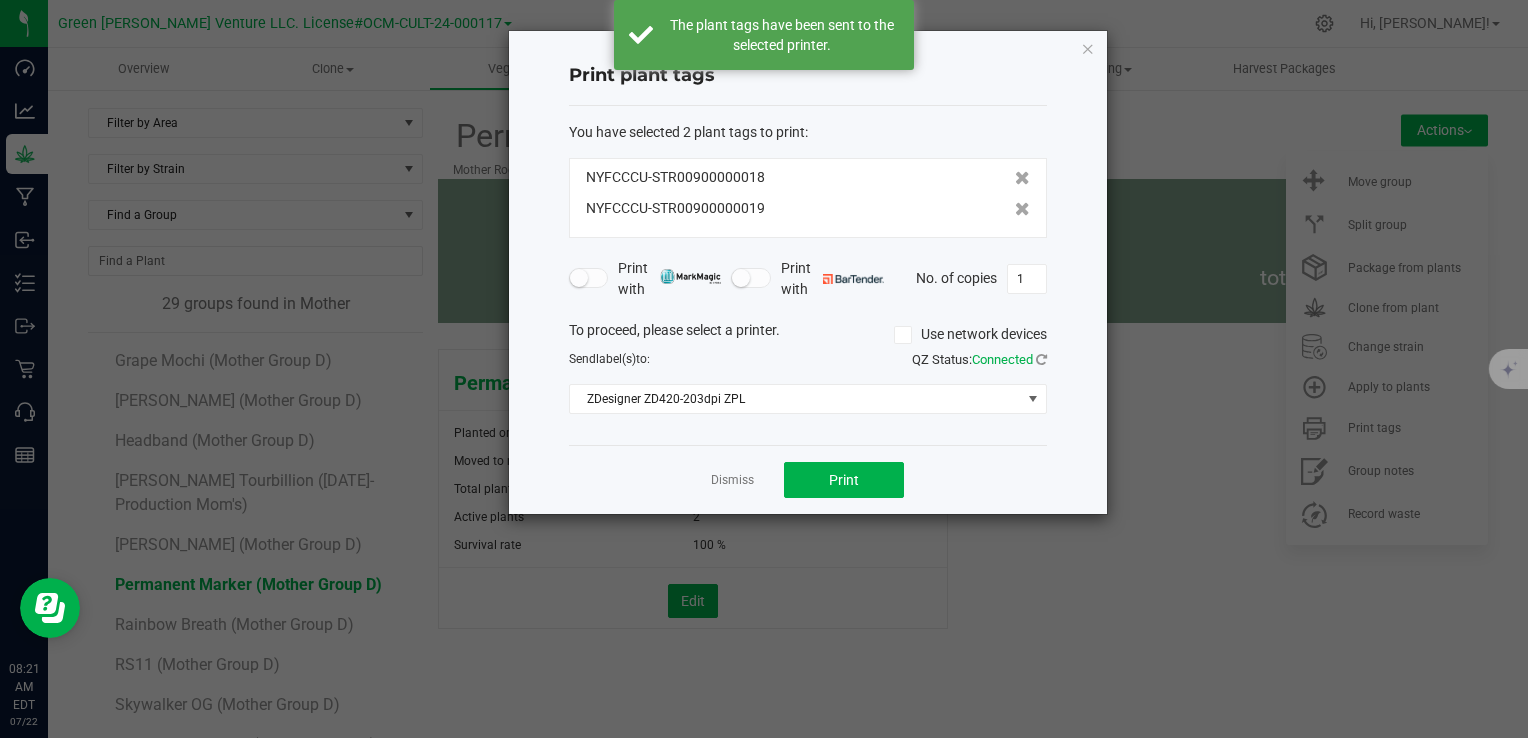 click on "Dismiss   Print" 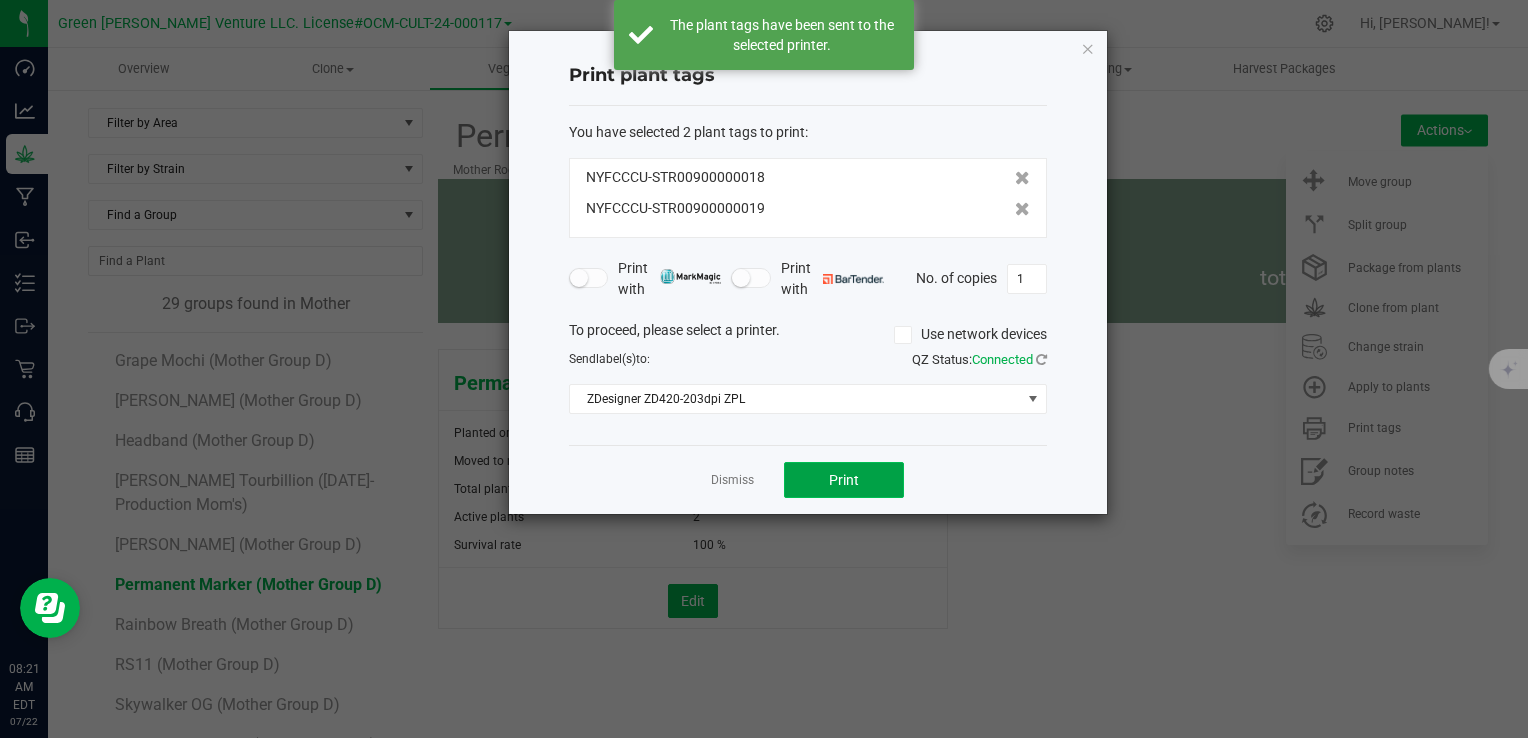 click on "Print" 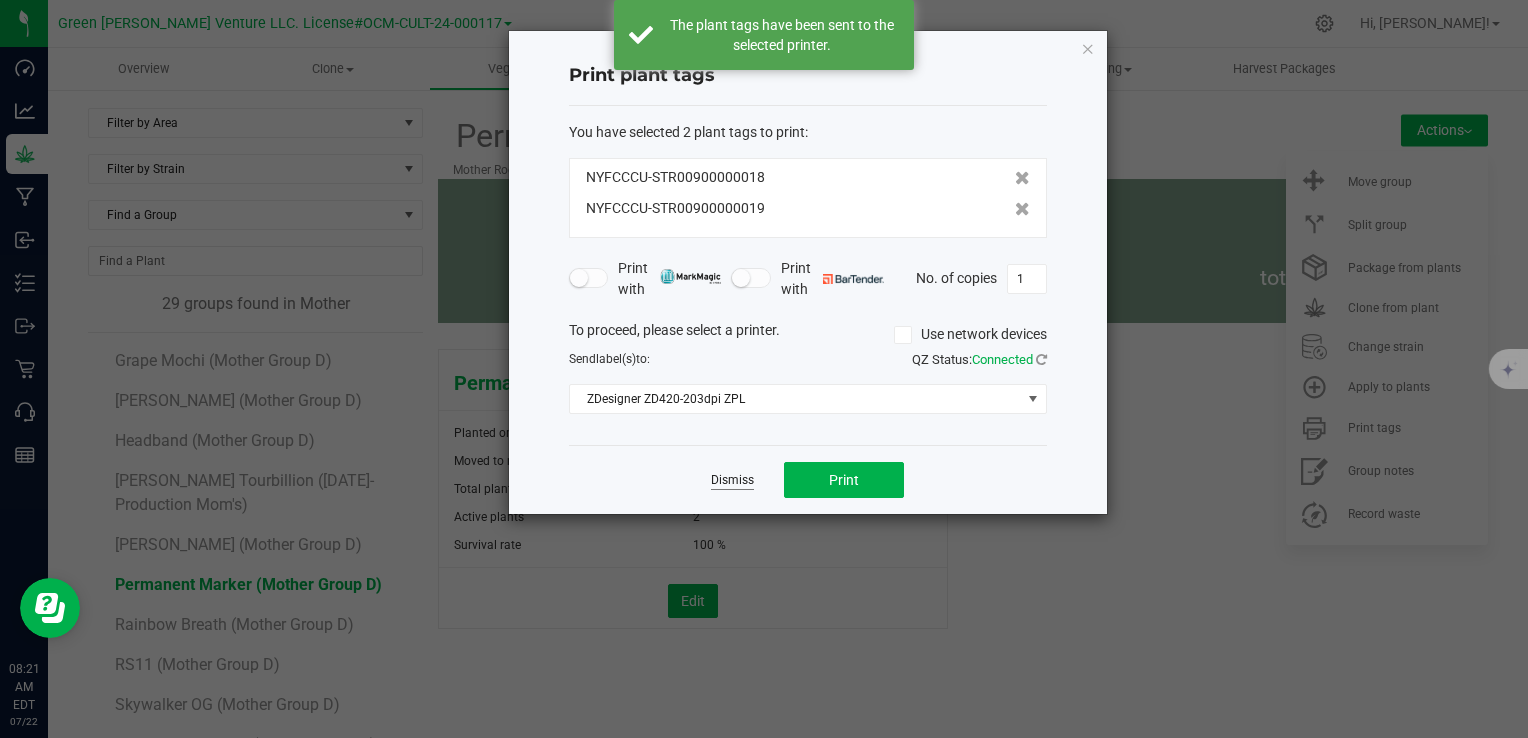 click on "Dismiss" 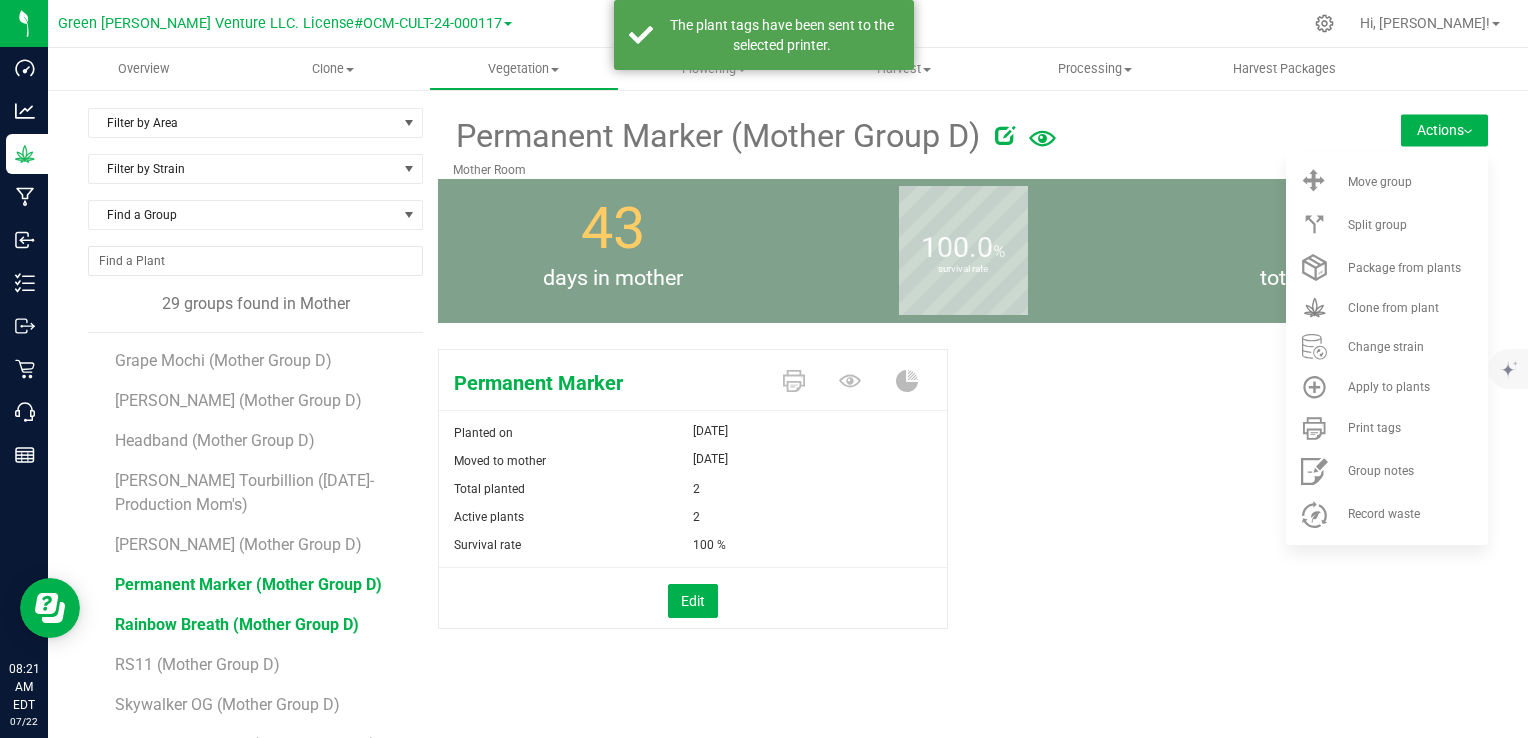 click on "Rainbow Breath (Mother Group D)" at bounding box center [237, 624] 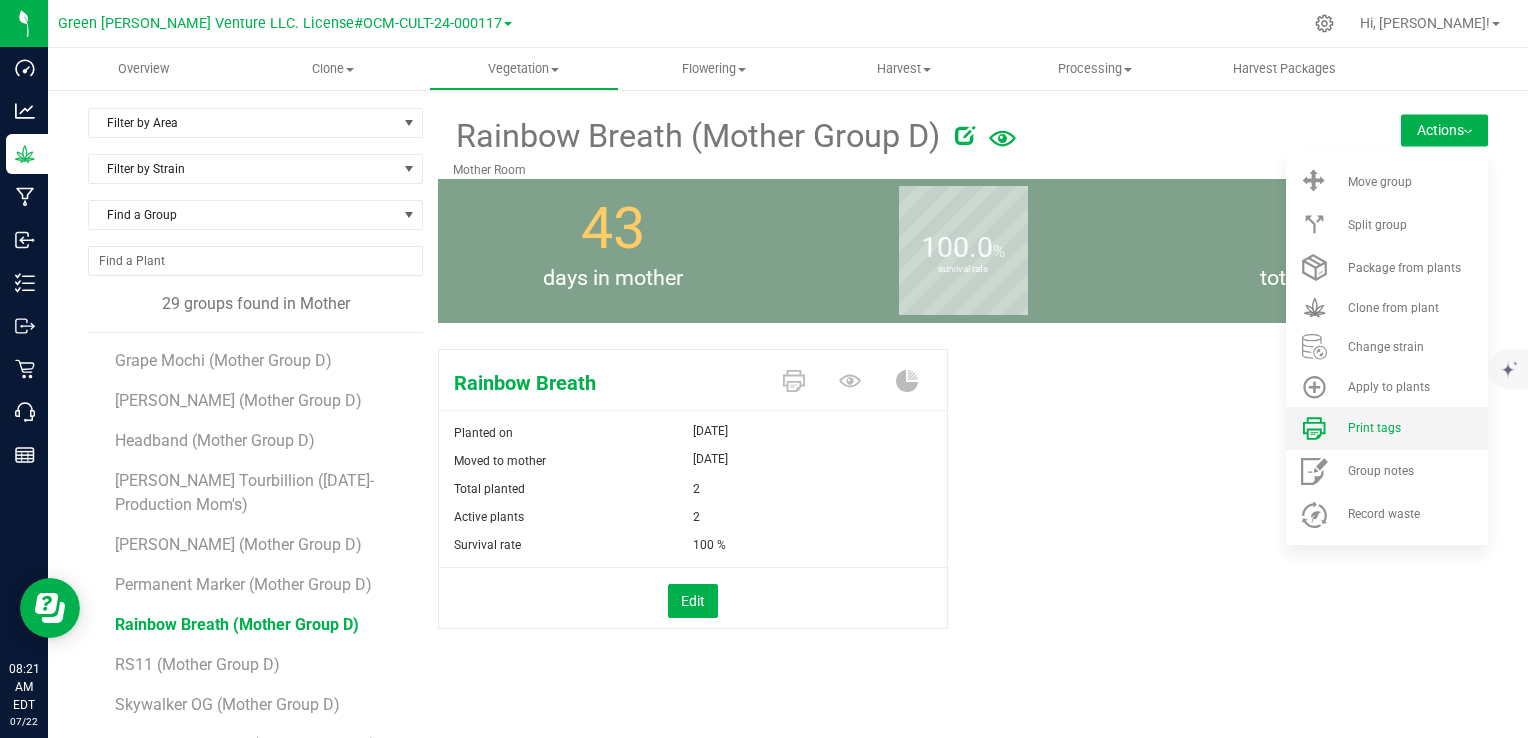 click on "Print tags" at bounding box center (1374, 428) 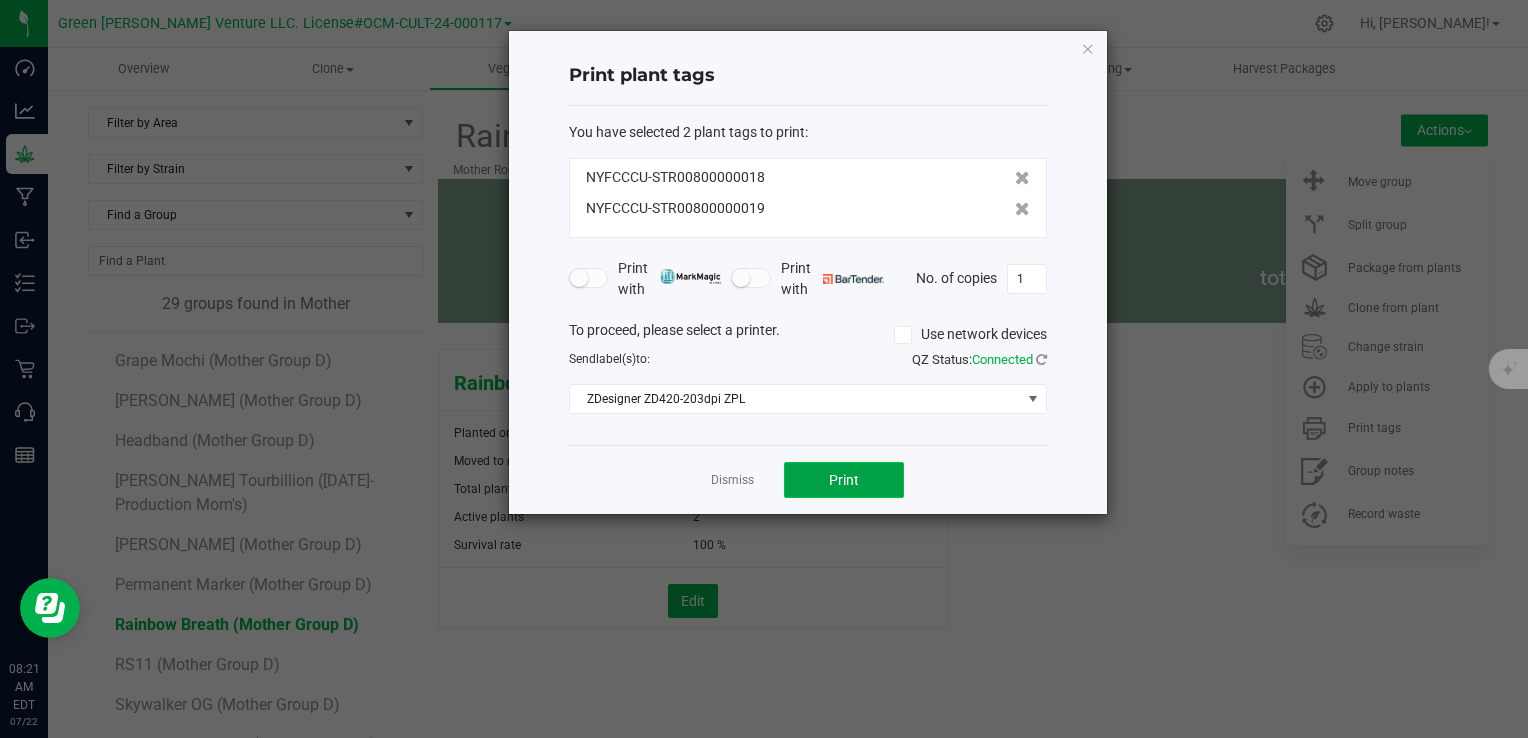 click on "Print" 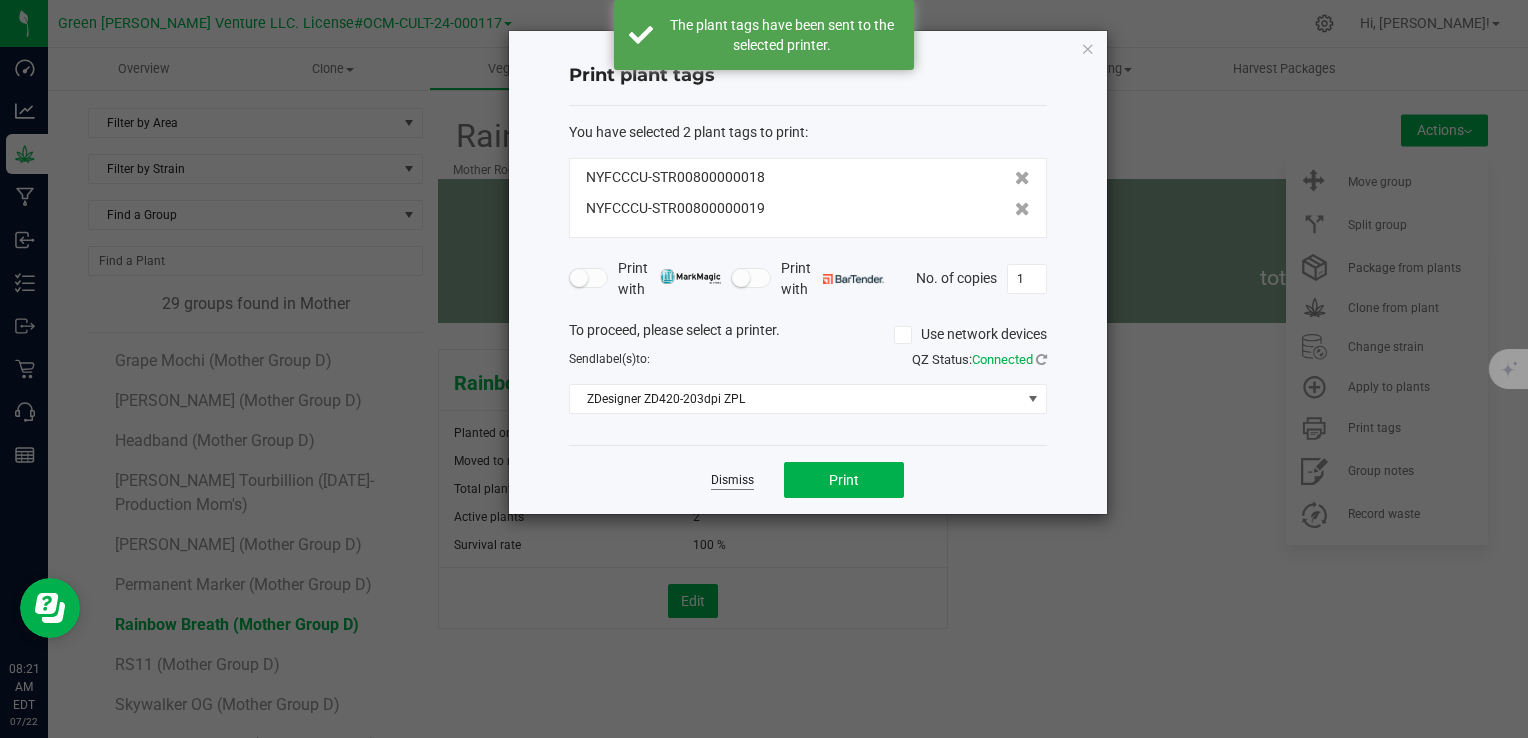click on "Dismiss" 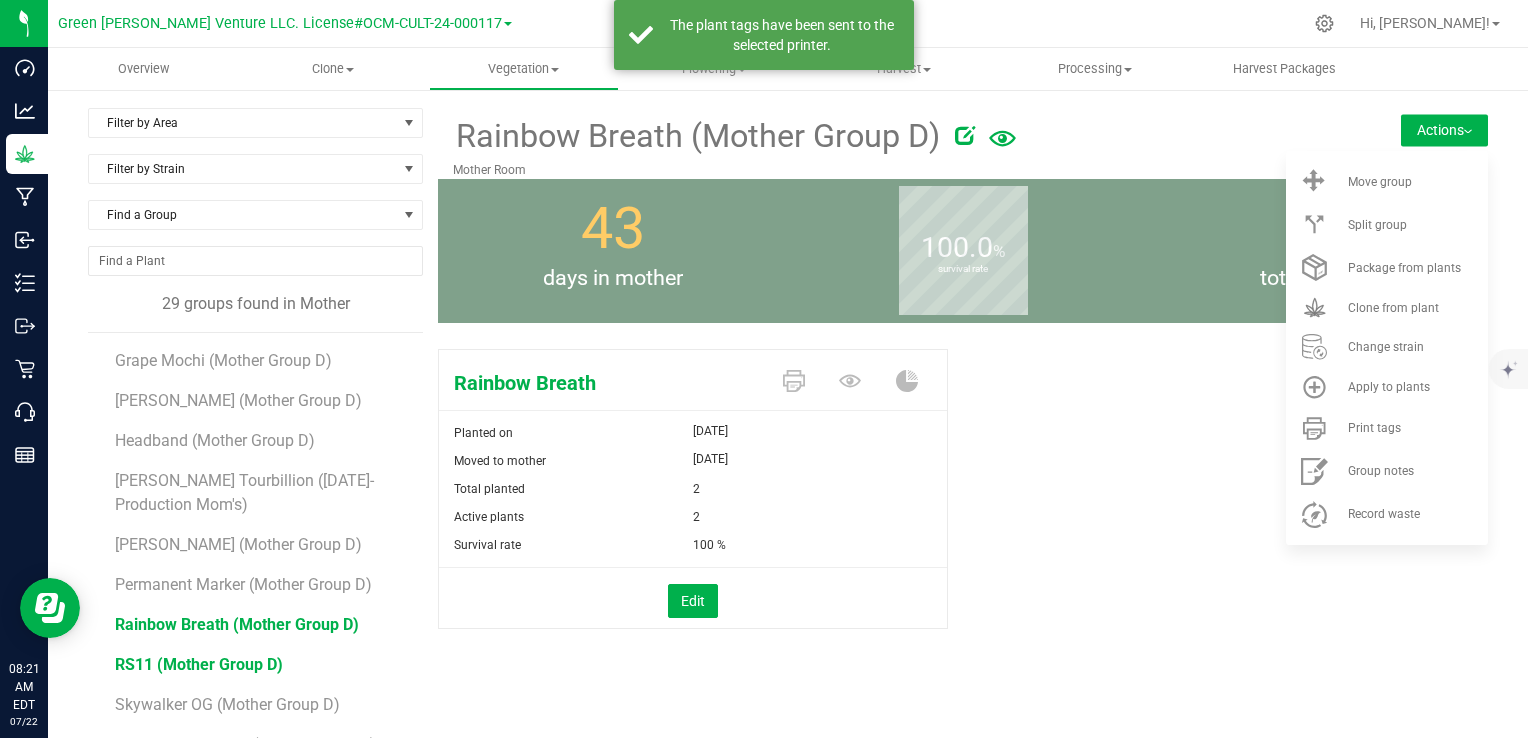click on "RS11 (Mother Group D)" at bounding box center (199, 664) 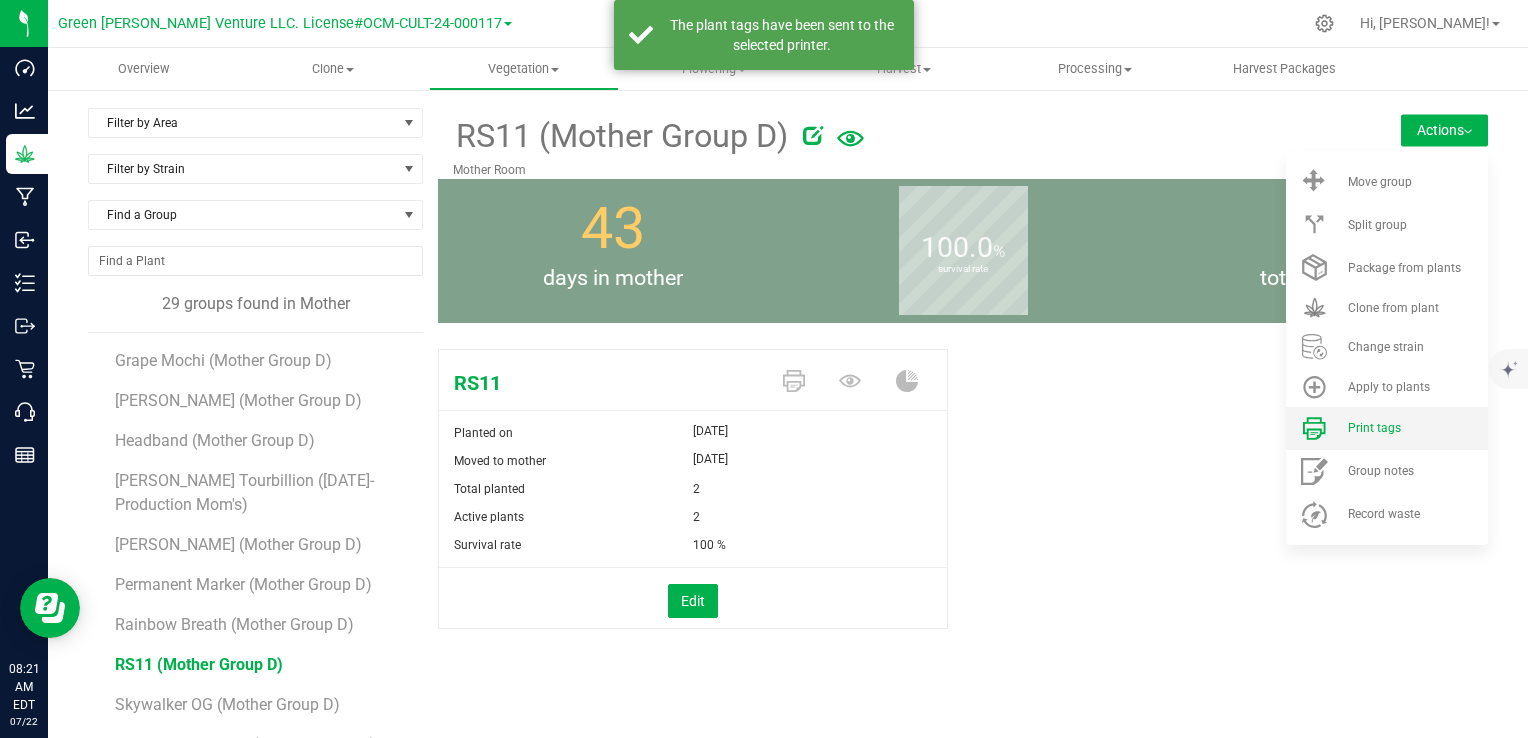click on "Print tags" at bounding box center (1387, 428) 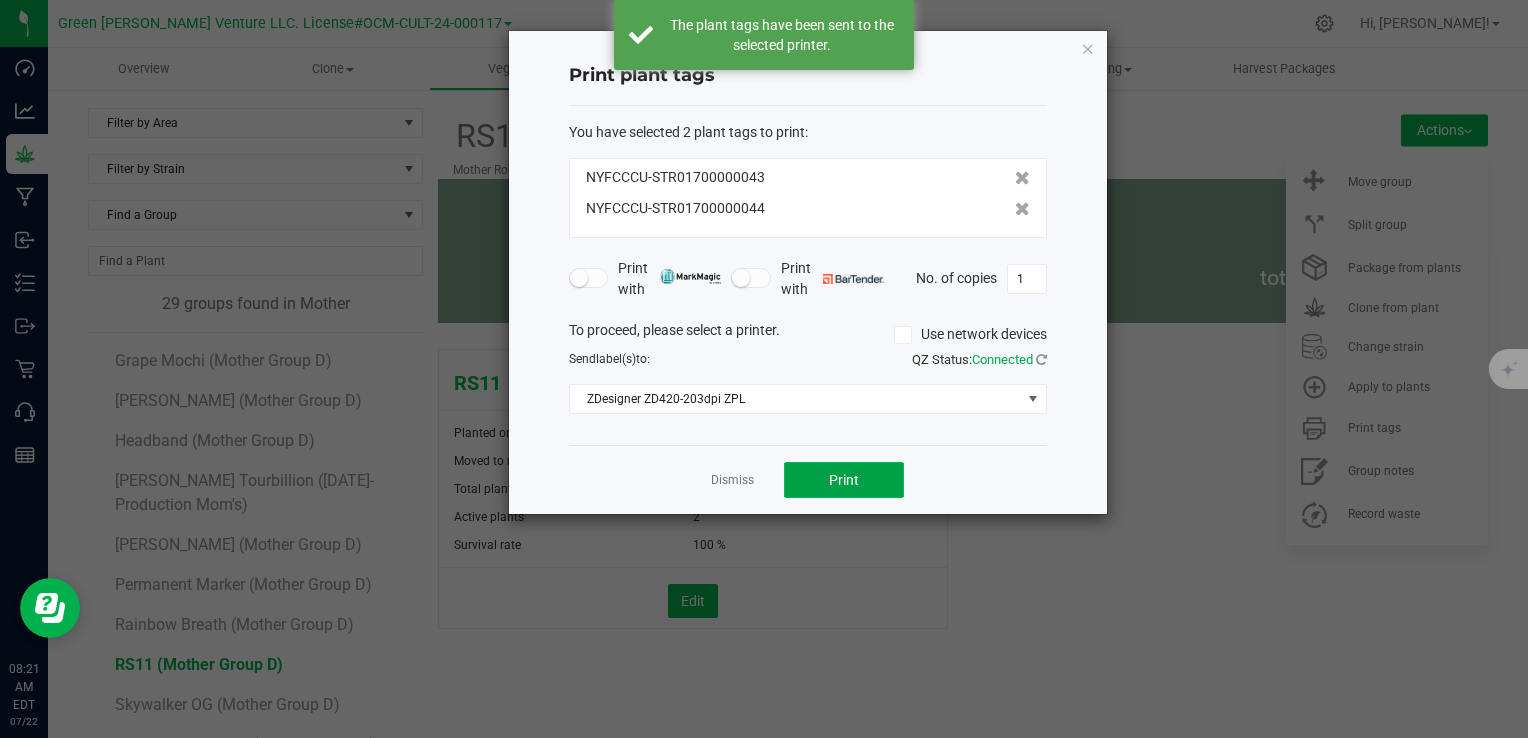 click on "Print" 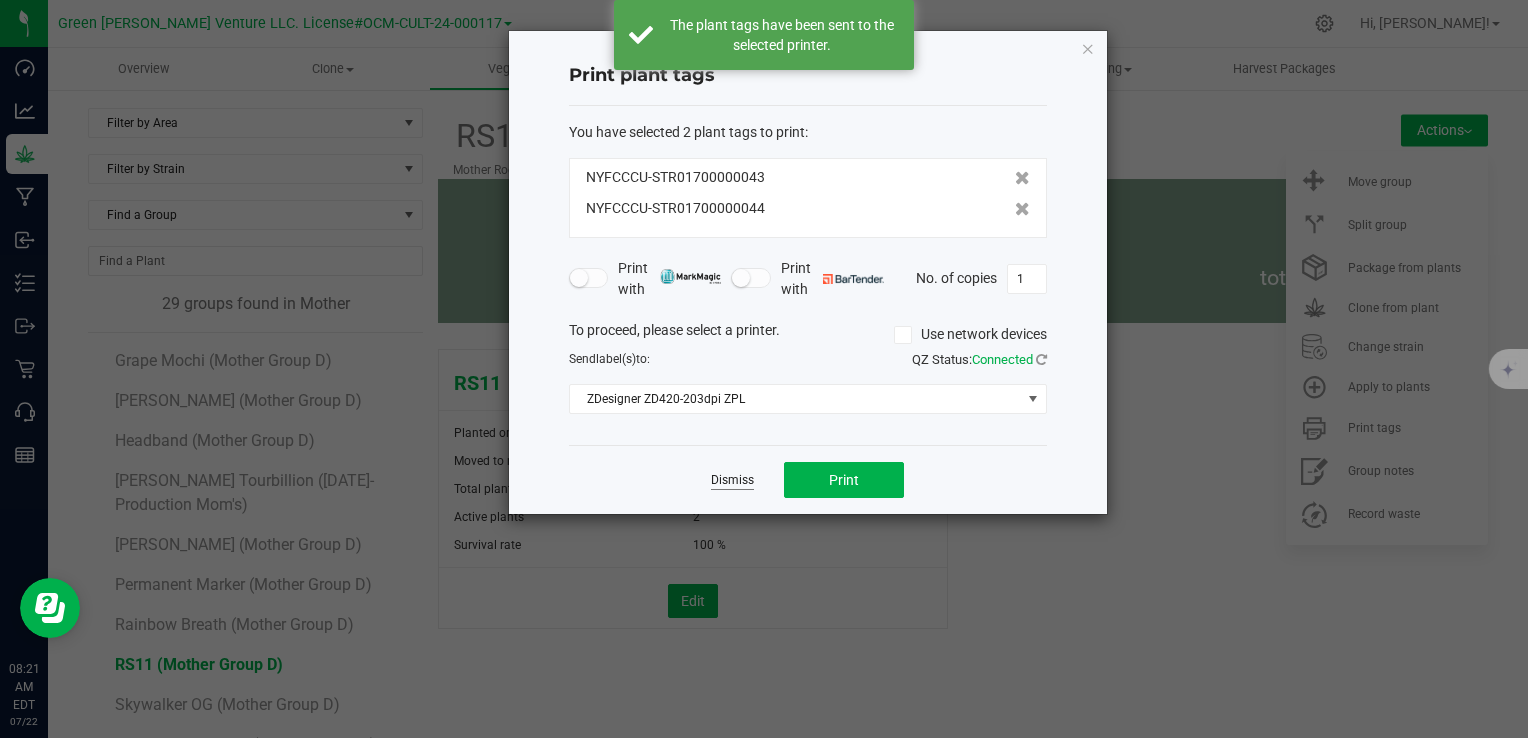 click on "Dismiss" 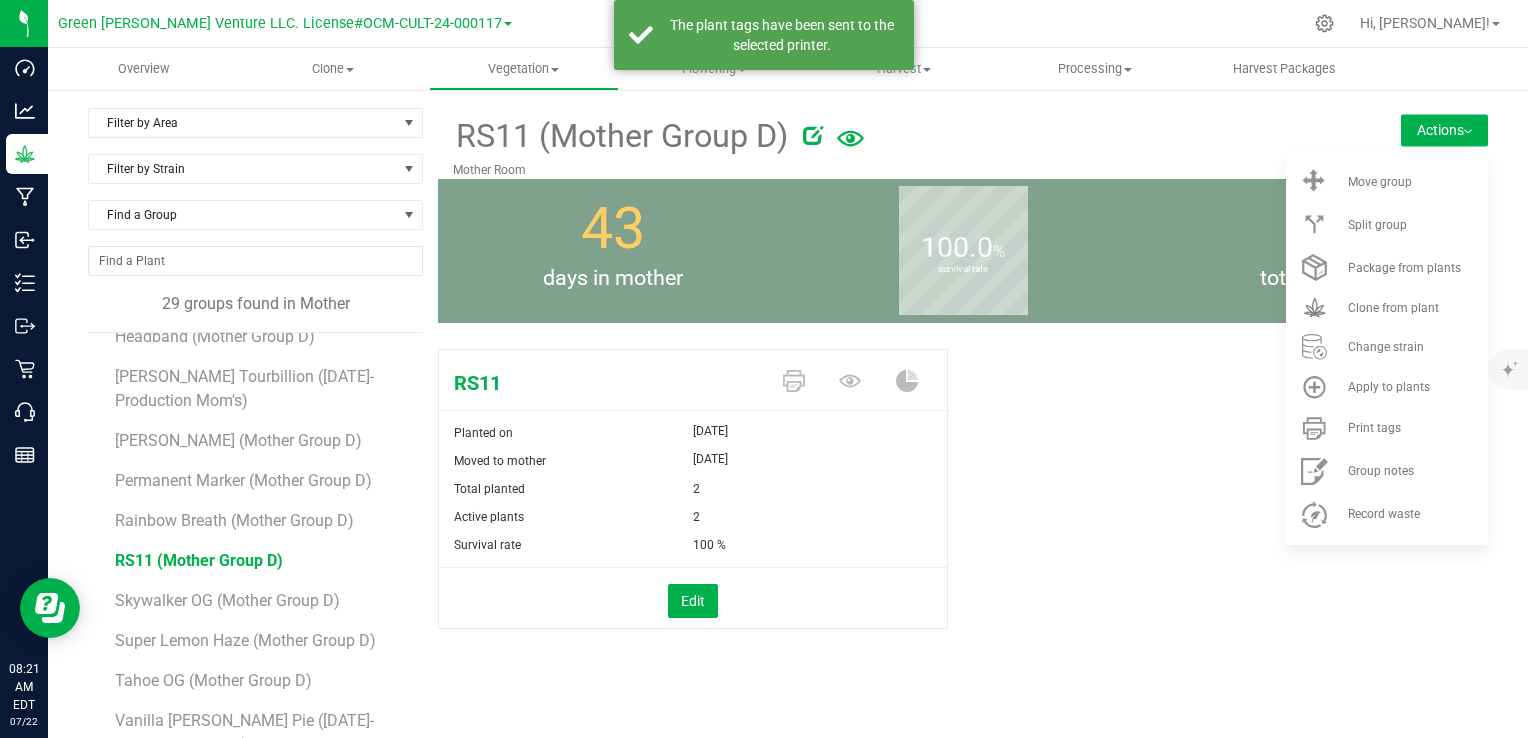 scroll, scrollTop: 724, scrollLeft: 0, axis: vertical 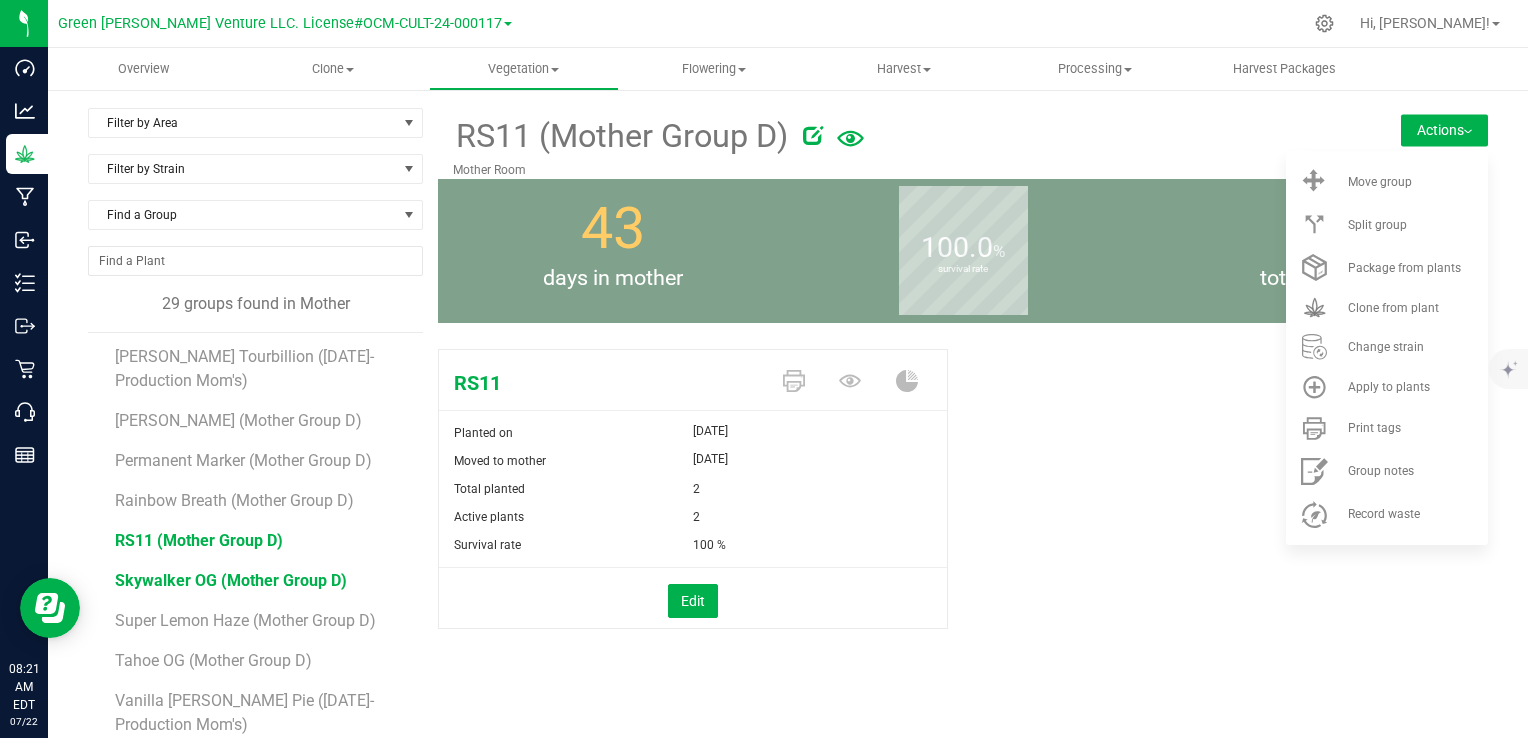 click on "Skywalker OG (Mother Group D)" at bounding box center (231, 580) 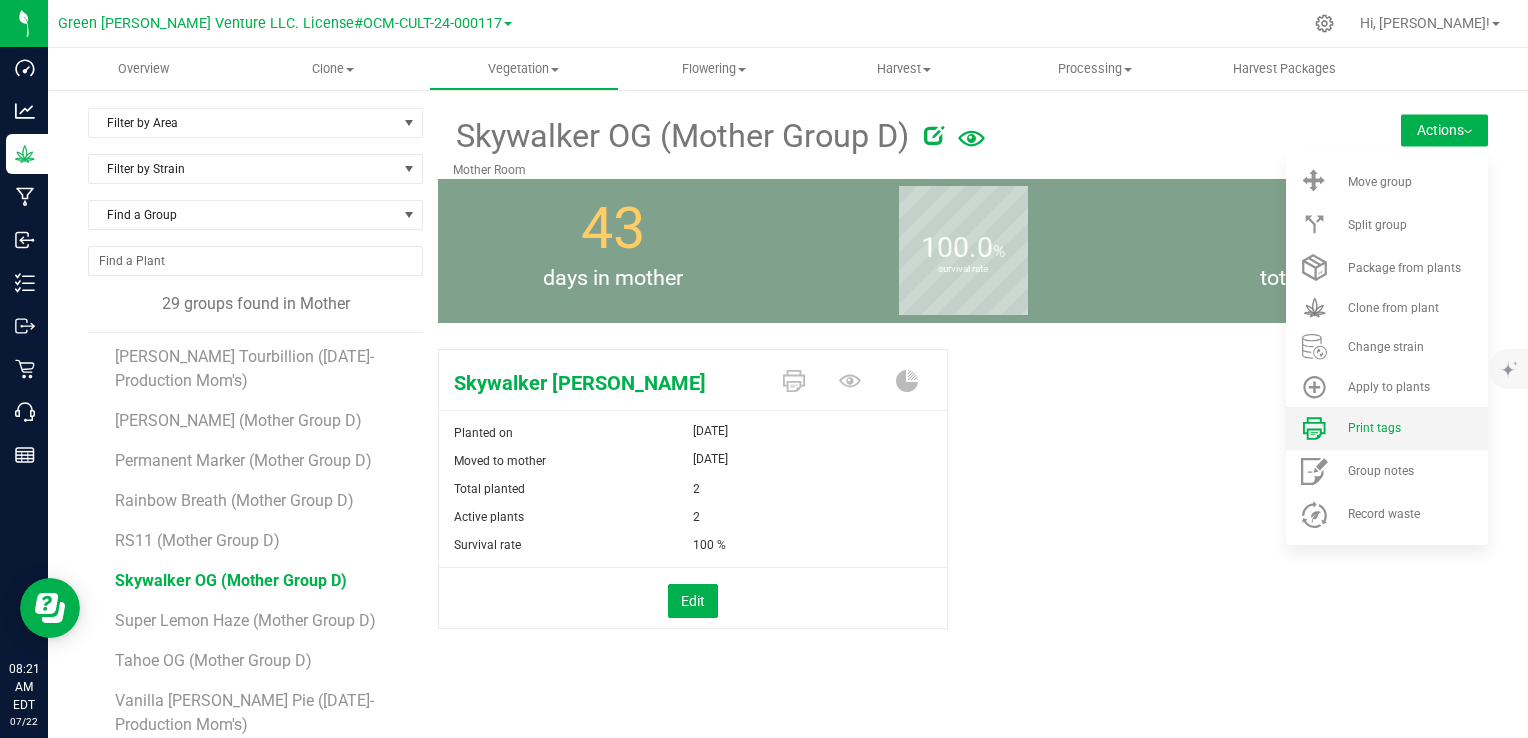 click on "Print tags" at bounding box center (1374, 428) 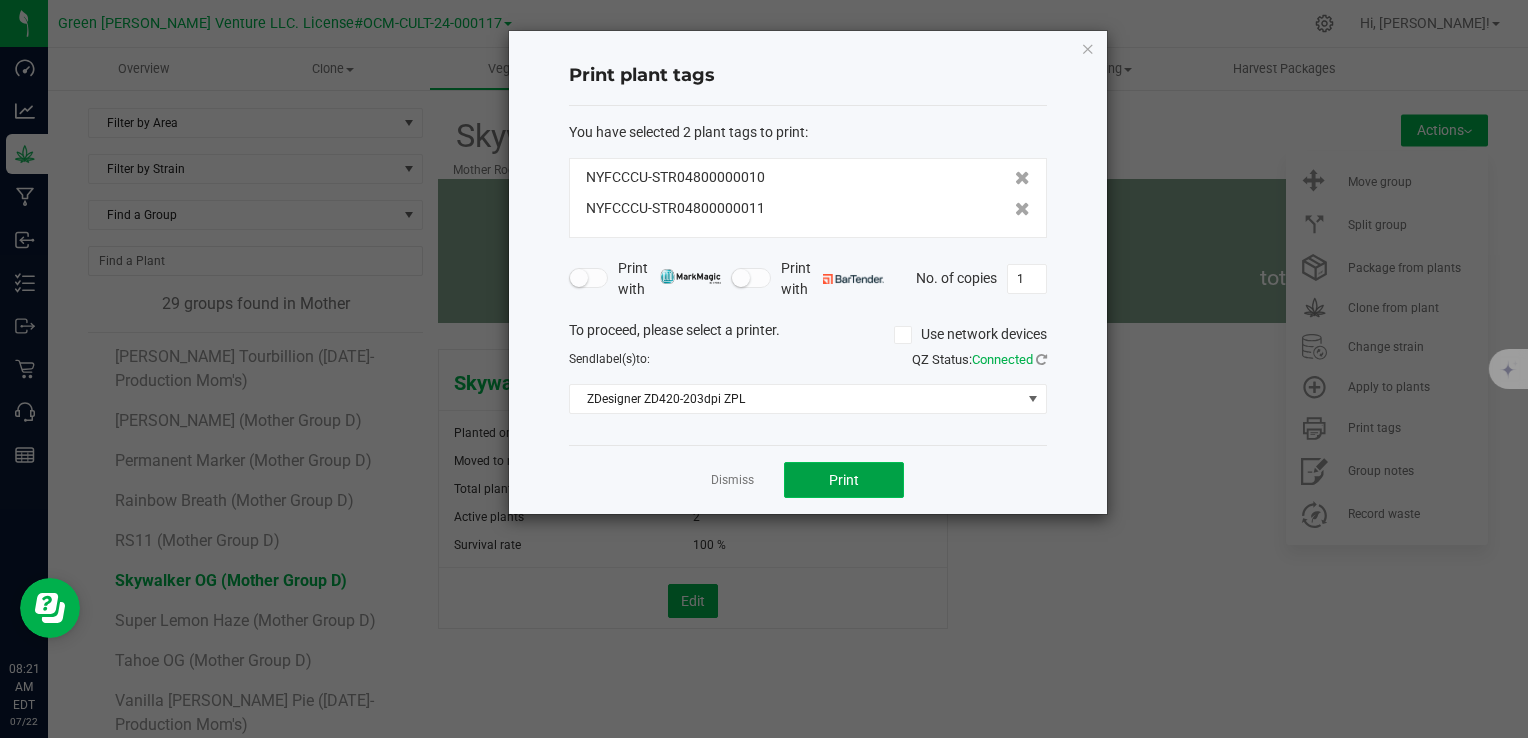 click on "Print" 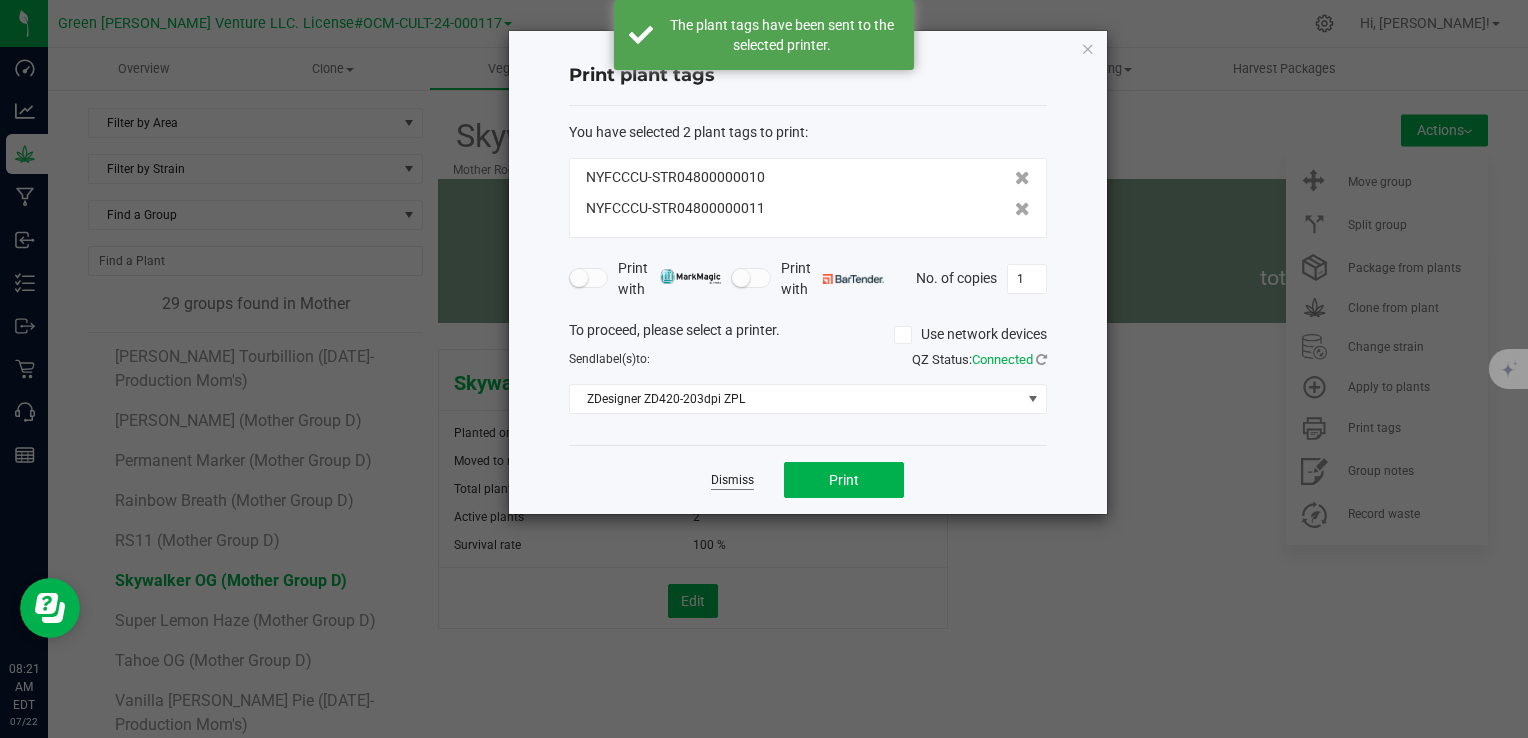 click on "Dismiss" 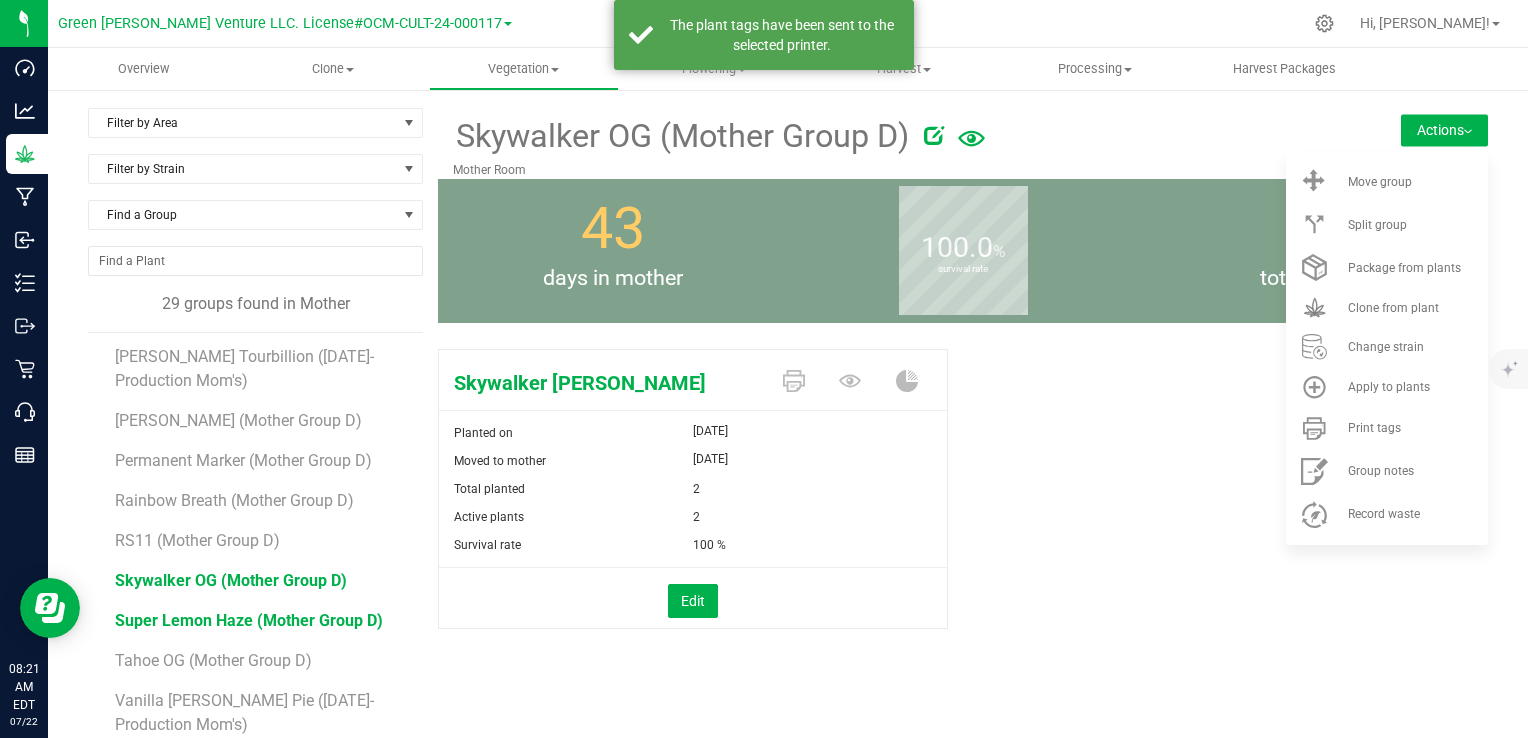 click on "Super Lemon Haze (Mother Group D)" at bounding box center [249, 620] 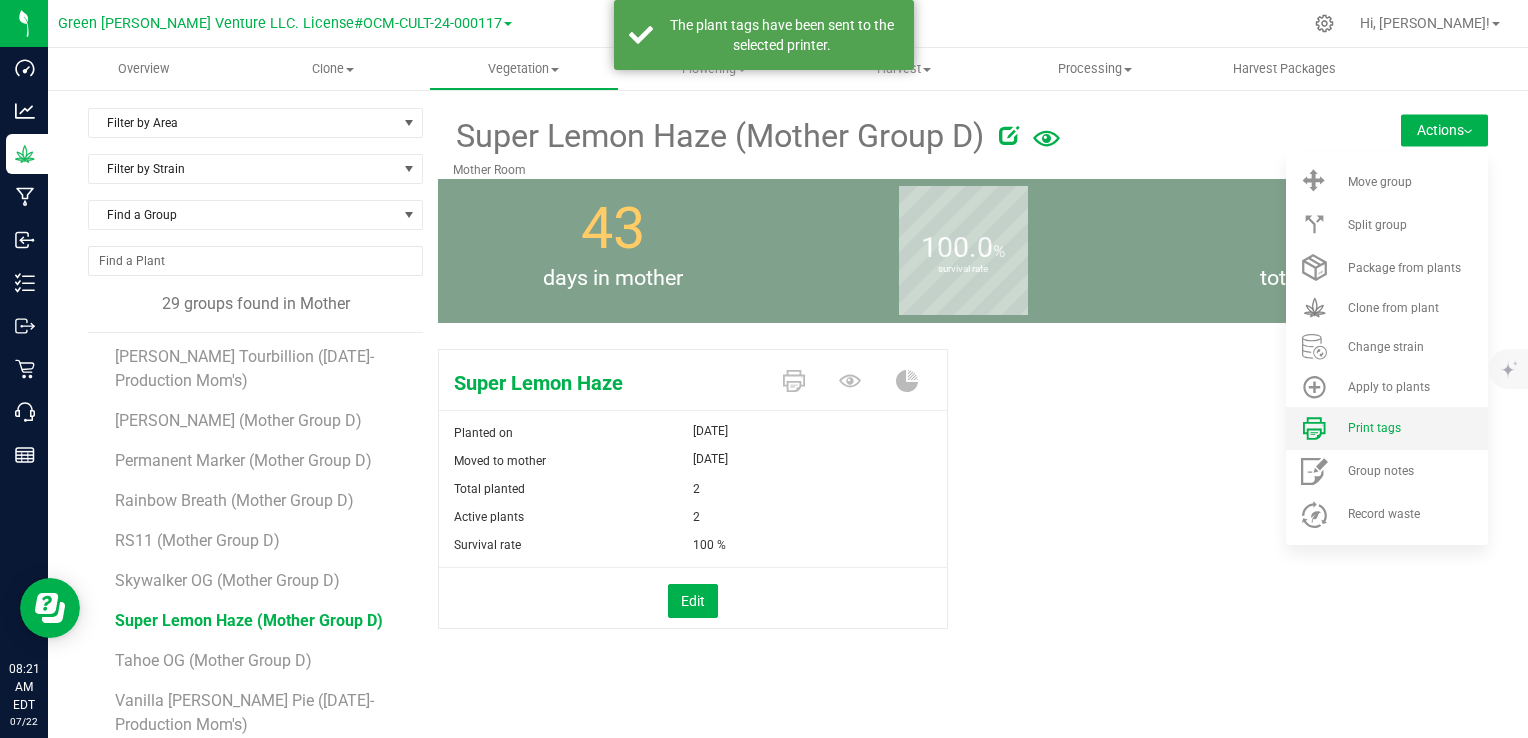 click on "Print tags" at bounding box center (1416, 428) 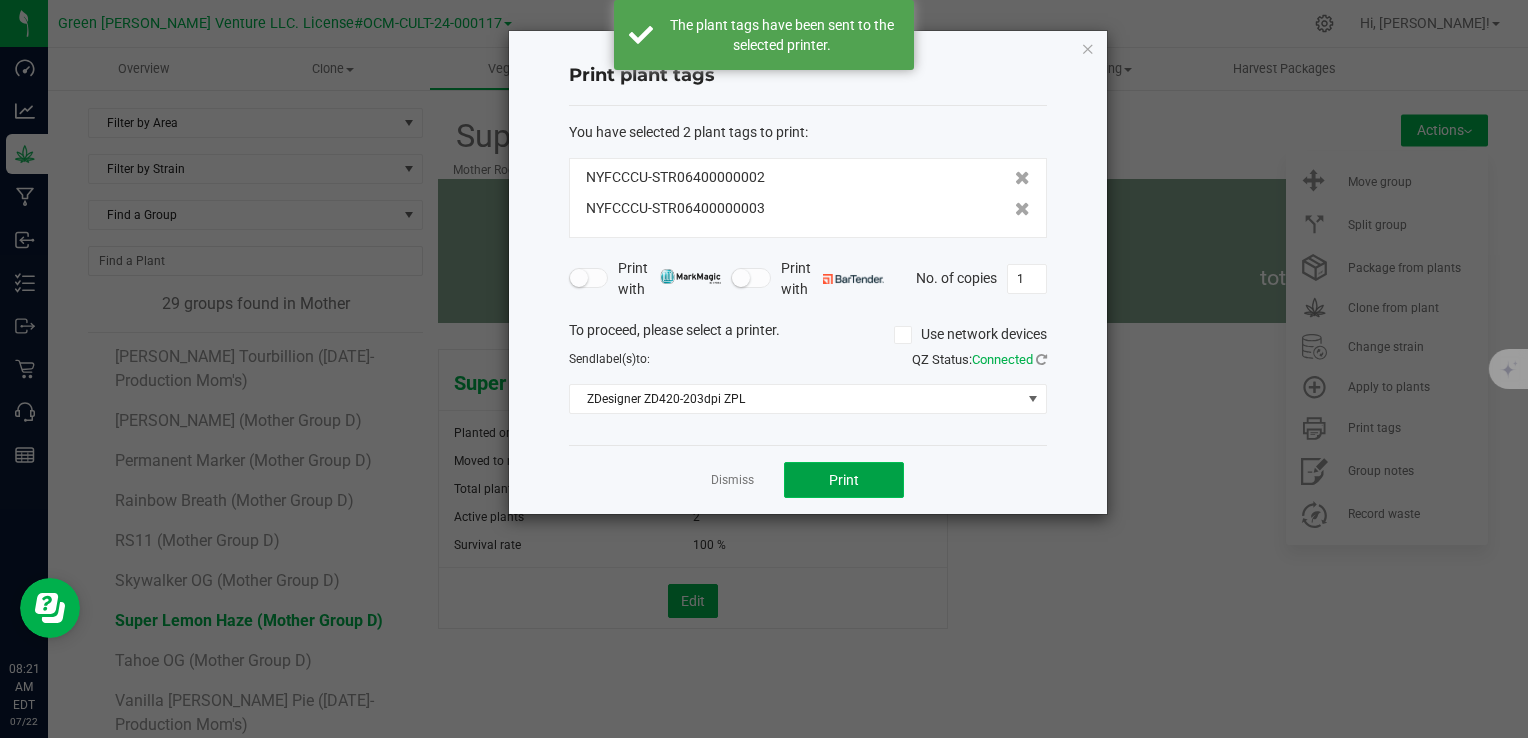click on "Print" 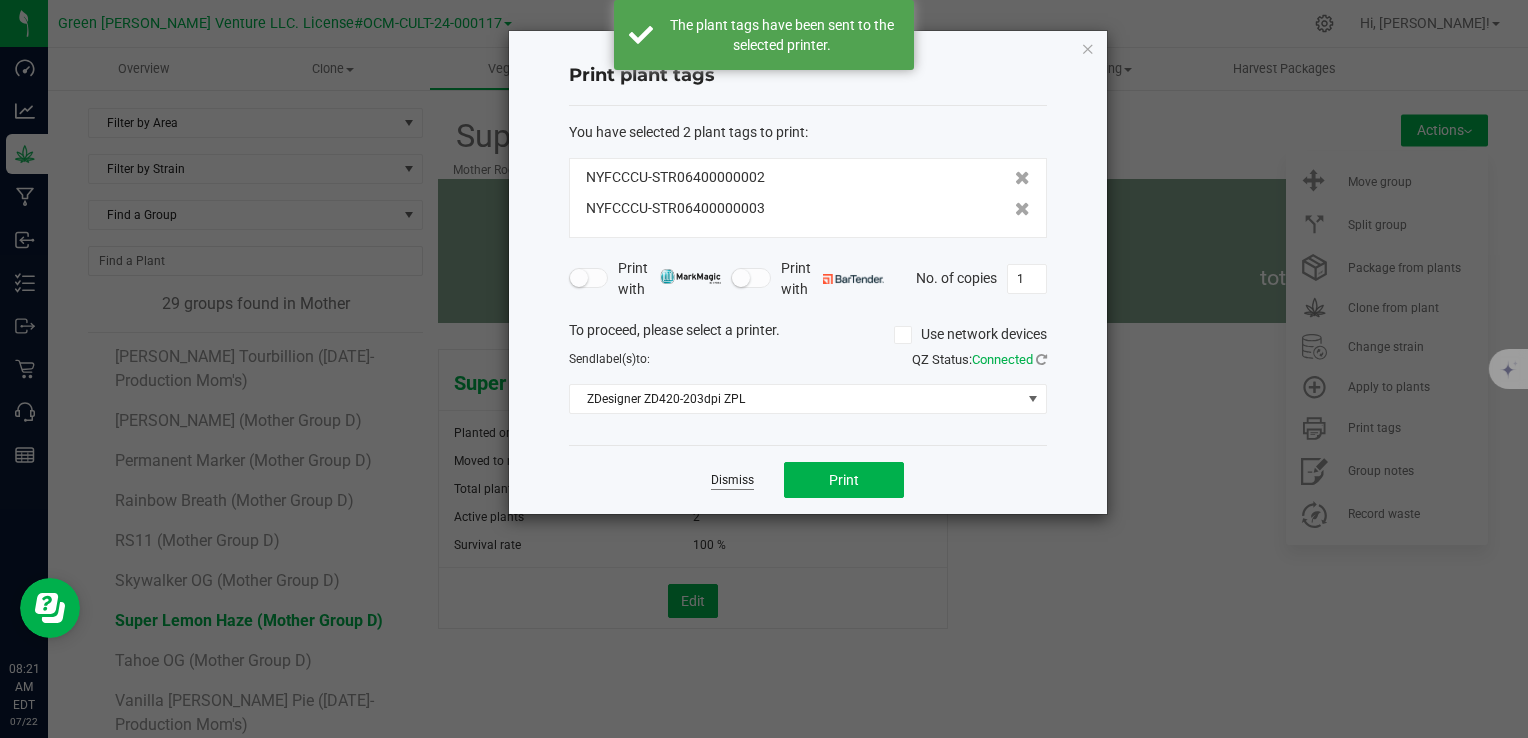 click on "Dismiss" 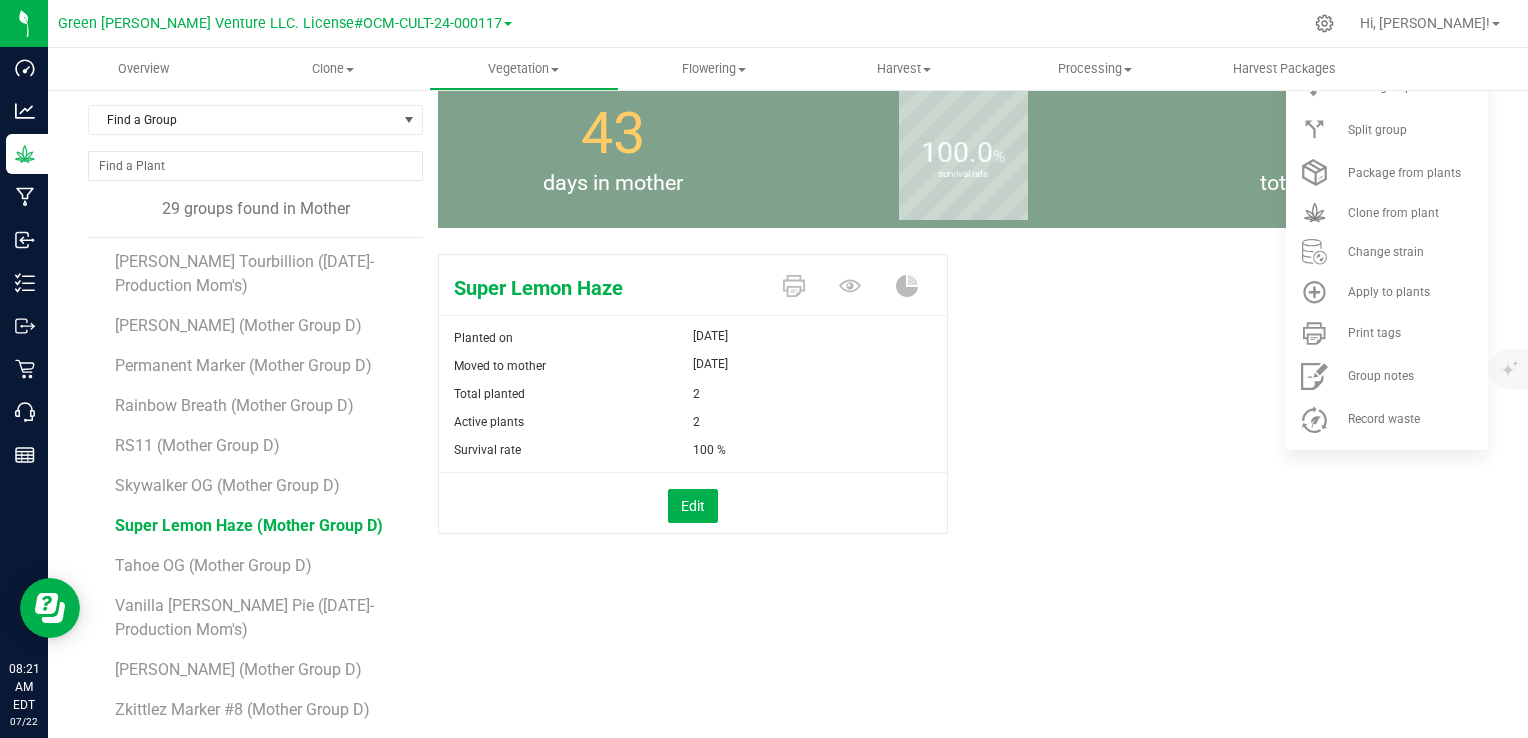 scroll, scrollTop: 100, scrollLeft: 0, axis: vertical 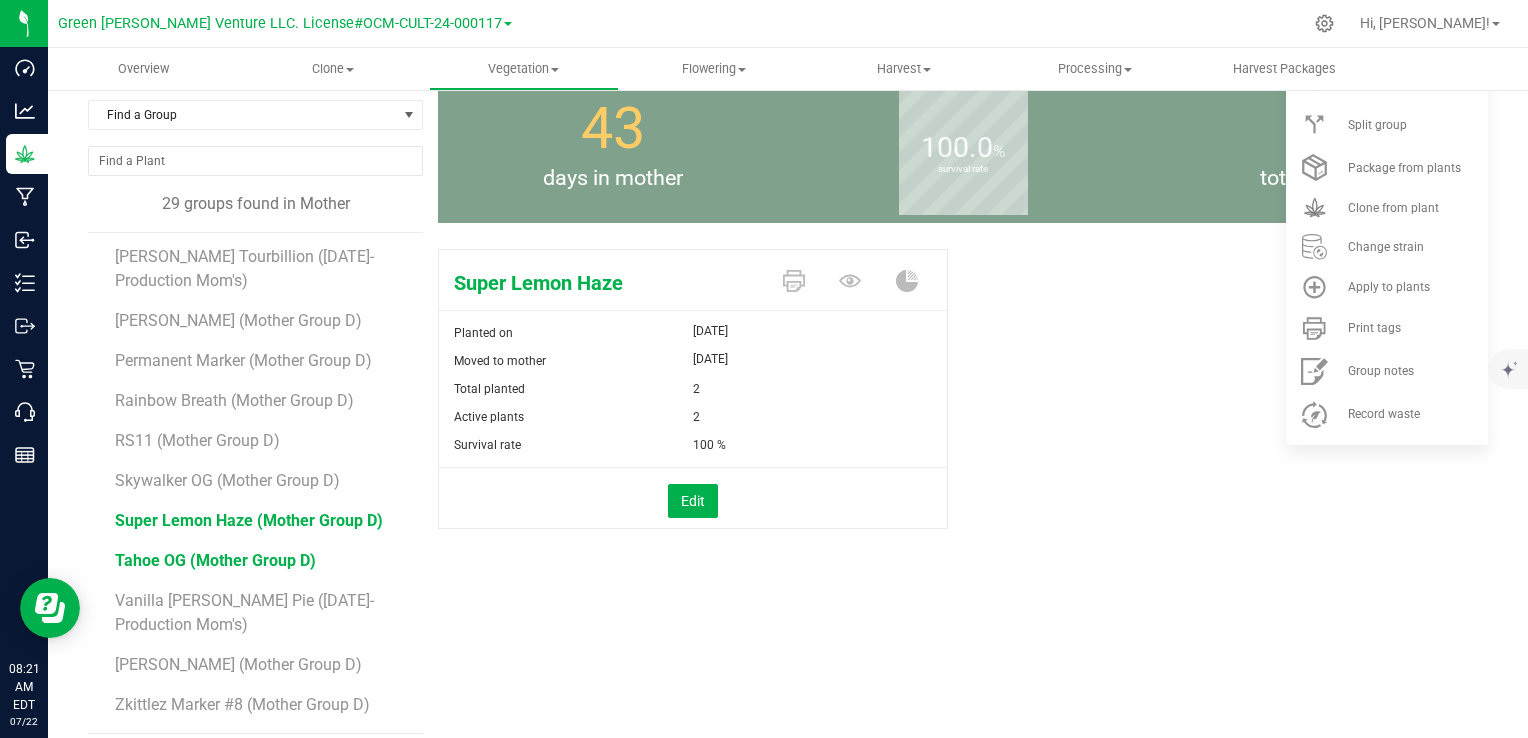 click on "Tahoe OG (Mother Group D)" at bounding box center [215, 560] 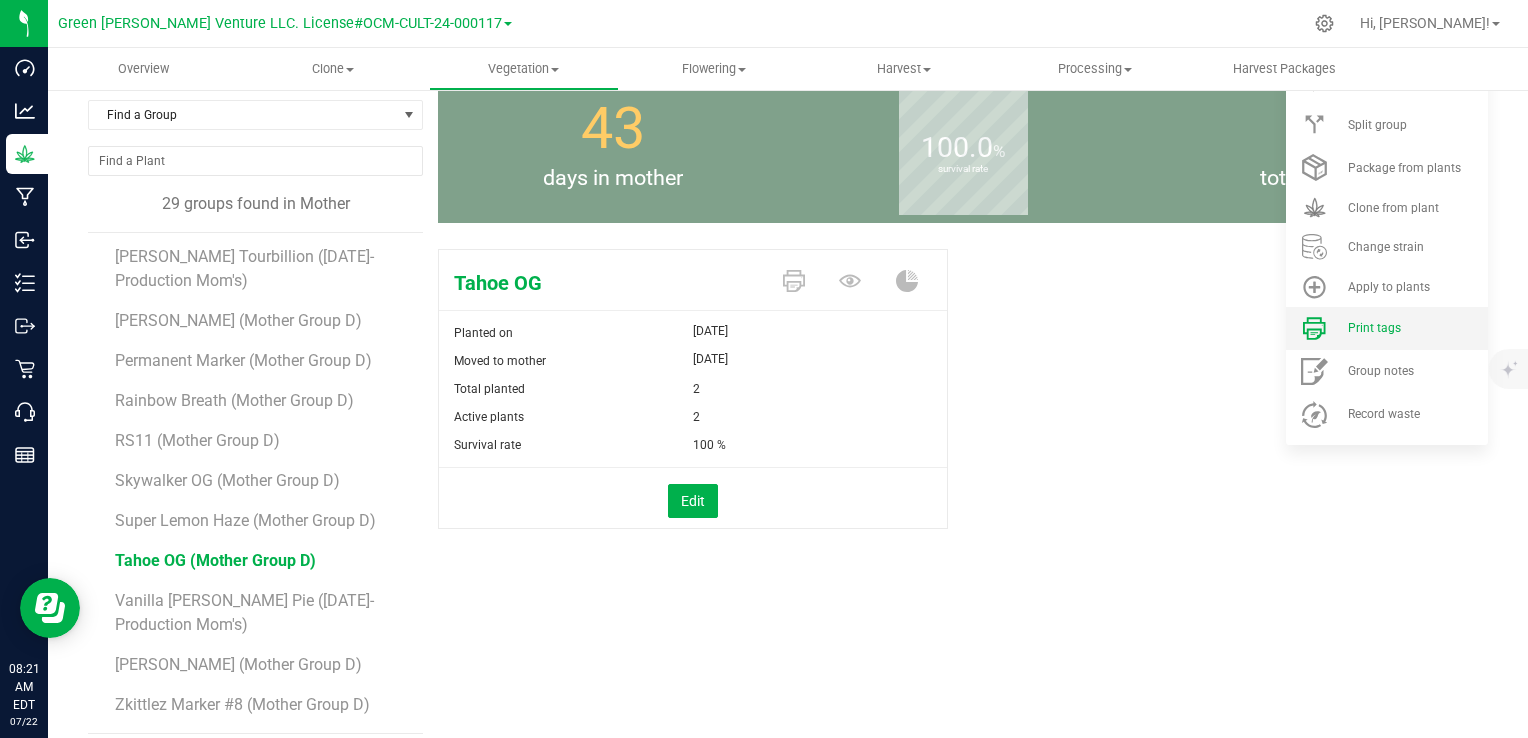 click on "Print tags" at bounding box center (1387, 328) 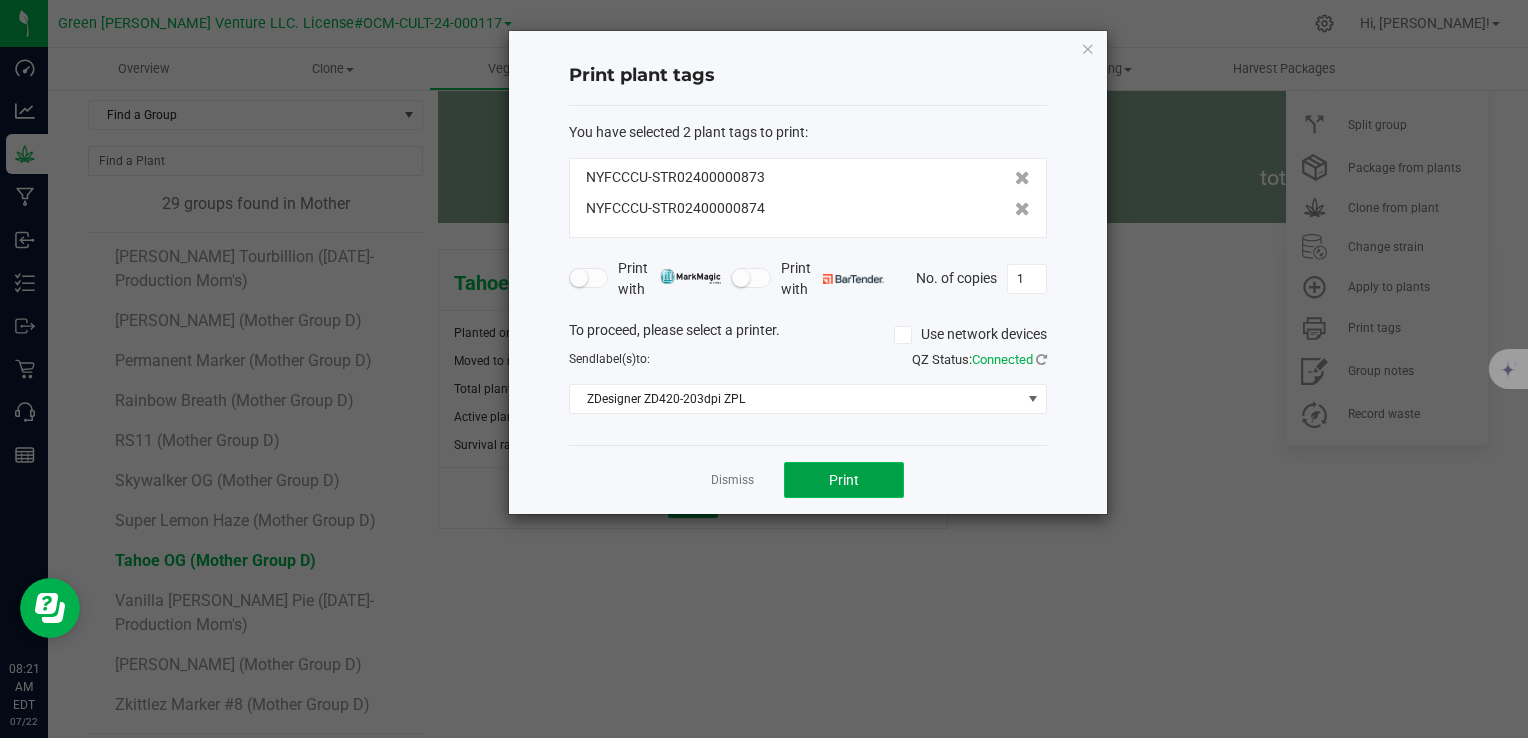 click on "Print" 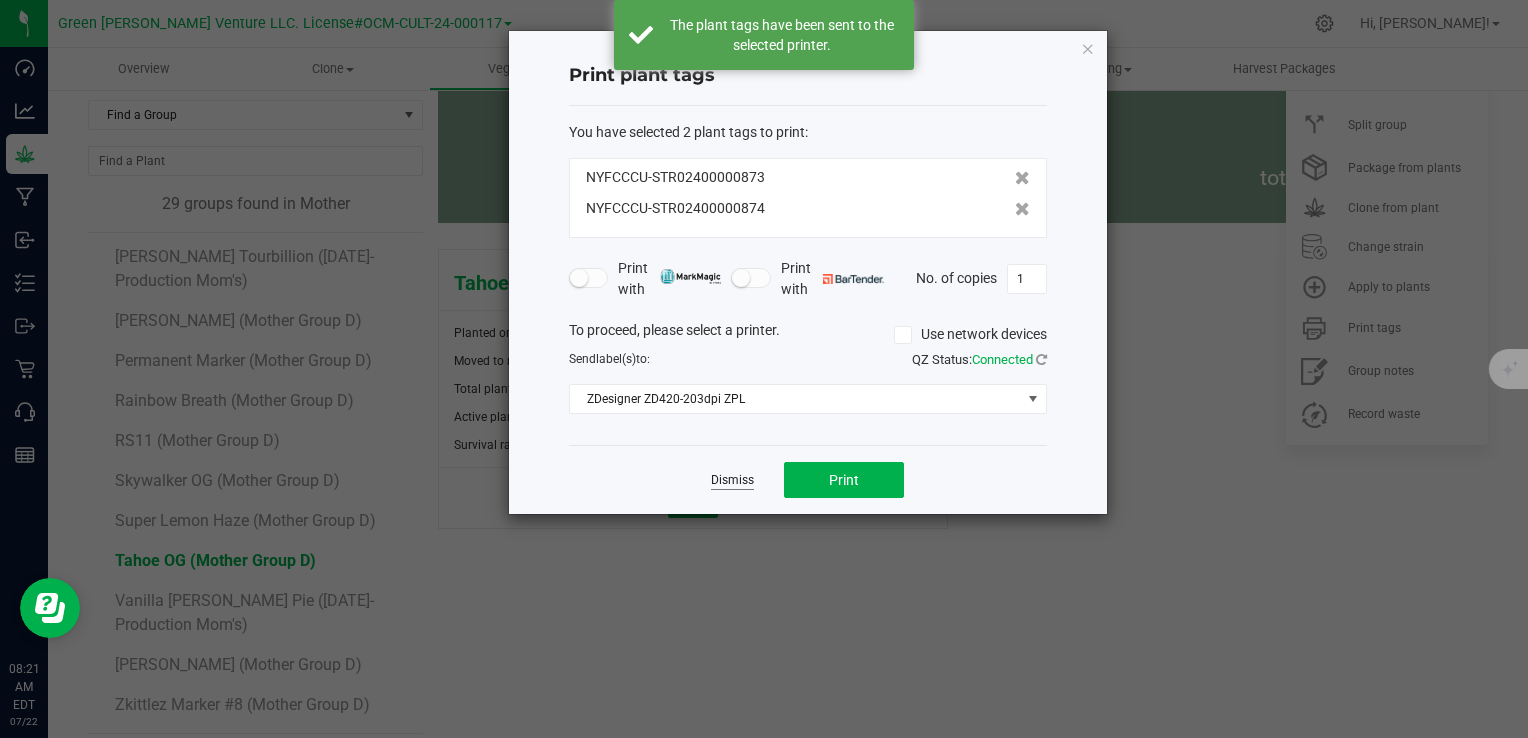 click on "Dismiss" 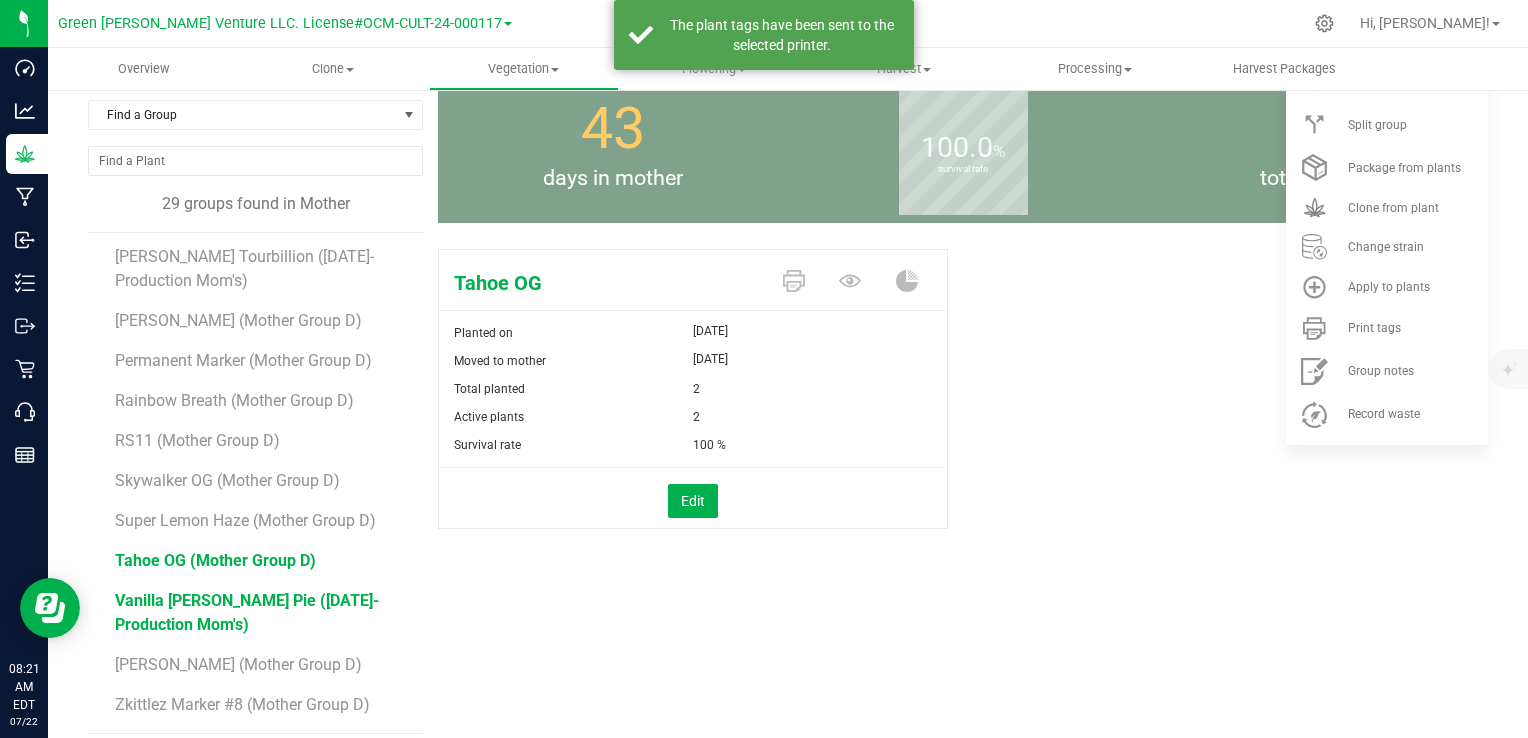 click on "Vanilla [PERSON_NAME] Pie ([DATE]-Production Mom's)" at bounding box center (247, 612) 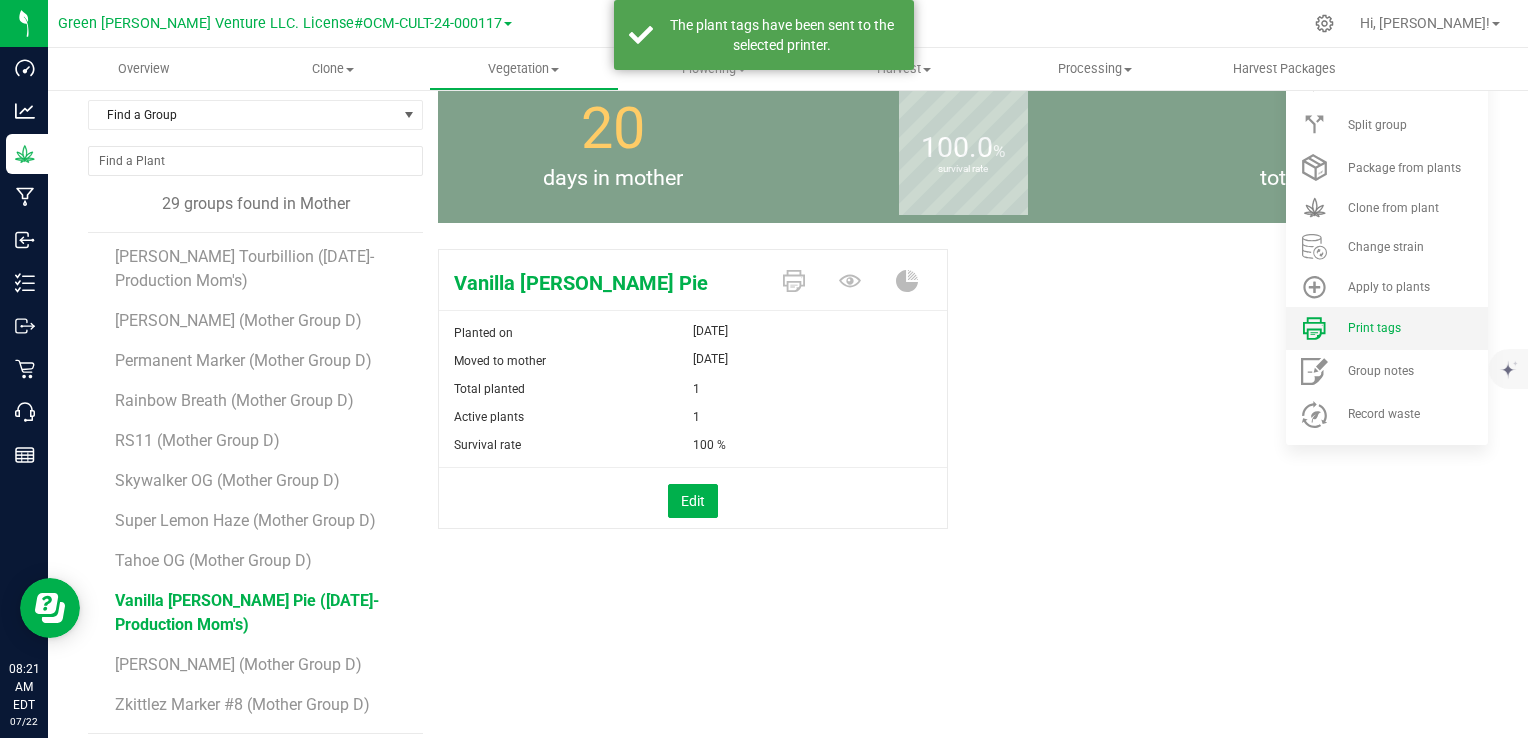 click on "Print tags" at bounding box center [1387, 328] 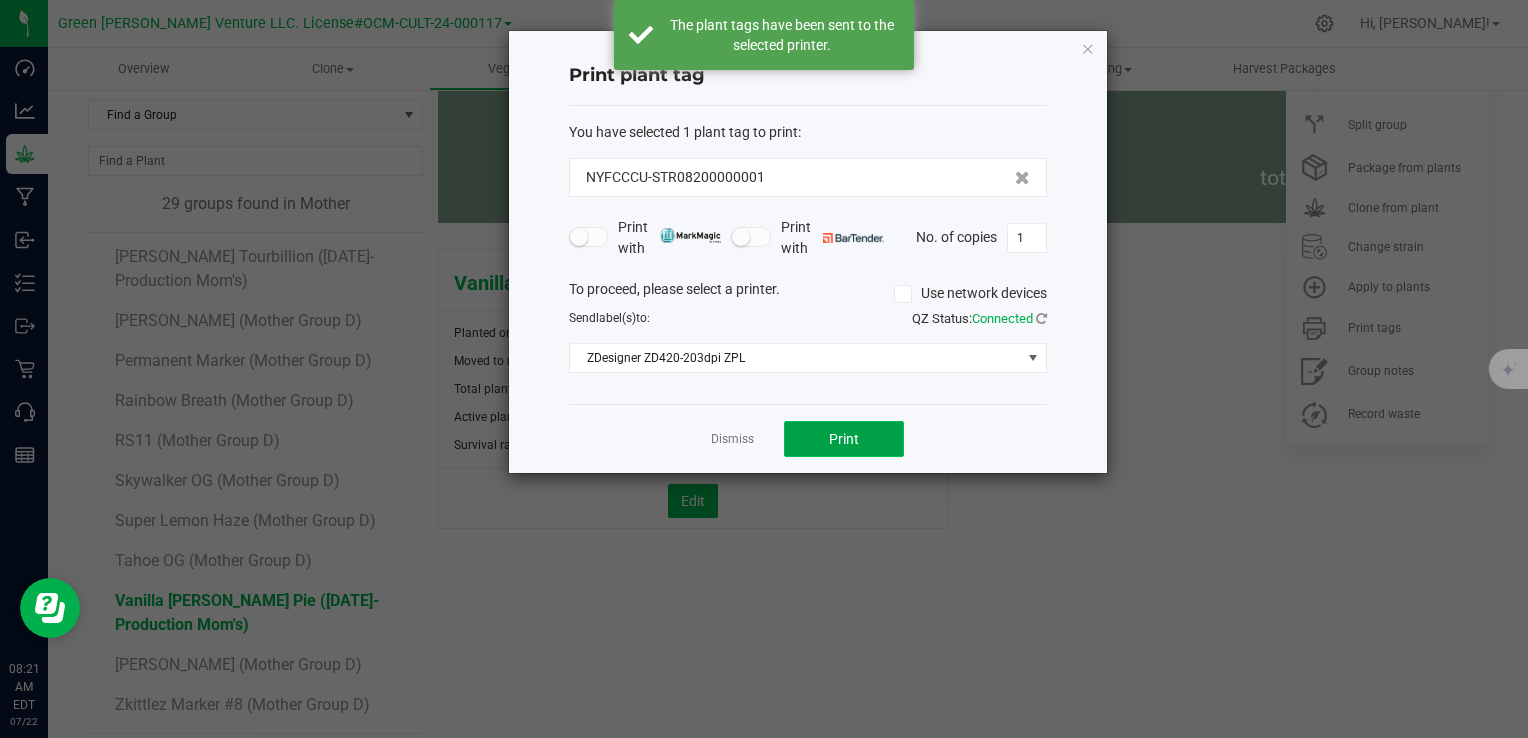click on "Print" 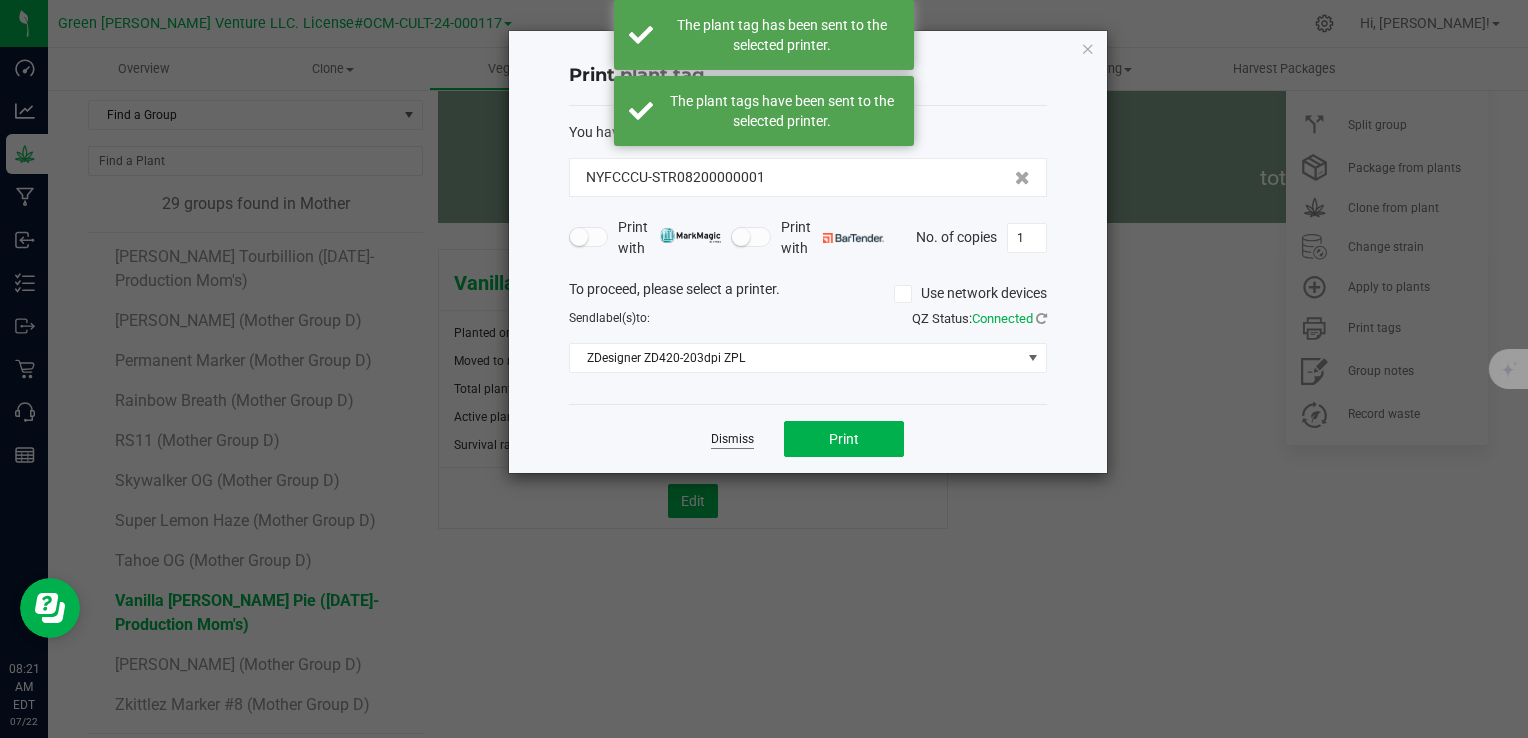 click on "Dismiss" 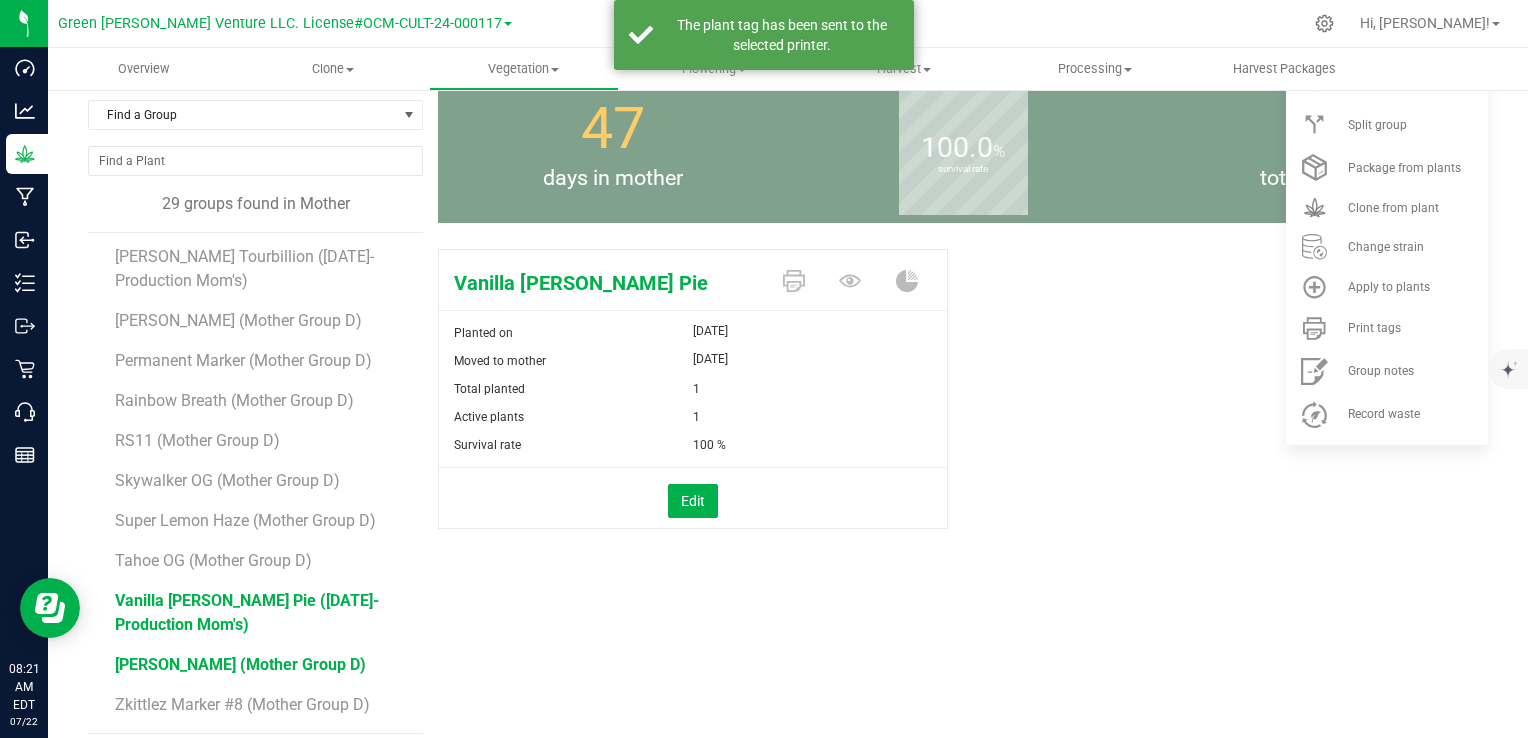 click on "[PERSON_NAME] (Mother Group D)" at bounding box center (240, 664) 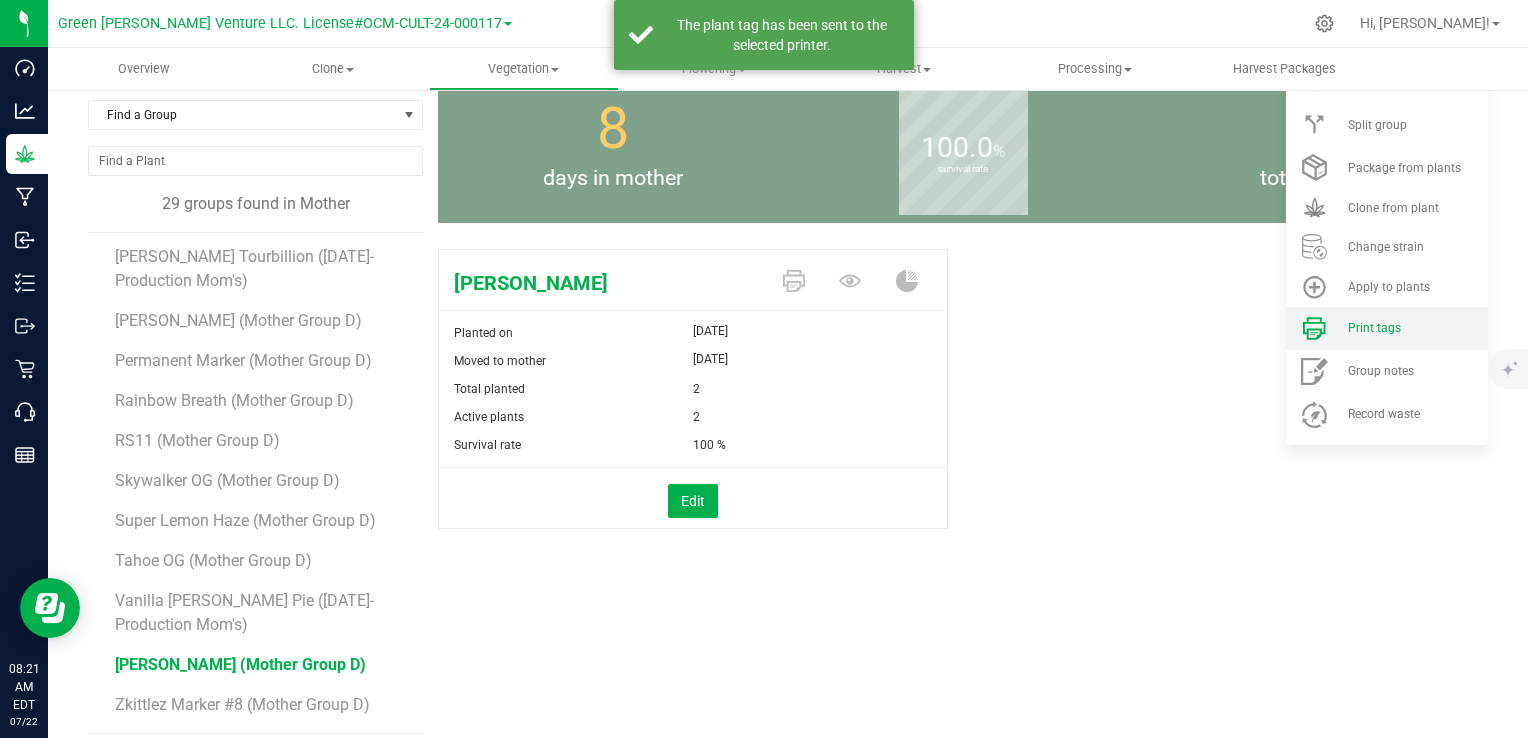 click on "Print tags" at bounding box center [1387, 328] 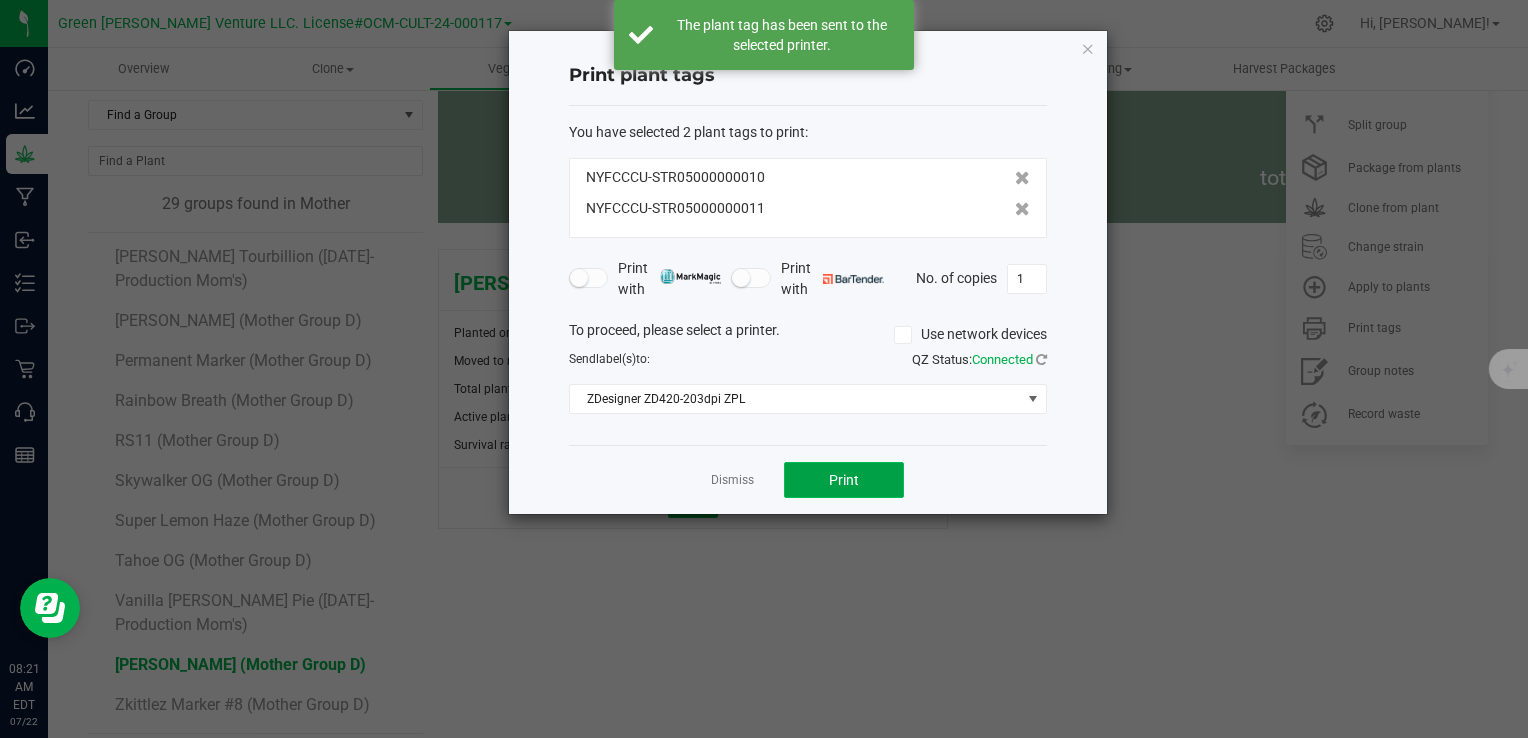 click on "Print" 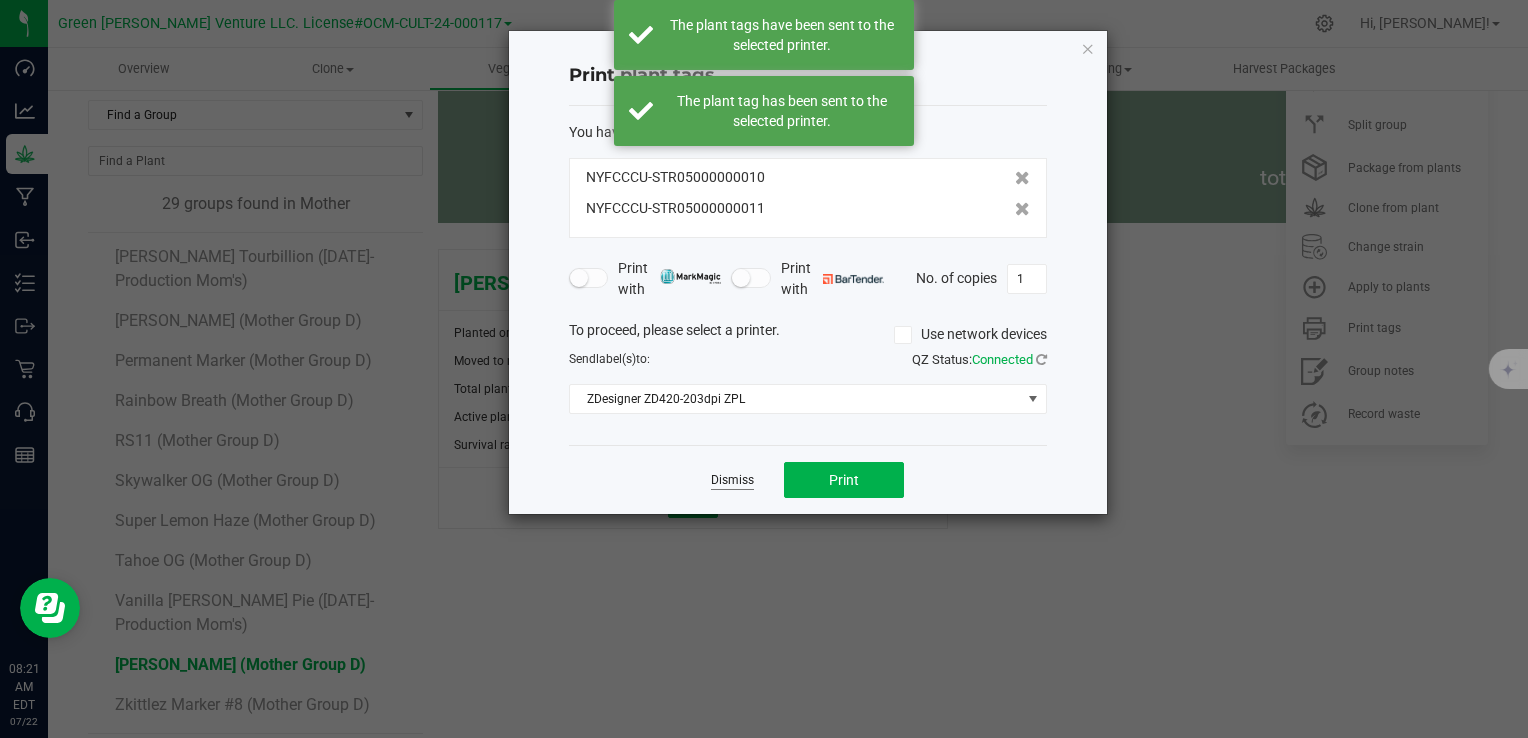 click on "Dismiss" 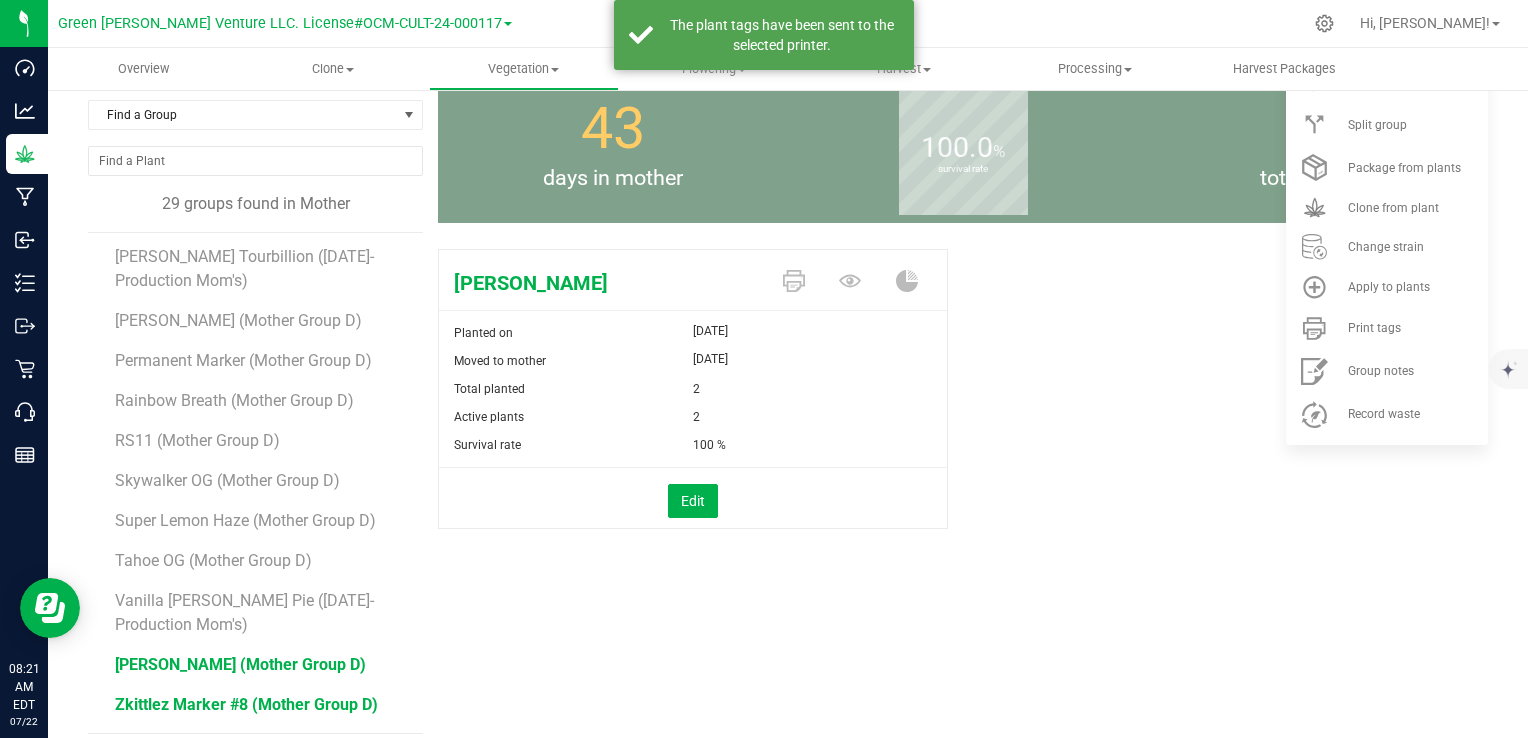 click on "Zkittlez Marker #8 (Mother Group D)" at bounding box center (246, 704) 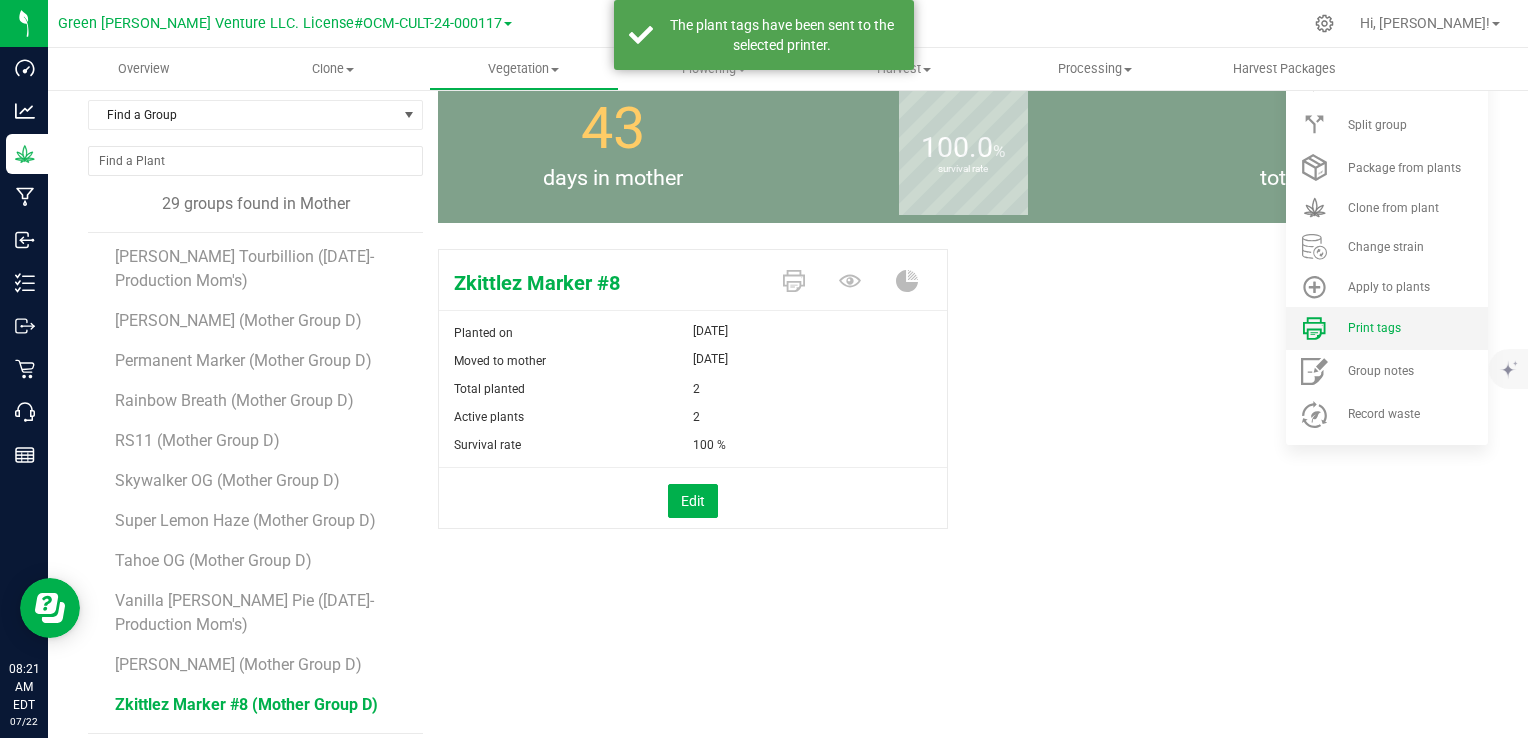click at bounding box center (1314, 328) 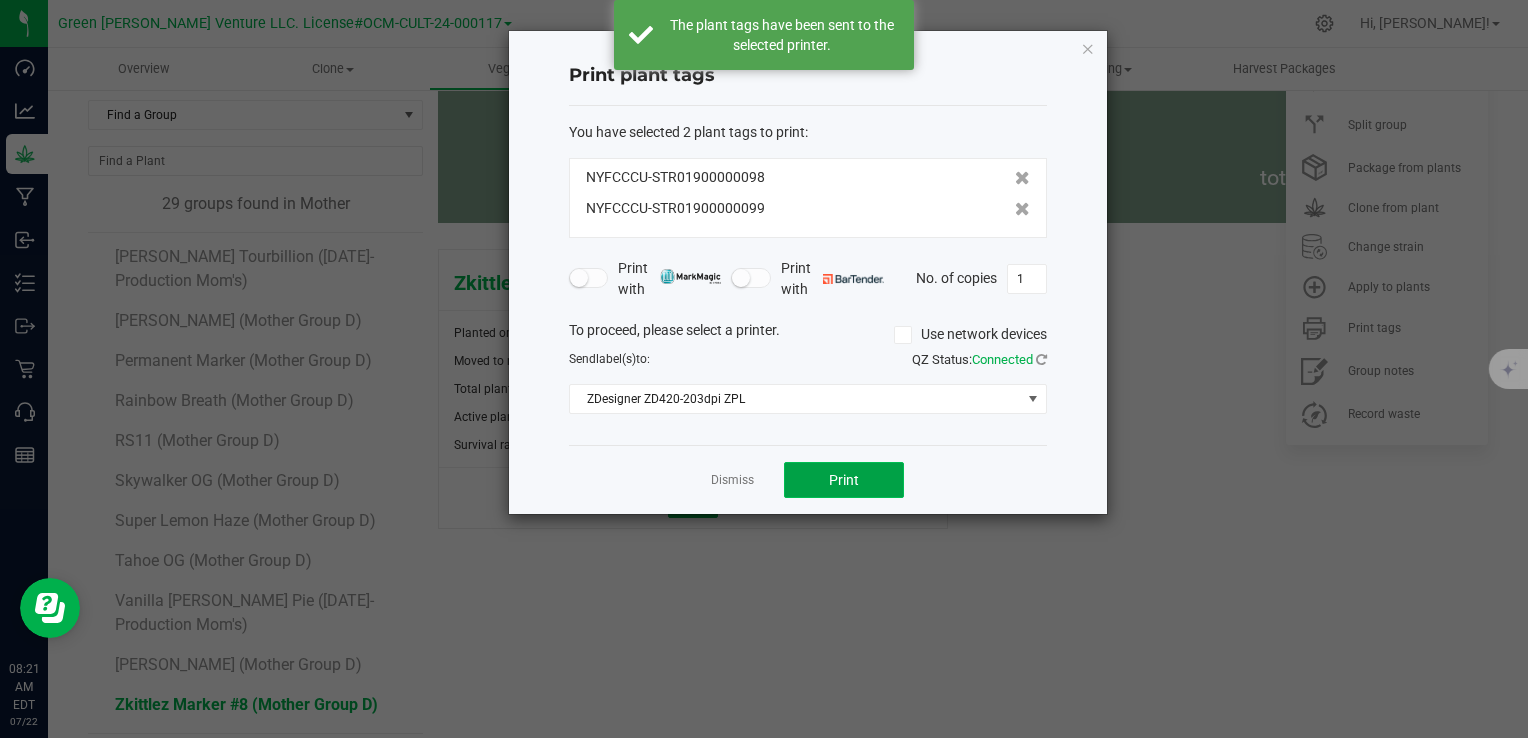 click on "Print" 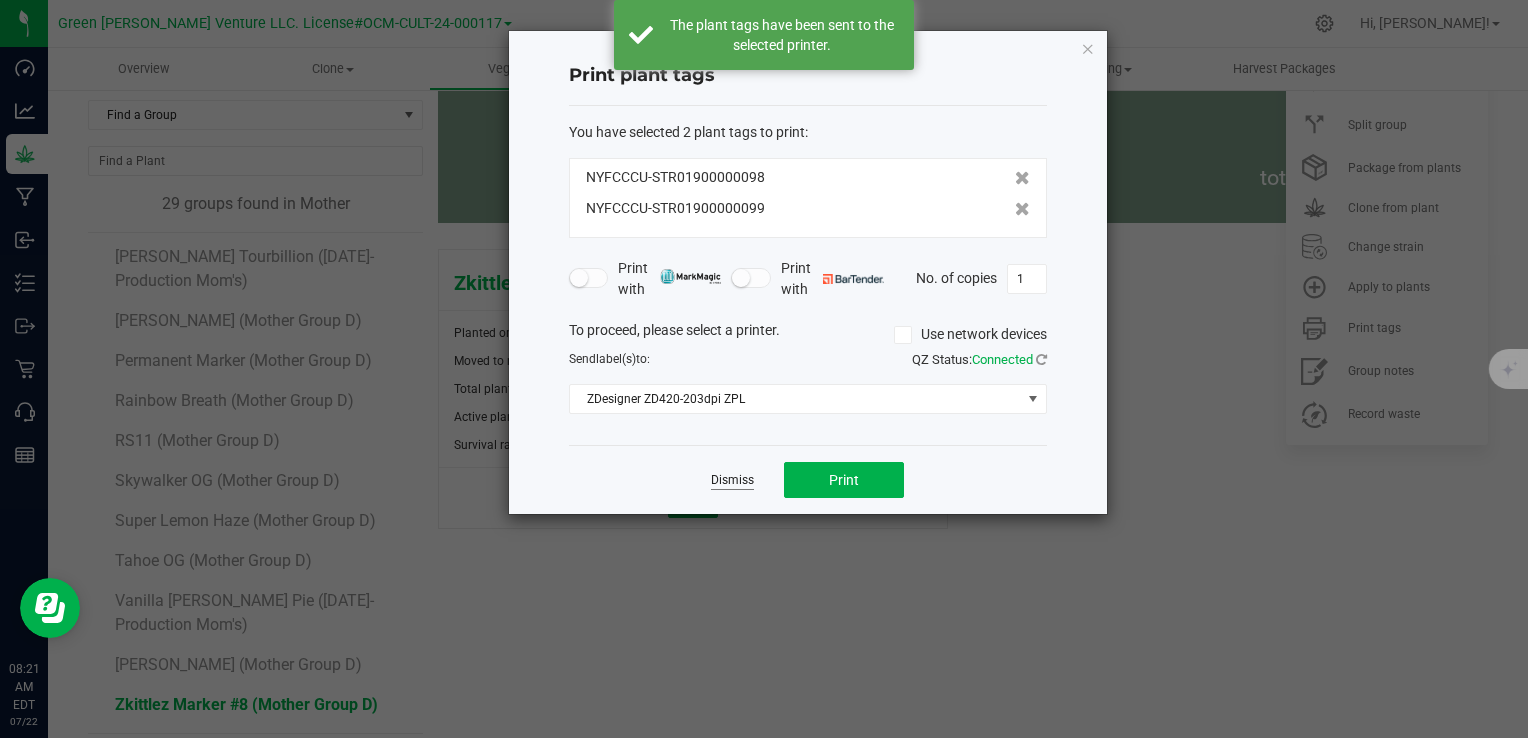 click on "Dismiss" 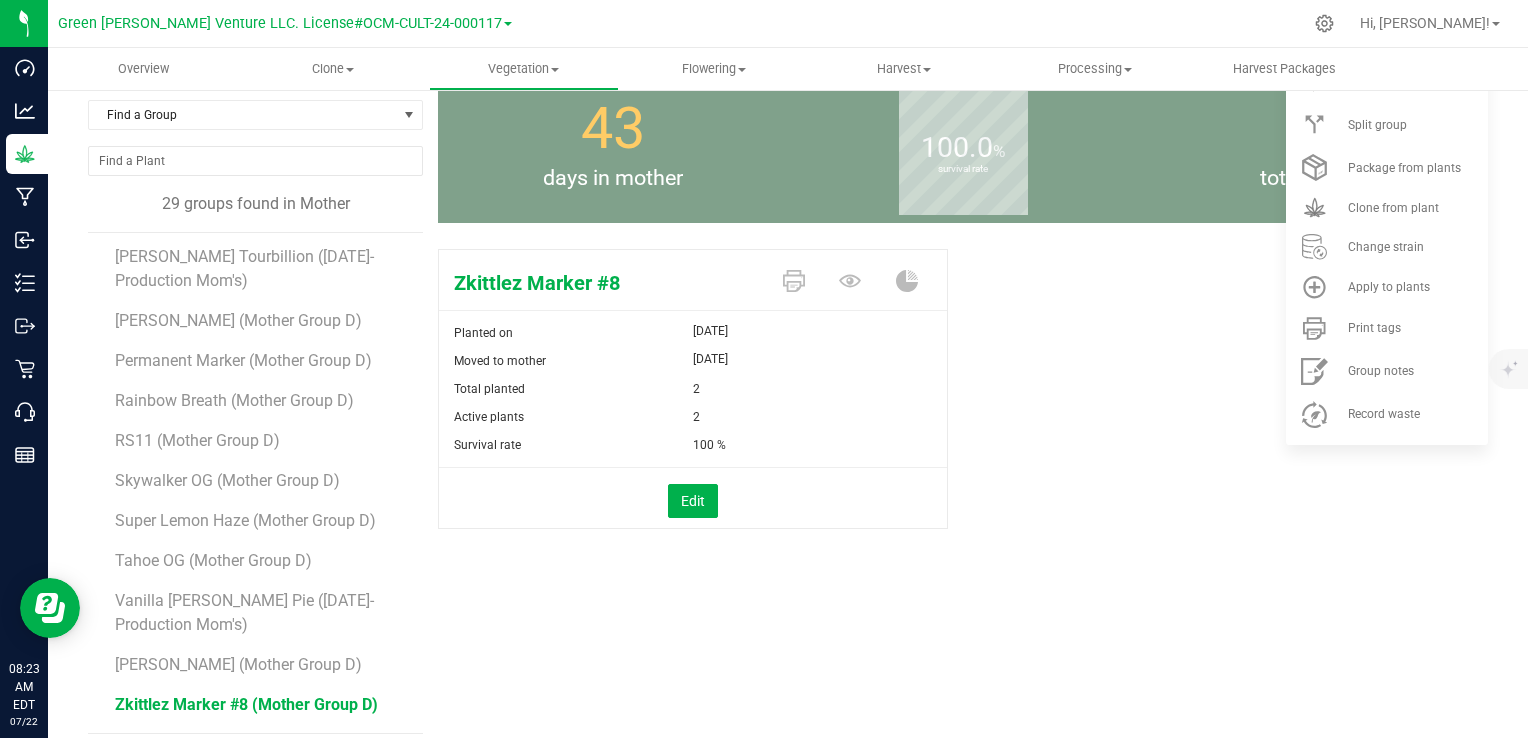 click on "Zkittlez Marker #8
Planted on
[DATE]
Moved to mother
[DATE]
Total planted
2
Active plants
2" at bounding box center [963, 410] 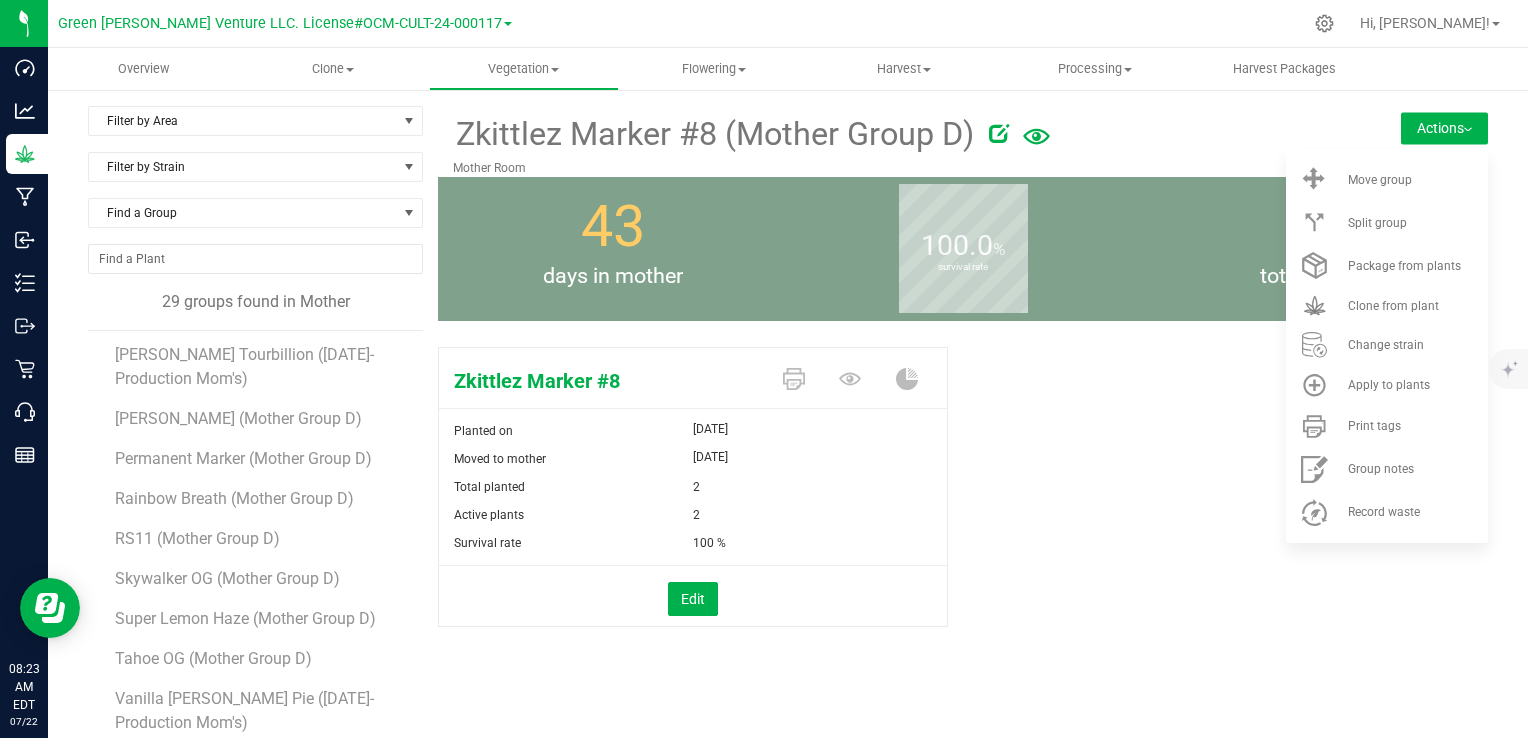 scroll, scrollTop: 0, scrollLeft: 0, axis: both 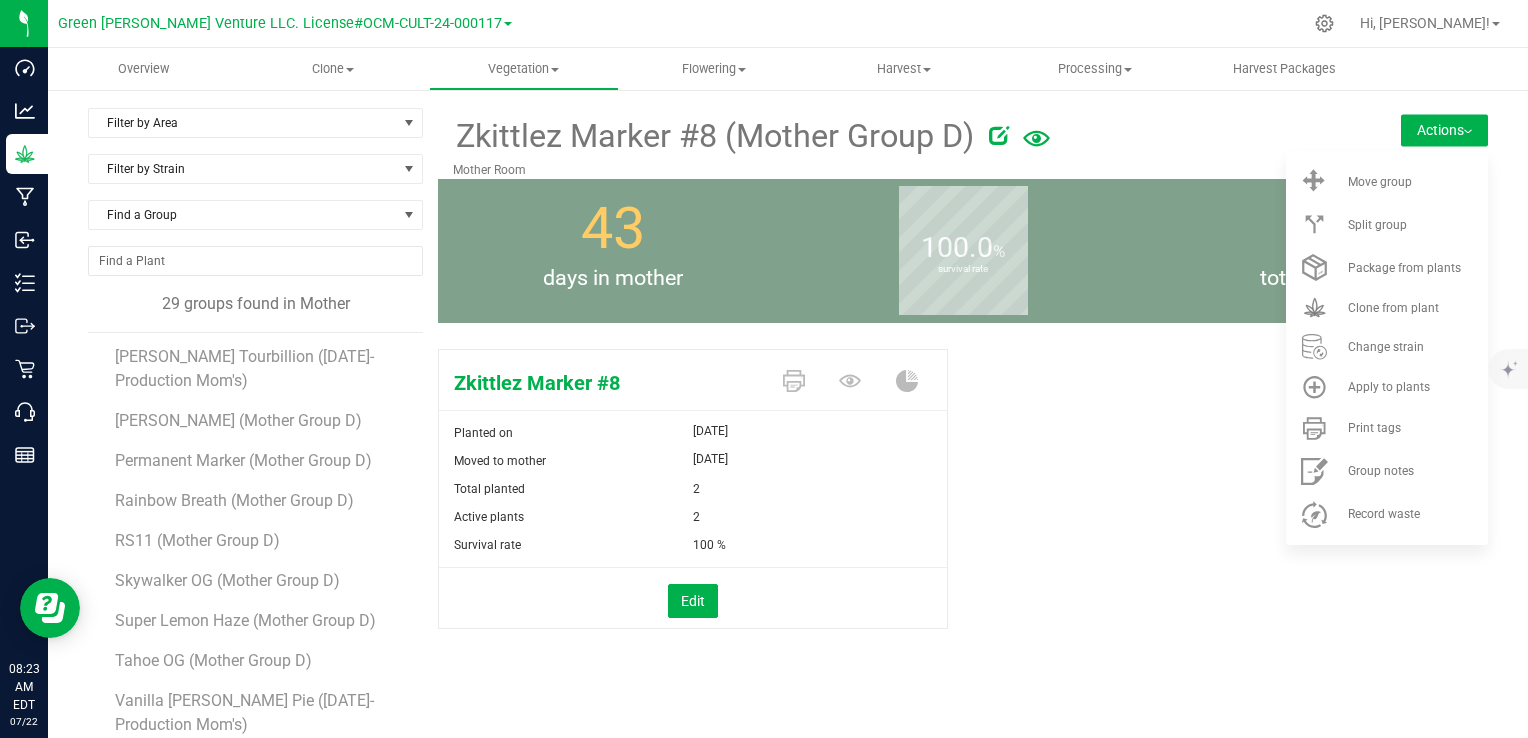 click at bounding box center (1468, 132) 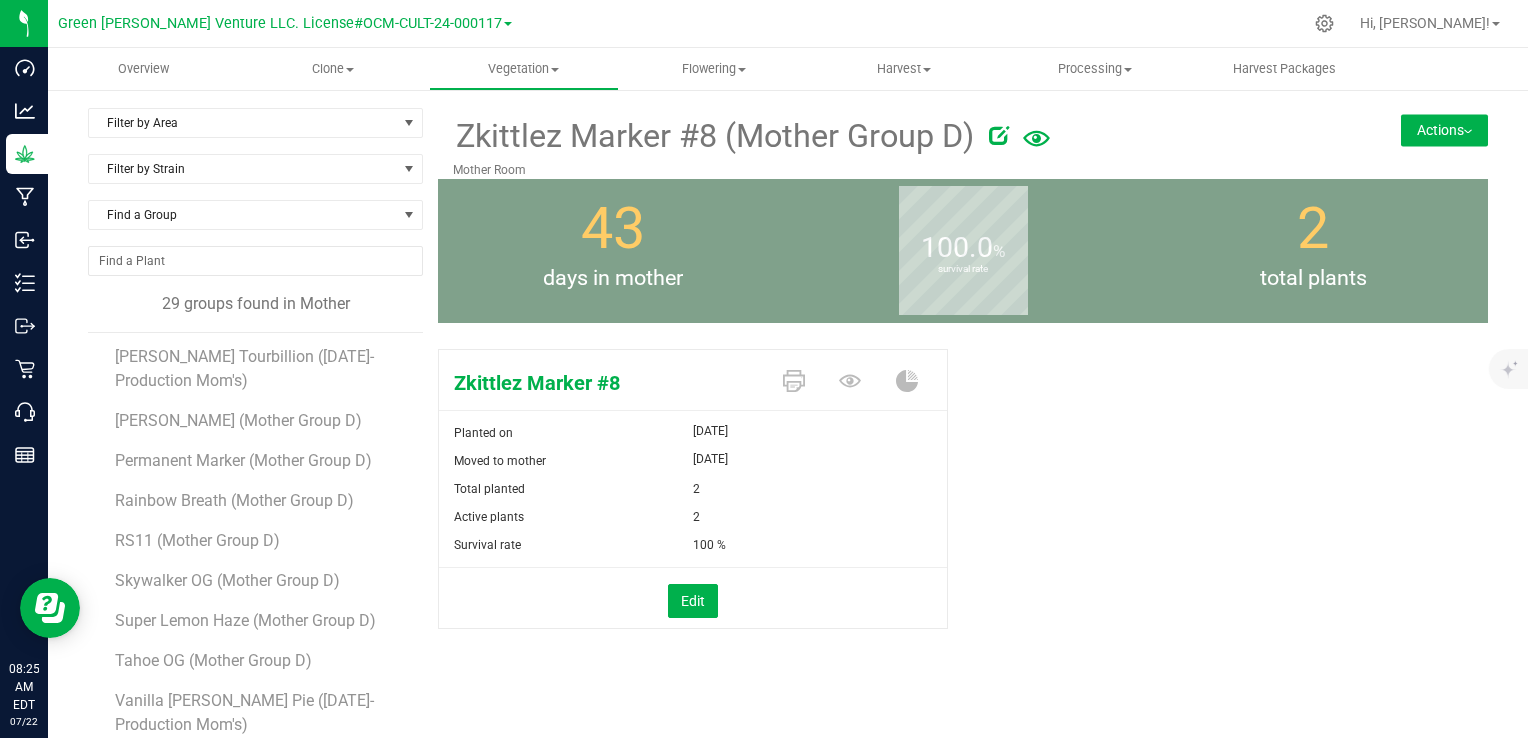 click on "Zkittlez Marker #8
Planted on
[DATE]
Moved to mother
[DATE]
Total planted
2
Active plants
2" at bounding box center [963, 510] 